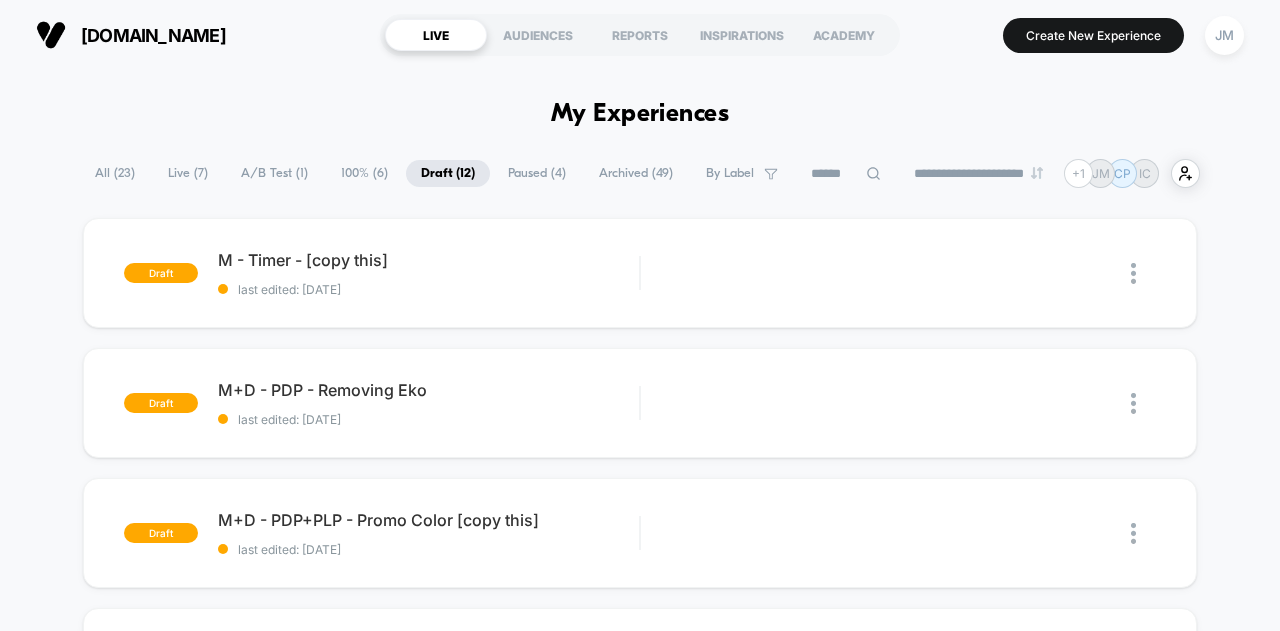 click on "All ( 23 )" at bounding box center [115, 173] 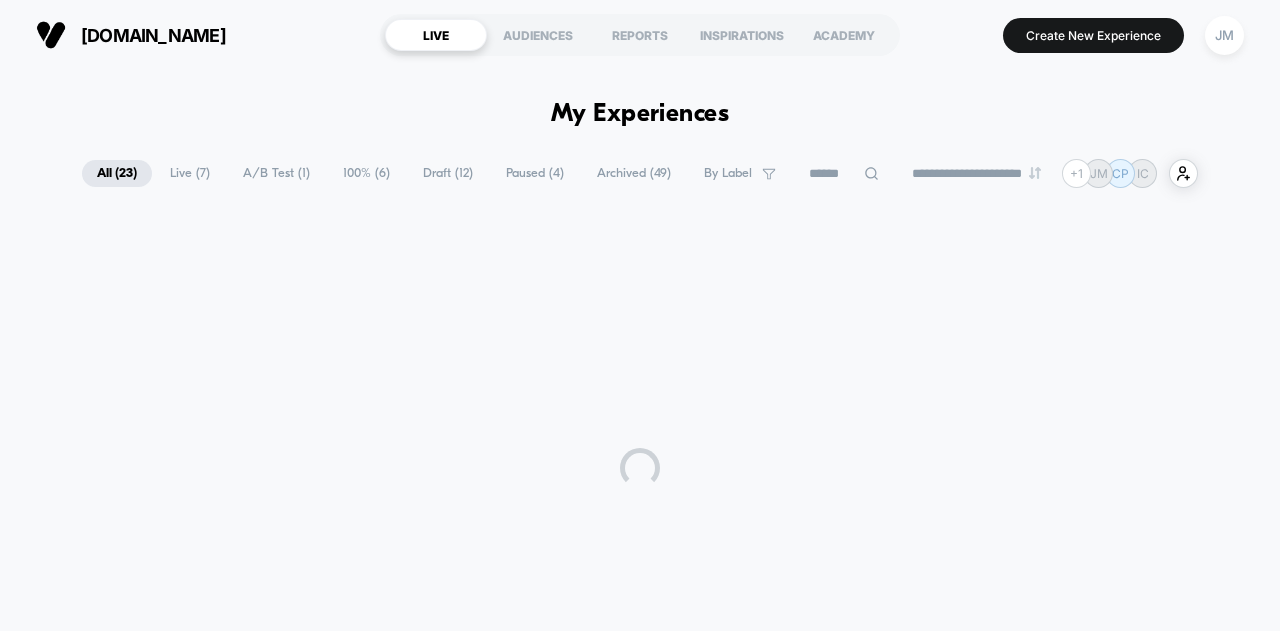 click on "Live ( 7 )" at bounding box center (190, 173) 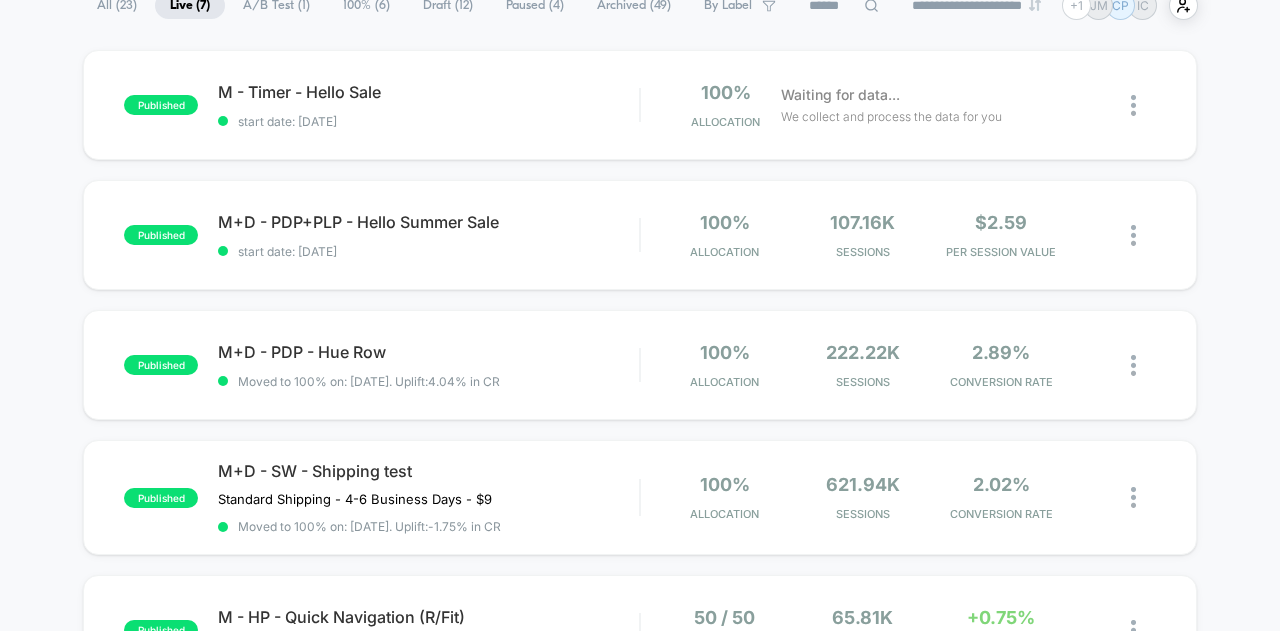 scroll, scrollTop: 0, scrollLeft: 0, axis: both 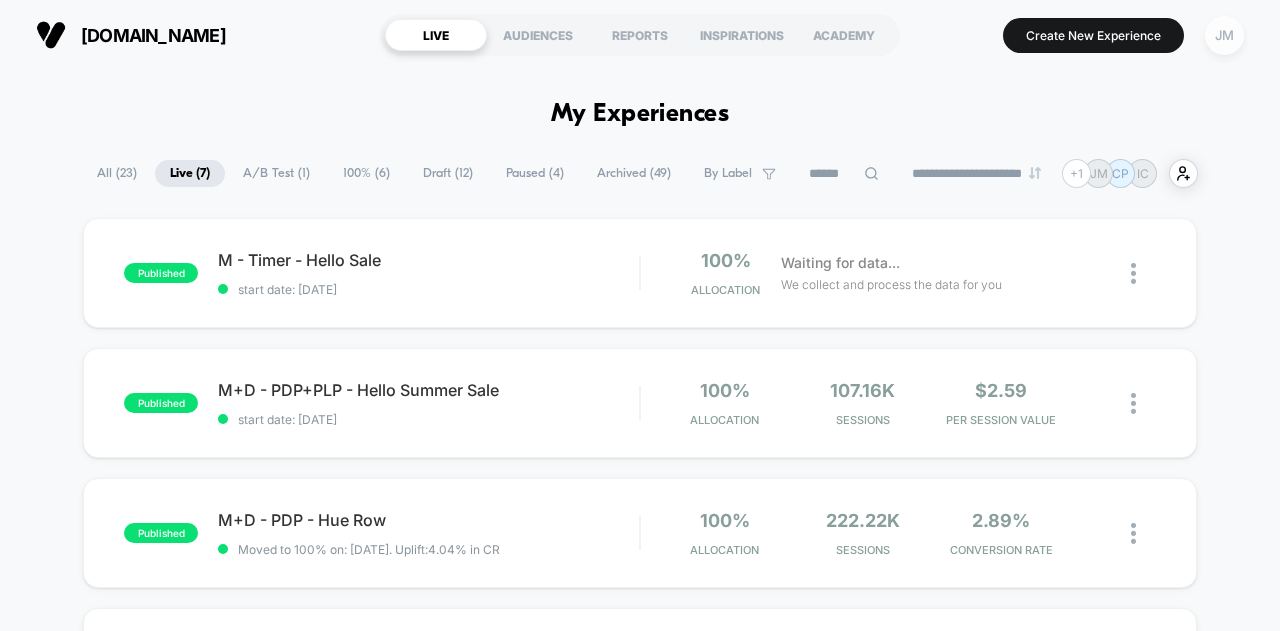 click on "JM" at bounding box center [1224, 35] 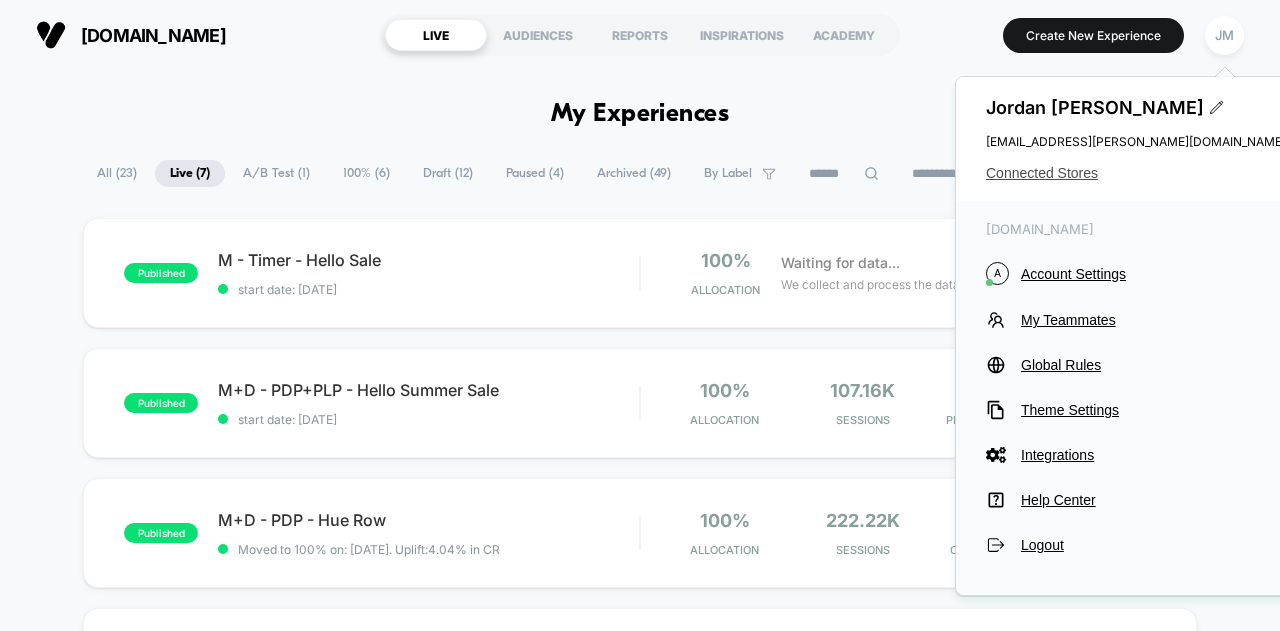 click on "Connected Stores" at bounding box center (1136, 173) 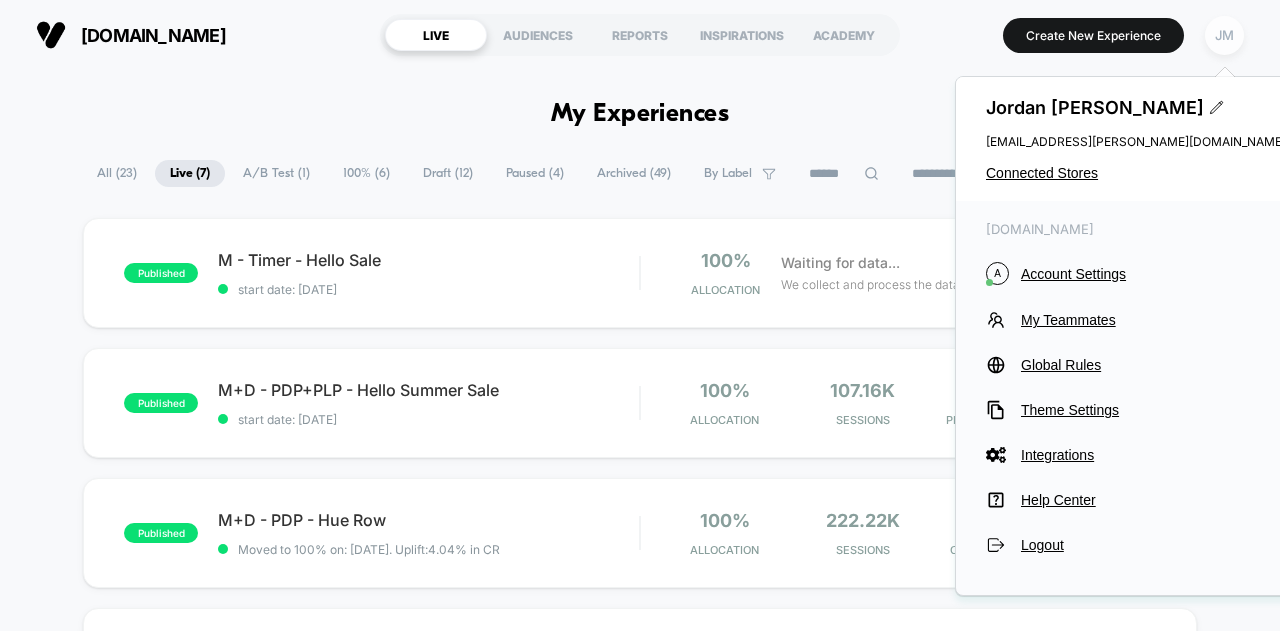 click on "JM" at bounding box center [1224, 35] 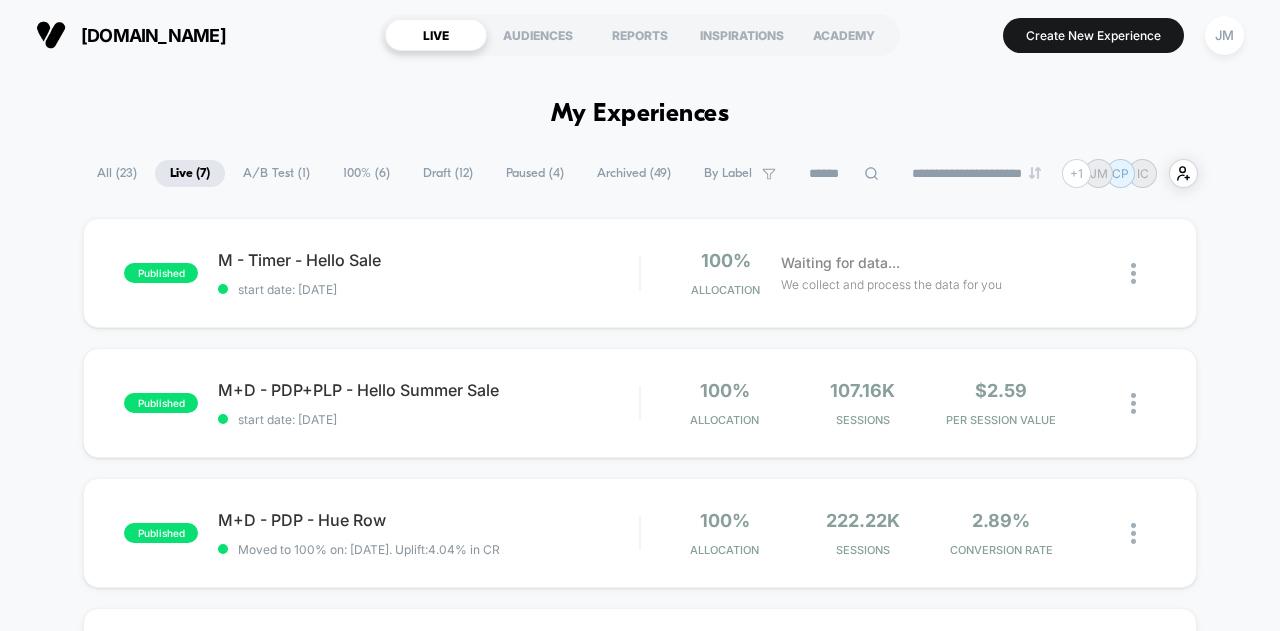 scroll, scrollTop: 0, scrollLeft: 0, axis: both 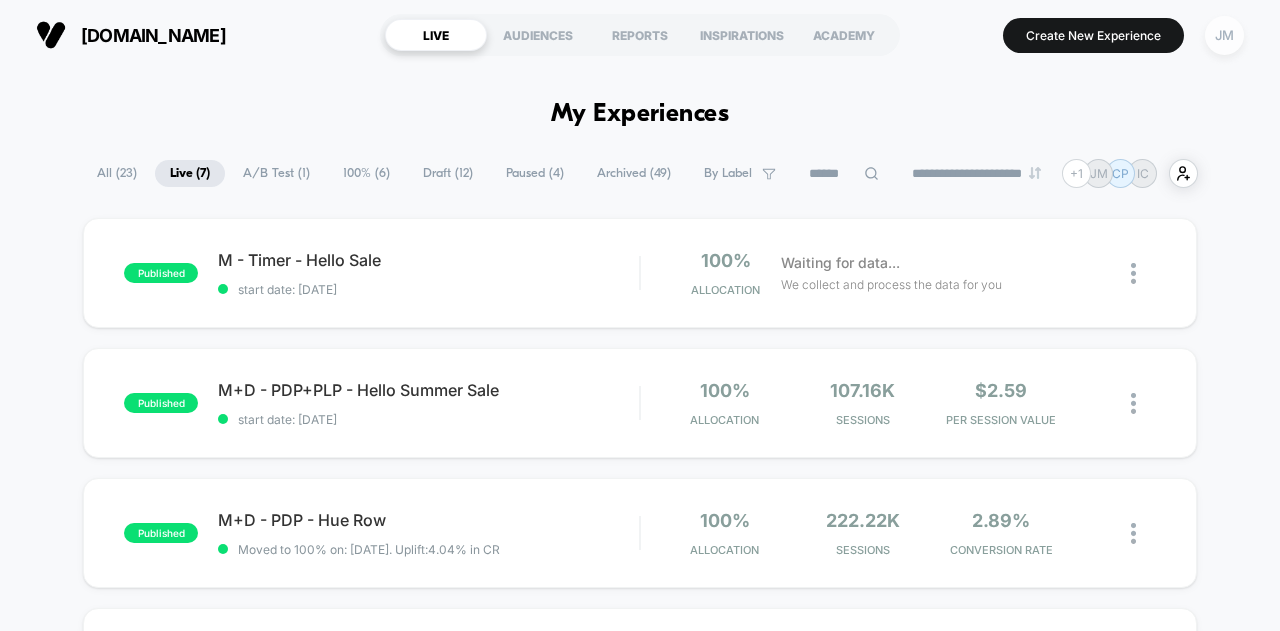click on "JM" at bounding box center [1224, 35] 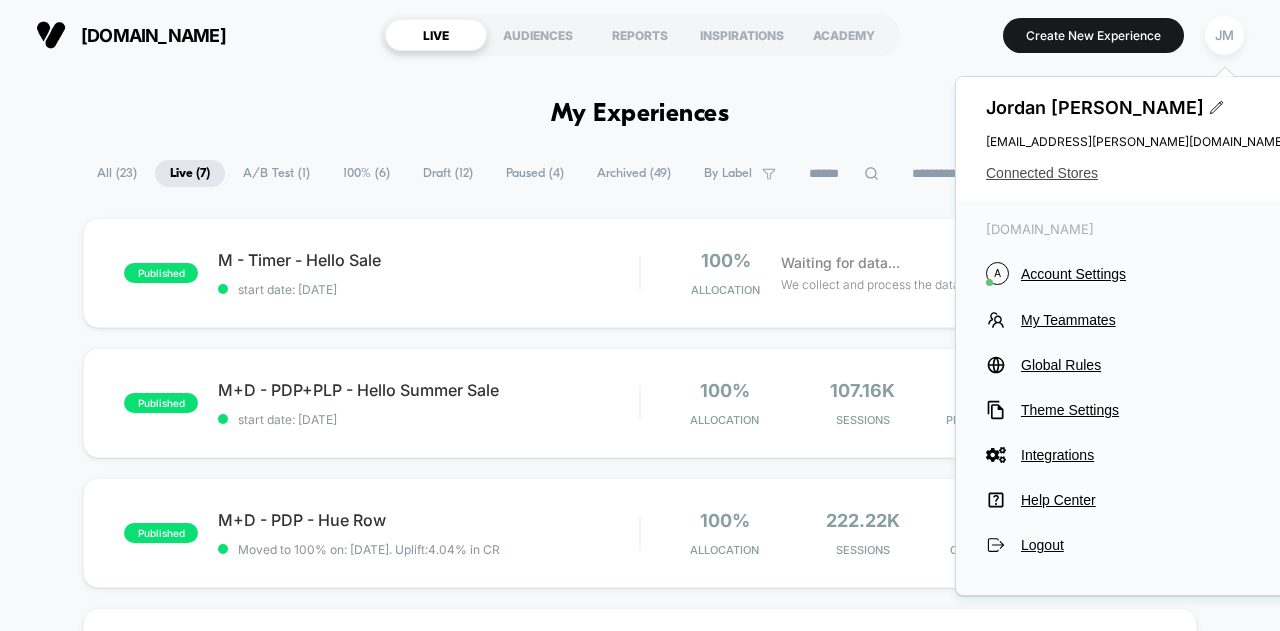 click on "Connected Stores" at bounding box center (1136, 173) 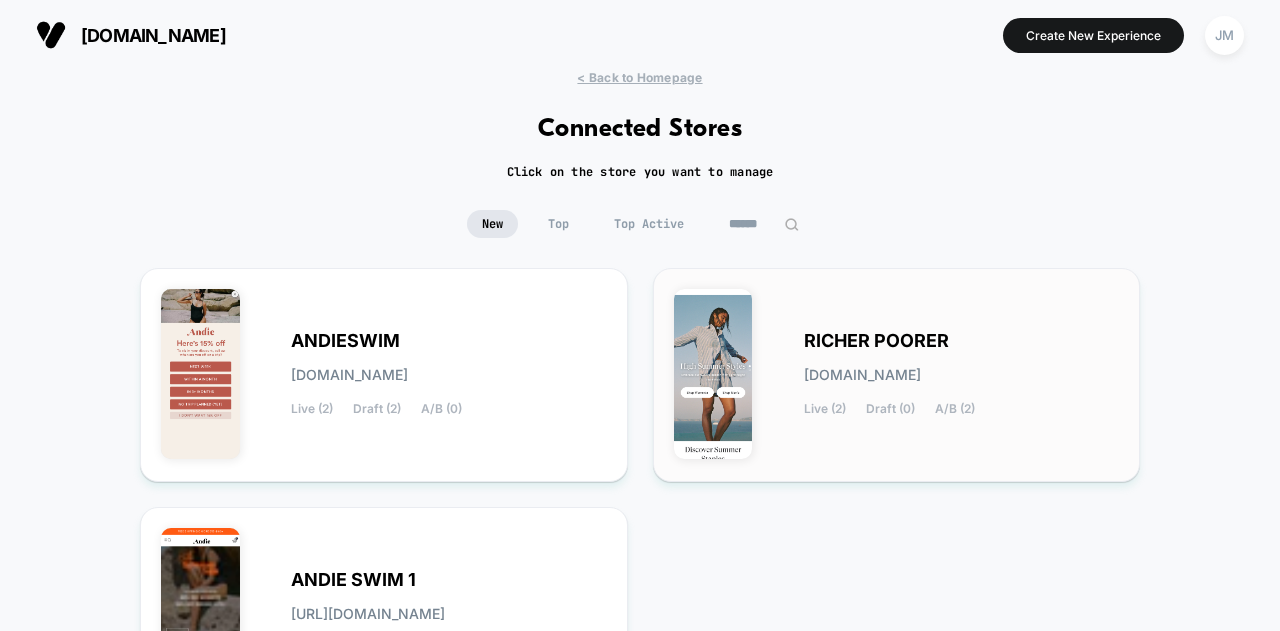 click on "RICHER POORER [DOMAIN_NAME] Live (2) Draft (0) A/B (2)" at bounding box center (962, 375) 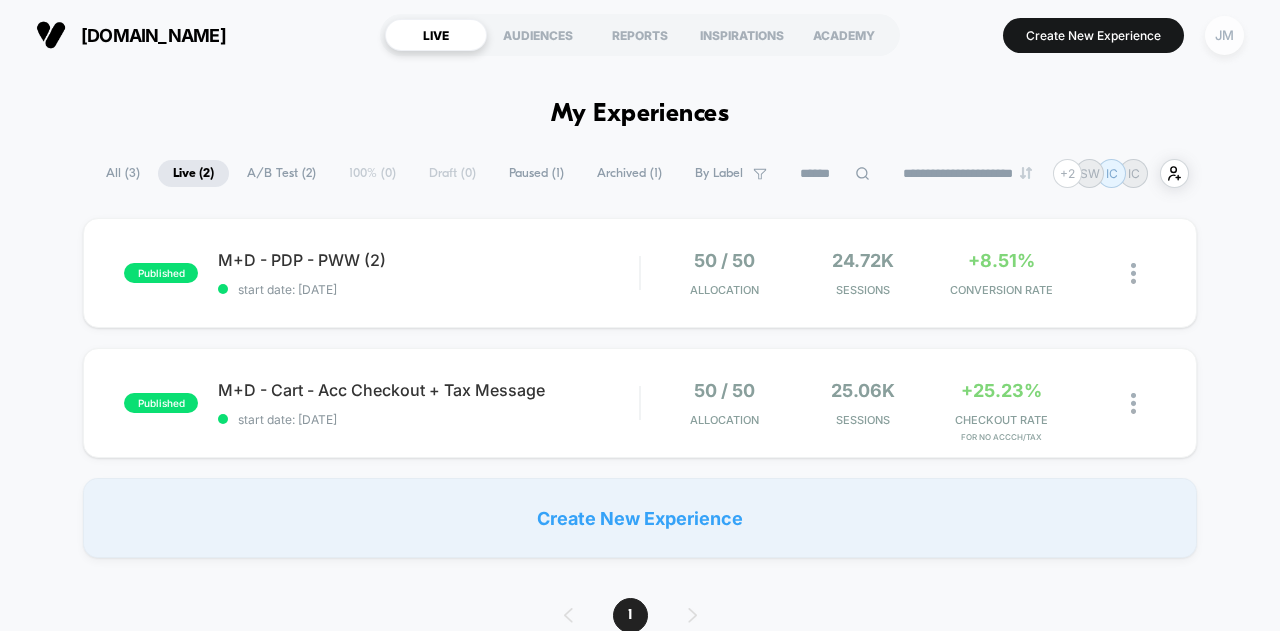 click on "JM" at bounding box center [1224, 35] 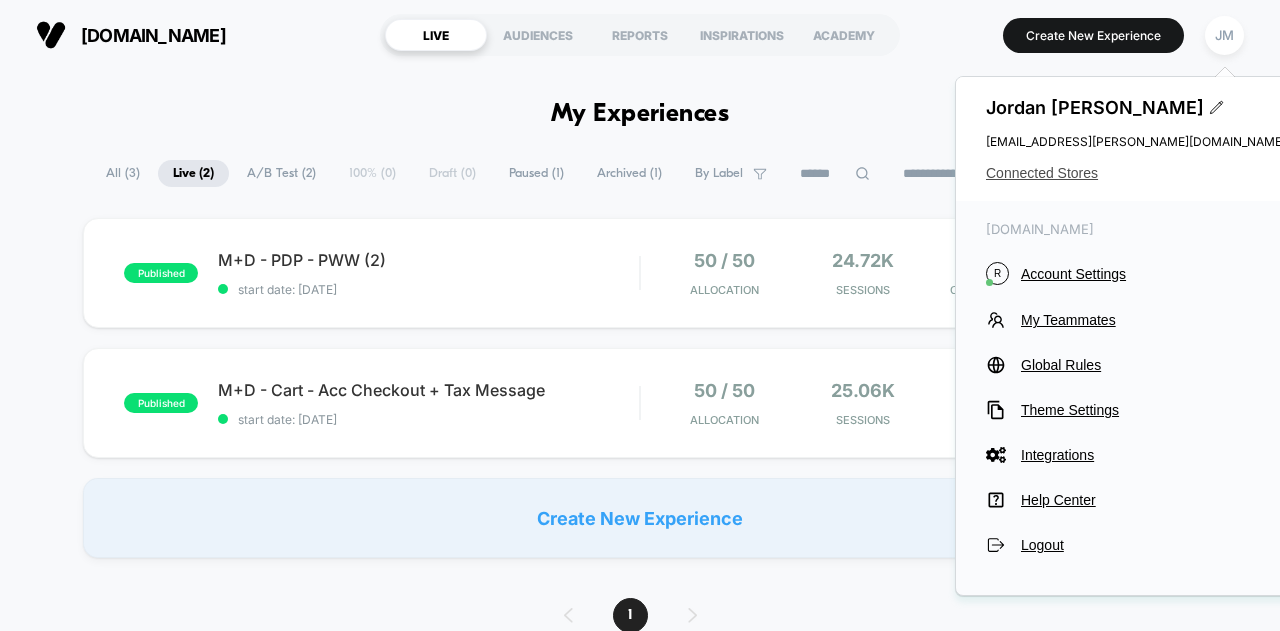 click on "Connected Stores" at bounding box center (1136, 173) 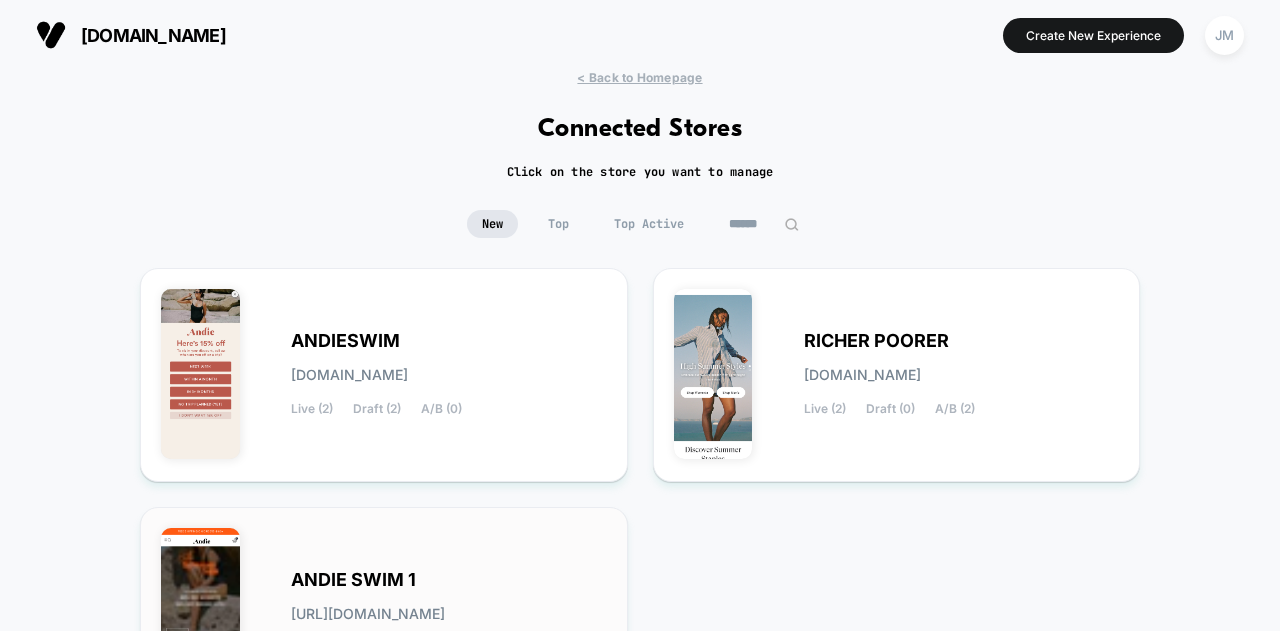 click on "ANDIE SWIM 1" at bounding box center (353, 580) 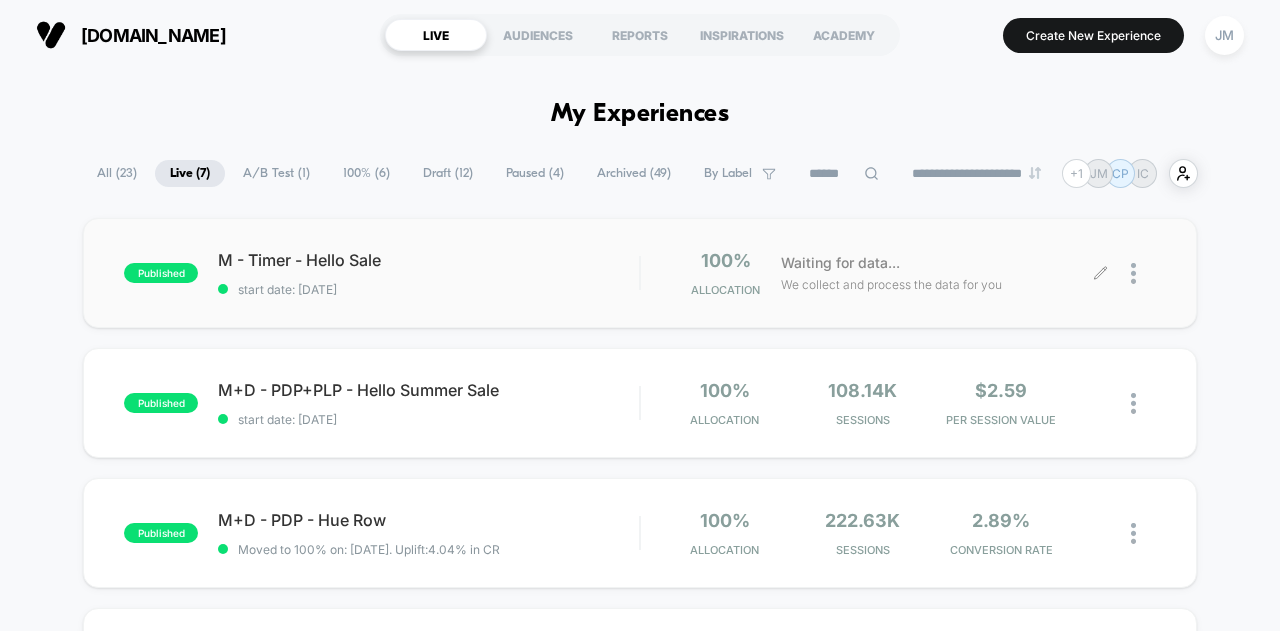 click at bounding box center [1143, 273] 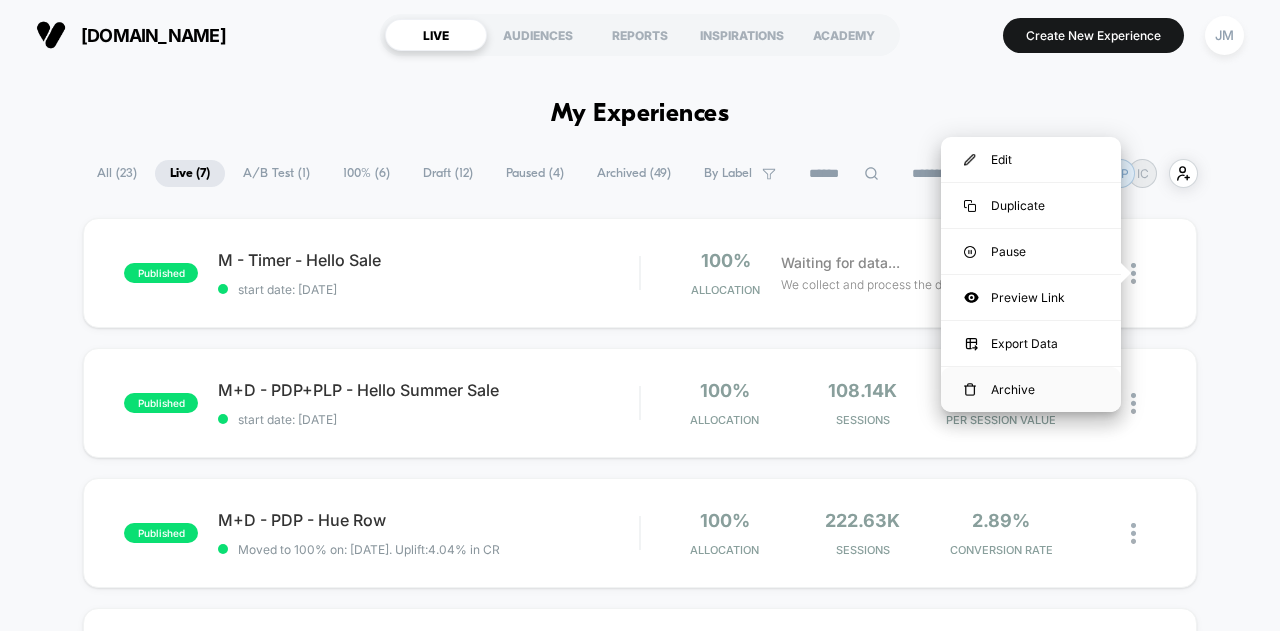 click on "Archive" at bounding box center [1031, 389] 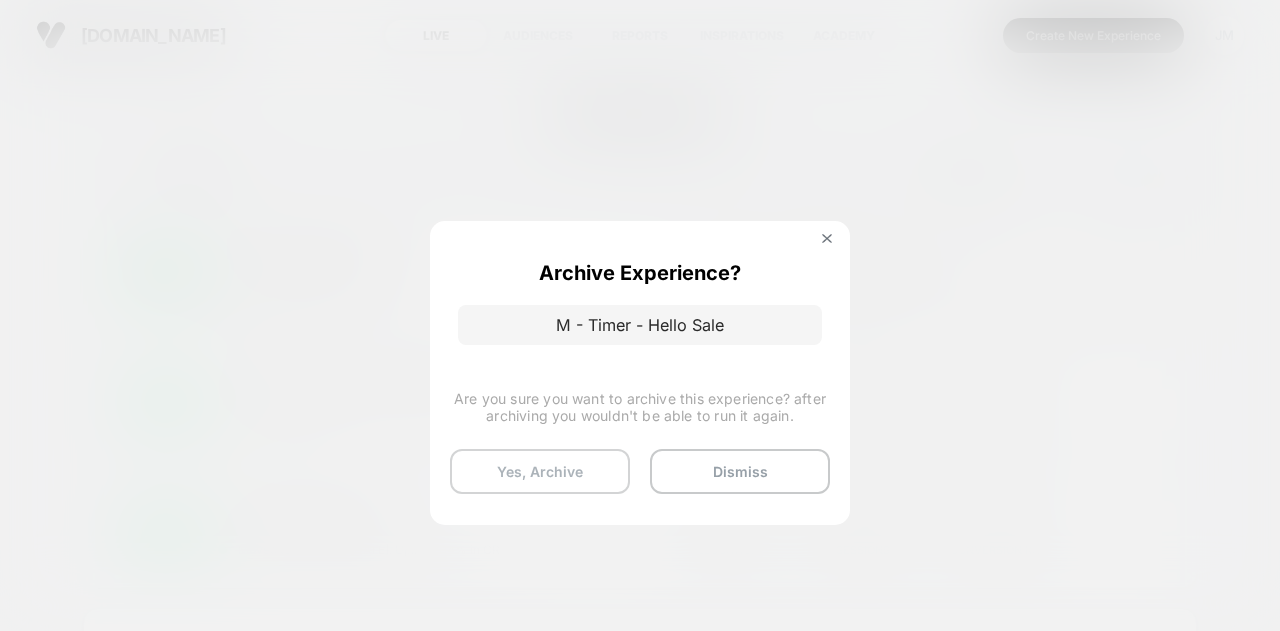 click on "Yes, Archive" at bounding box center (540, 471) 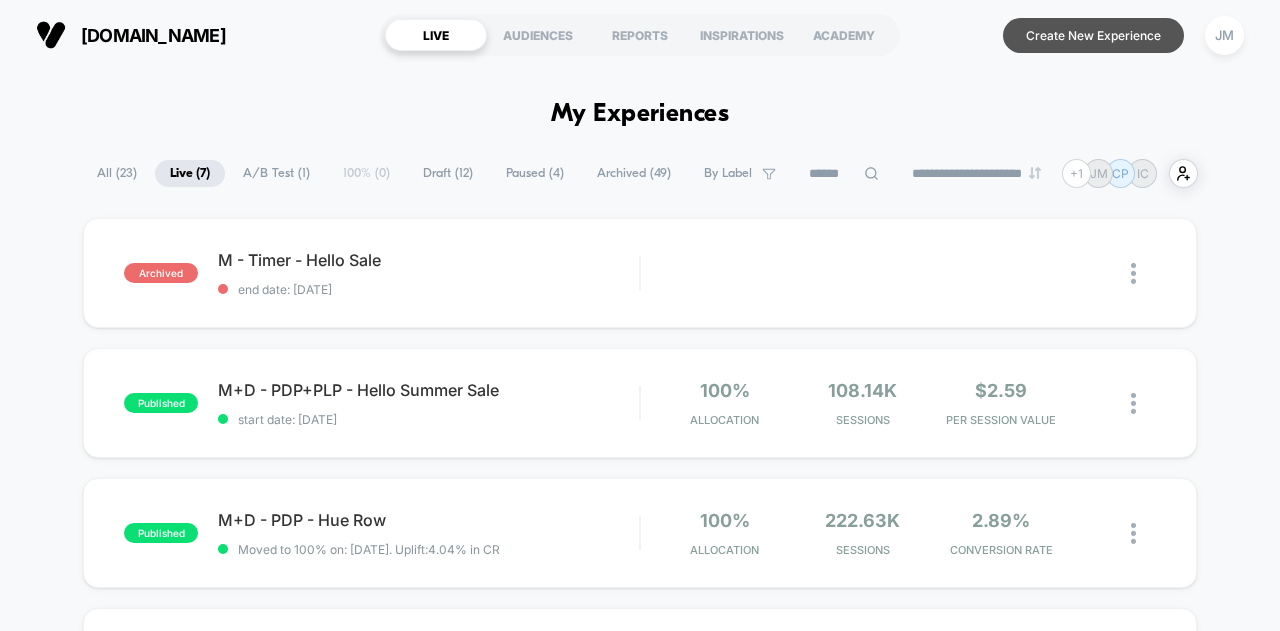 click on "Create New Experience" at bounding box center (1093, 35) 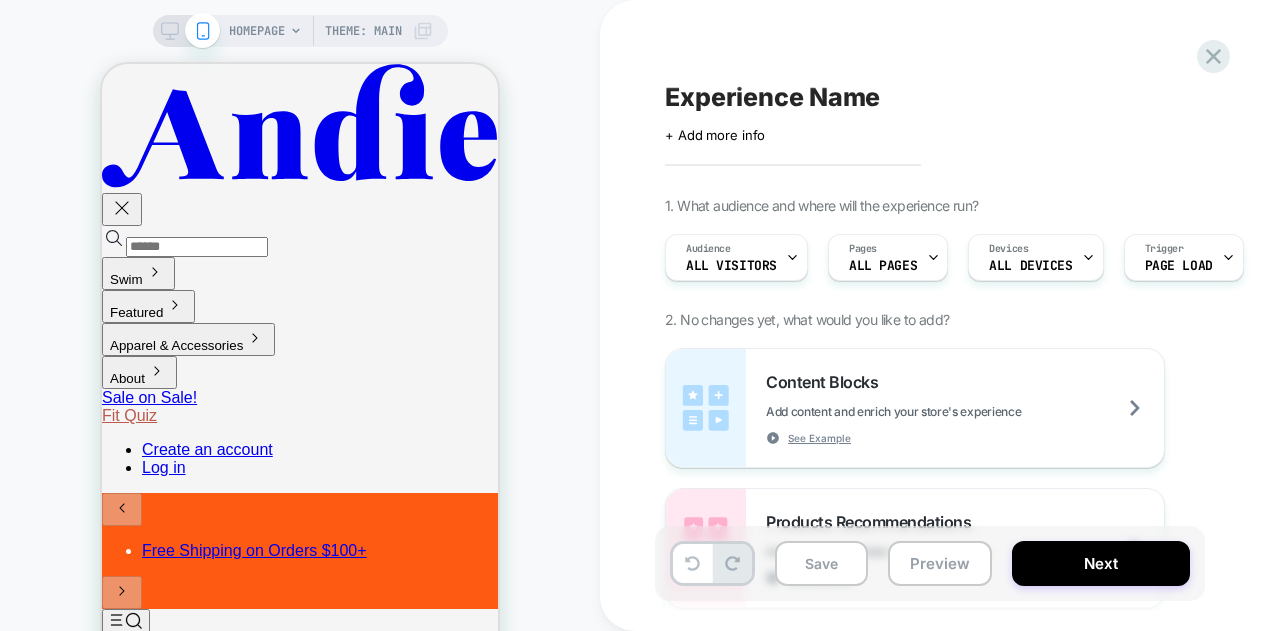 scroll, scrollTop: 0, scrollLeft: 0, axis: both 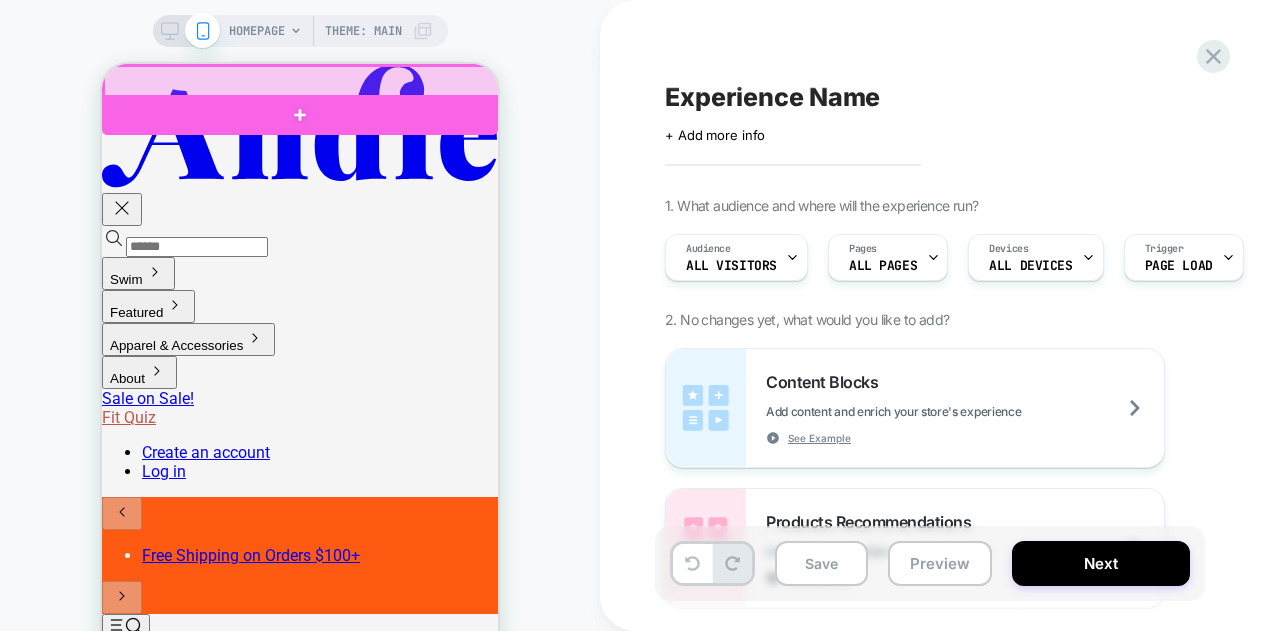 click at bounding box center [302, 82] 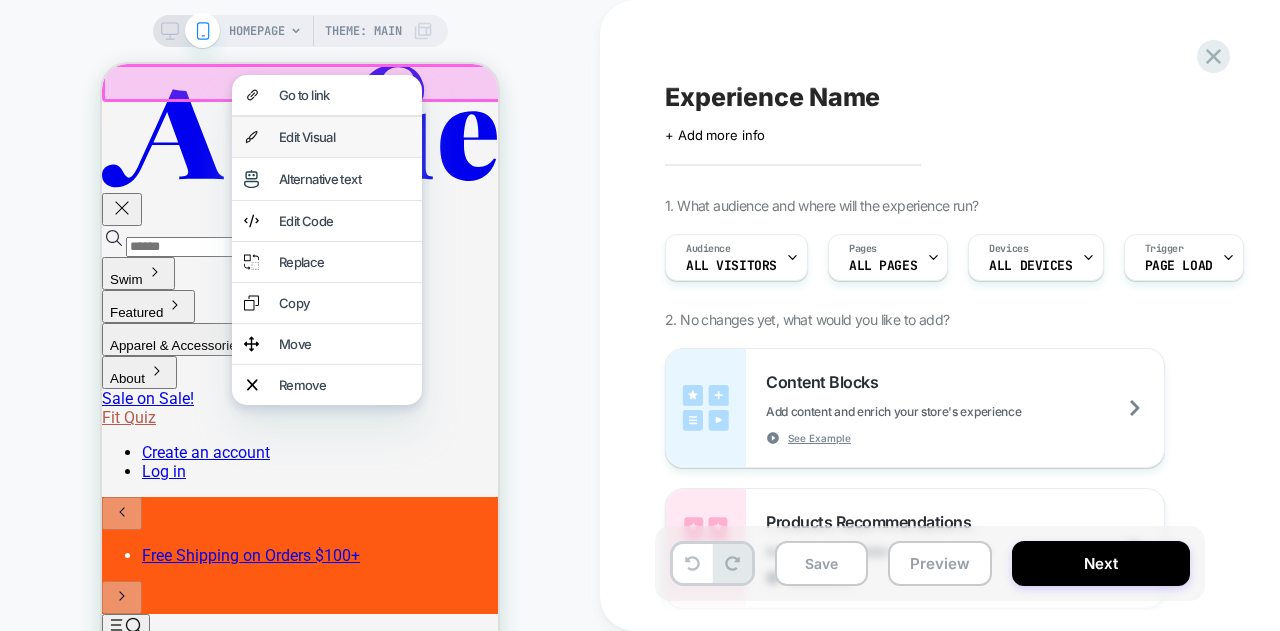 click on "Edit Visual" at bounding box center (344, 137) 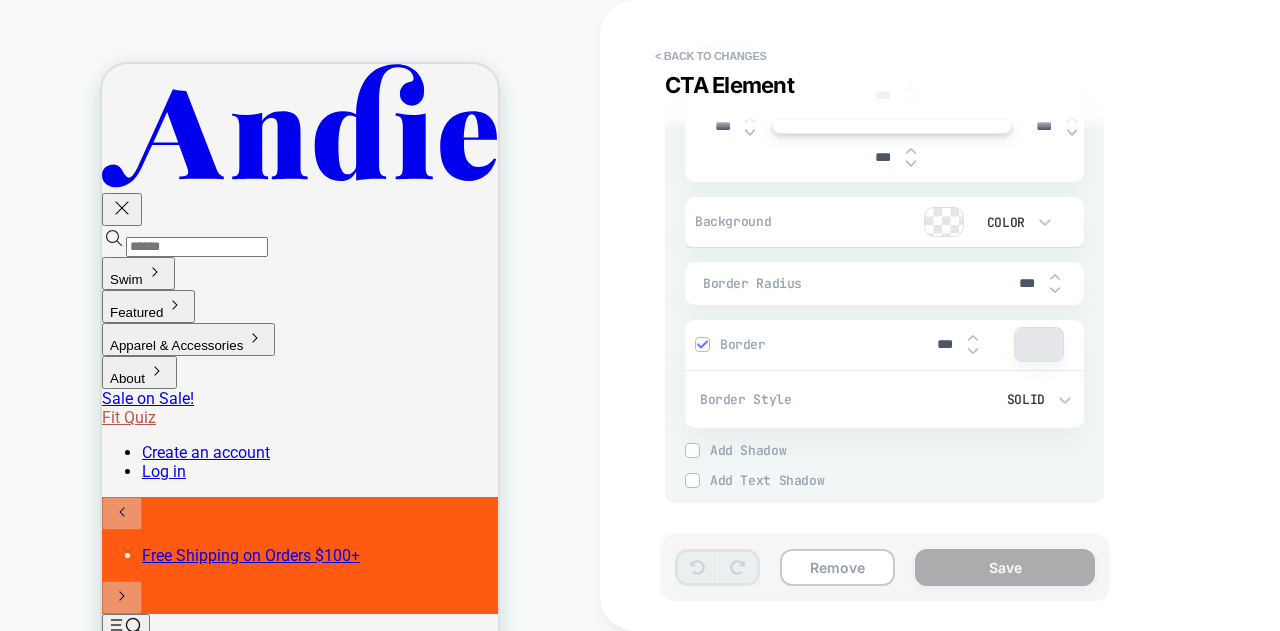 scroll, scrollTop: 178, scrollLeft: 0, axis: vertical 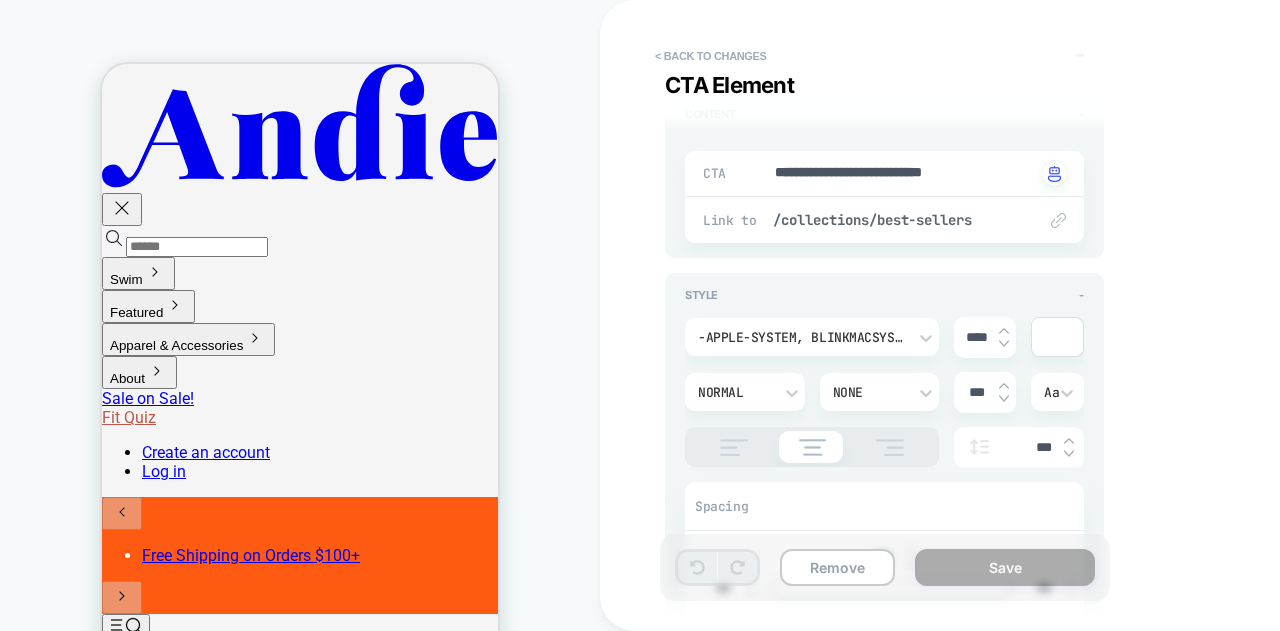 type on "*" 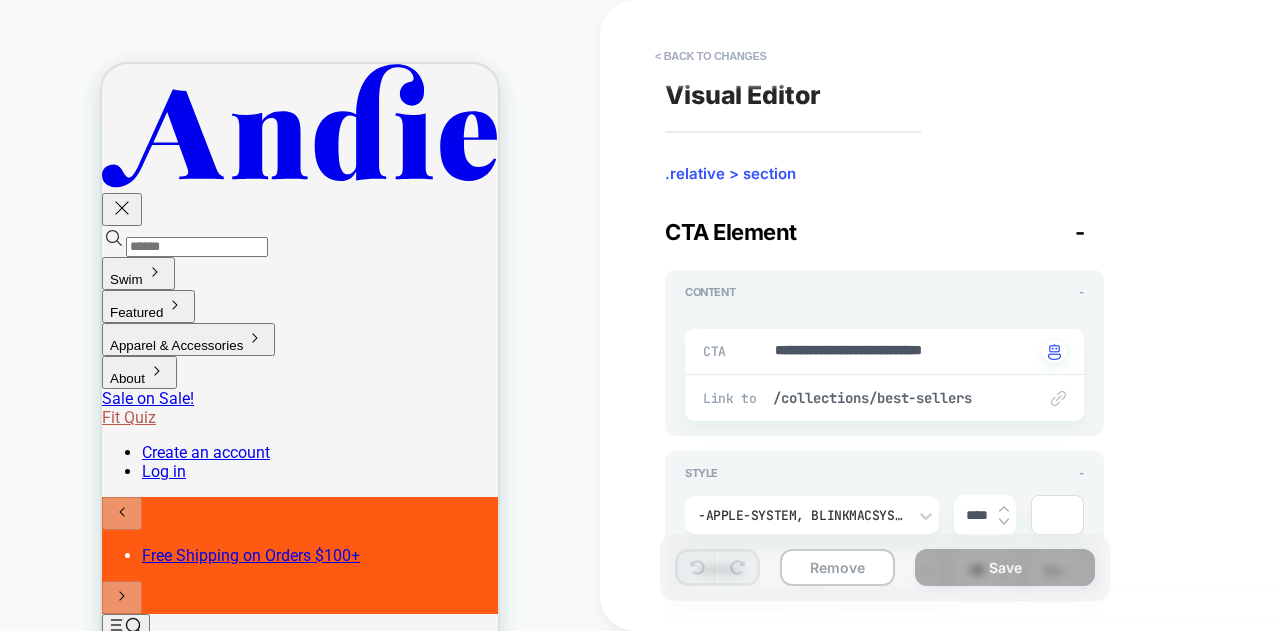 click on "< Back to changes CTA Element" at bounding box center [1040, 69] 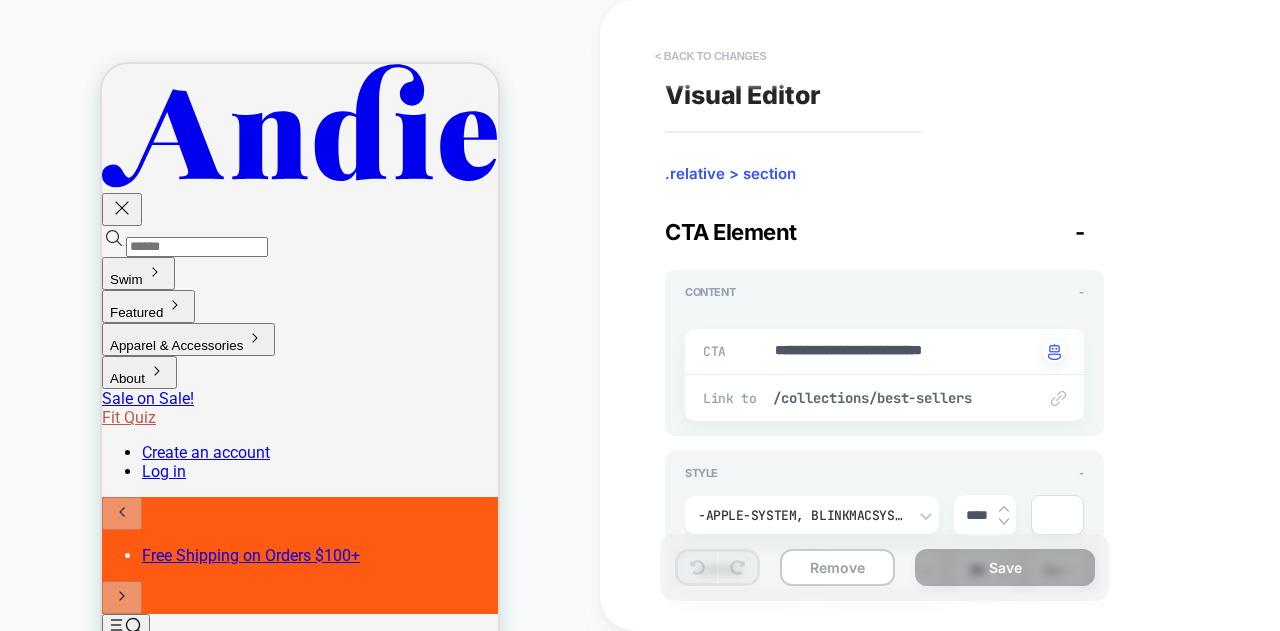 click on "< Back to changes" at bounding box center [711, 56] 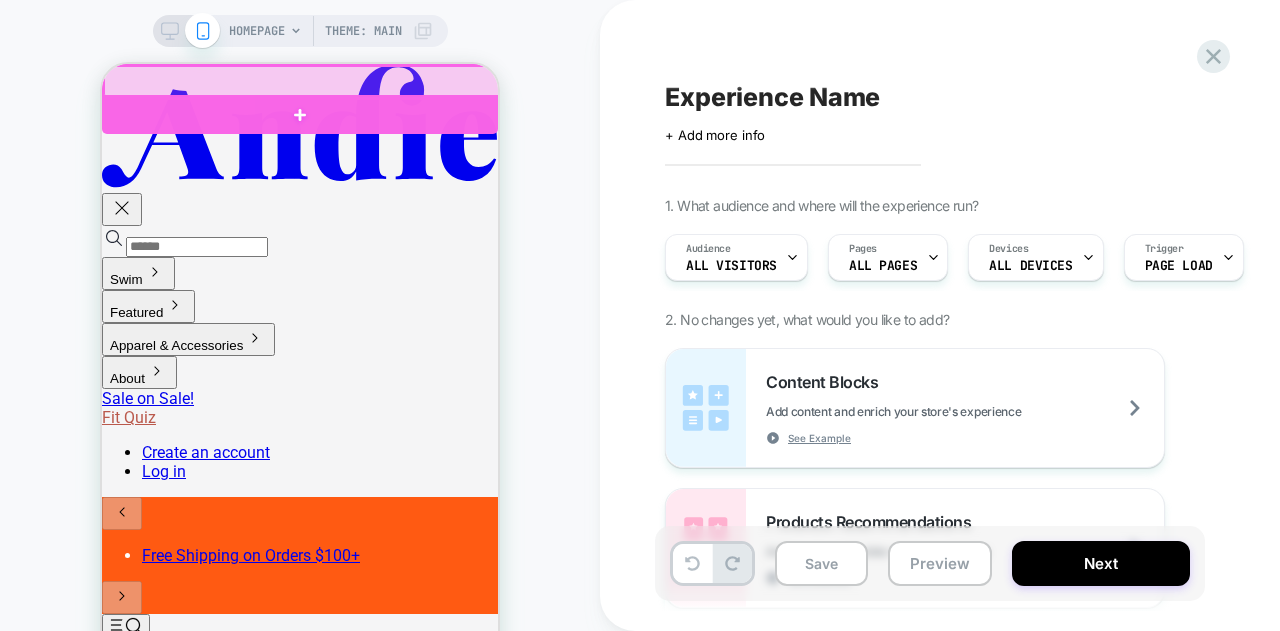 click at bounding box center (302, 82) 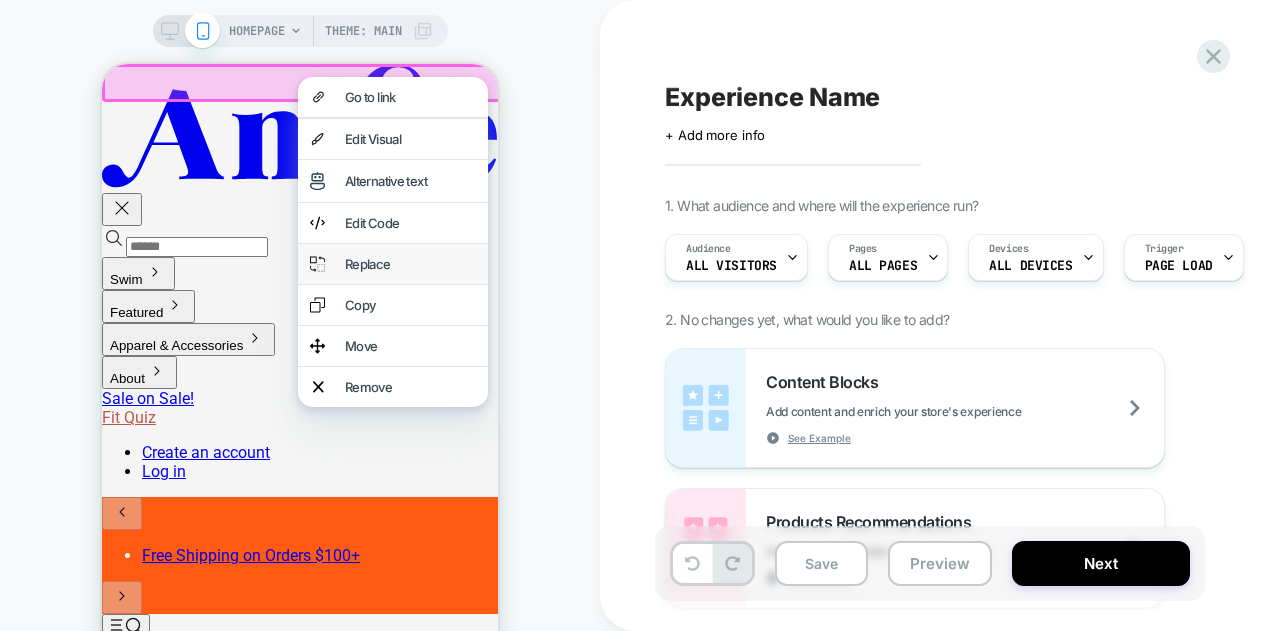 click on "Replace" at bounding box center [410, 264] 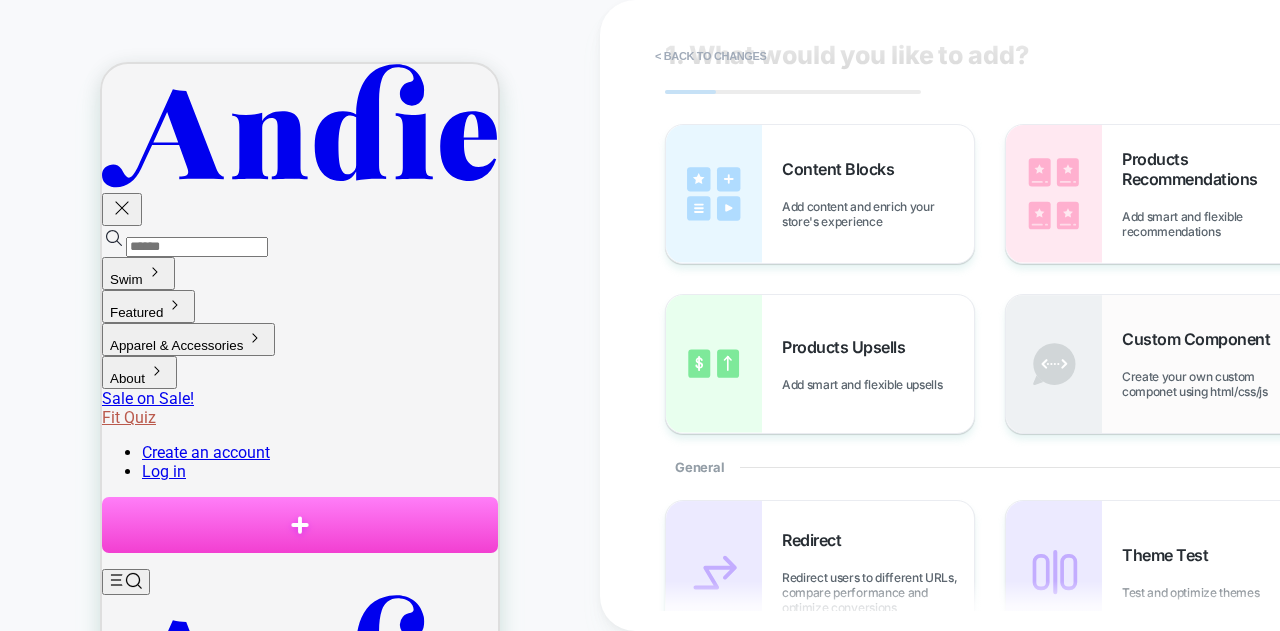 scroll, scrollTop: 0, scrollLeft: 0, axis: both 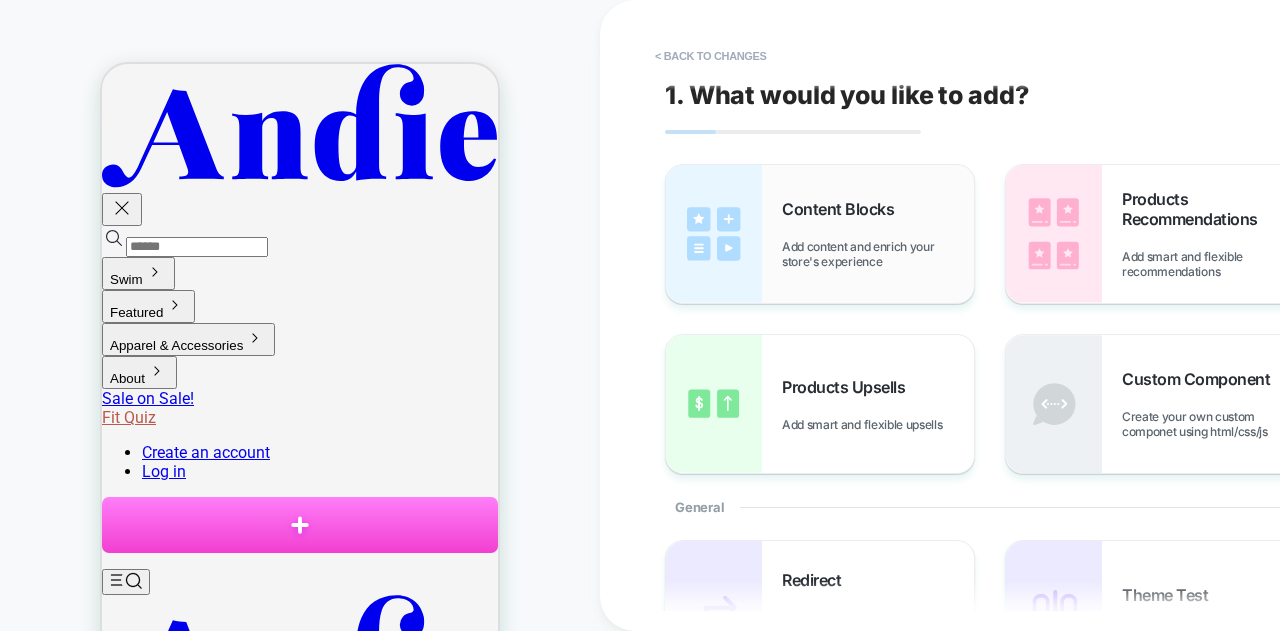 click on "Add content and enrich your store's experience" at bounding box center (878, 254) 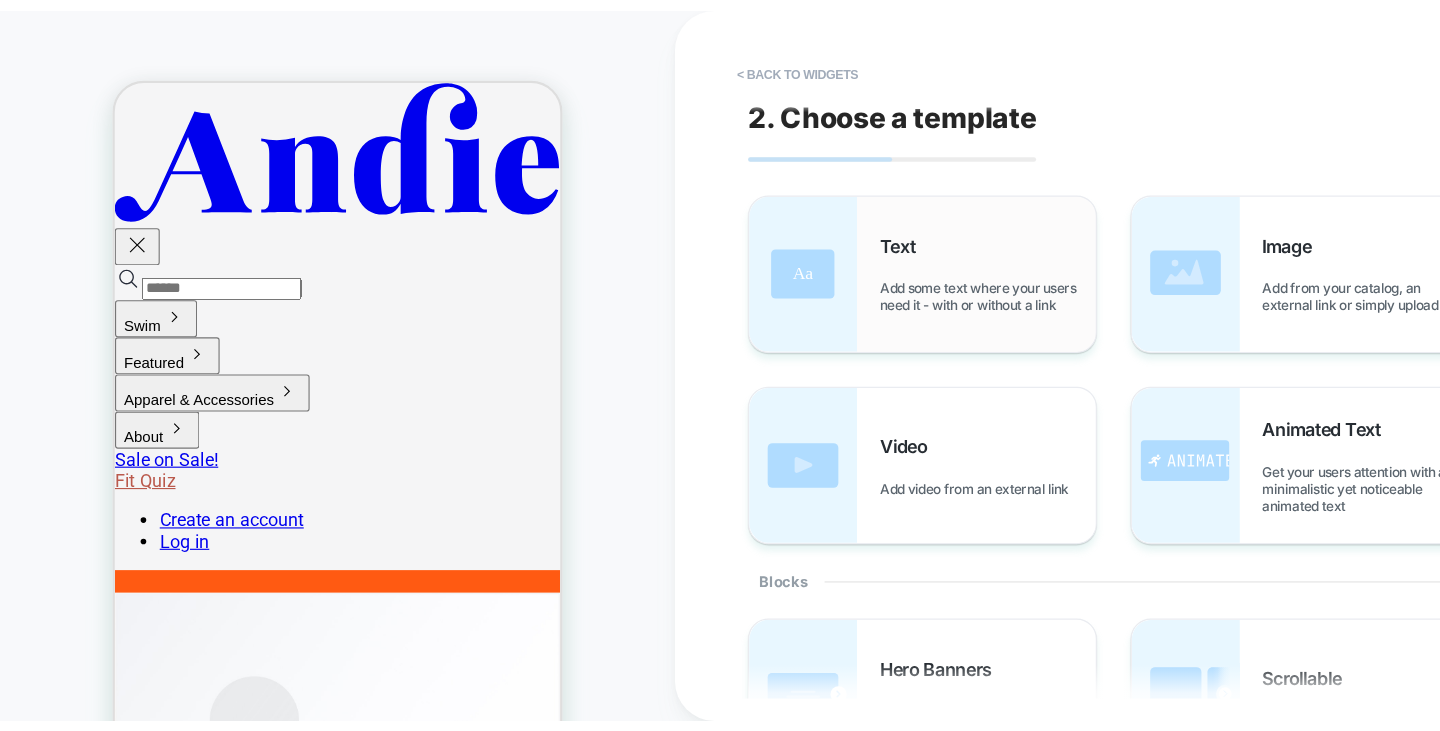 scroll, scrollTop: 100, scrollLeft: 0, axis: vertical 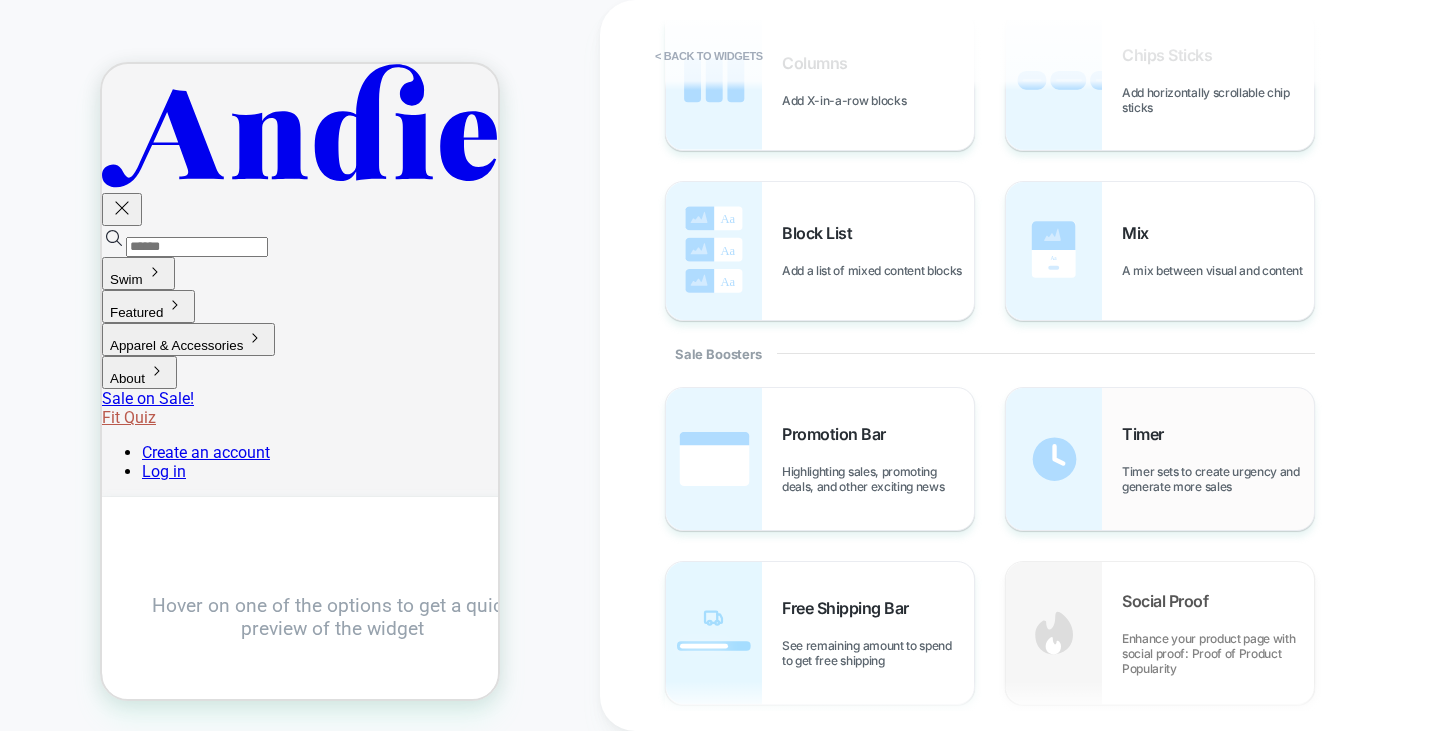click on "Timer Timer sets to create urgency and generate more sales" at bounding box center [1218, 459] 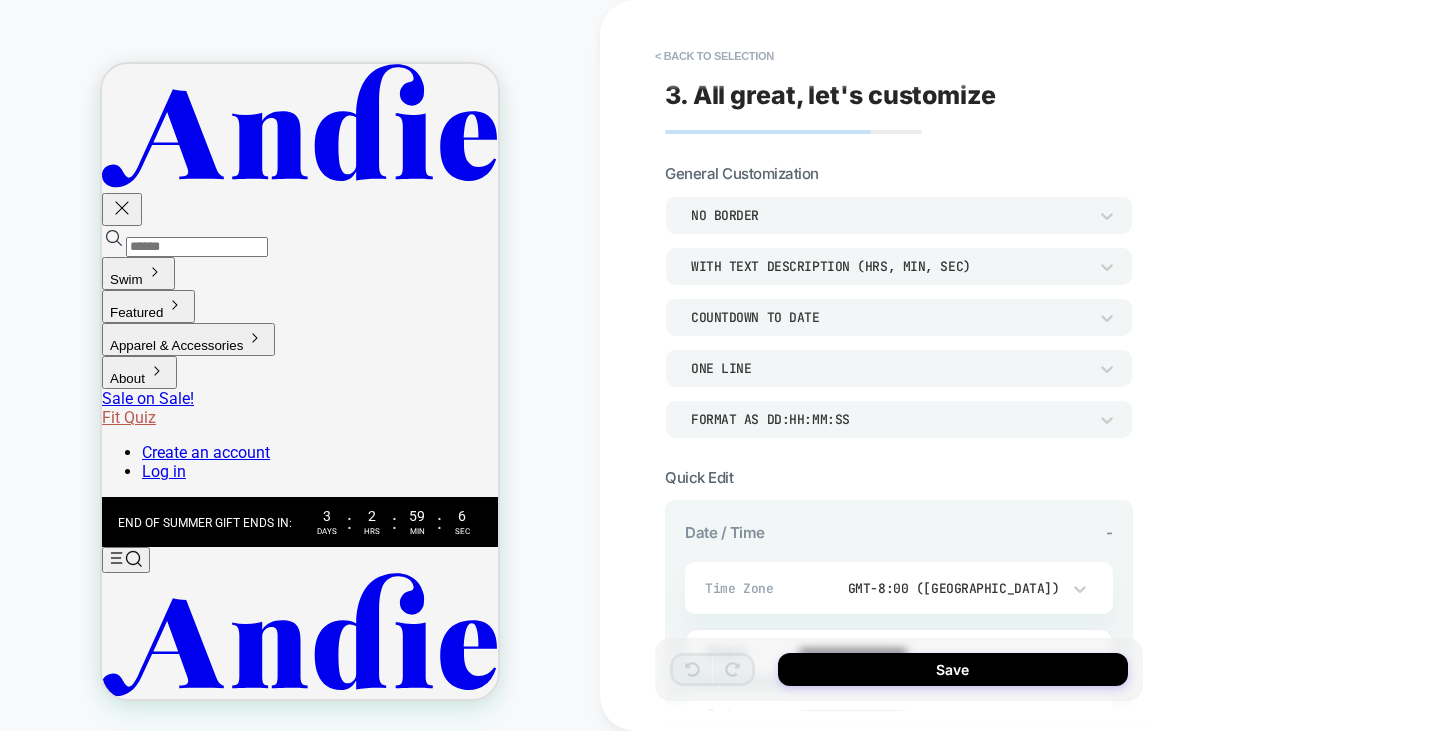 click on "**********" at bounding box center [1040, 365] 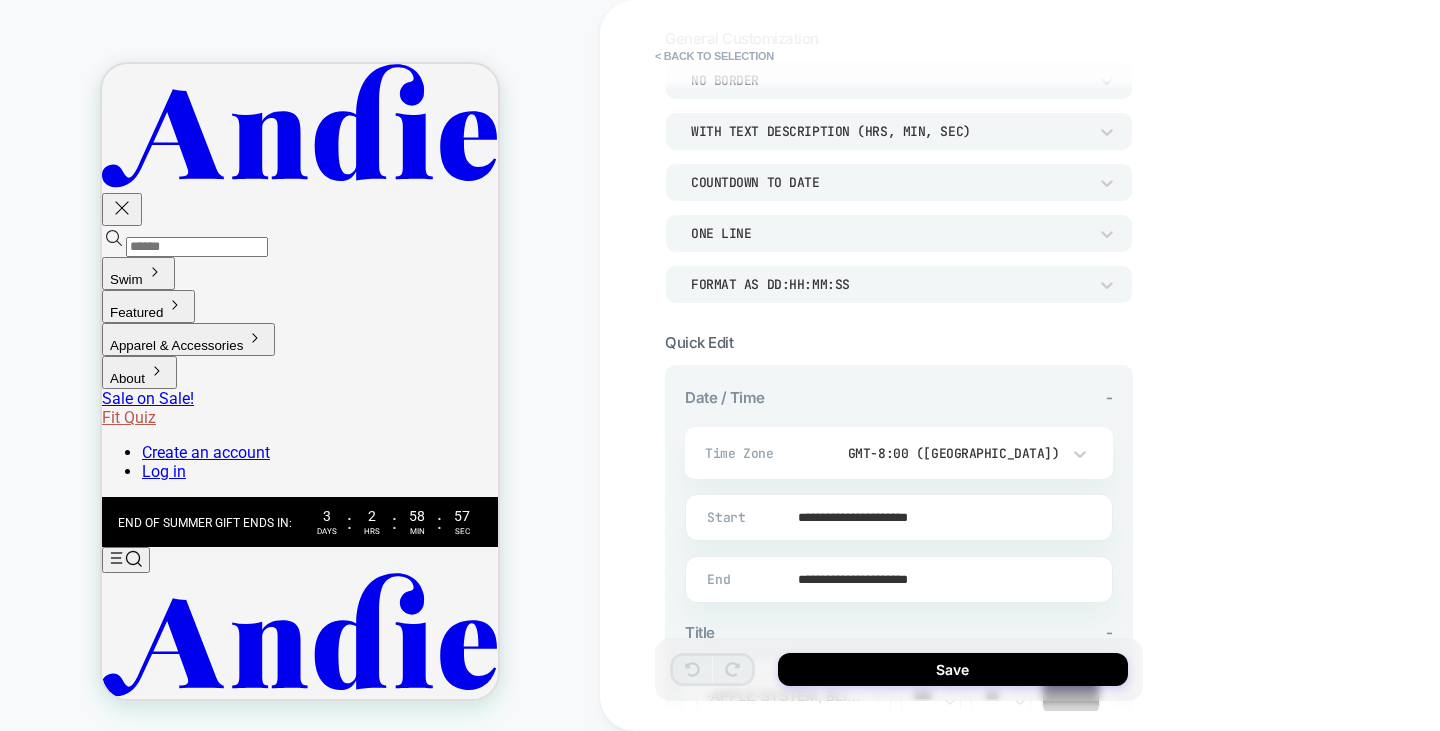 scroll, scrollTop: 400, scrollLeft: 0, axis: vertical 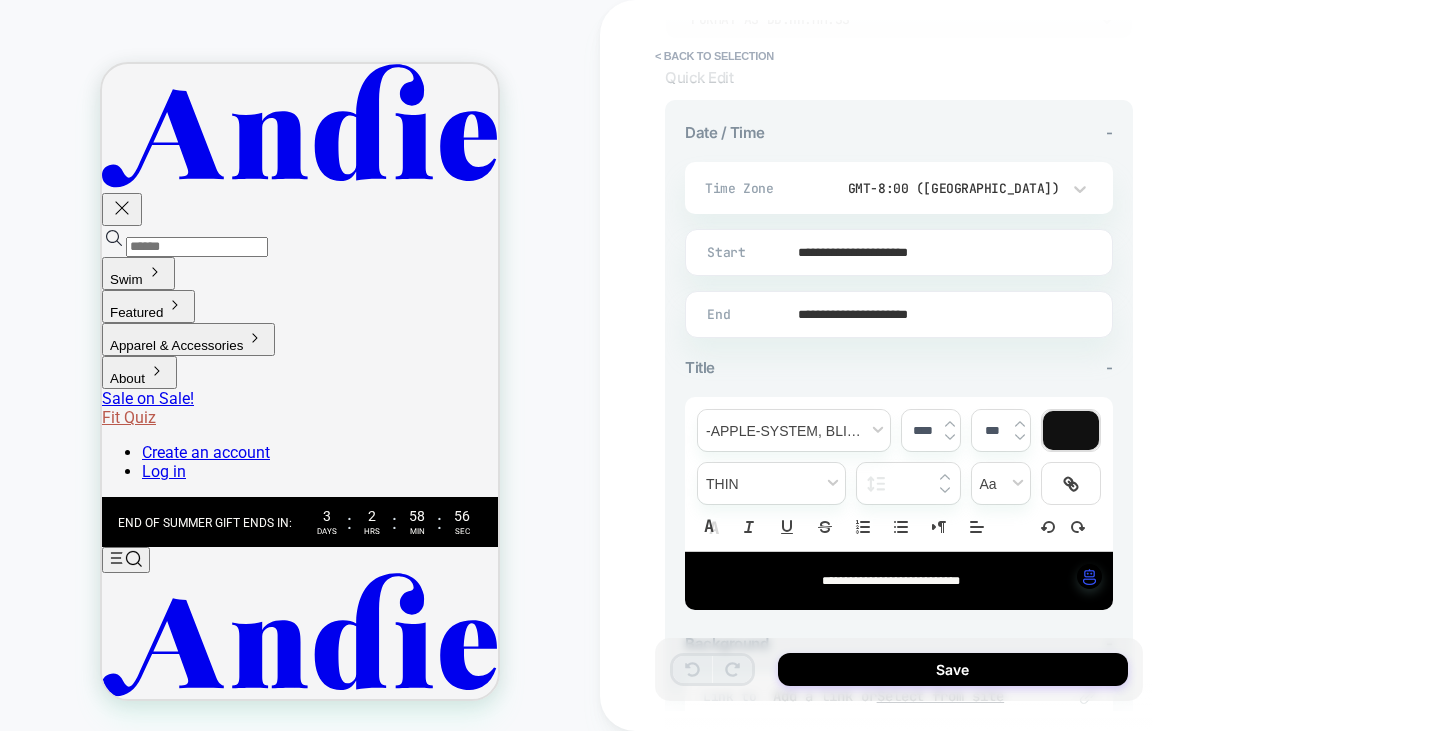 click on "GMT-8:00 ([GEOGRAPHIC_DATA])" at bounding box center [951, 188] 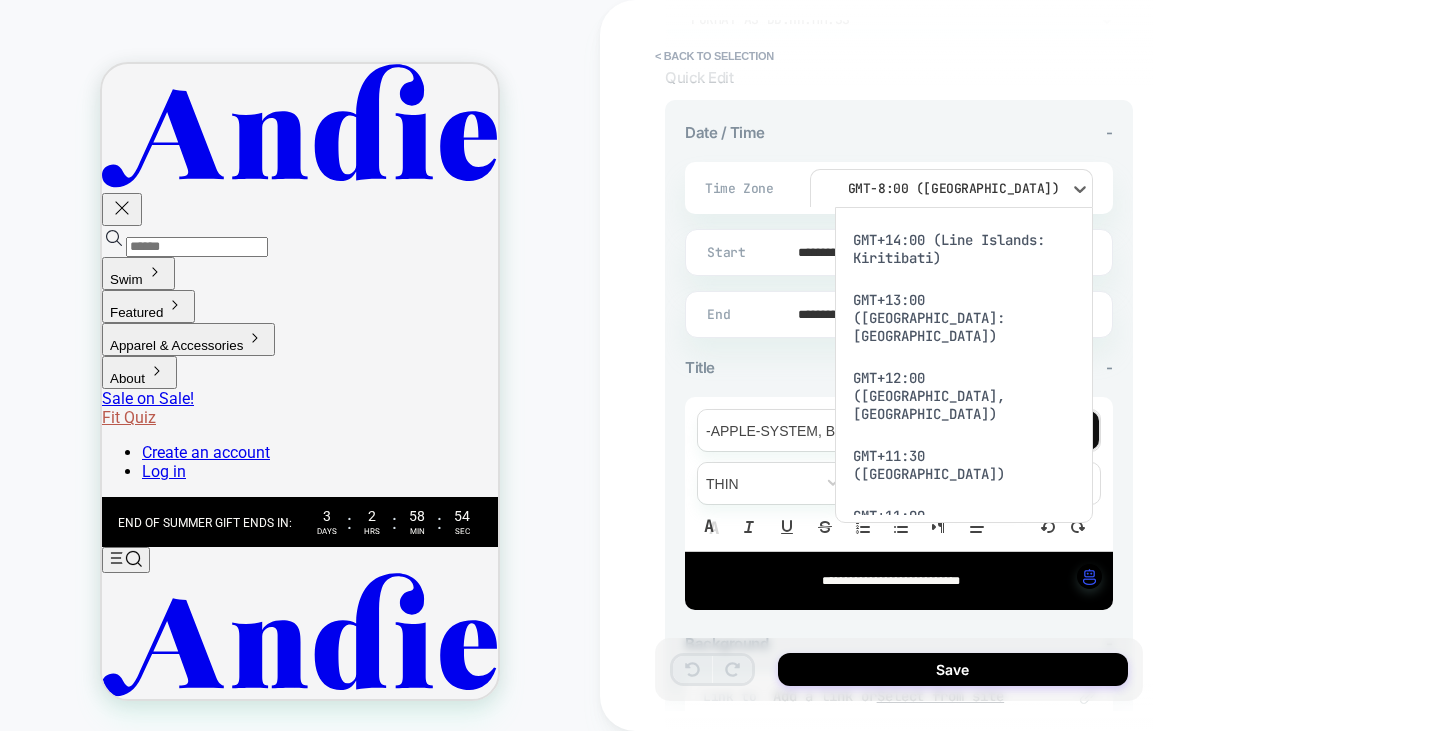 type 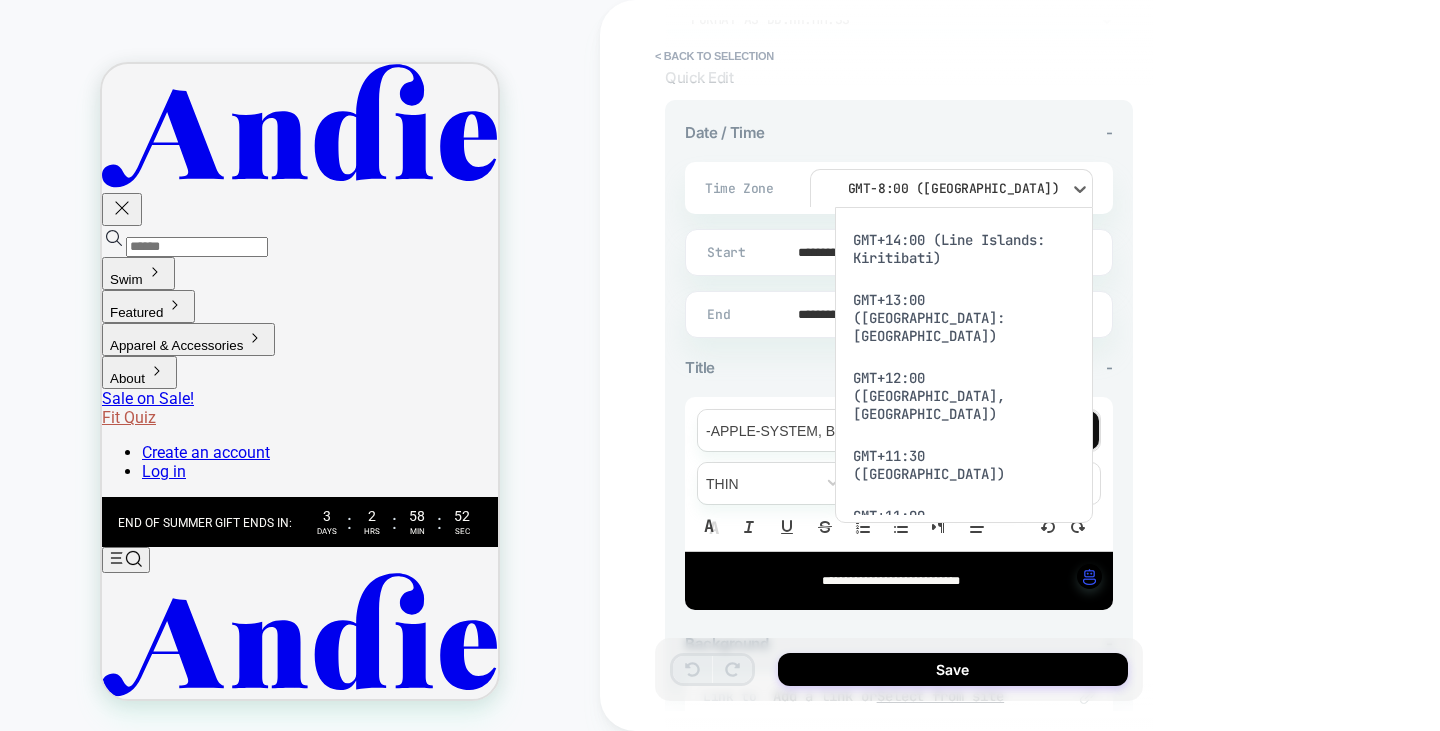 click at bounding box center (720, 365) 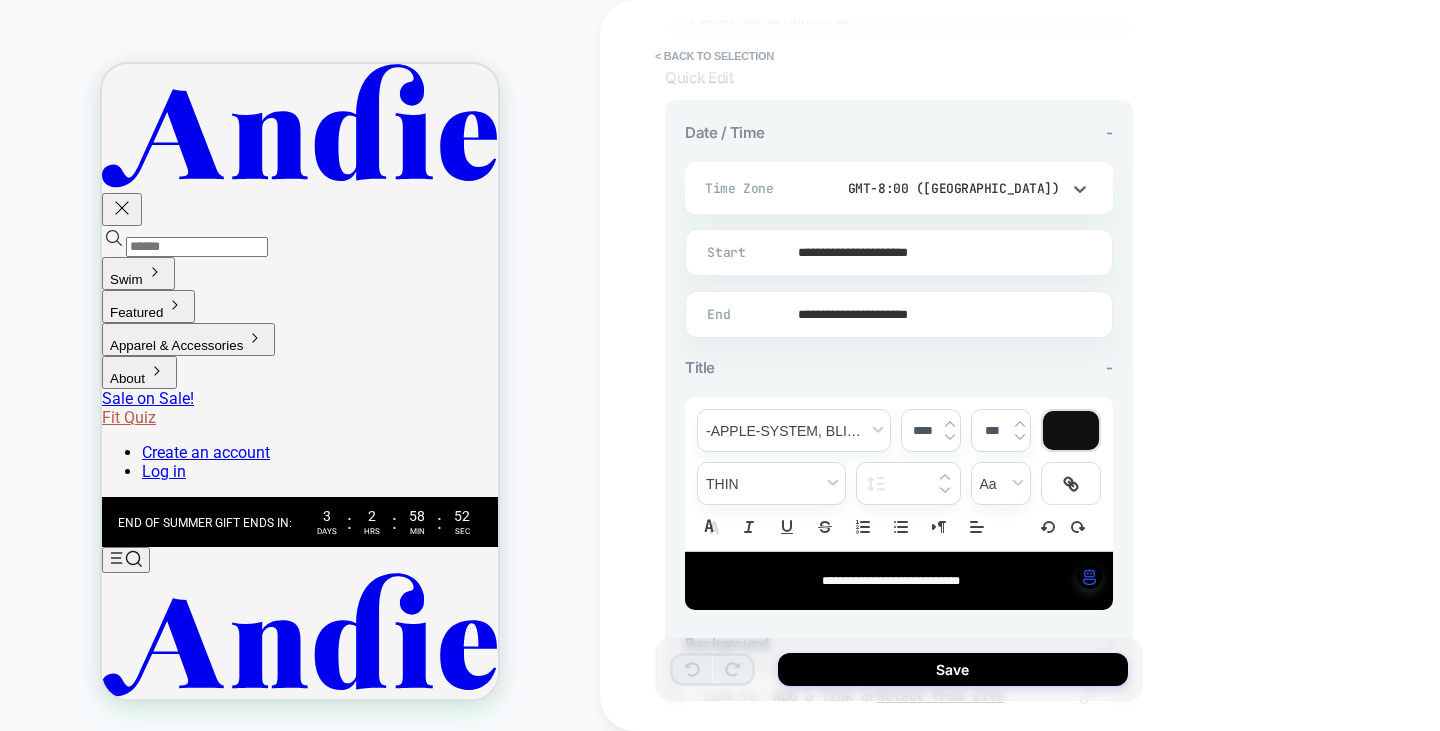 click on "GMT-8:00 ([GEOGRAPHIC_DATA])" at bounding box center (941, 188) 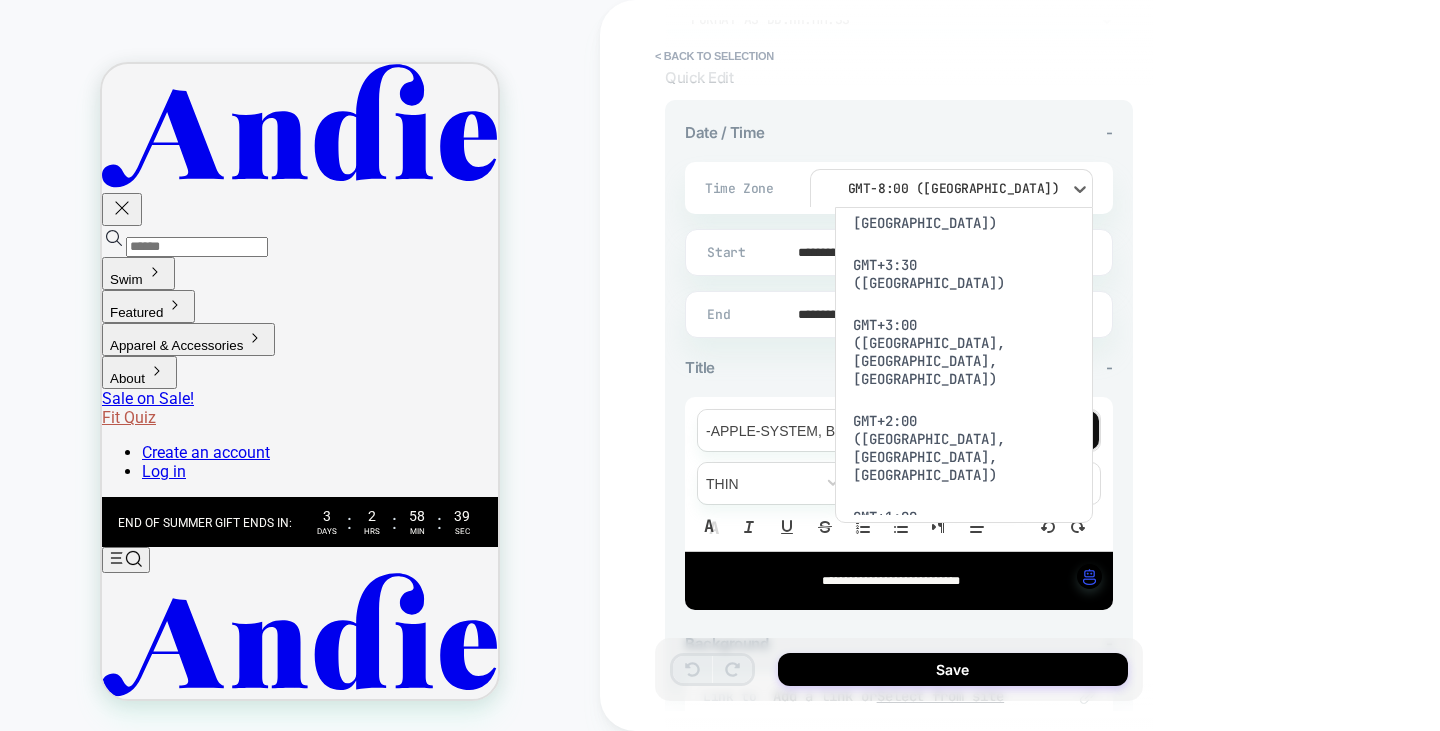 scroll, scrollTop: 1506, scrollLeft: 0, axis: vertical 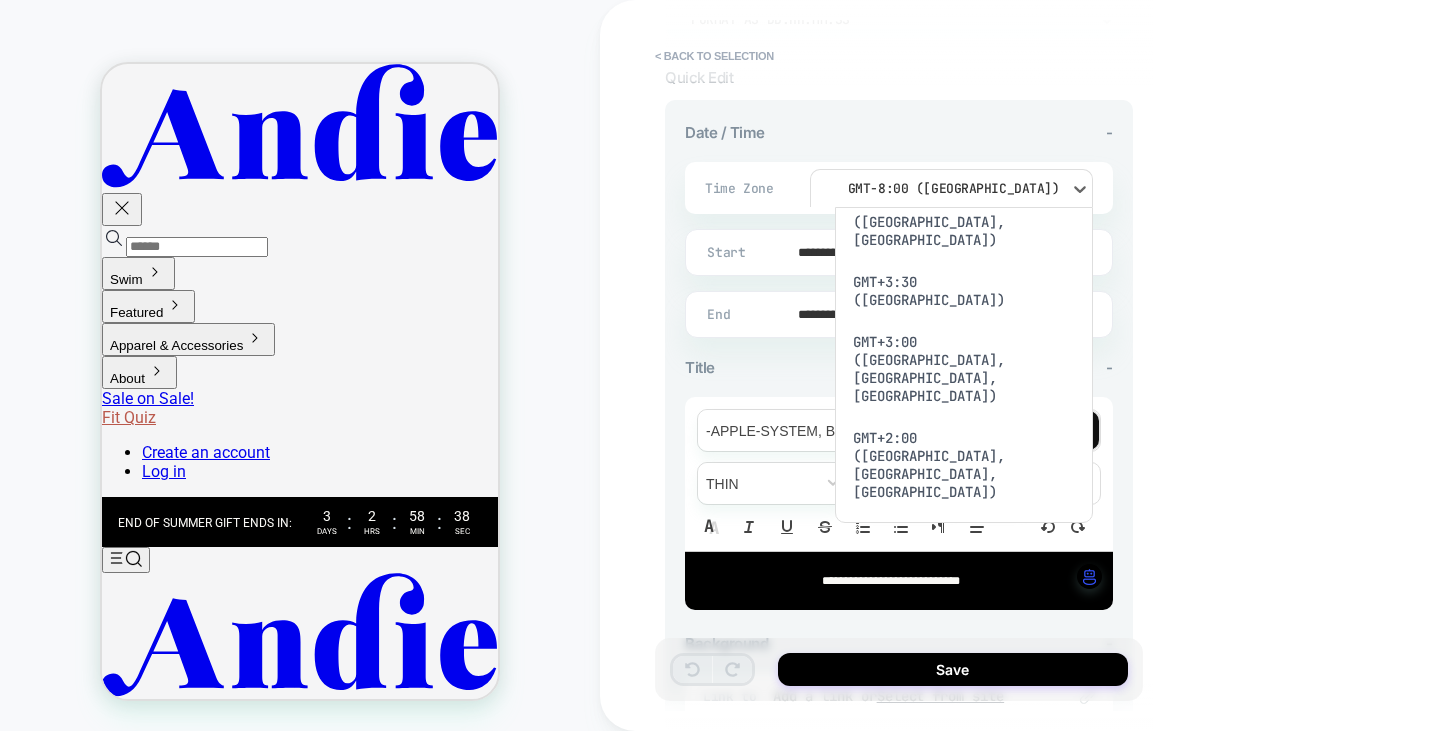 click on "GMT-5:00 ([US_STATE], [GEOGRAPHIC_DATA], [GEOGRAPHIC_DATA])" at bounding box center [964, 1098] 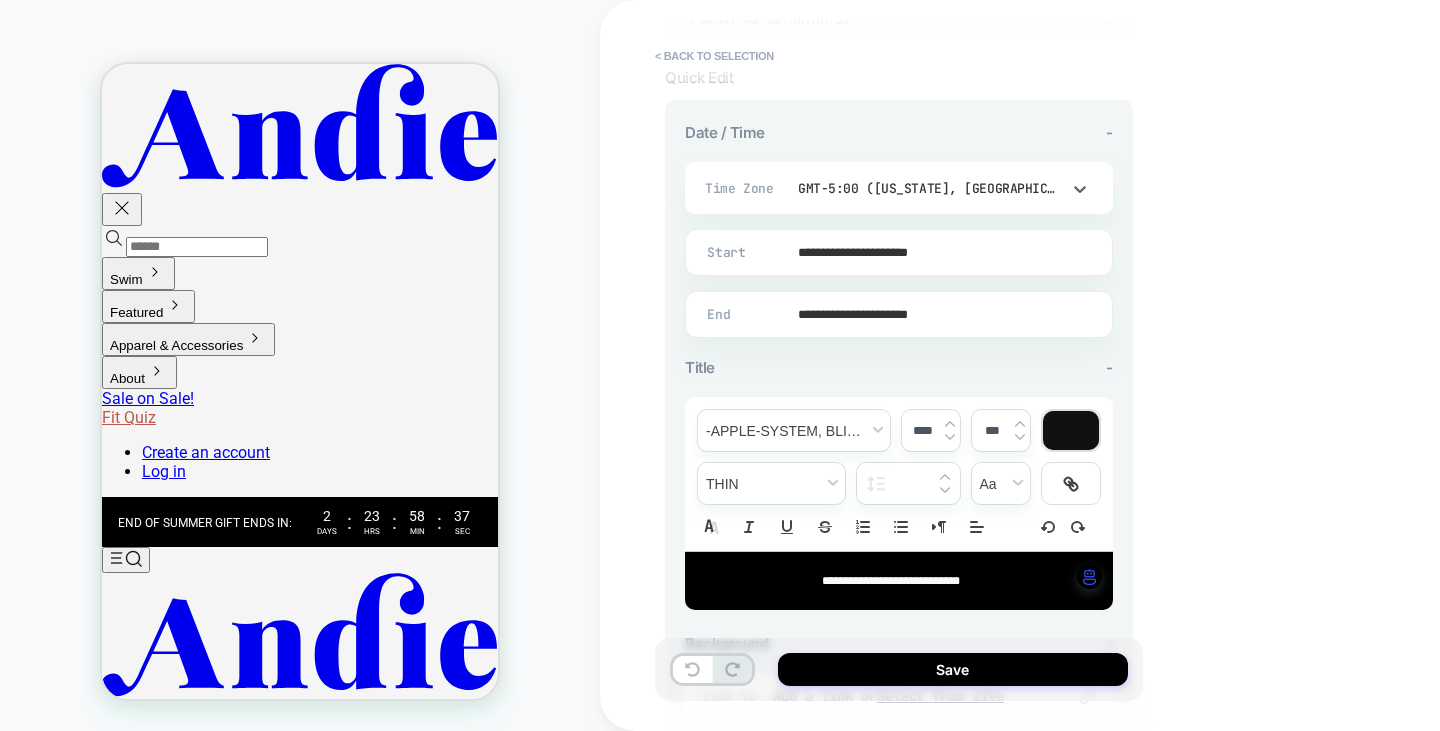 click on "**********" at bounding box center (895, 252) 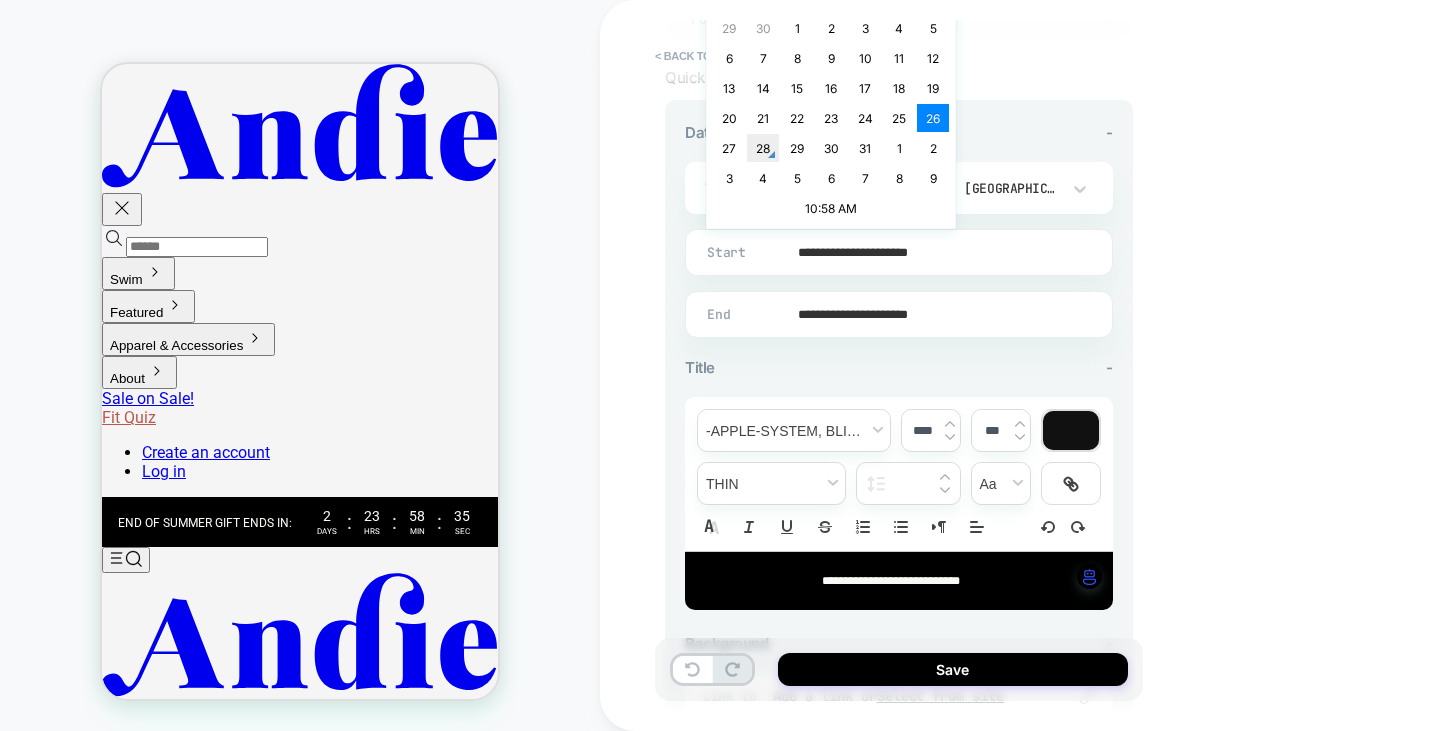 click on "28" at bounding box center (763, 148) 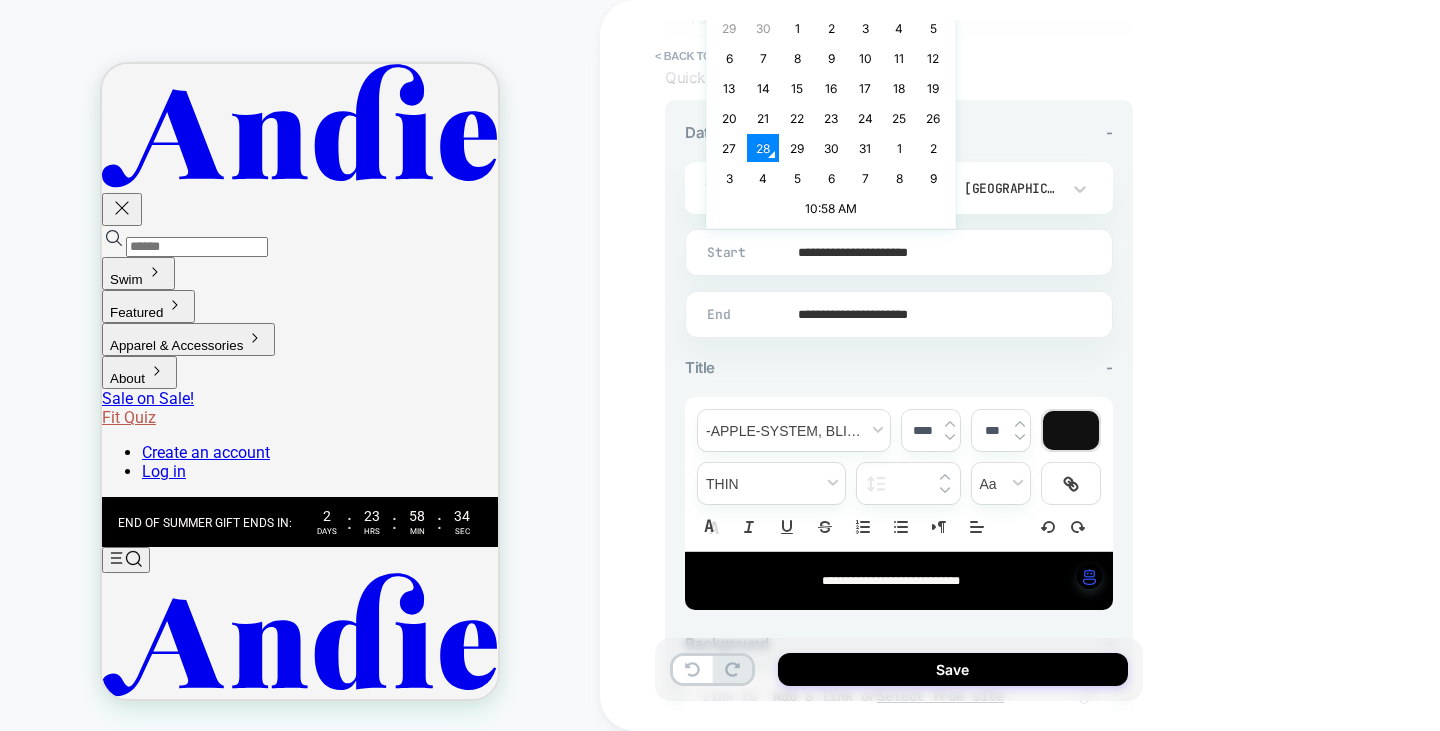 click on "**********" at bounding box center (895, 252) 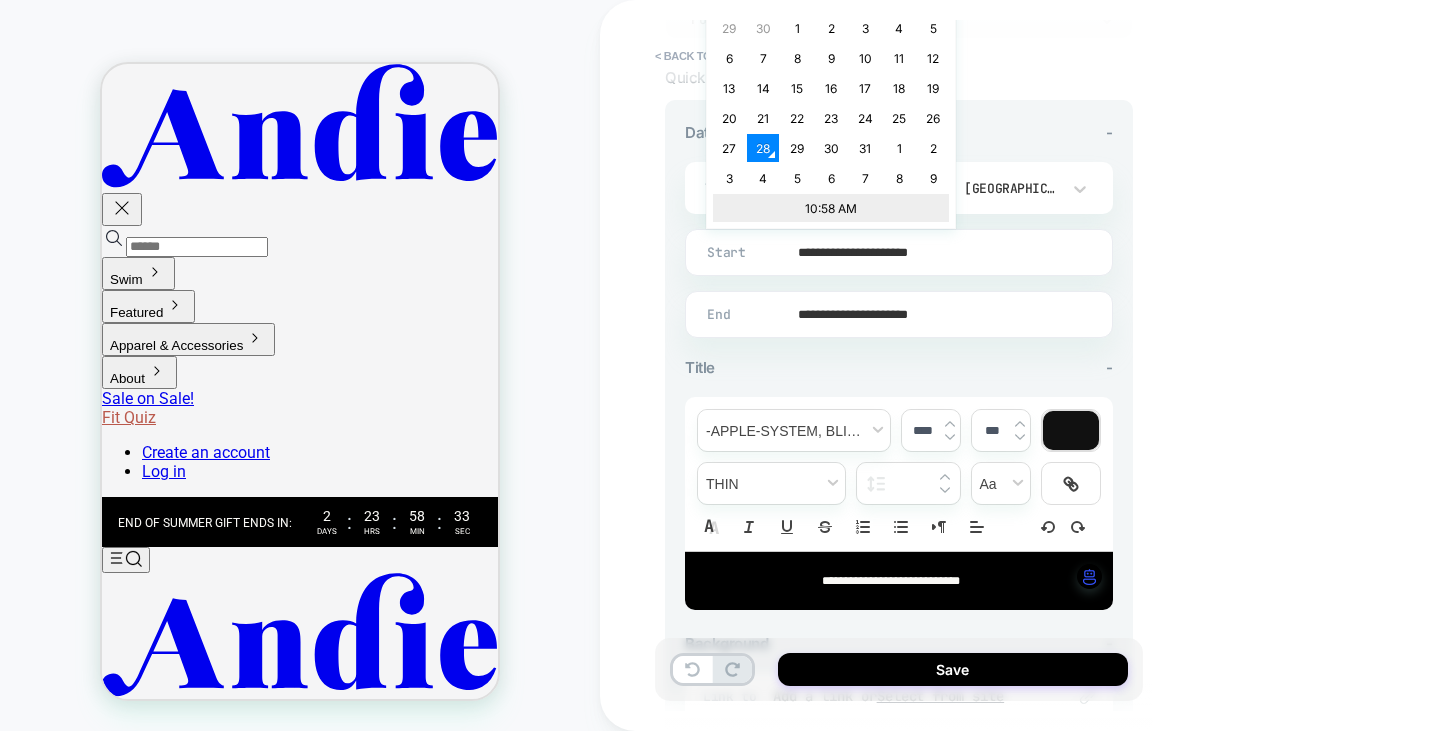 click on "10:58 AM" at bounding box center (831, 208) 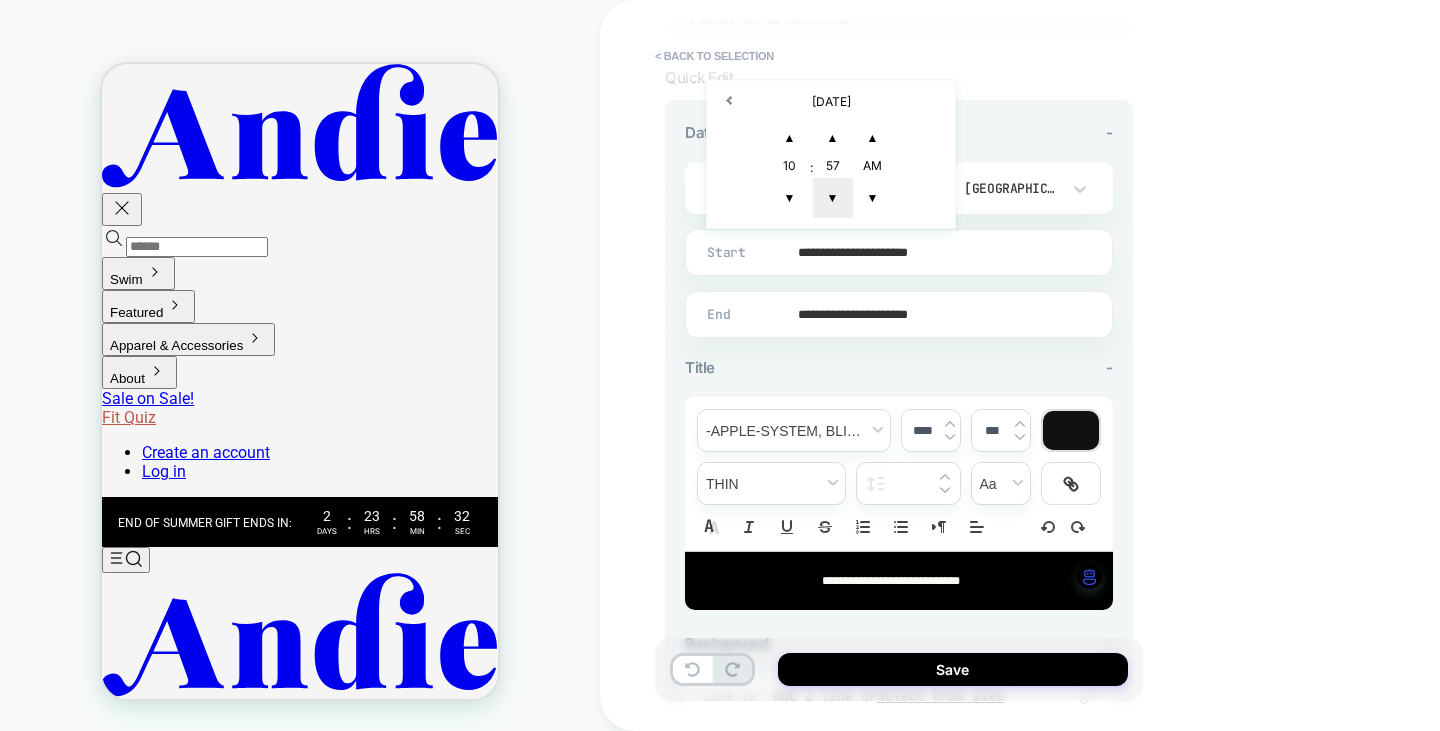 click on "▼" at bounding box center (833, 198) 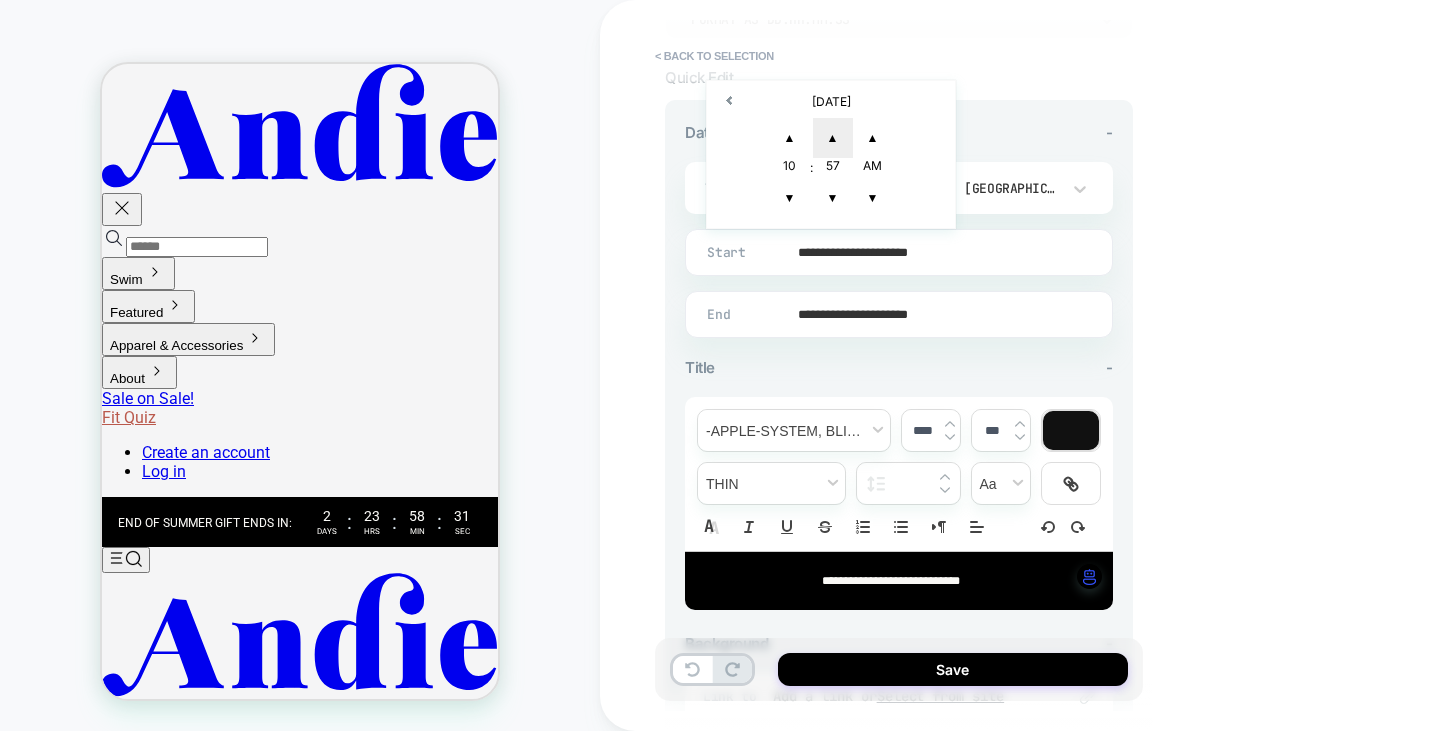 click on "▲" at bounding box center (833, 138) 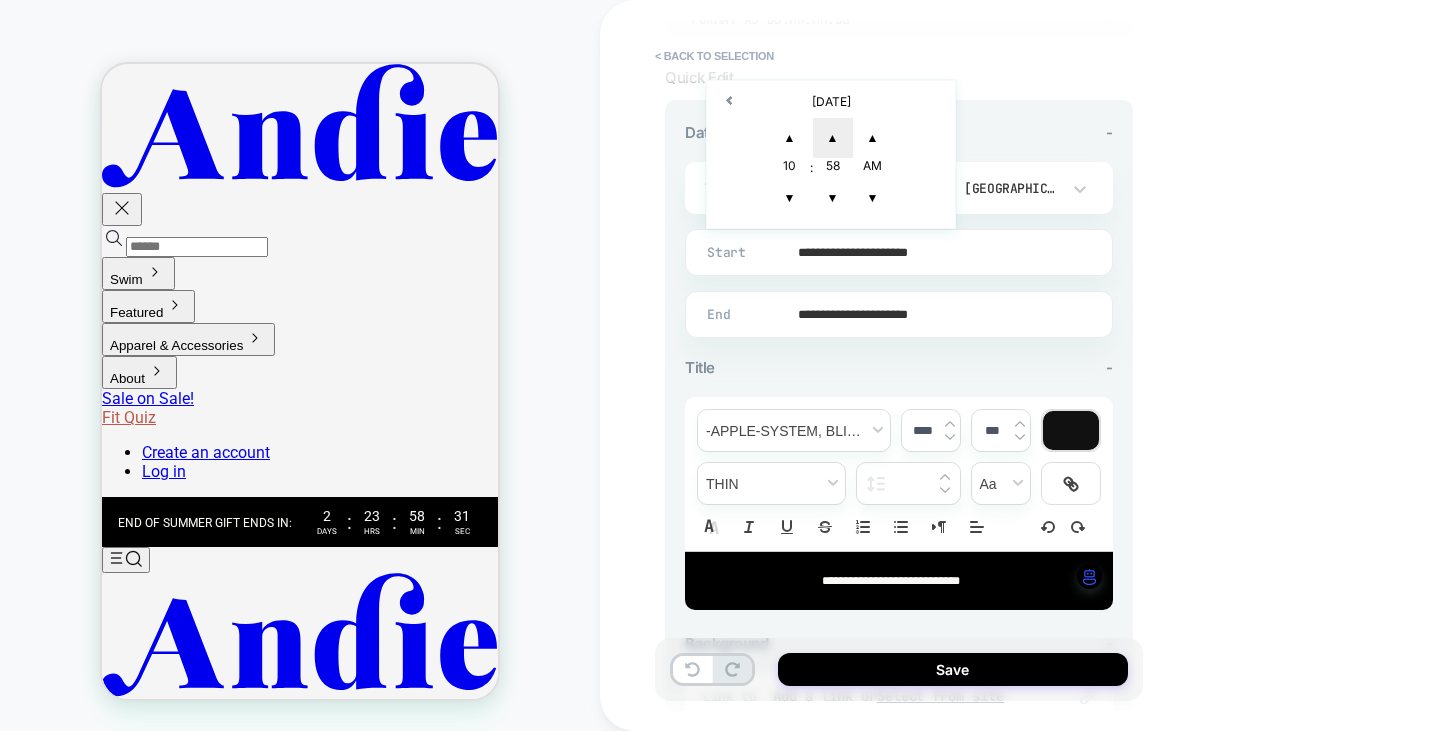 click on "▲" at bounding box center (833, 138) 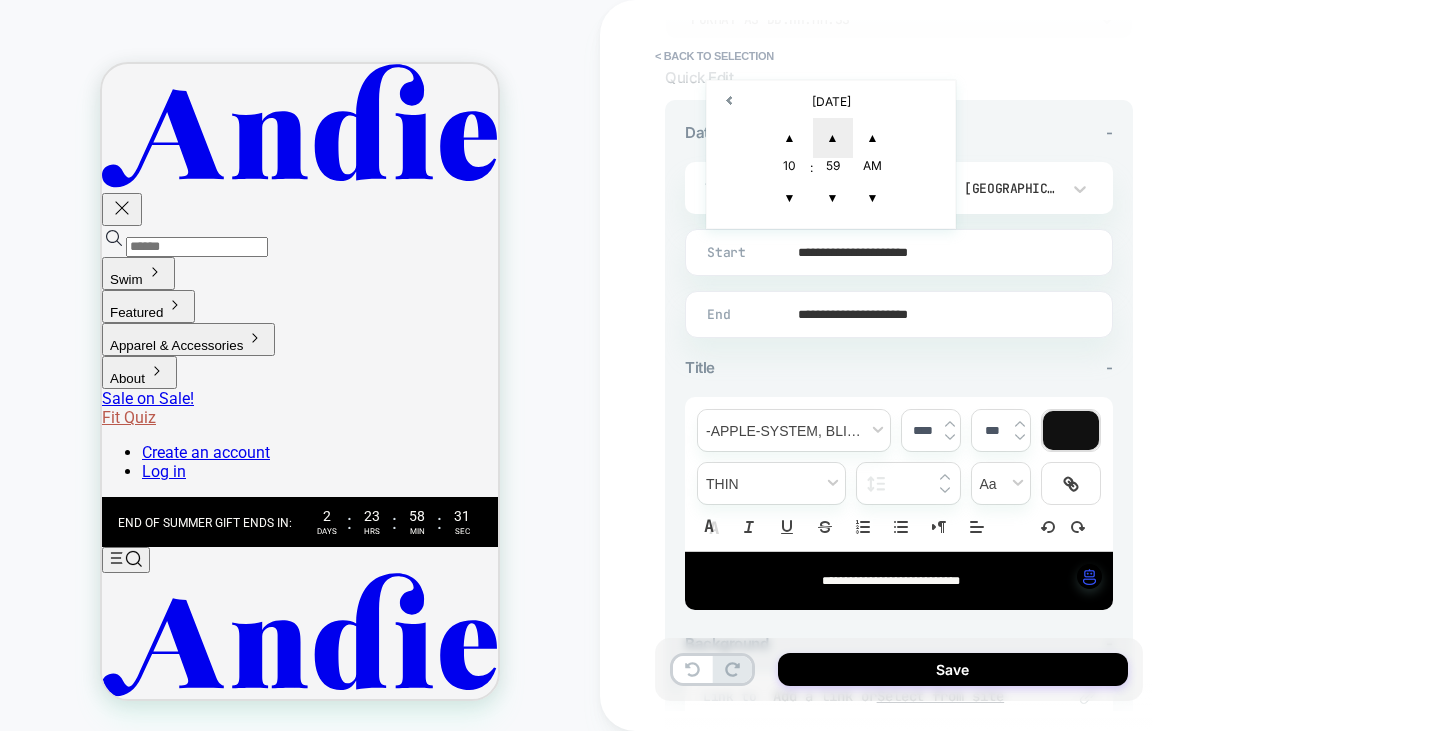 click on "▲" at bounding box center [833, 138] 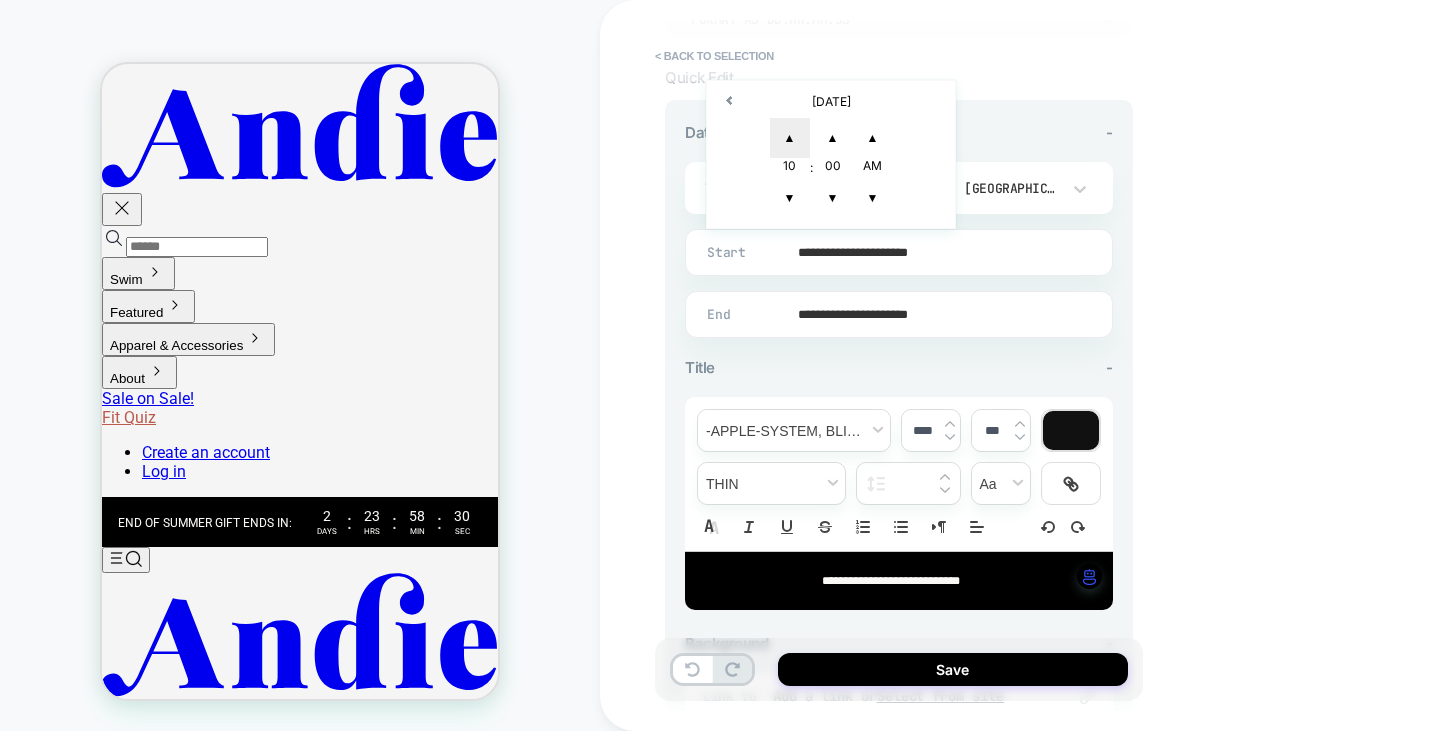 click on "▲" at bounding box center [790, 138] 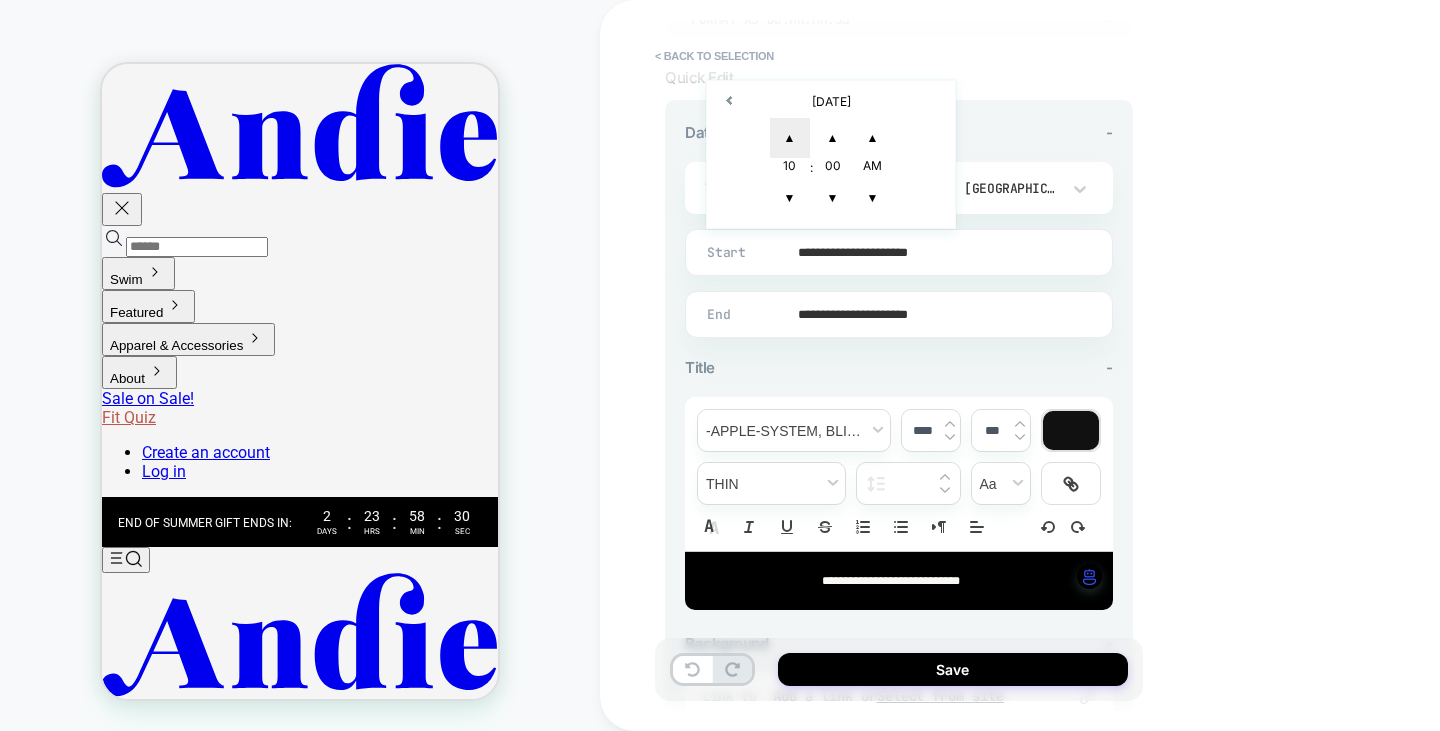 type on "**********" 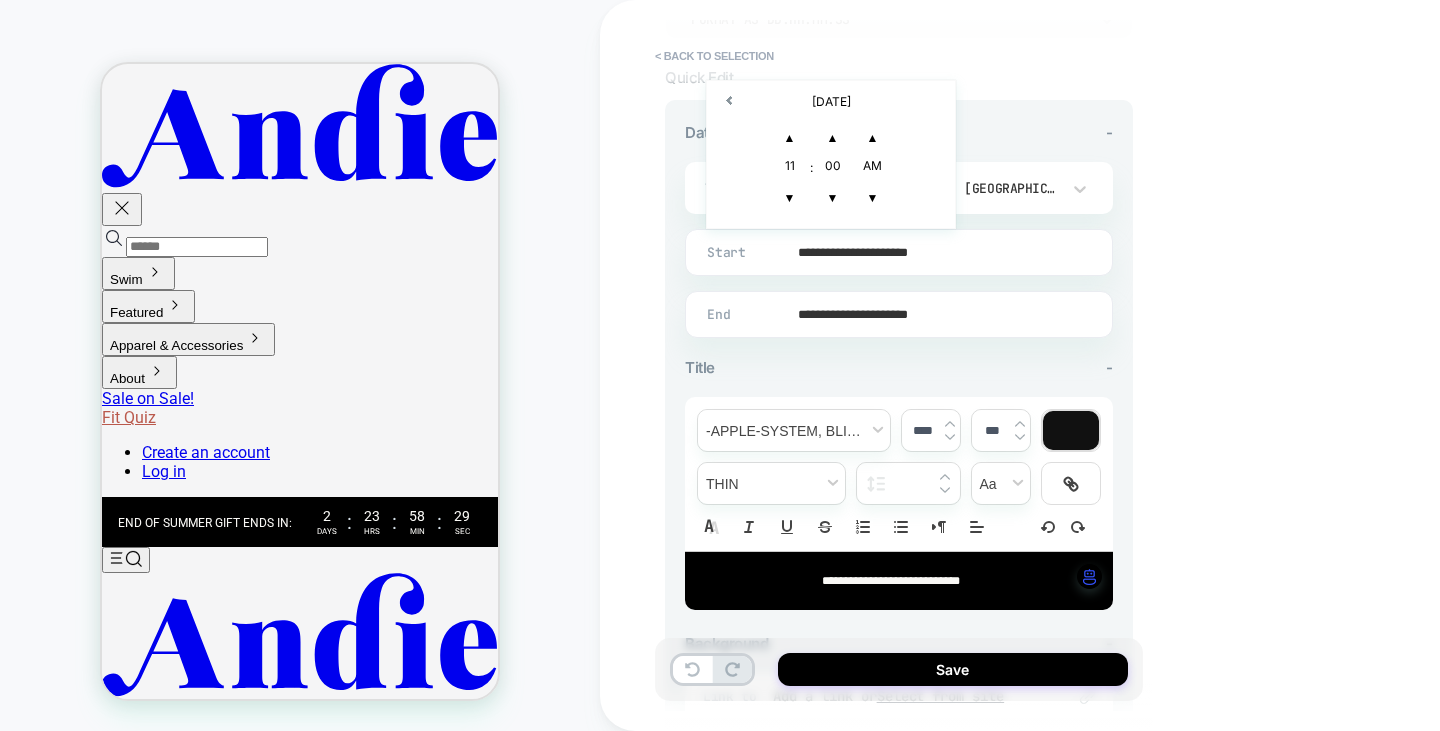 click on "**********" at bounding box center (1040, 365) 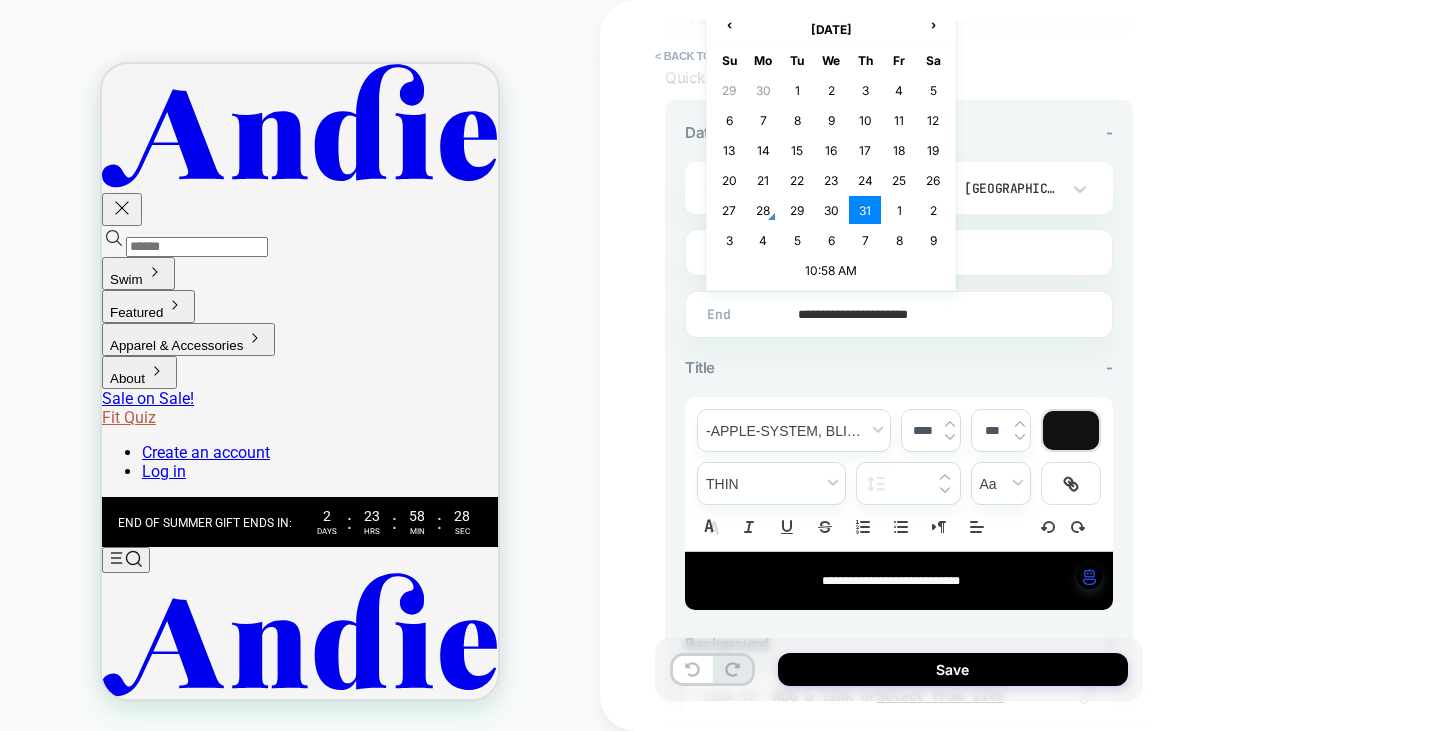 click on "**********" at bounding box center (895, 314) 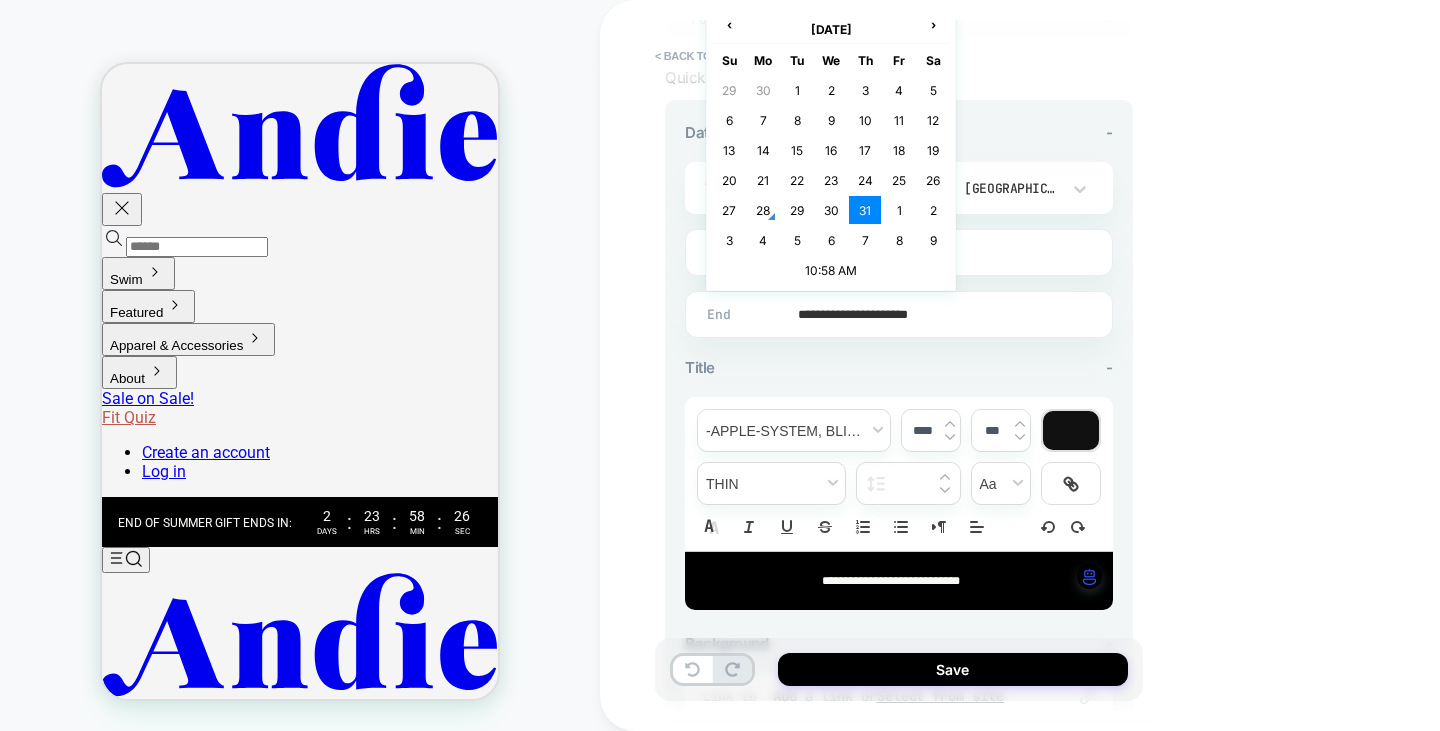 click on "31" at bounding box center [865, 210] 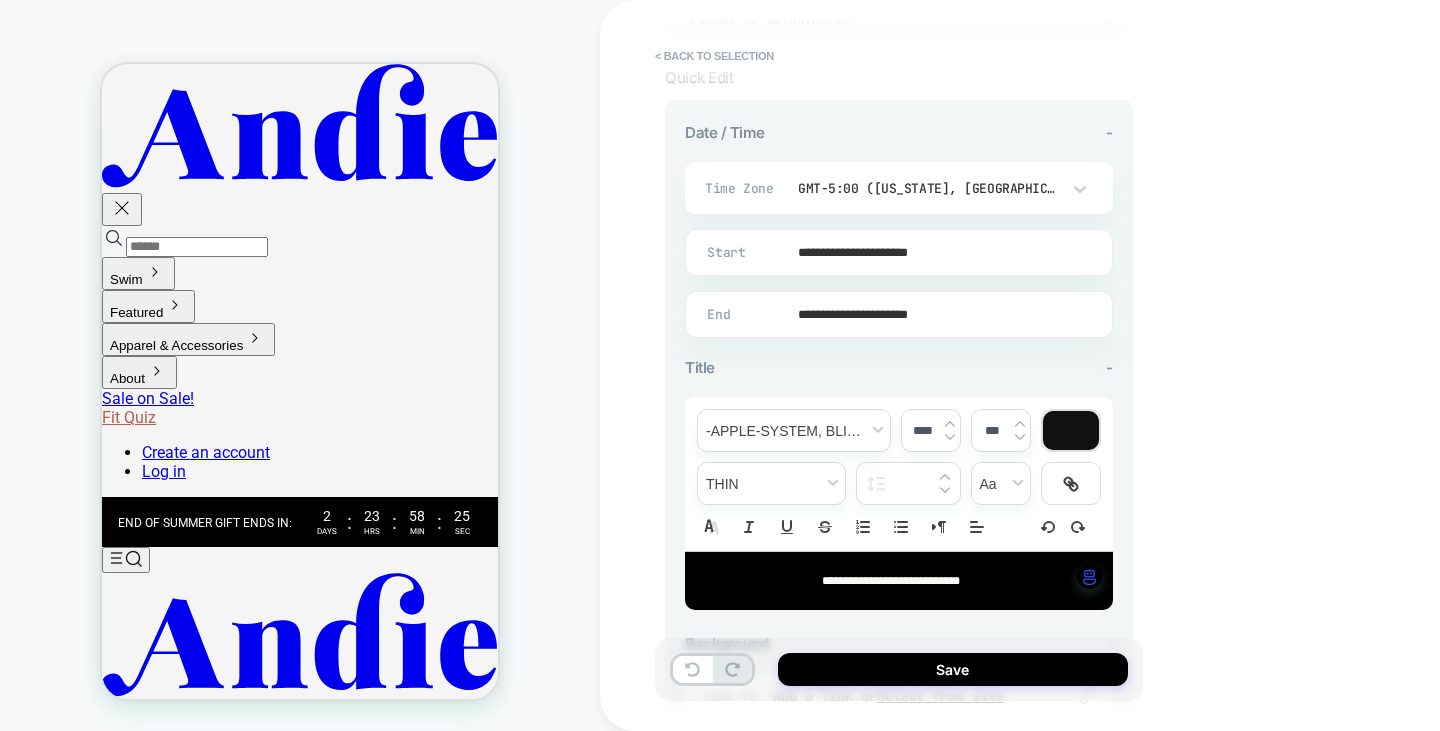 click on "**********" at bounding box center (895, 314) 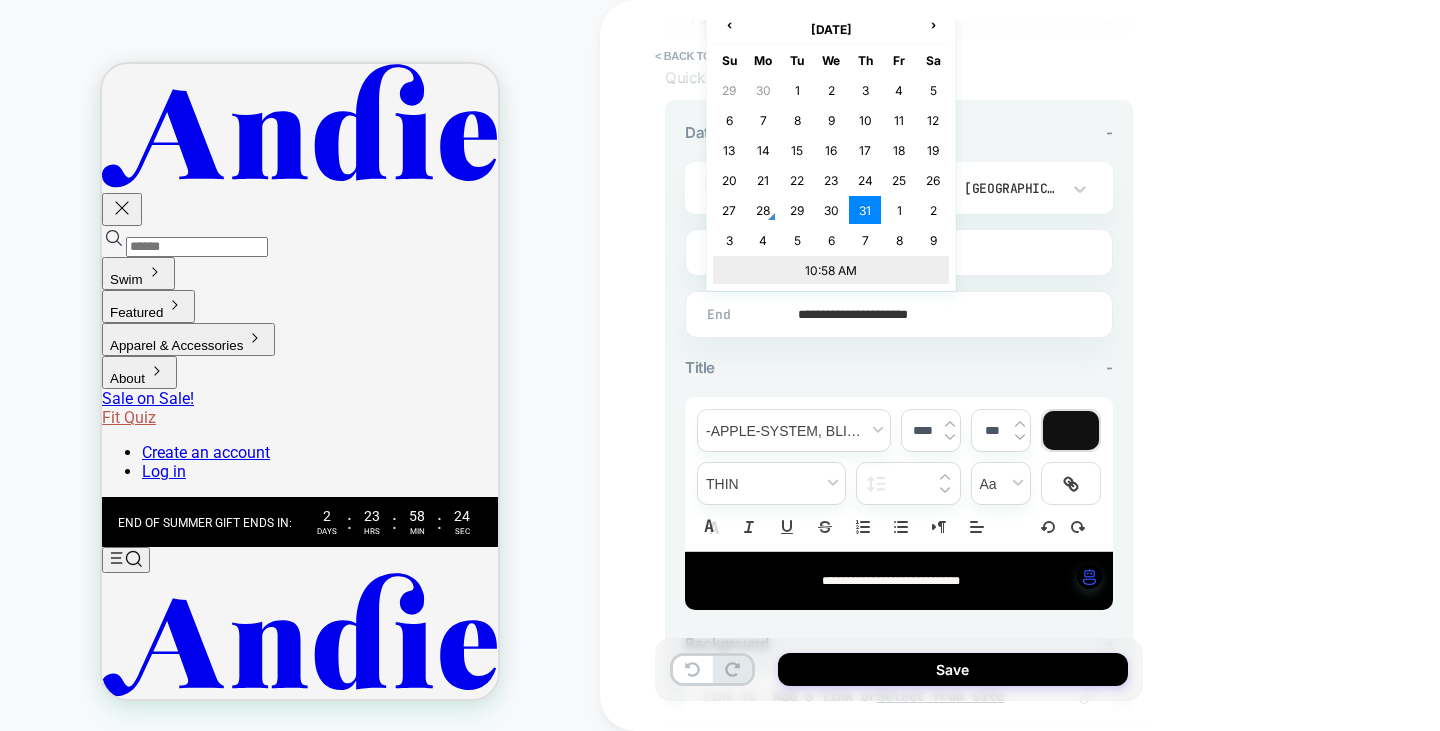 click on "10:58 AM" at bounding box center (831, 270) 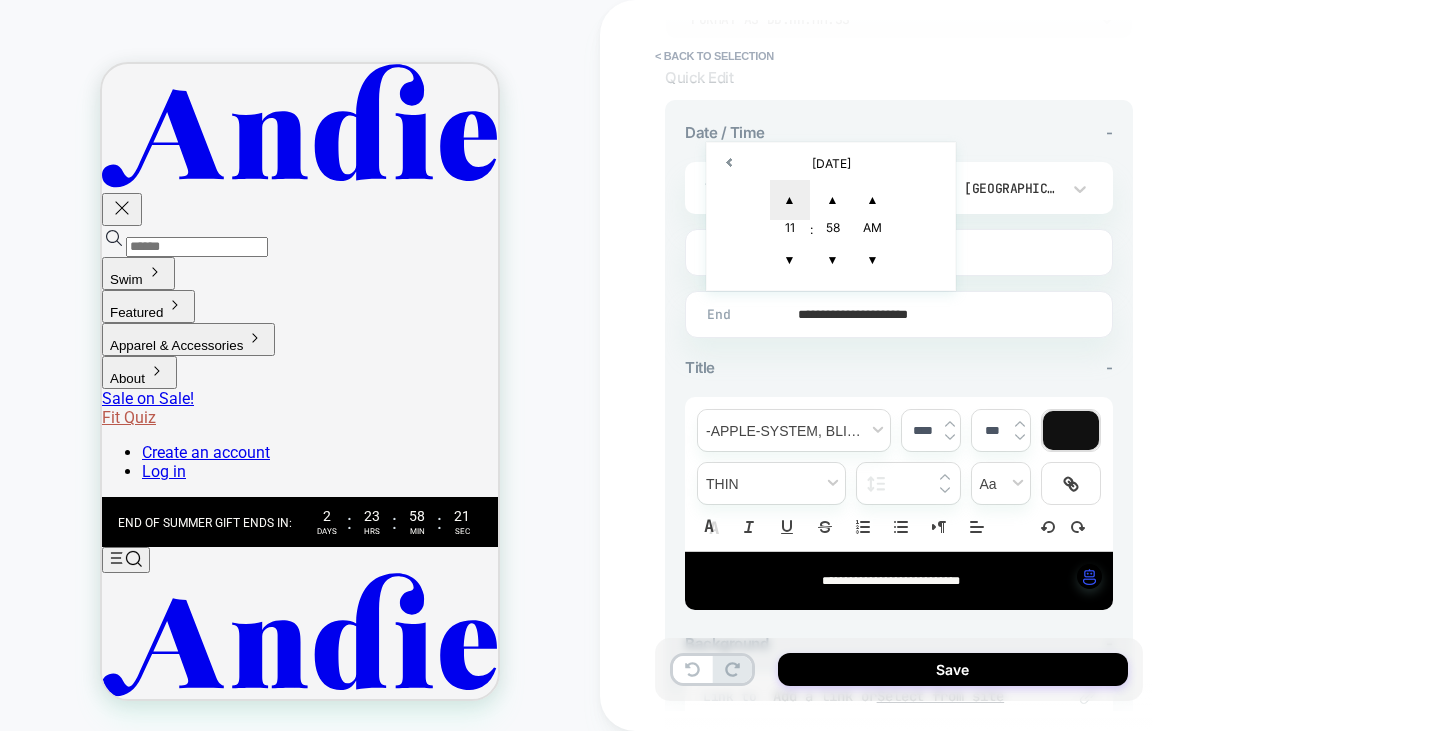 click on "▲" at bounding box center [790, 200] 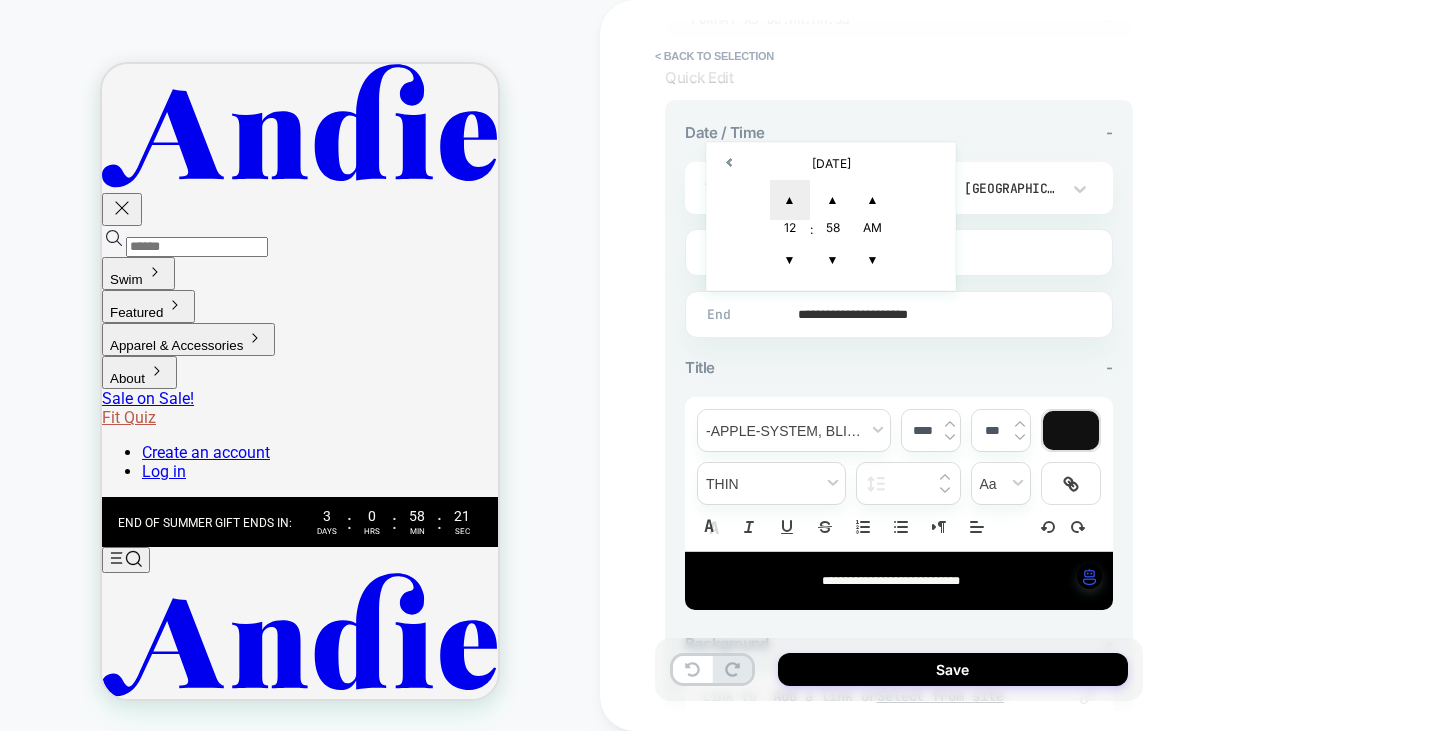click on "▲" at bounding box center [790, 200] 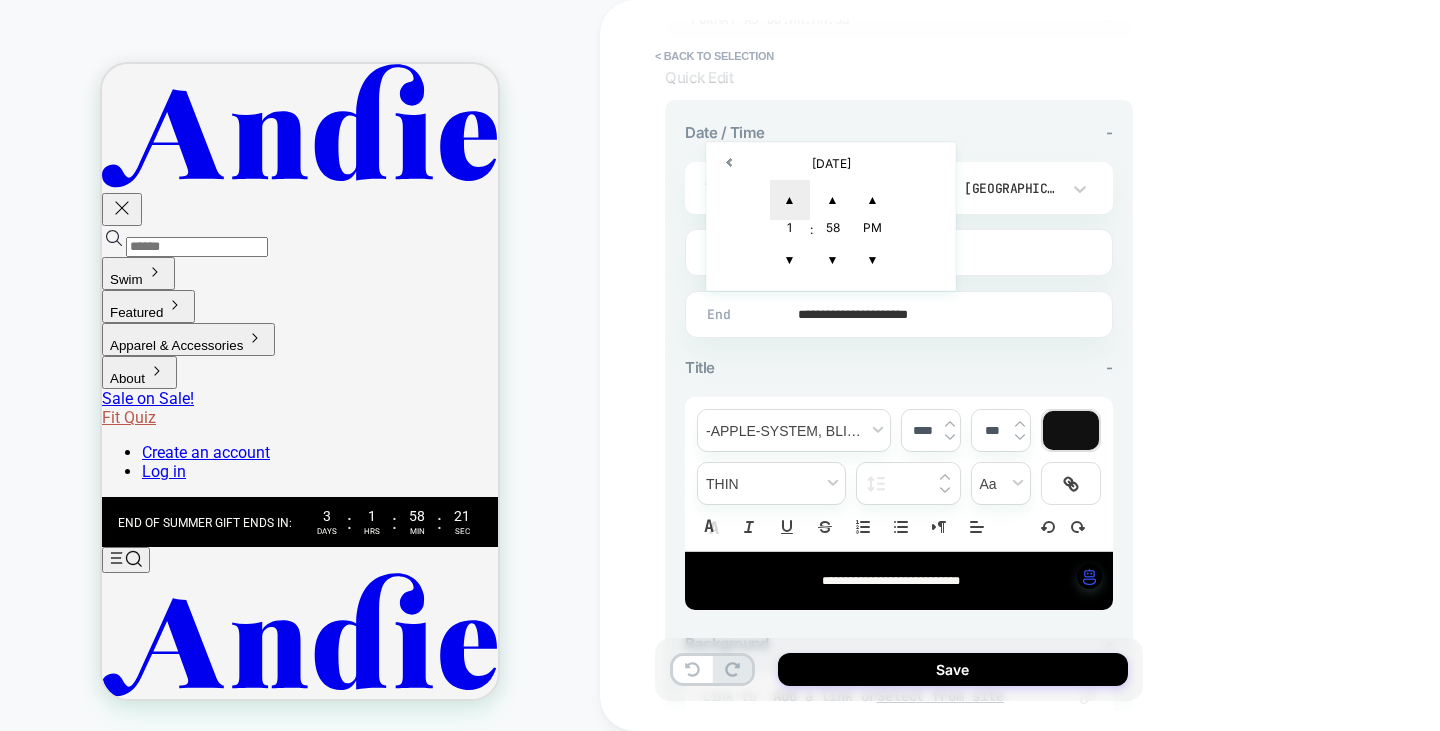 click on "▲" at bounding box center [790, 200] 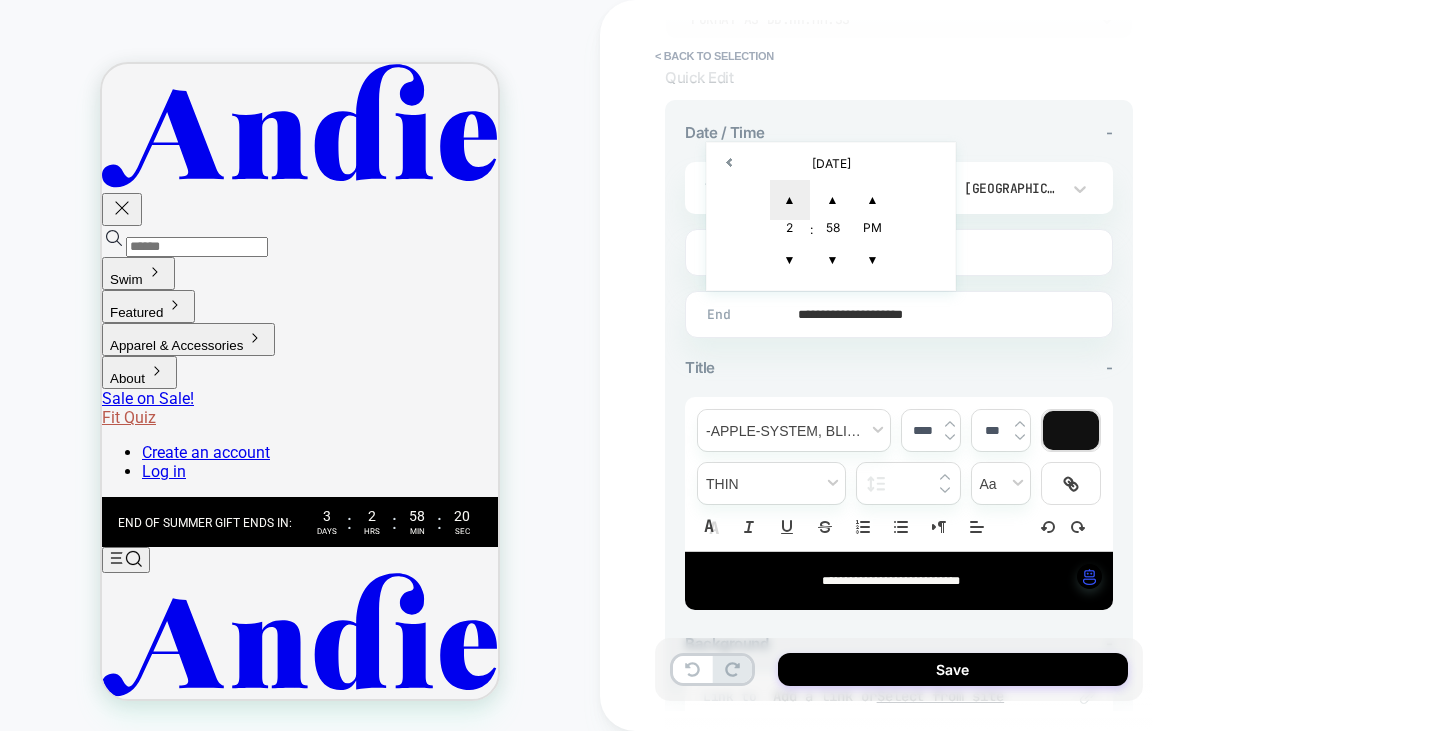click on "▲" at bounding box center [790, 200] 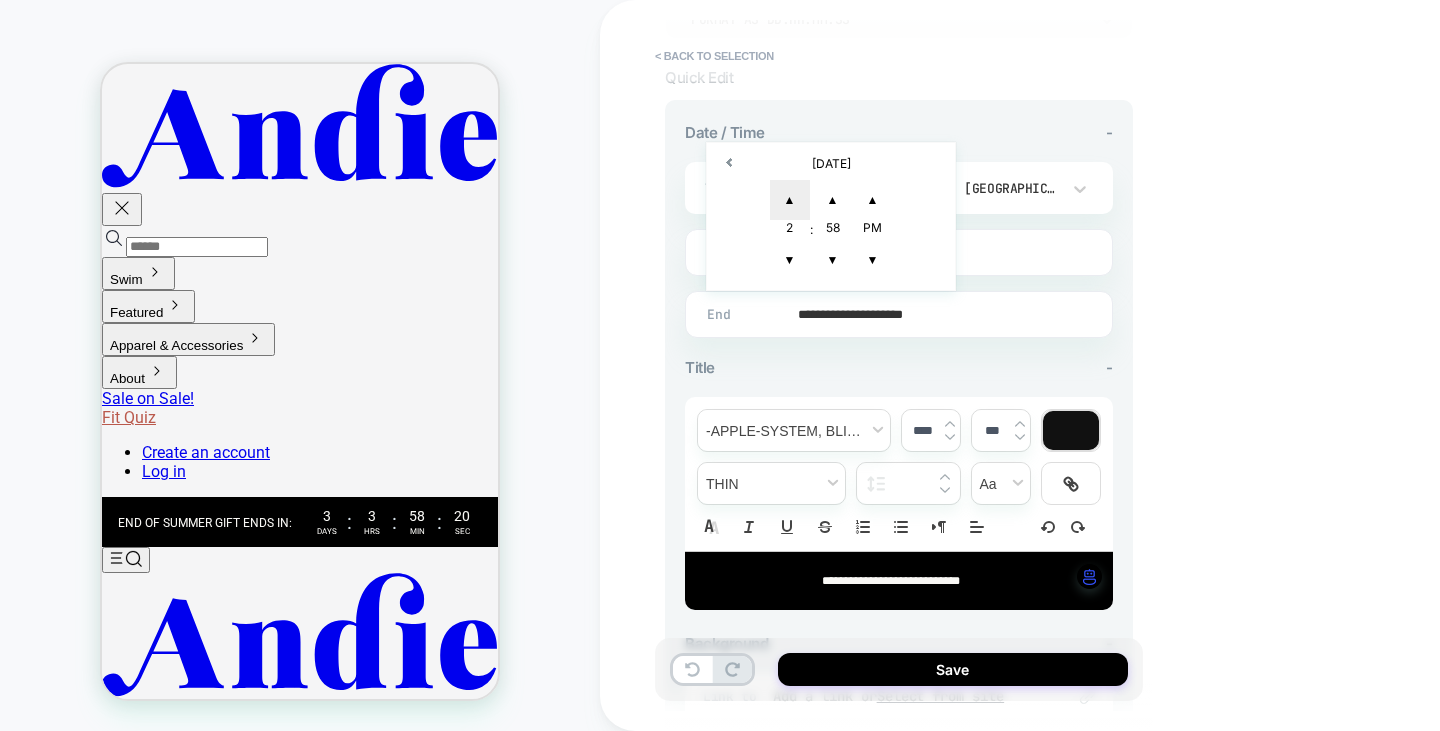 click on "▲" at bounding box center [790, 200] 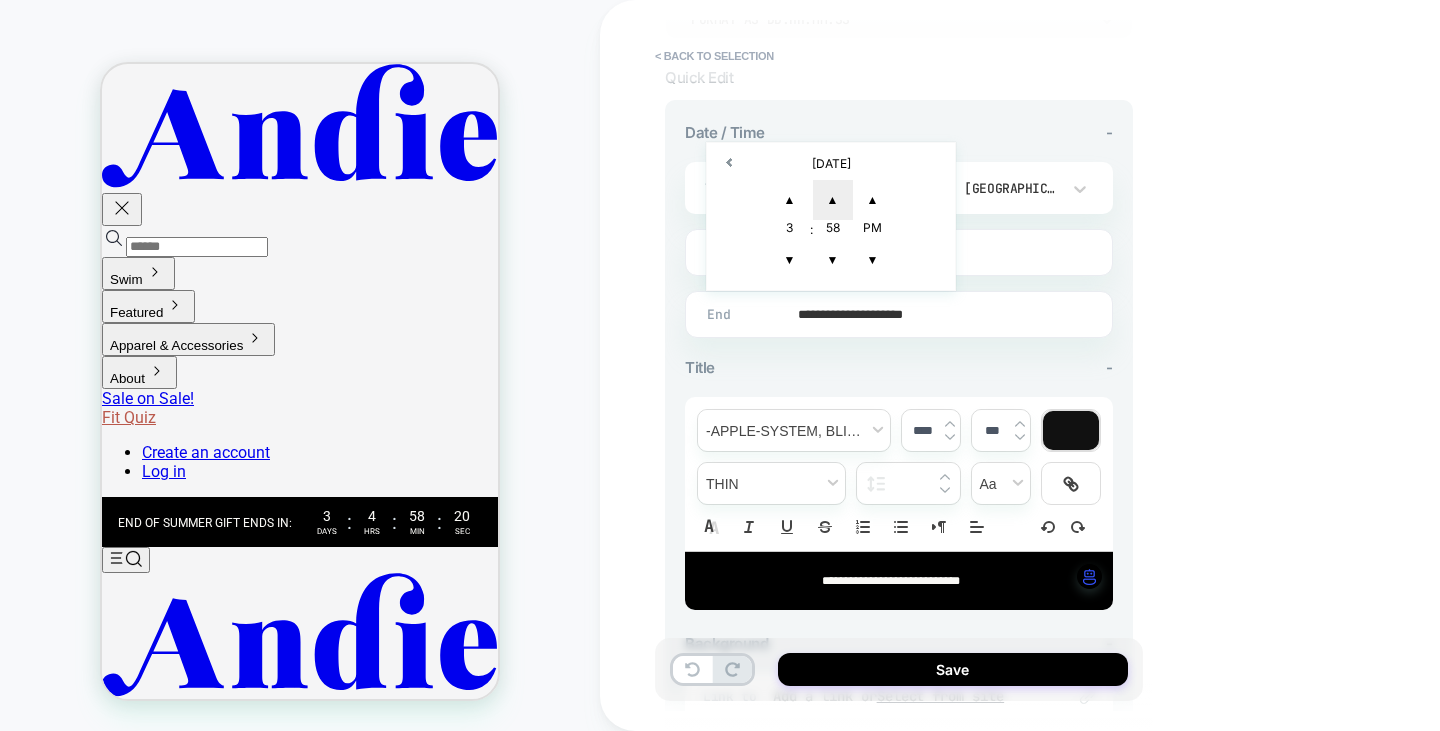 click on "▲" at bounding box center [833, 200] 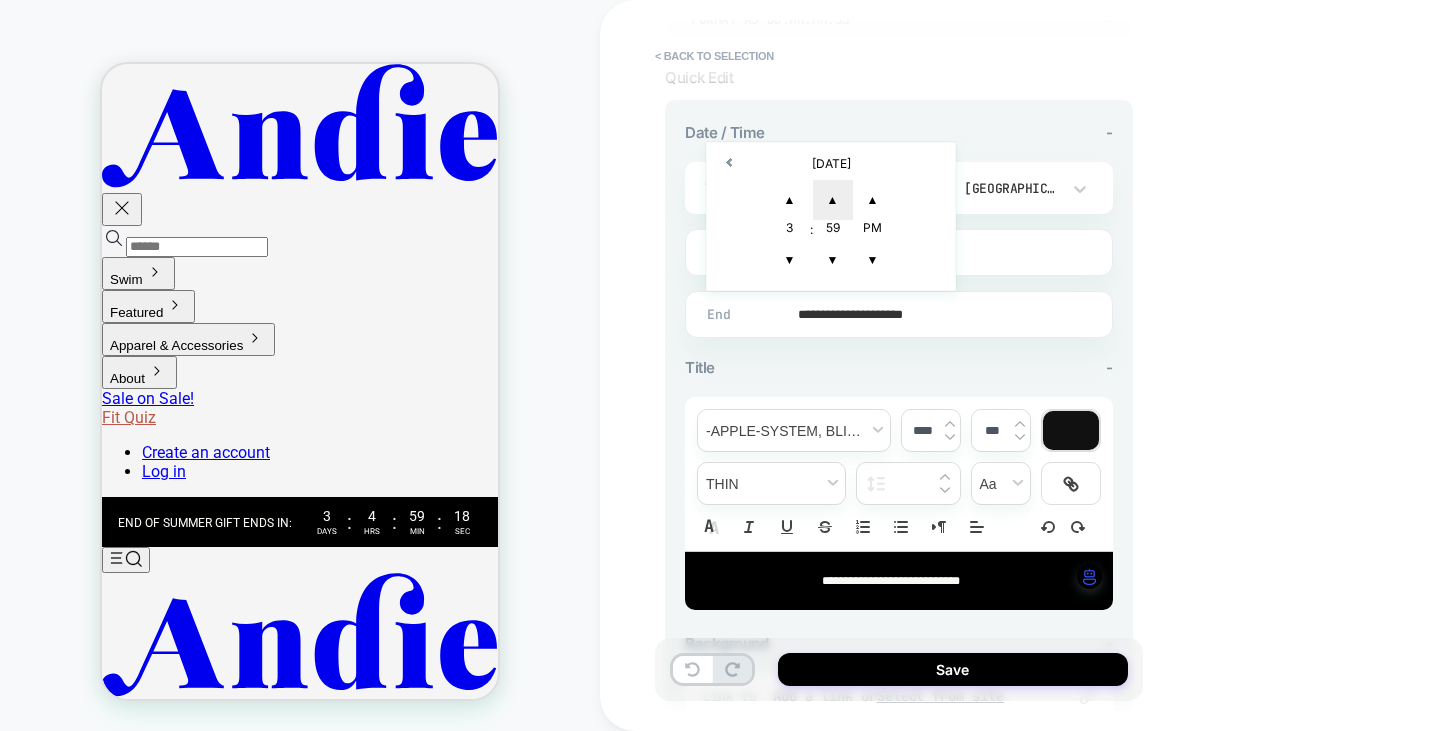 click on "▲" at bounding box center (833, 200) 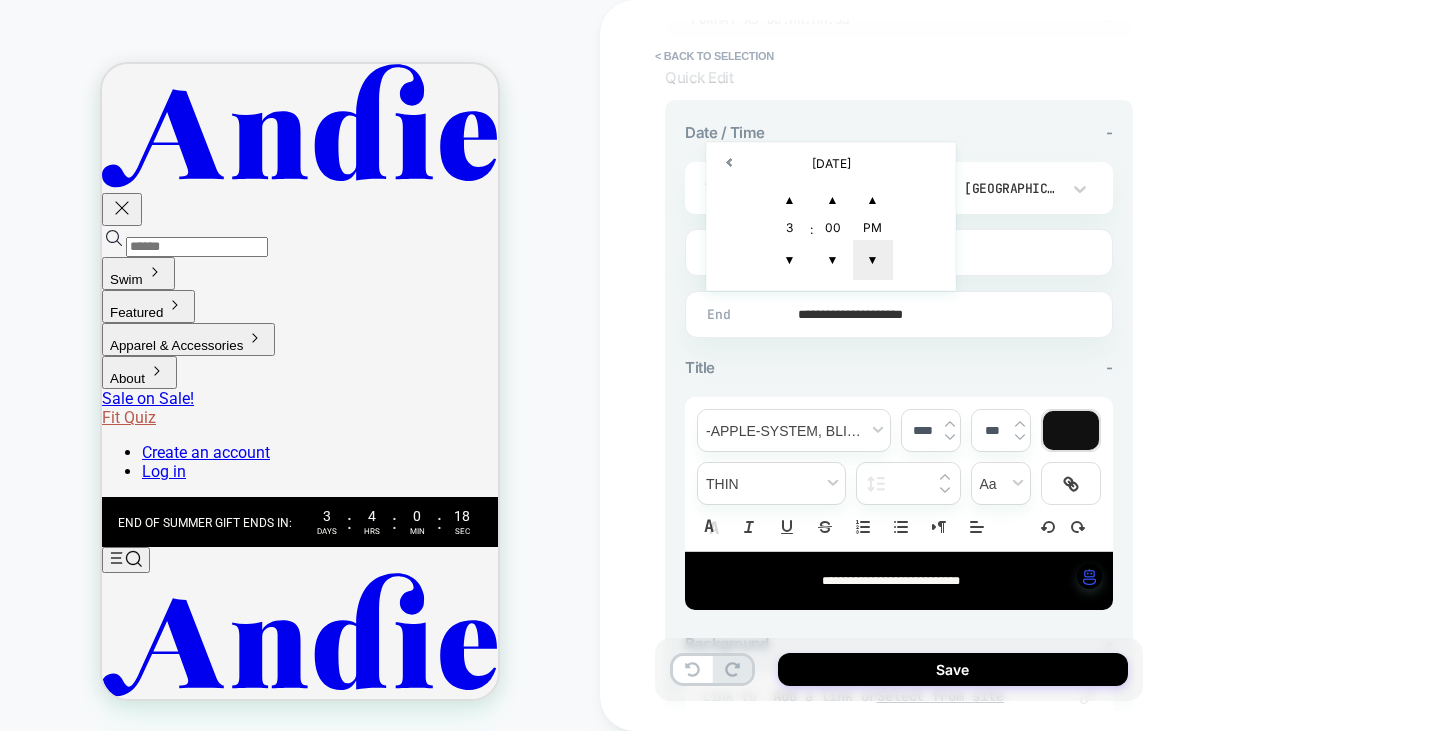 type on "**********" 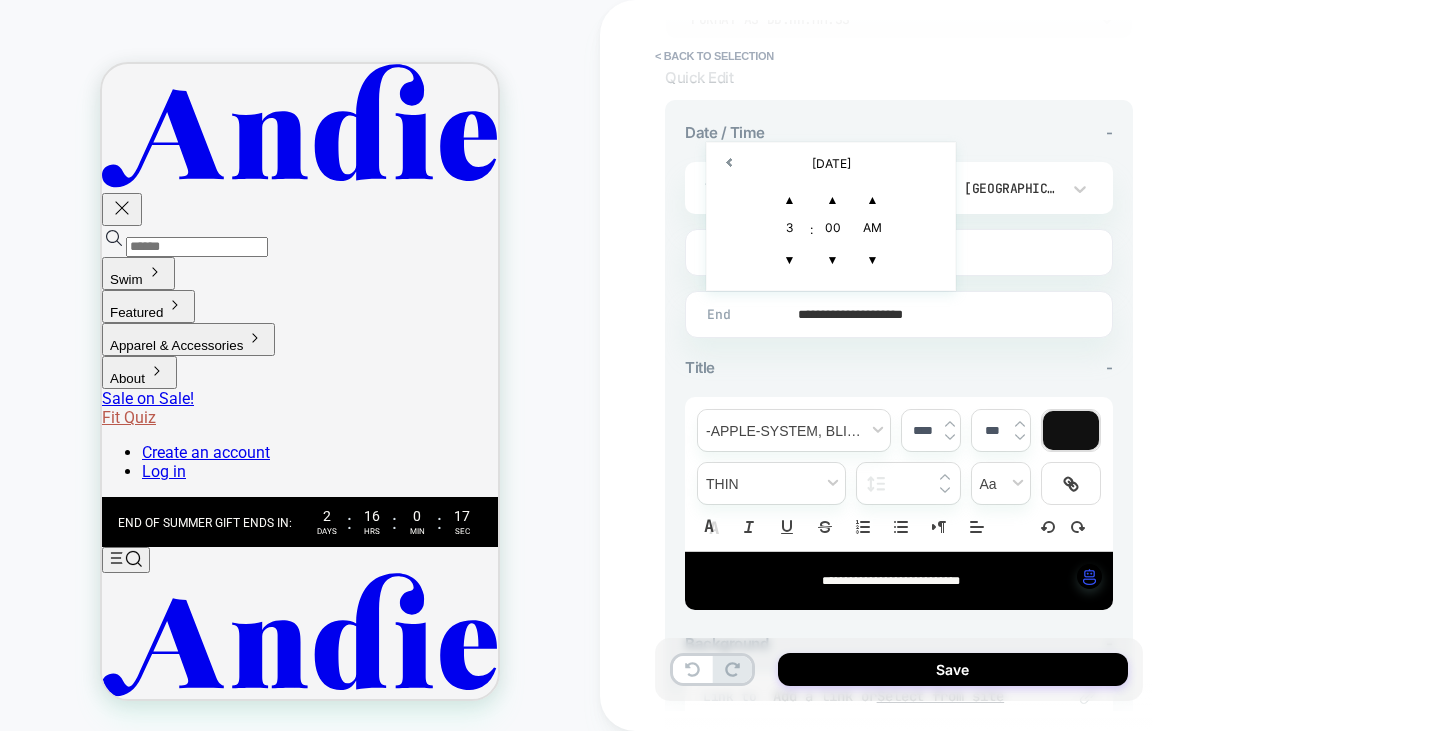 click on "**********" at bounding box center [1040, 365] 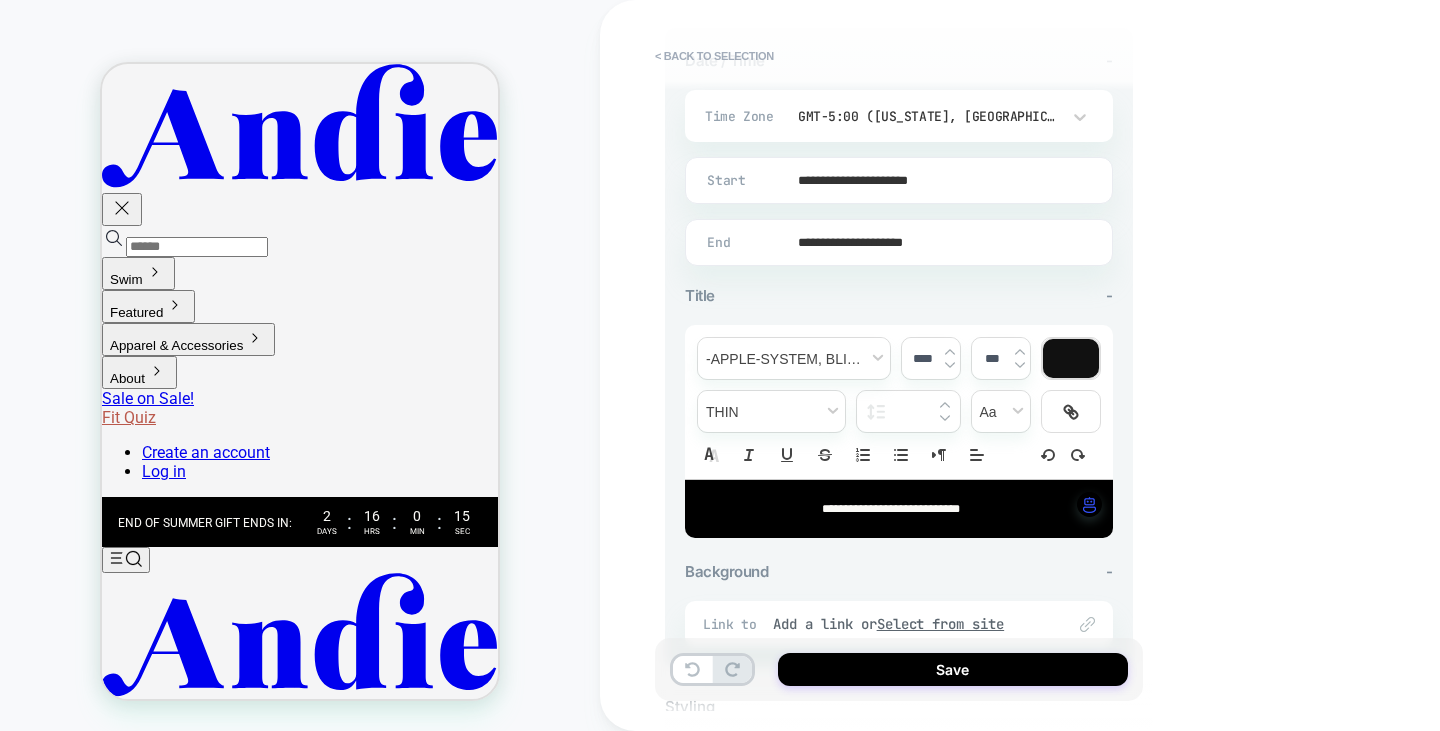 scroll, scrollTop: 600, scrollLeft: 0, axis: vertical 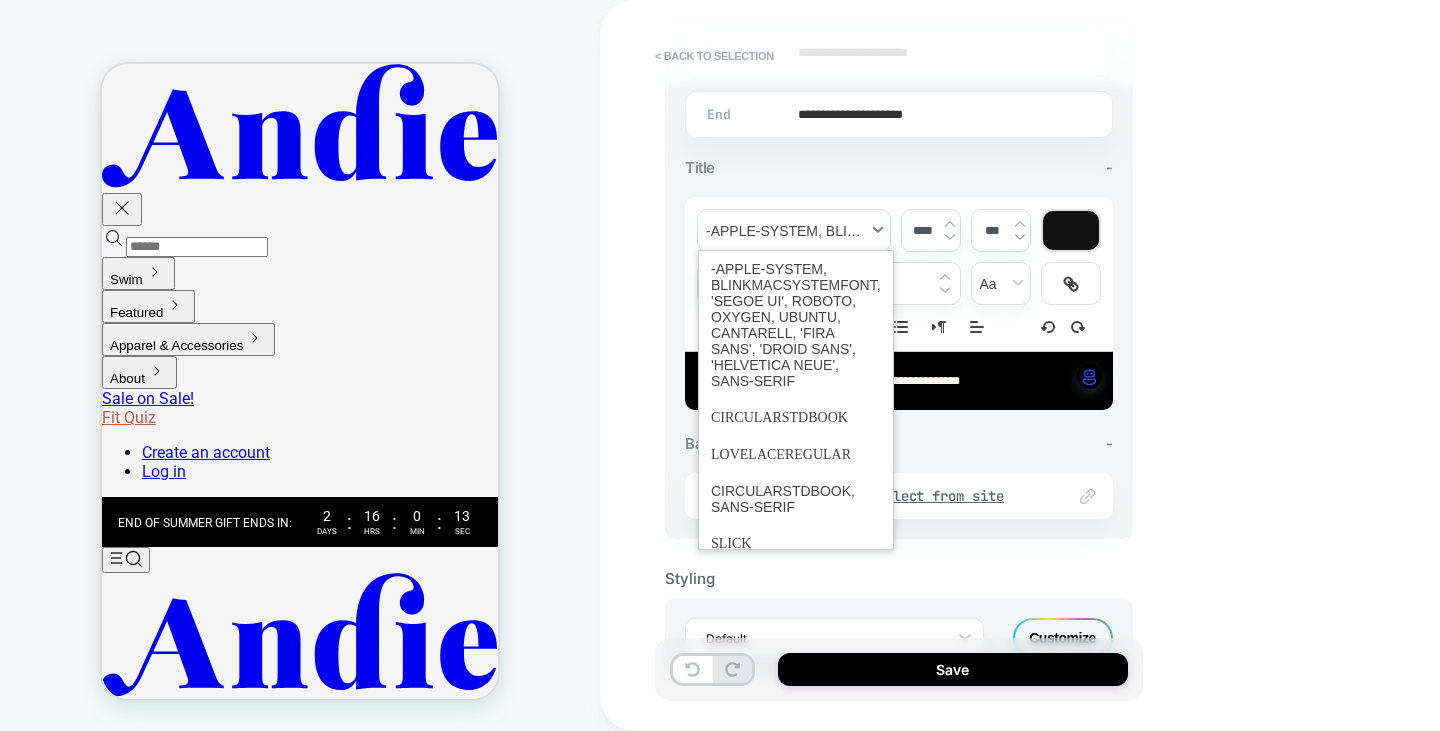 click at bounding box center (794, 230) 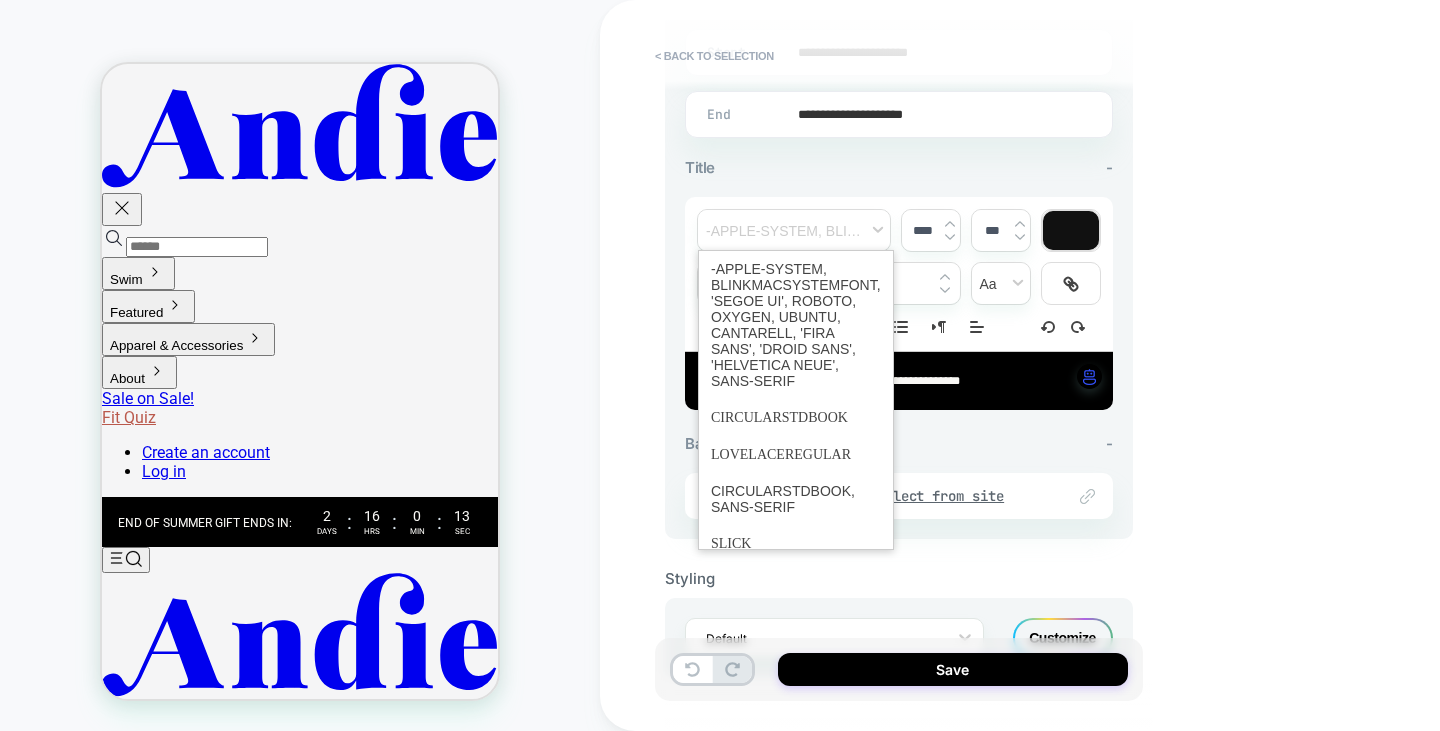 click on "**********" at bounding box center [1040, 365] 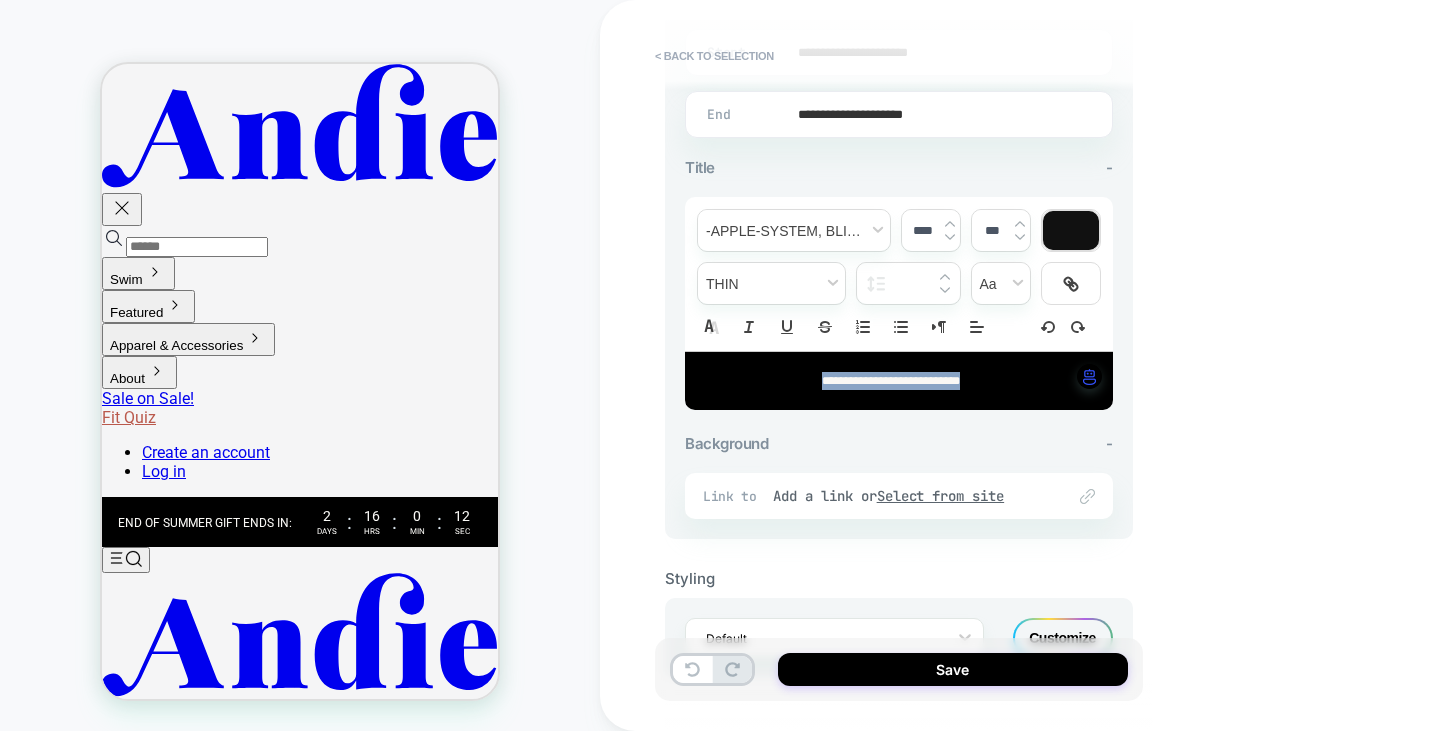 drag, startPoint x: 1037, startPoint y: 382, endPoint x: 625, endPoint y: 365, distance: 412.3506 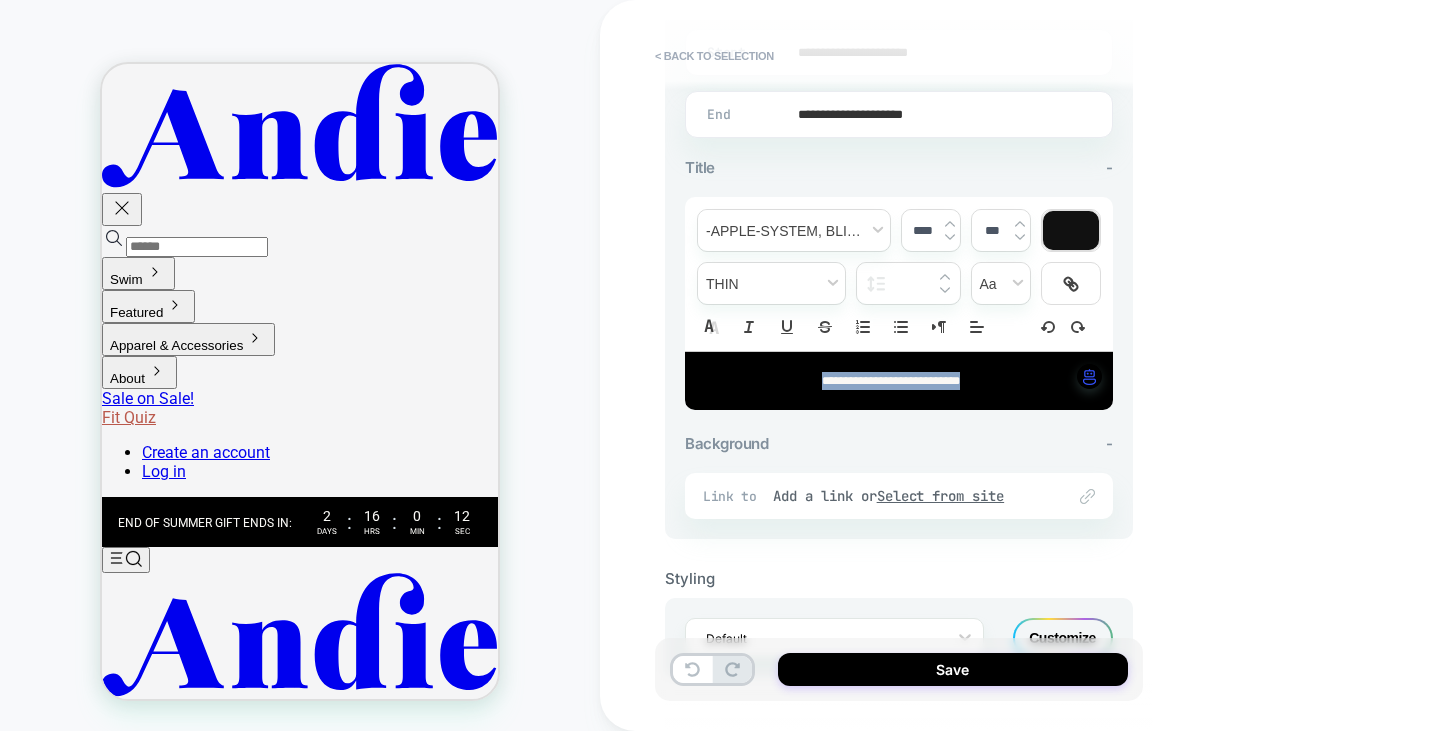 click on "**********" at bounding box center [1040, 365] 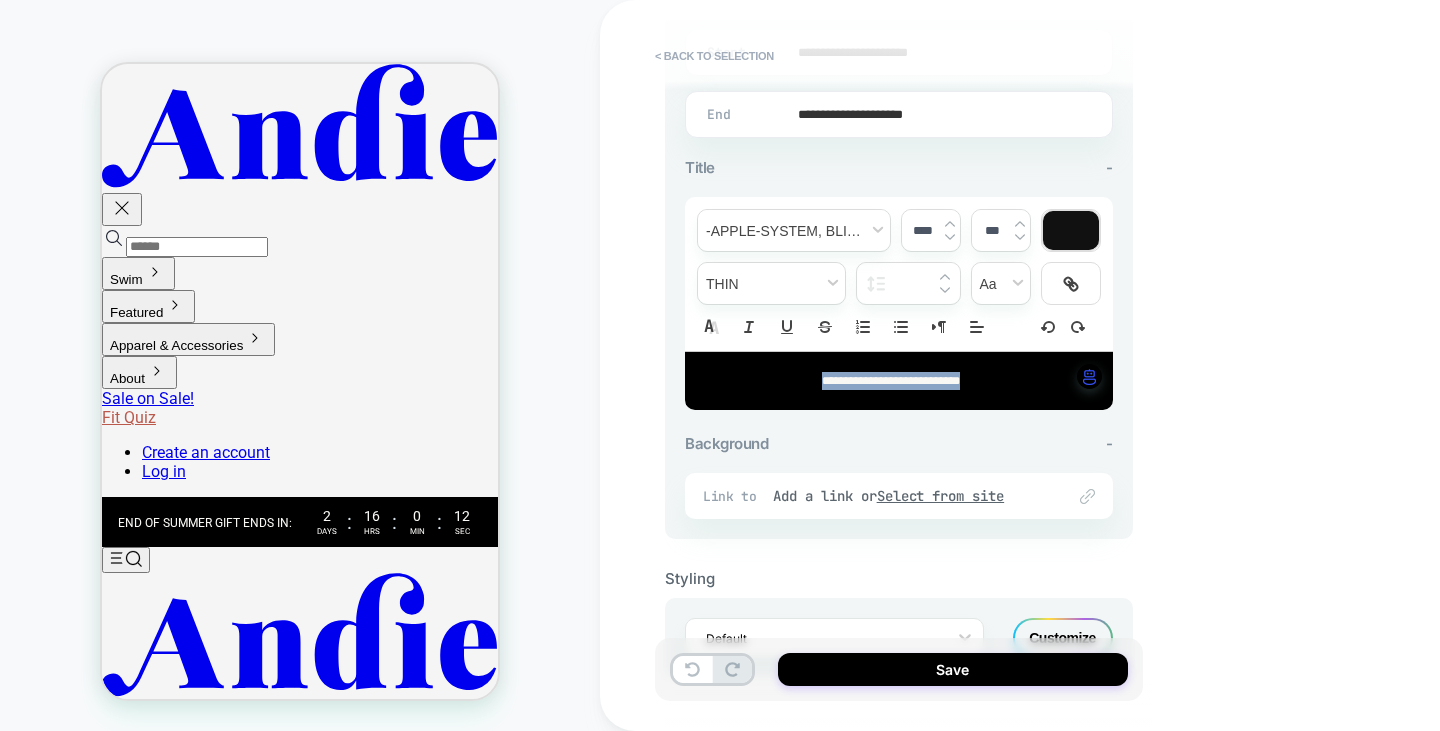 type on "****" 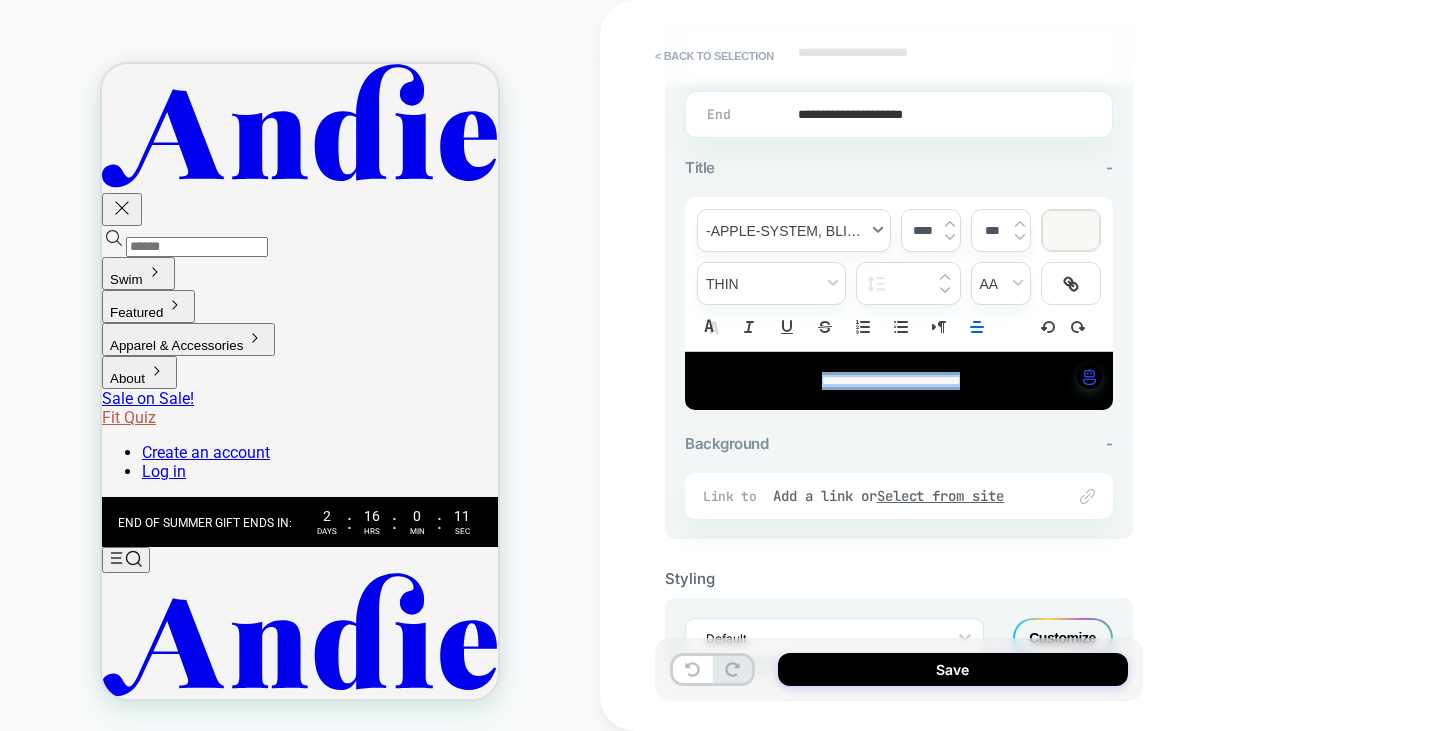 click at bounding box center (794, 230) 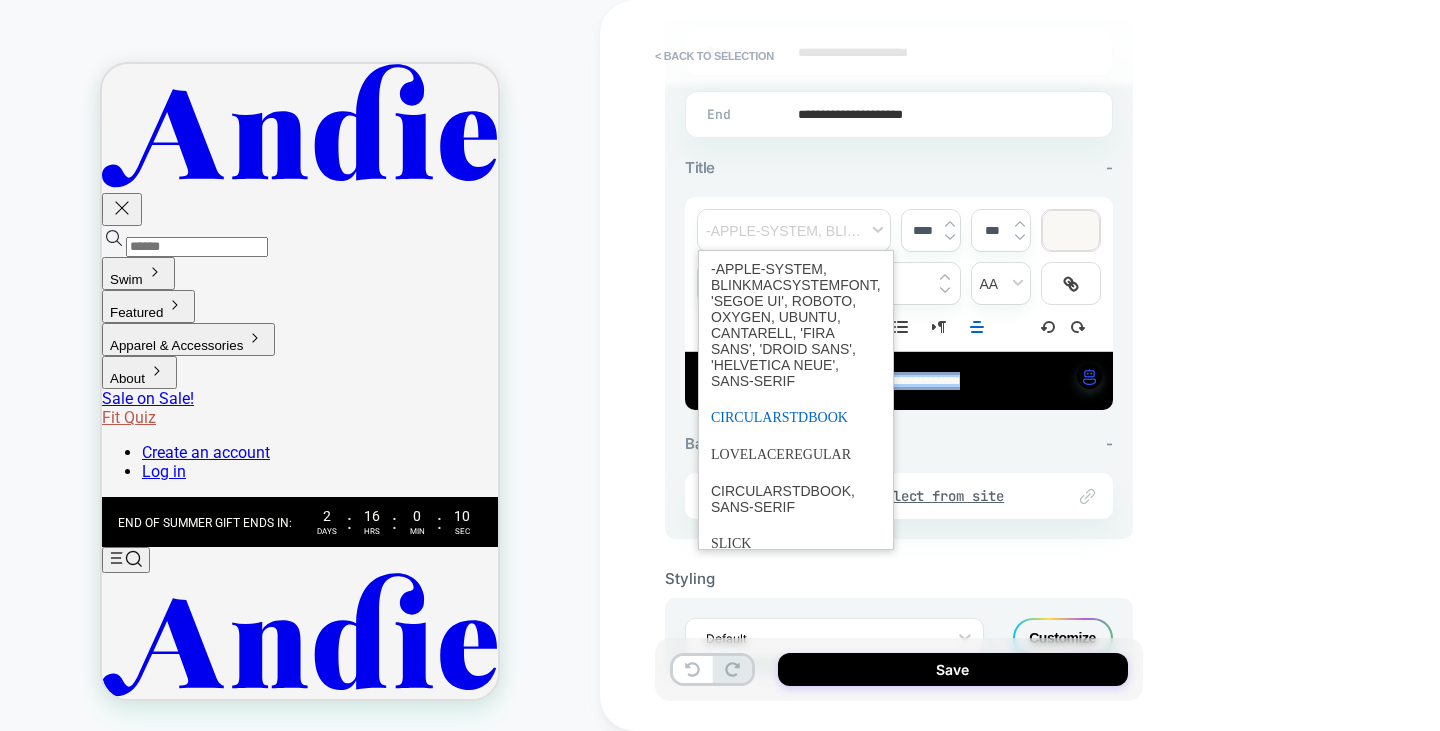click at bounding box center [796, 417] 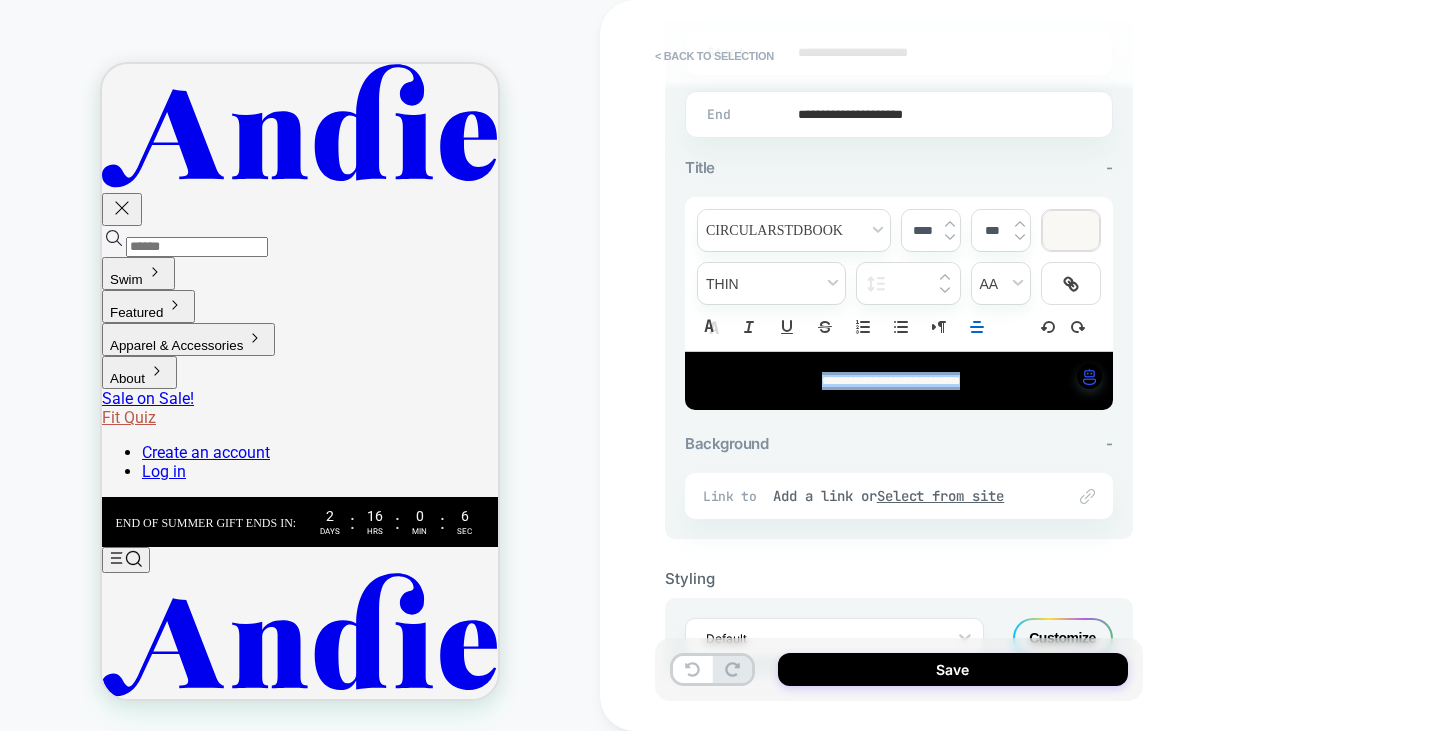 type 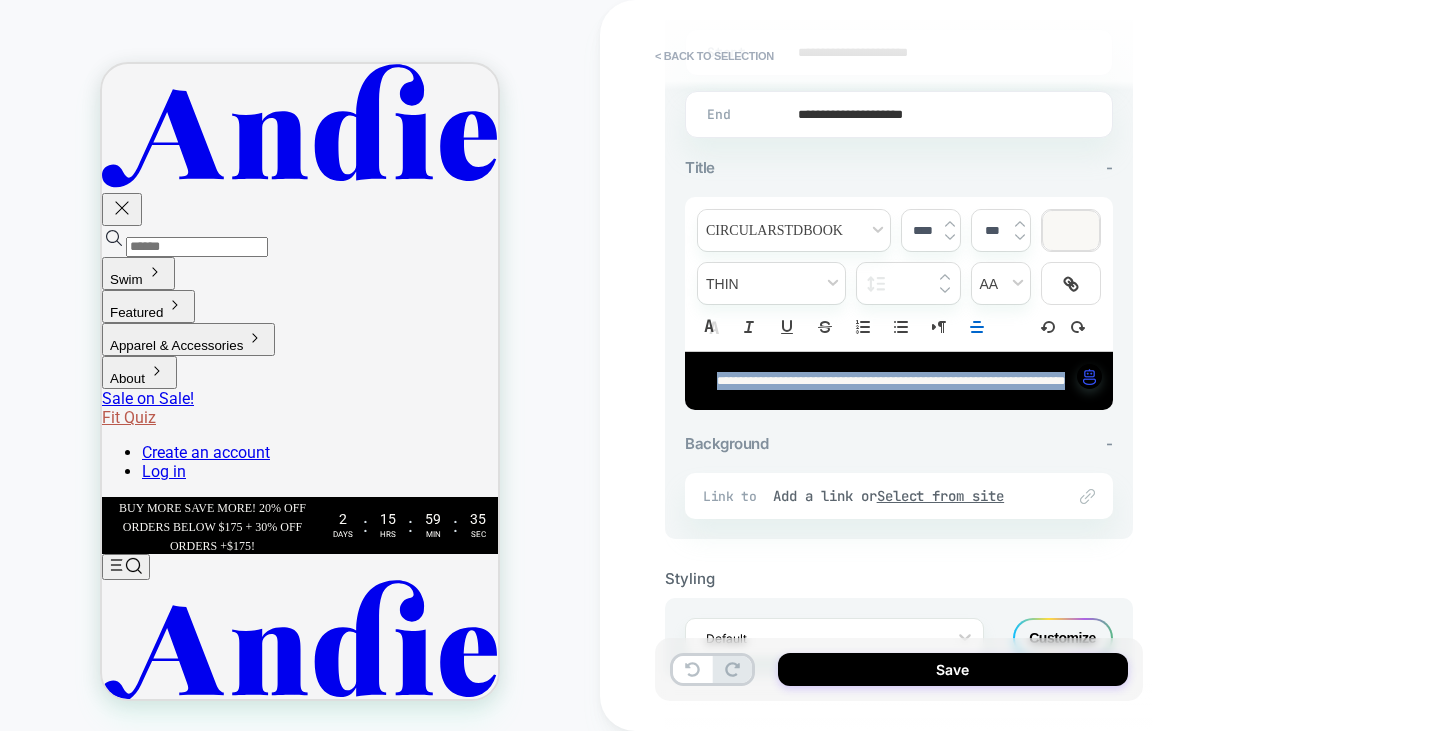 drag, startPoint x: 951, startPoint y: 403, endPoint x: 598, endPoint y: 345, distance: 357.73315 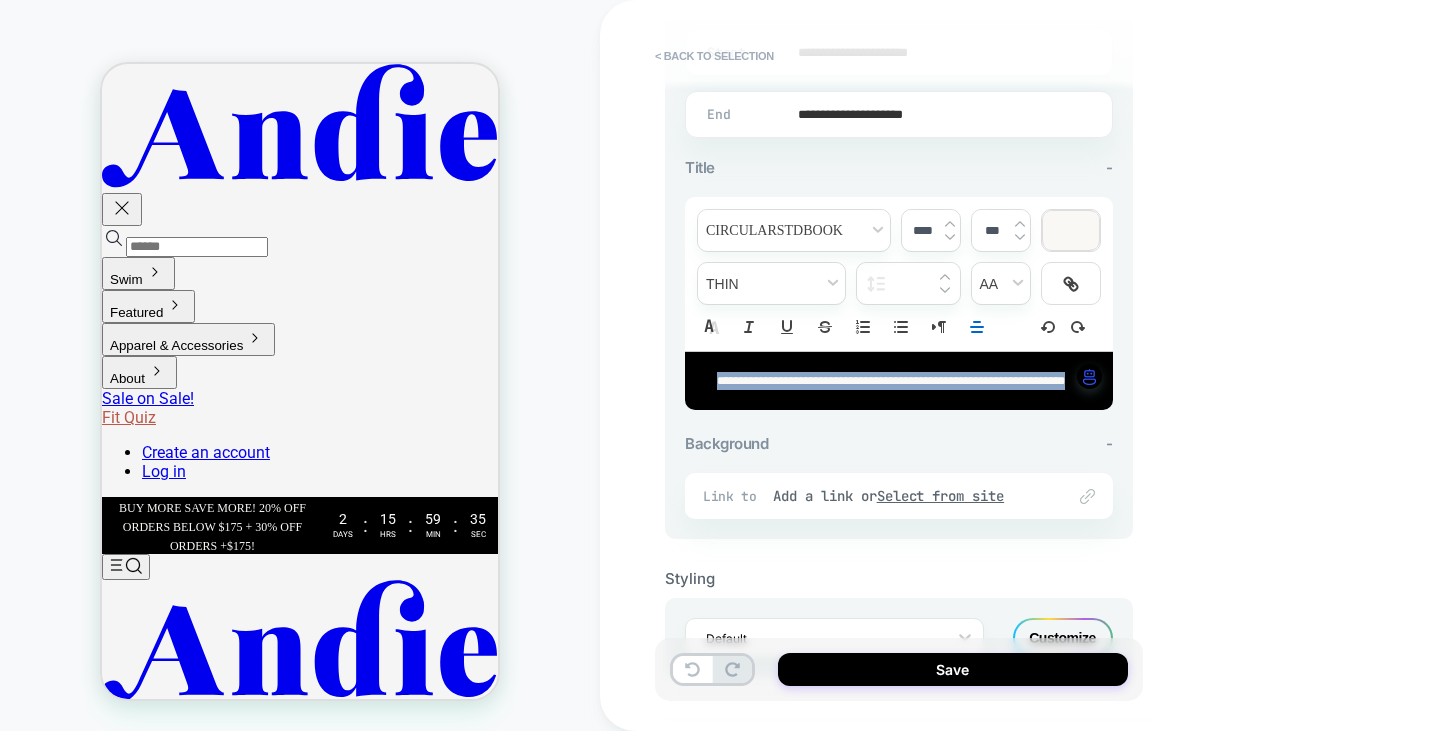 click on "**********" at bounding box center (720, 365) 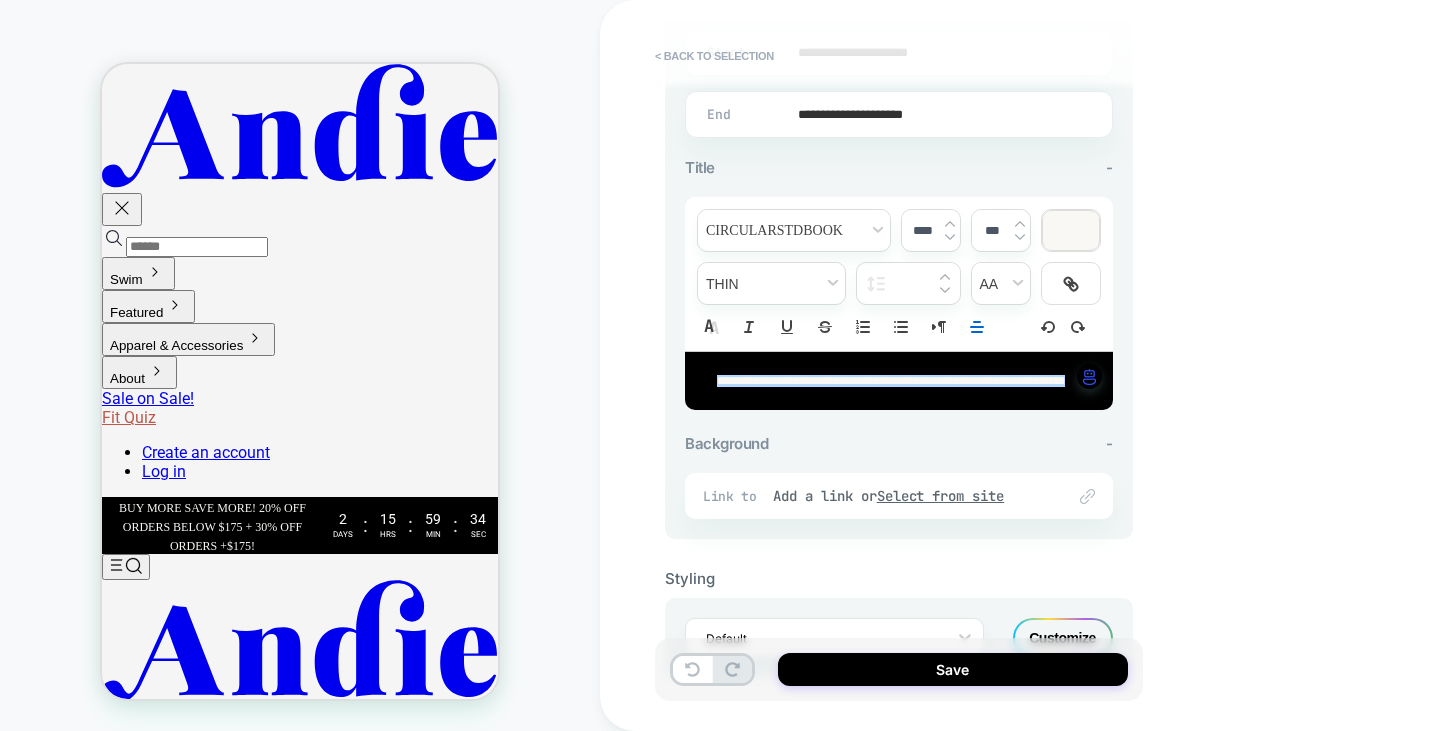 click on "****" at bounding box center [922, 230] 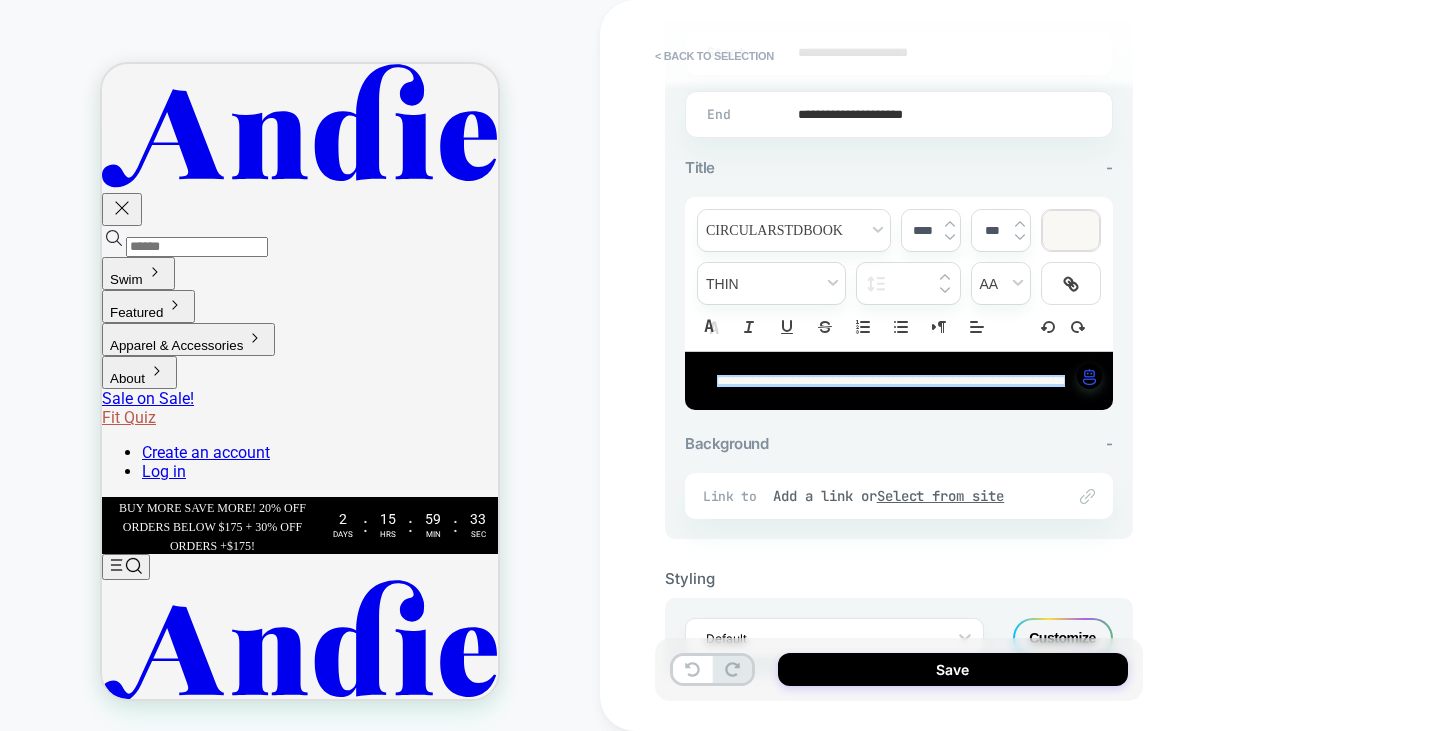 click at bounding box center [950, 237] 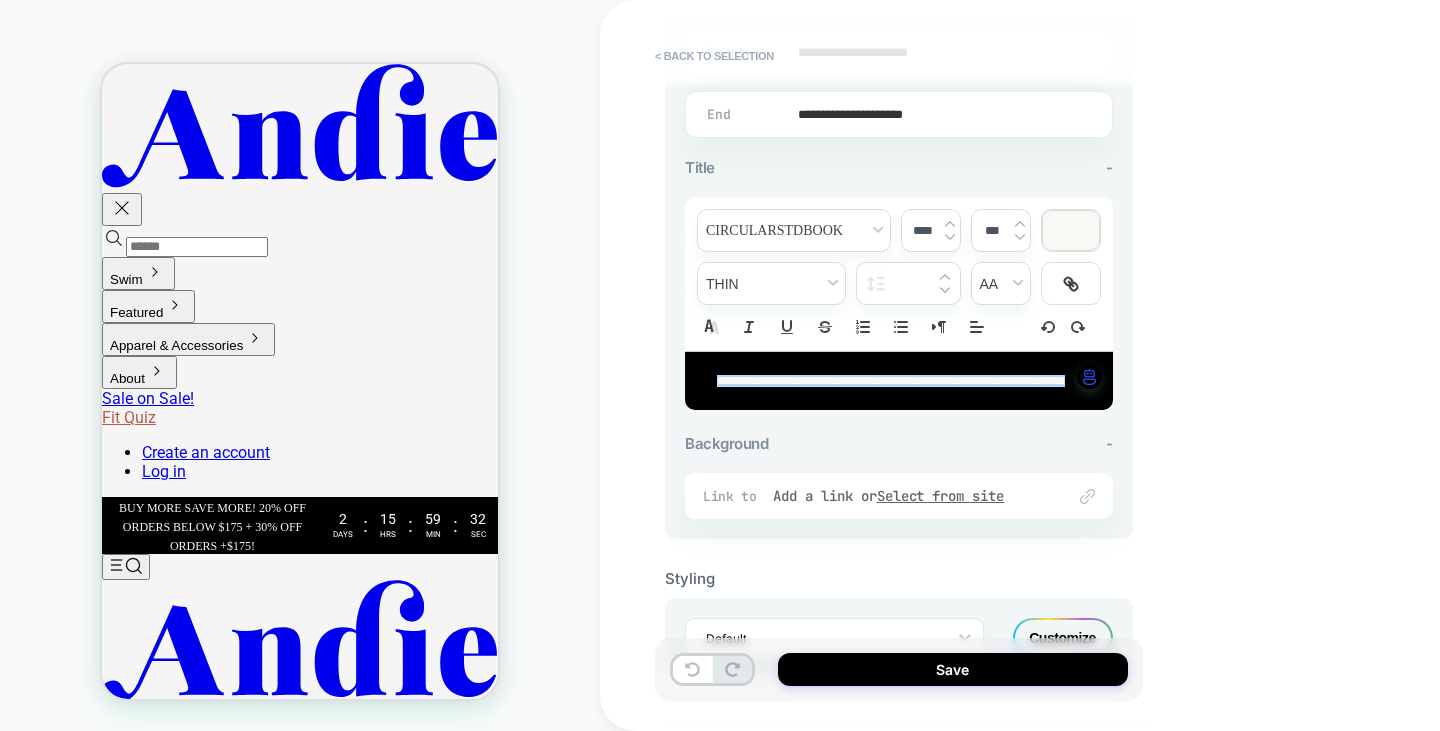 click at bounding box center [950, 237] 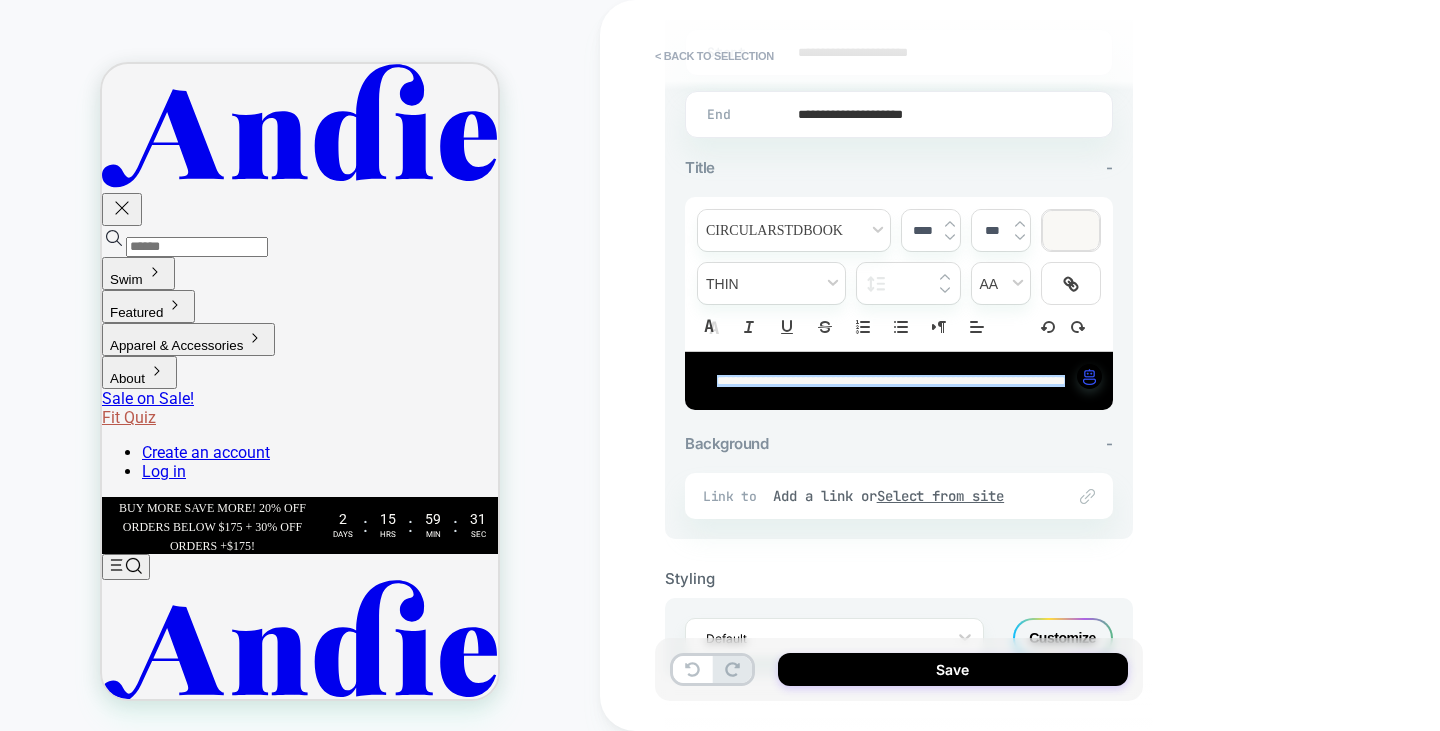type on "****" 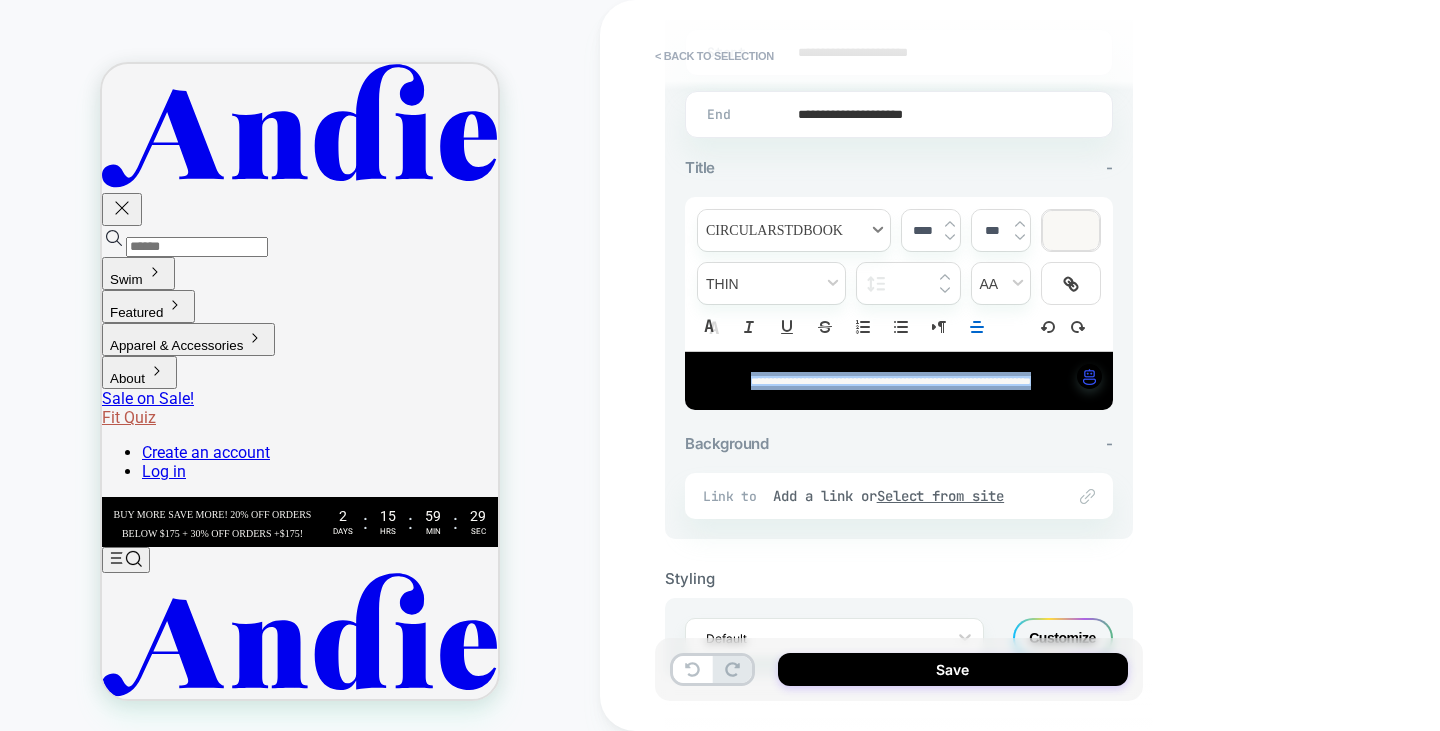 click at bounding box center (794, 230) 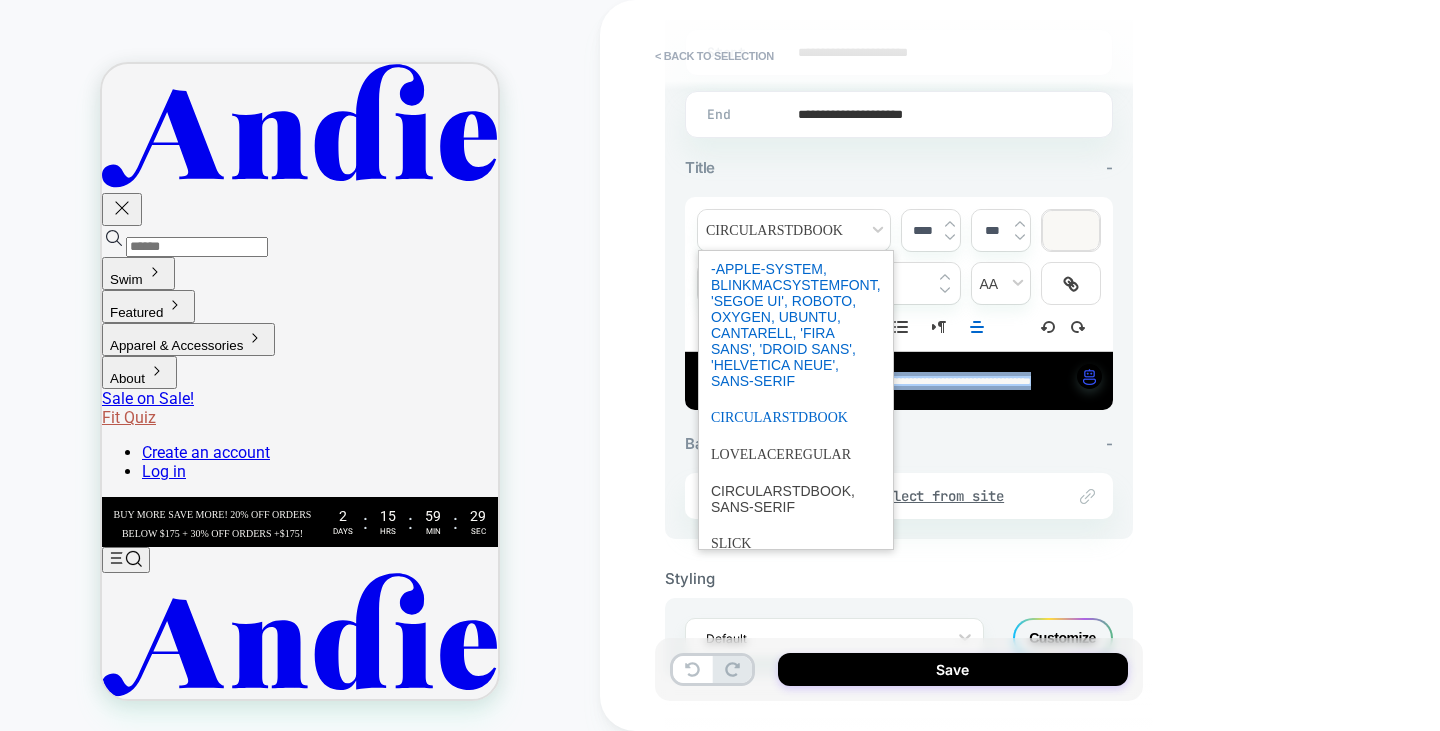 scroll, scrollTop: 100, scrollLeft: 0, axis: vertical 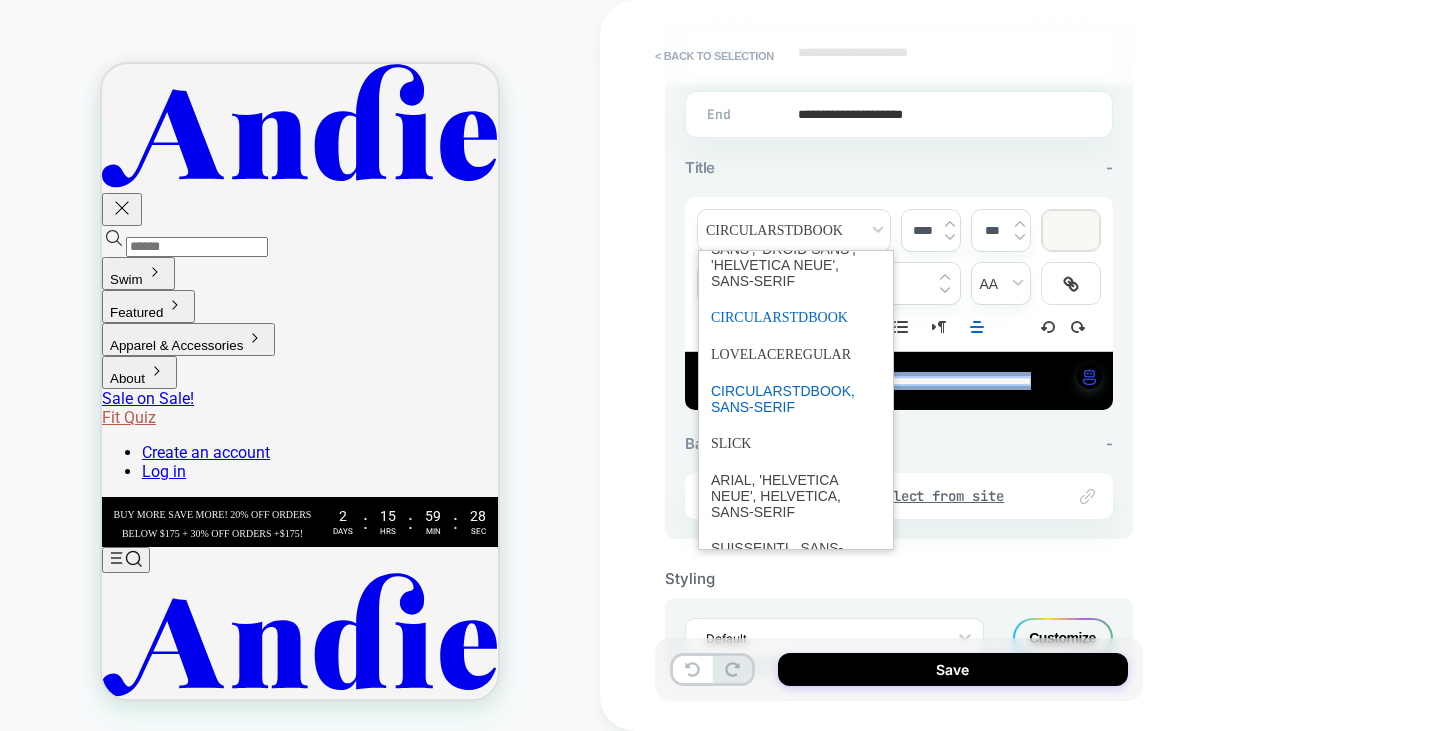 click at bounding box center [796, 399] 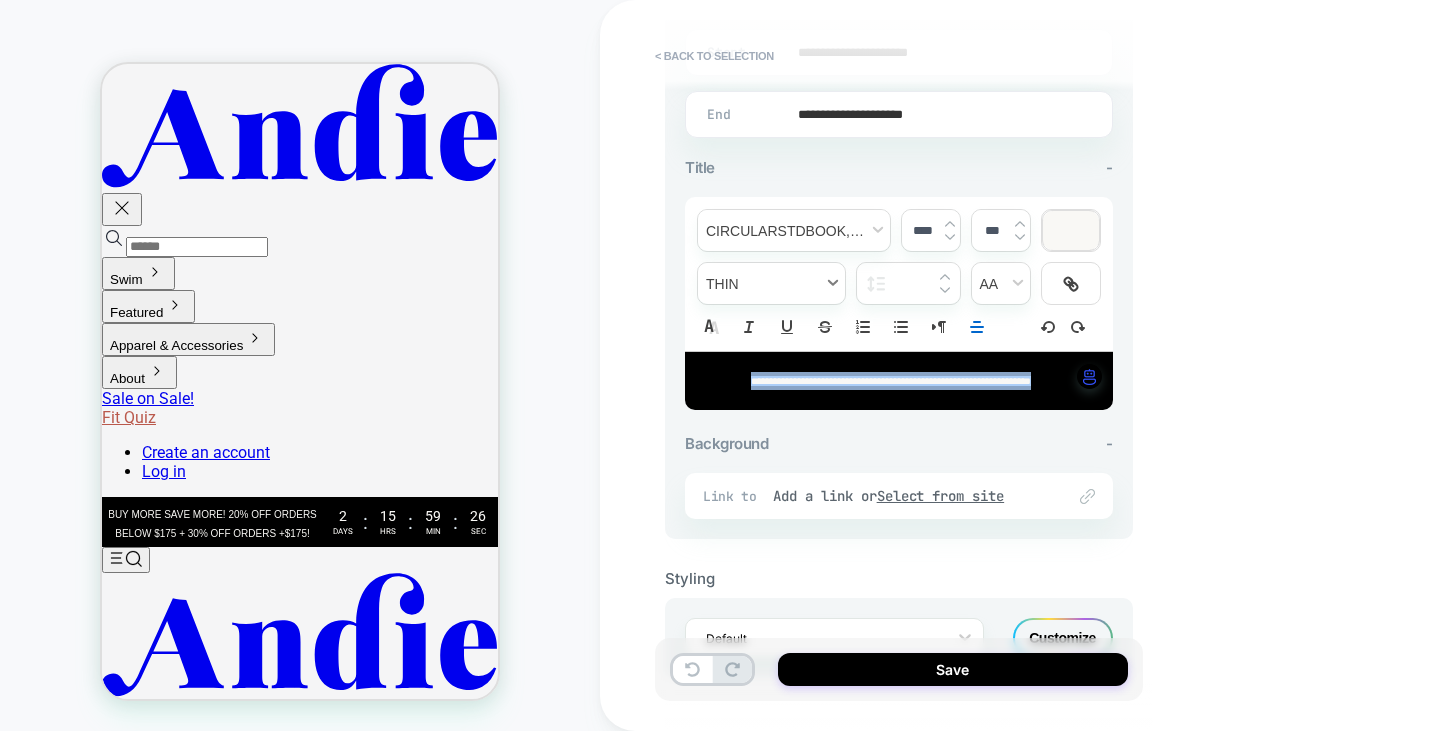 click at bounding box center (771, 283) 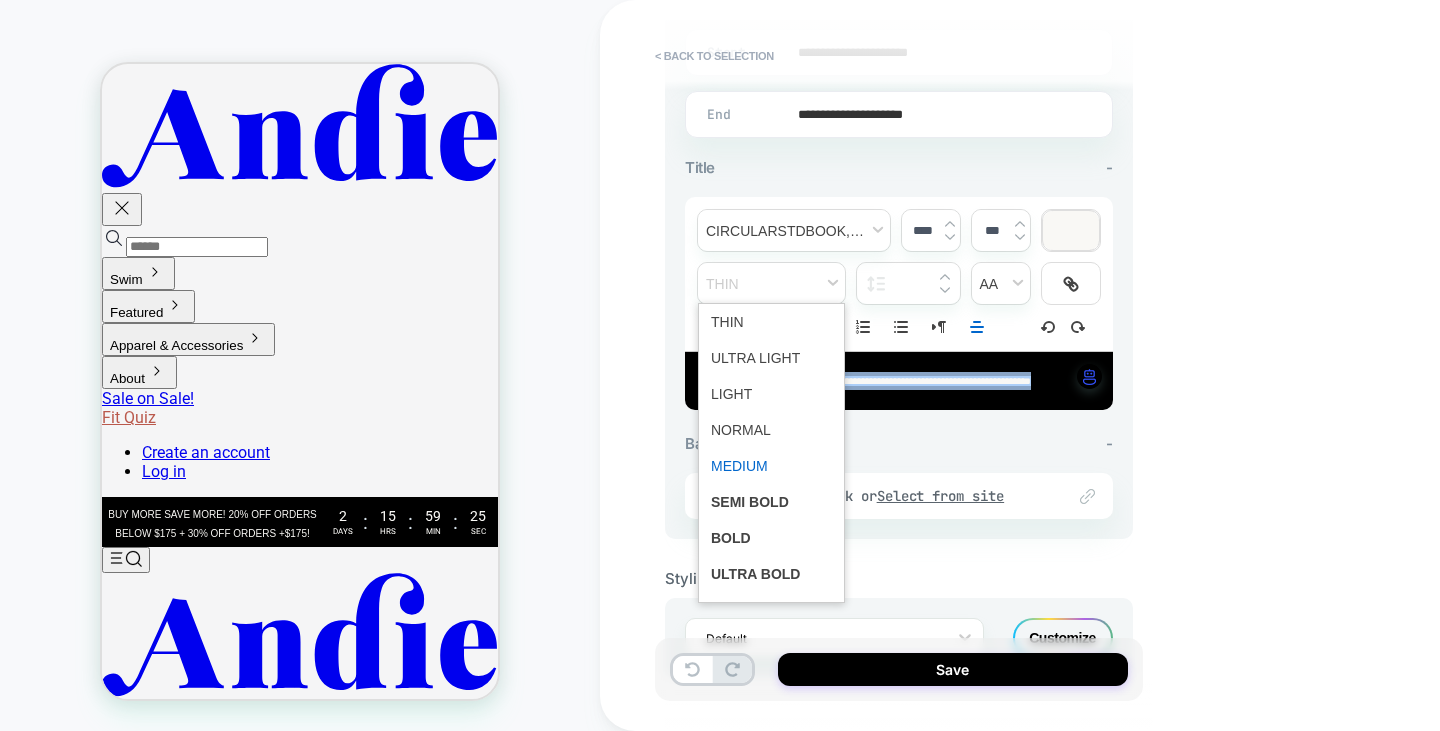 click at bounding box center (771, 466) 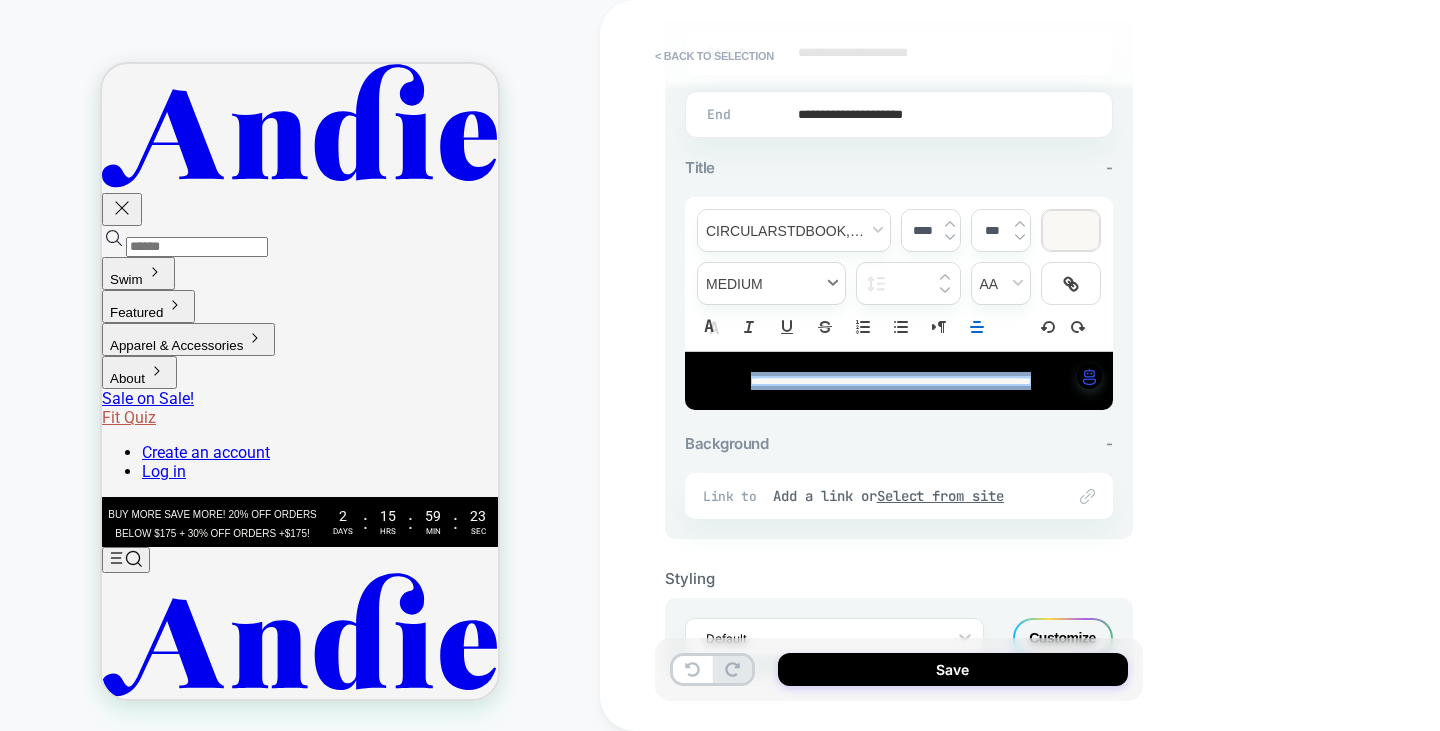 click at bounding box center (771, 283) 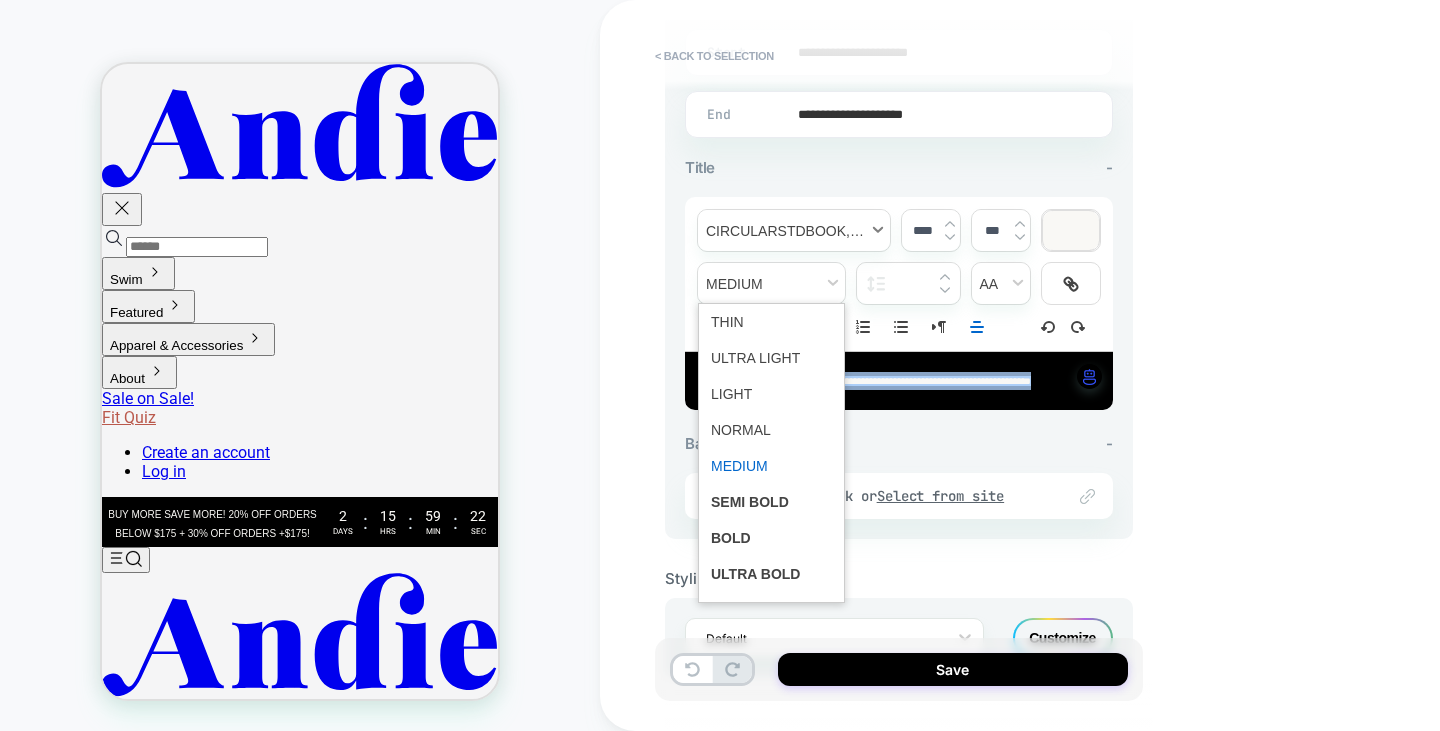 click at bounding box center (794, 230) 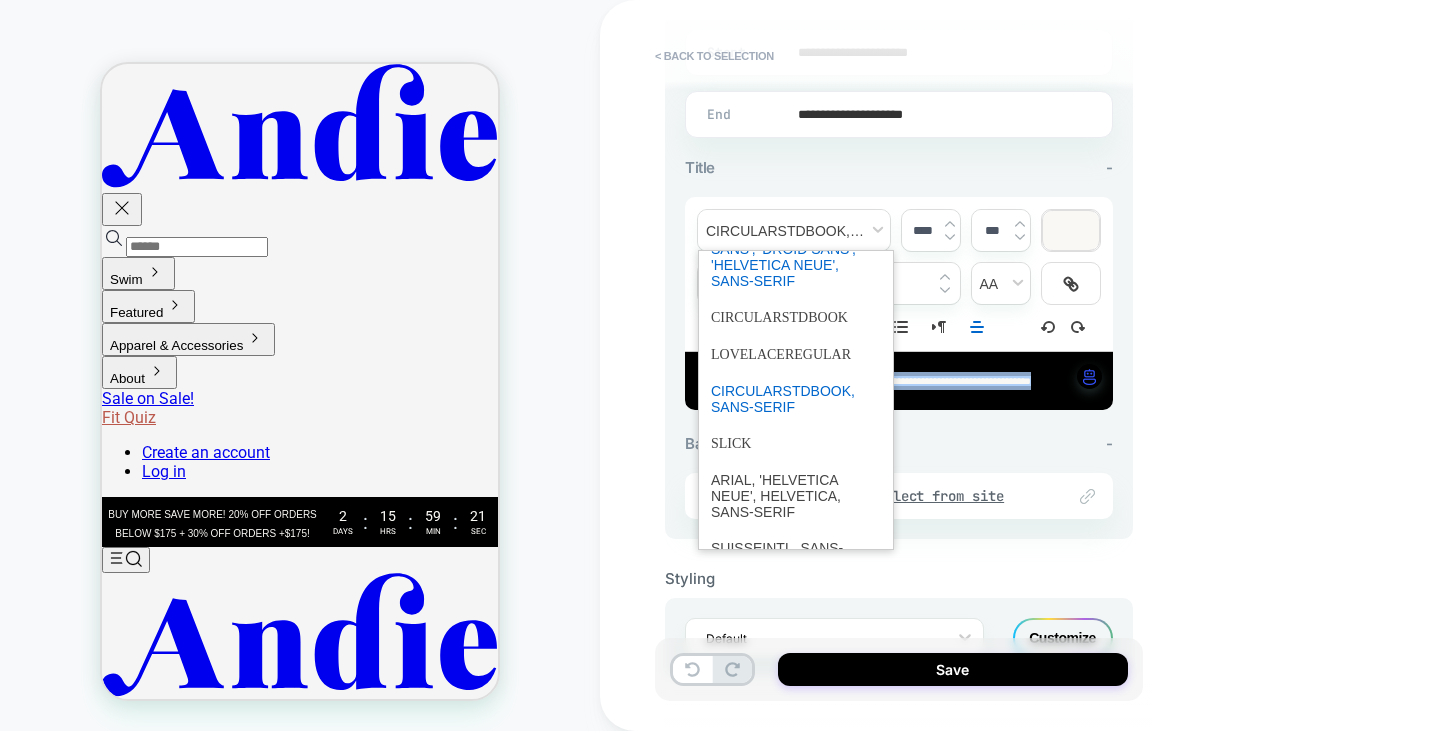 scroll, scrollTop: 0, scrollLeft: 0, axis: both 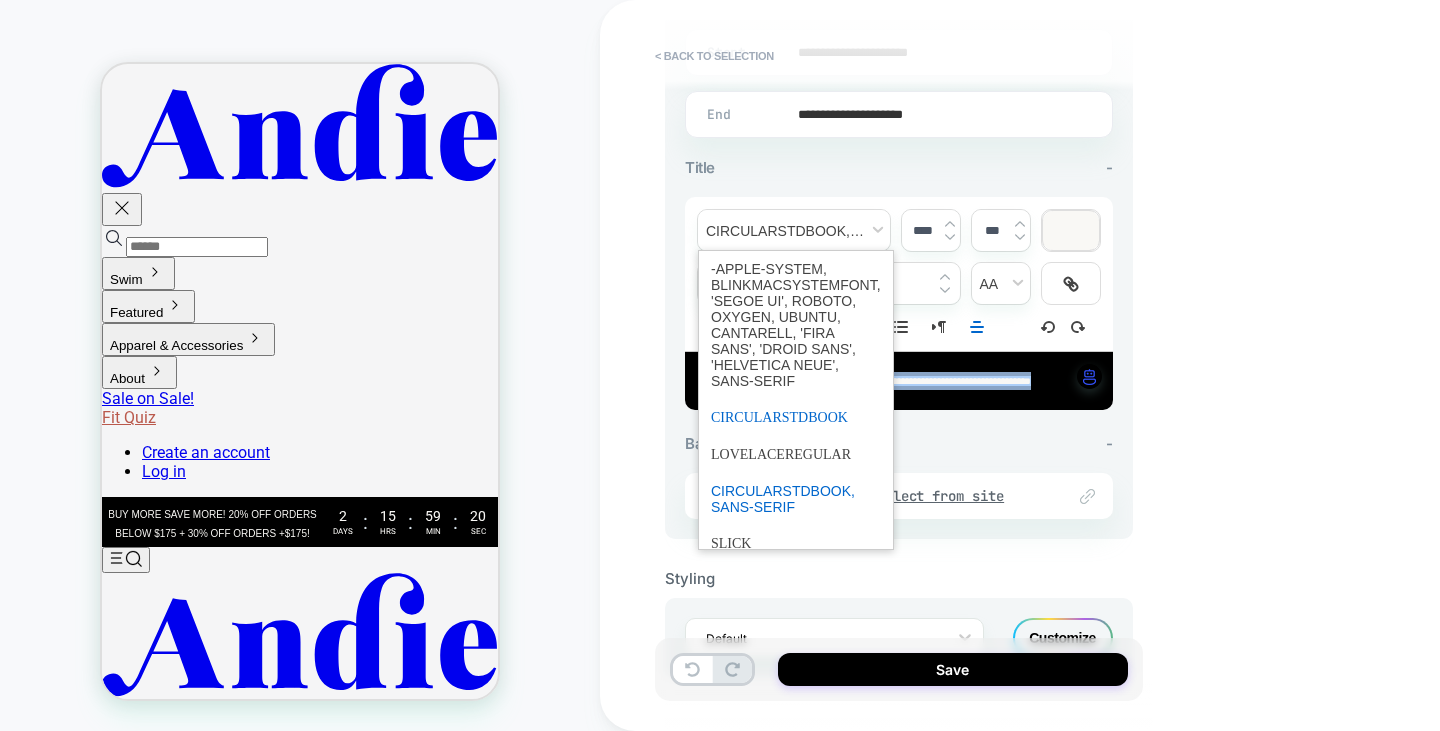 click at bounding box center [796, 417] 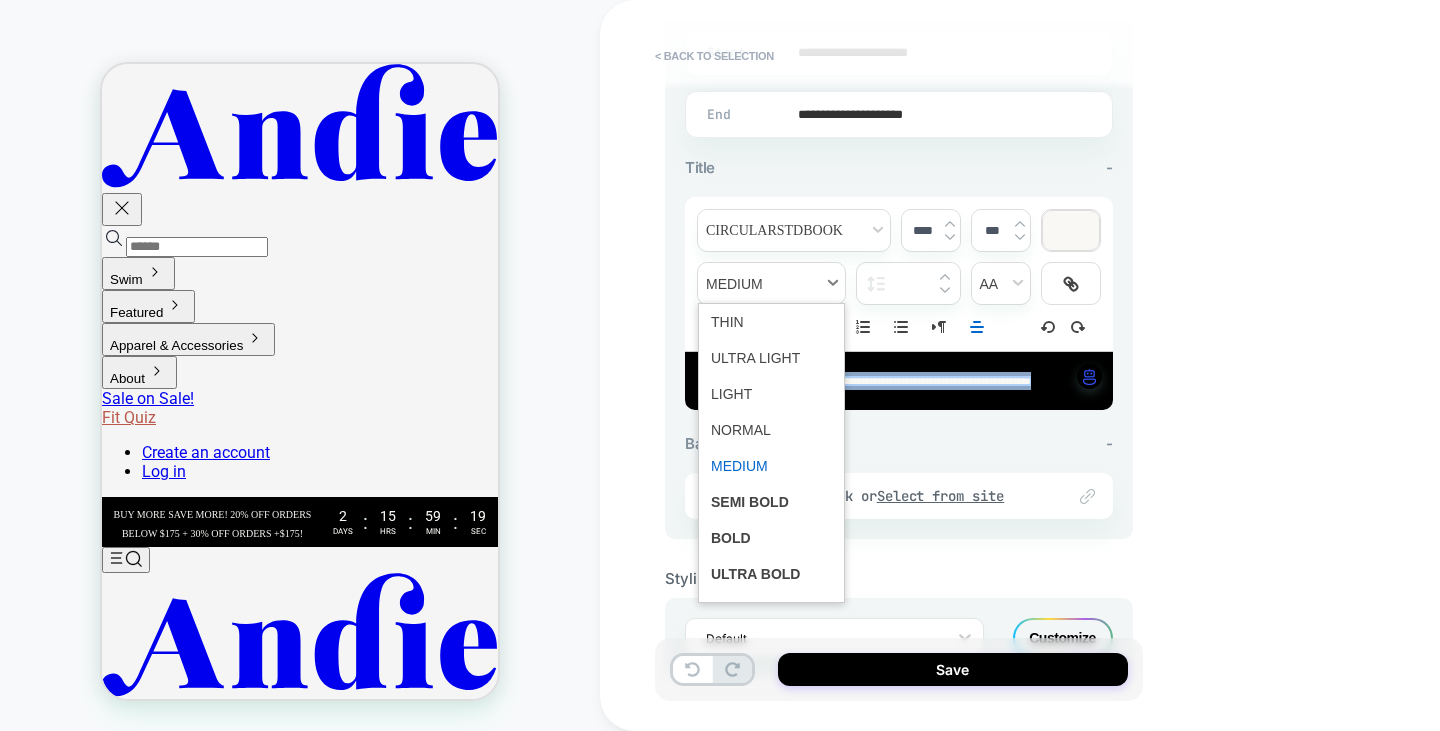 click at bounding box center (771, 283) 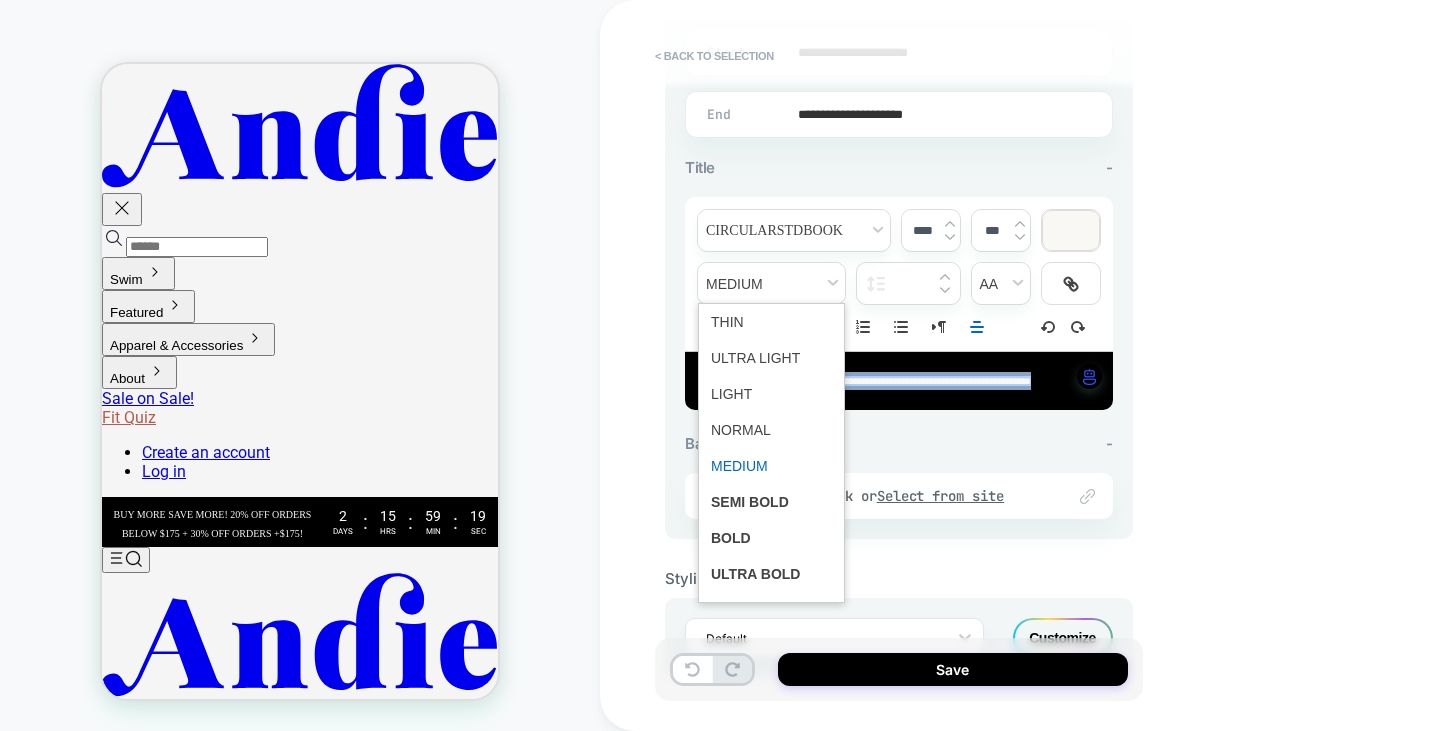 click at bounding box center (771, 466) 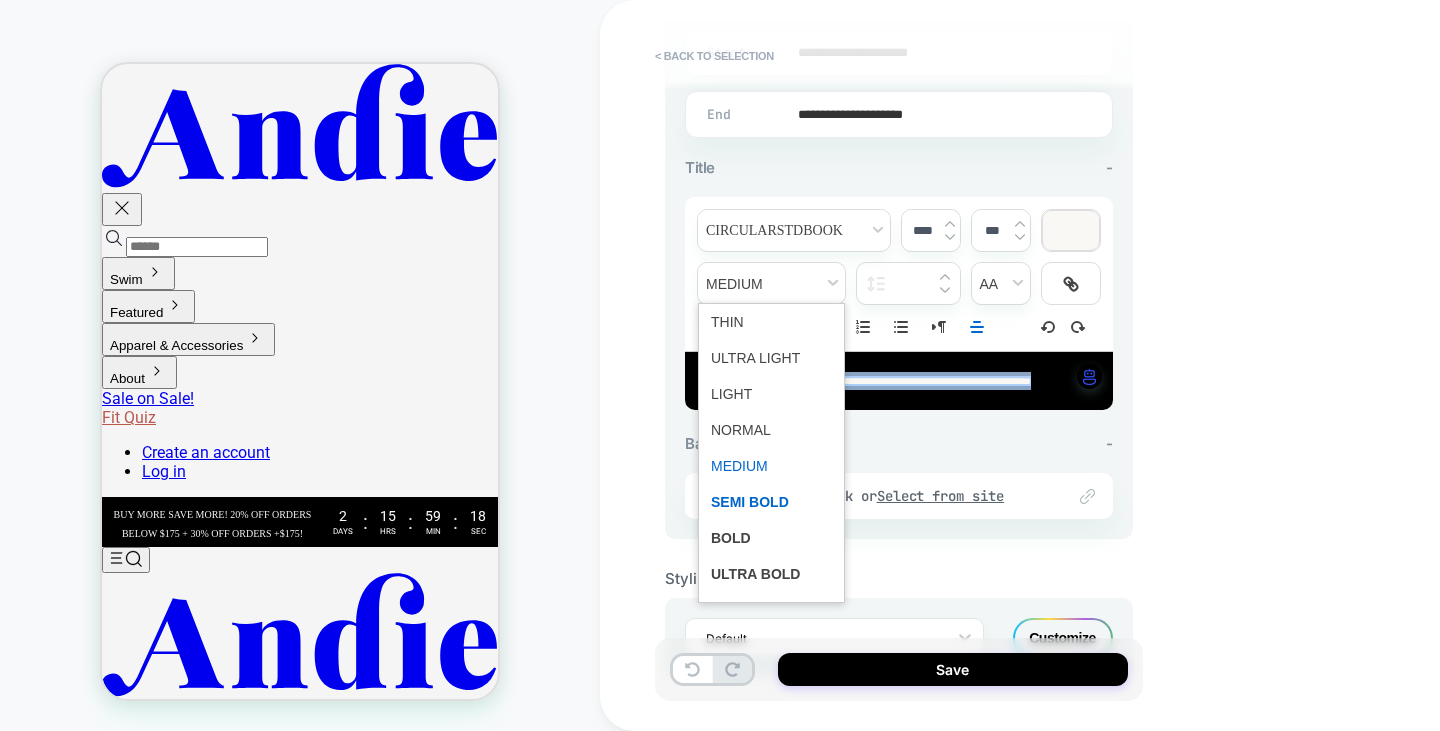 click at bounding box center [771, 502] 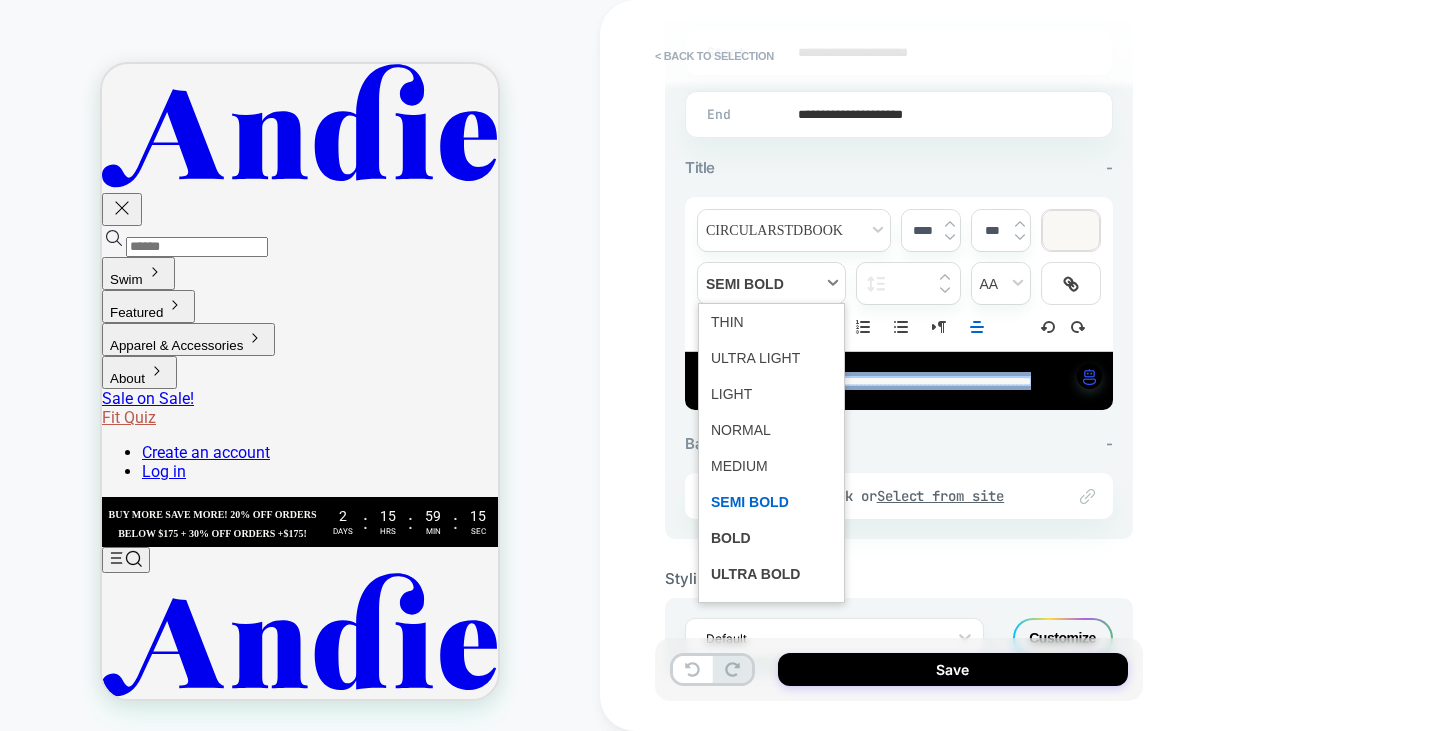 click at bounding box center (771, 283) 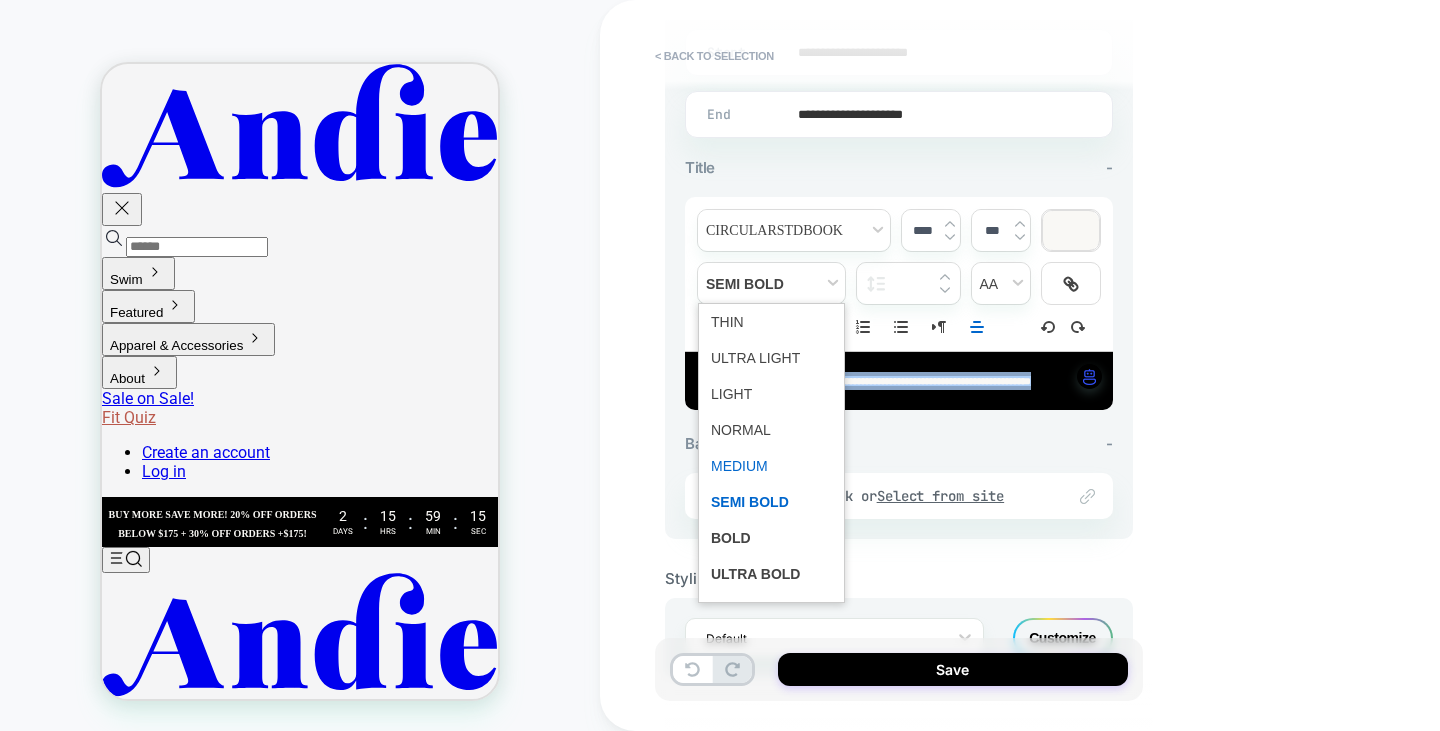 click at bounding box center (771, 466) 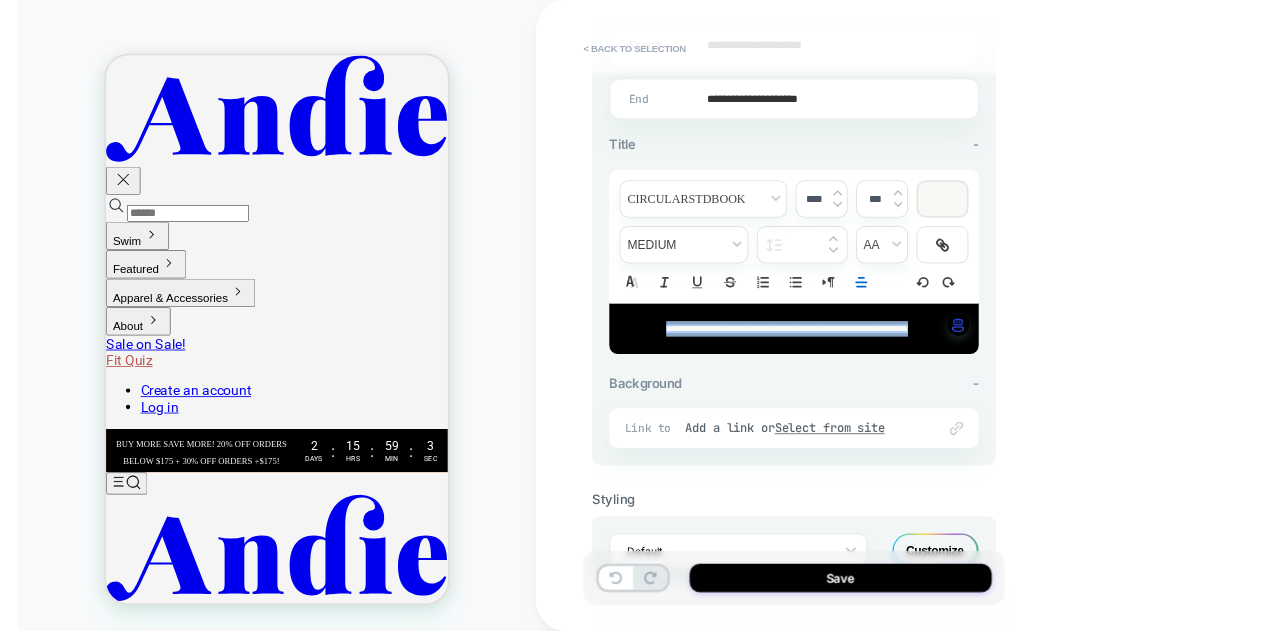 scroll, scrollTop: 600, scrollLeft: 0, axis: vertical 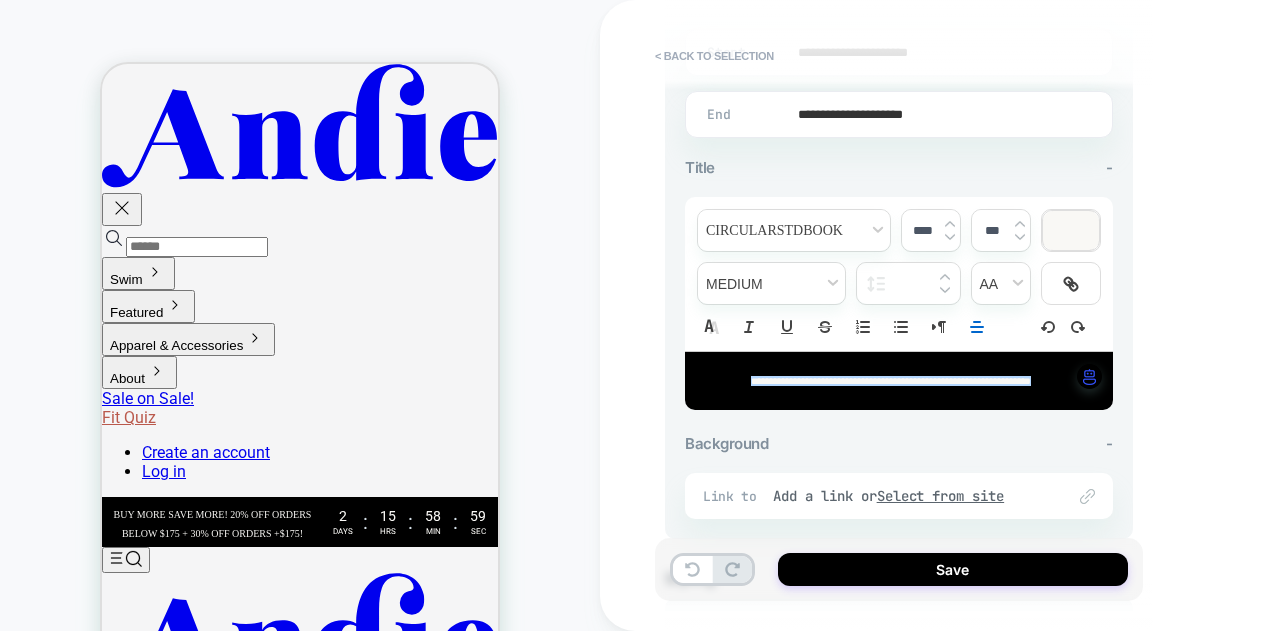 click on "**********" at bounding box center (1040, 315) 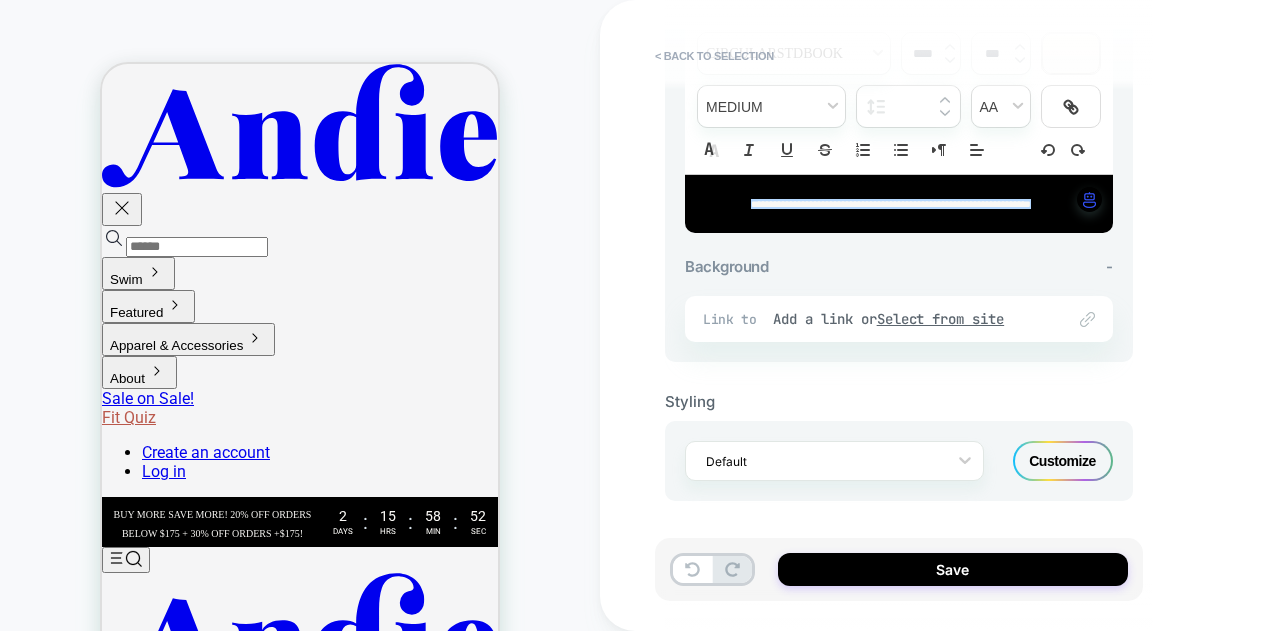 scroll, scrollTop: 788, scrollLeft: 0, axis: vertical 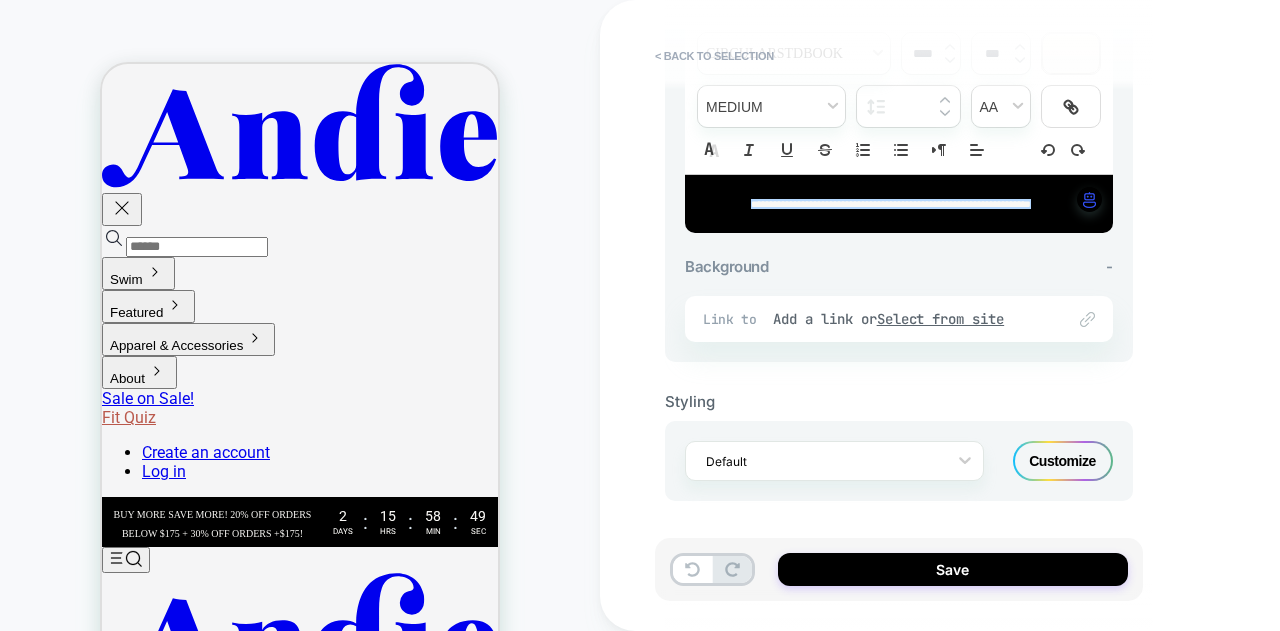 click on "Customize" at bounding box center [1063, 461] 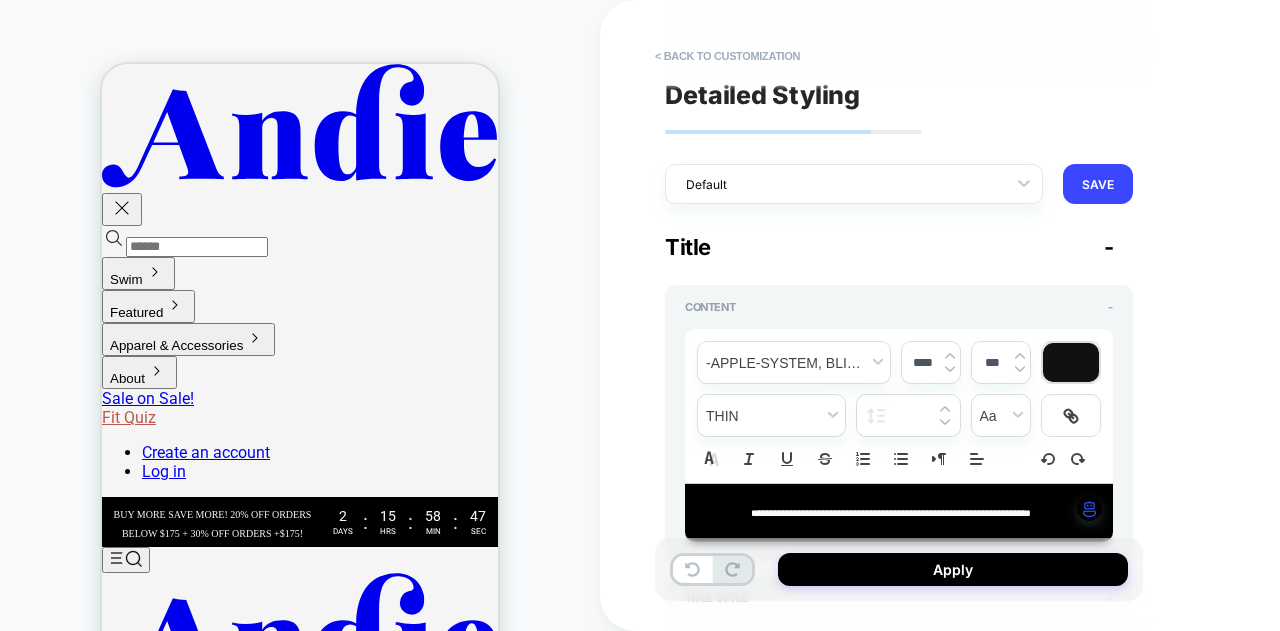 type on "*" 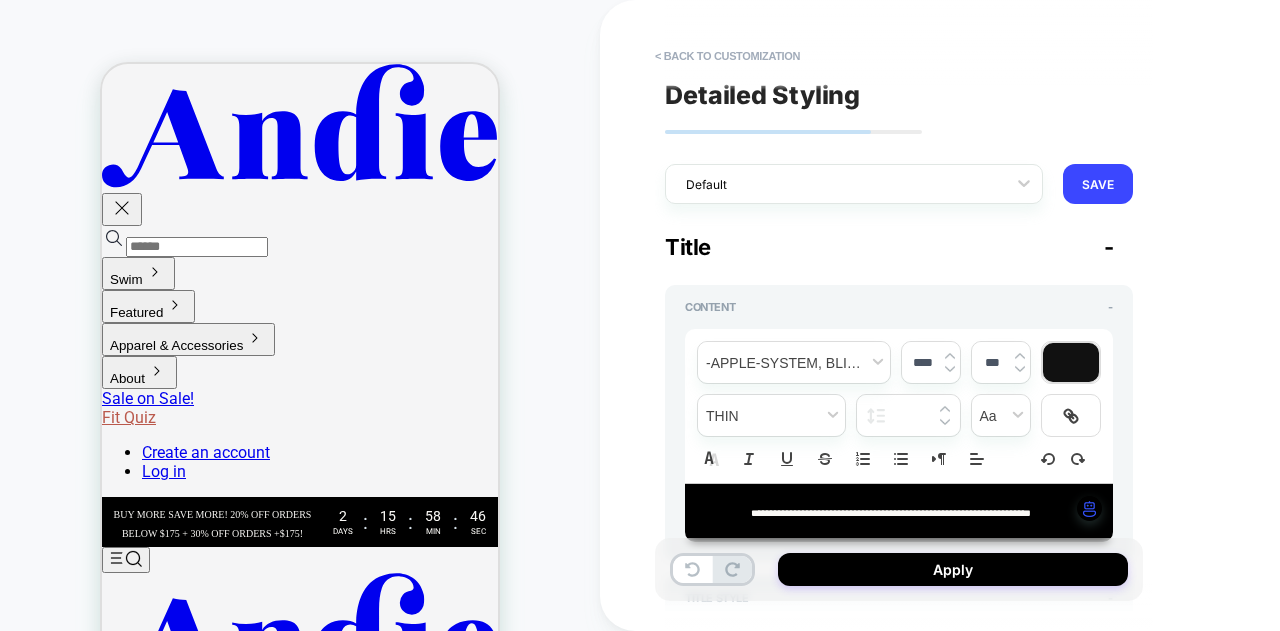 scroll, scrollTop: 100, scrollLeft: 0, axis: vertical 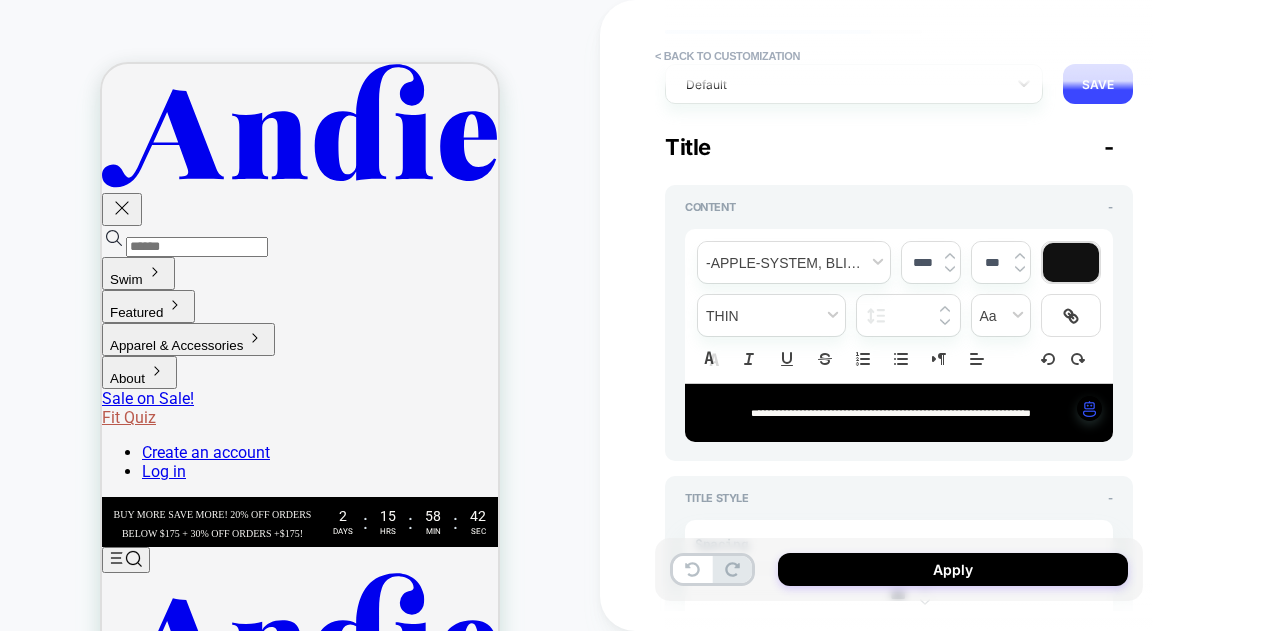 click at bounding box center (1071, 262) 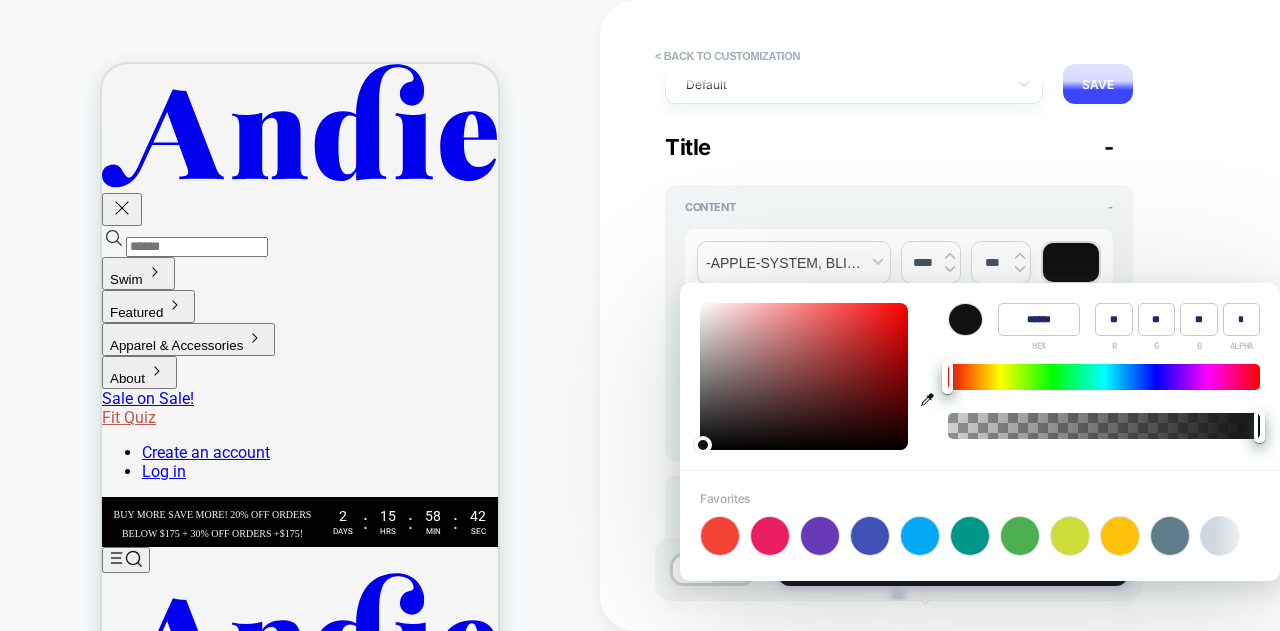 type on "****" 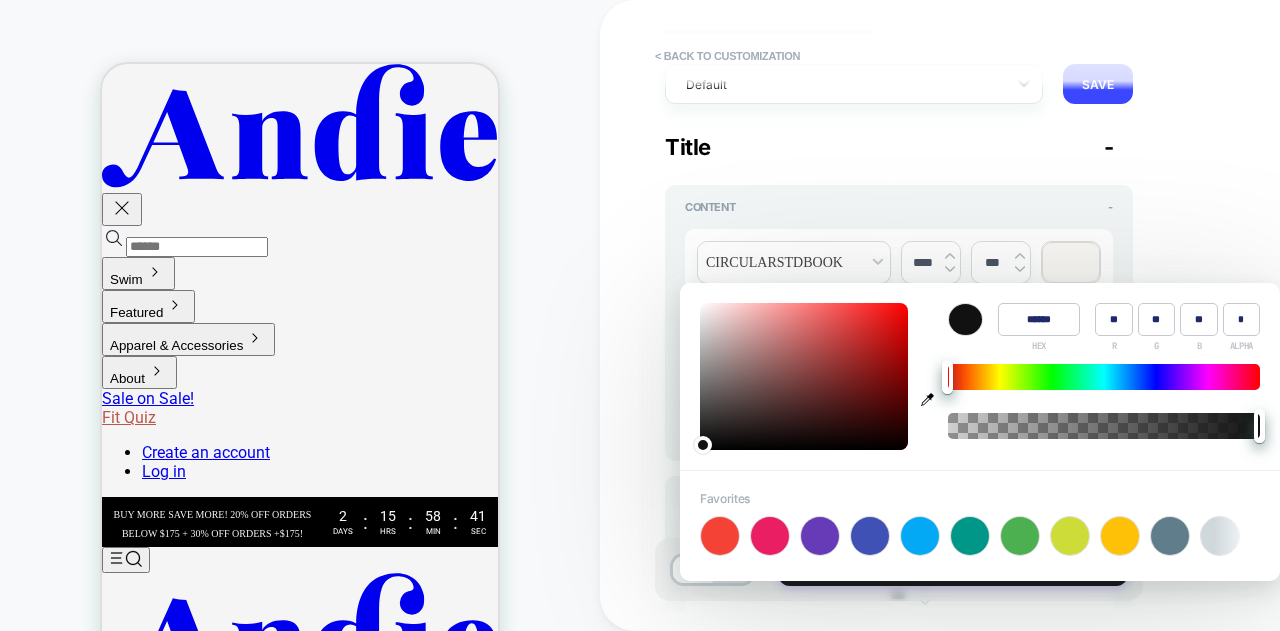 click on "******" at bounding box center [1039, 319] 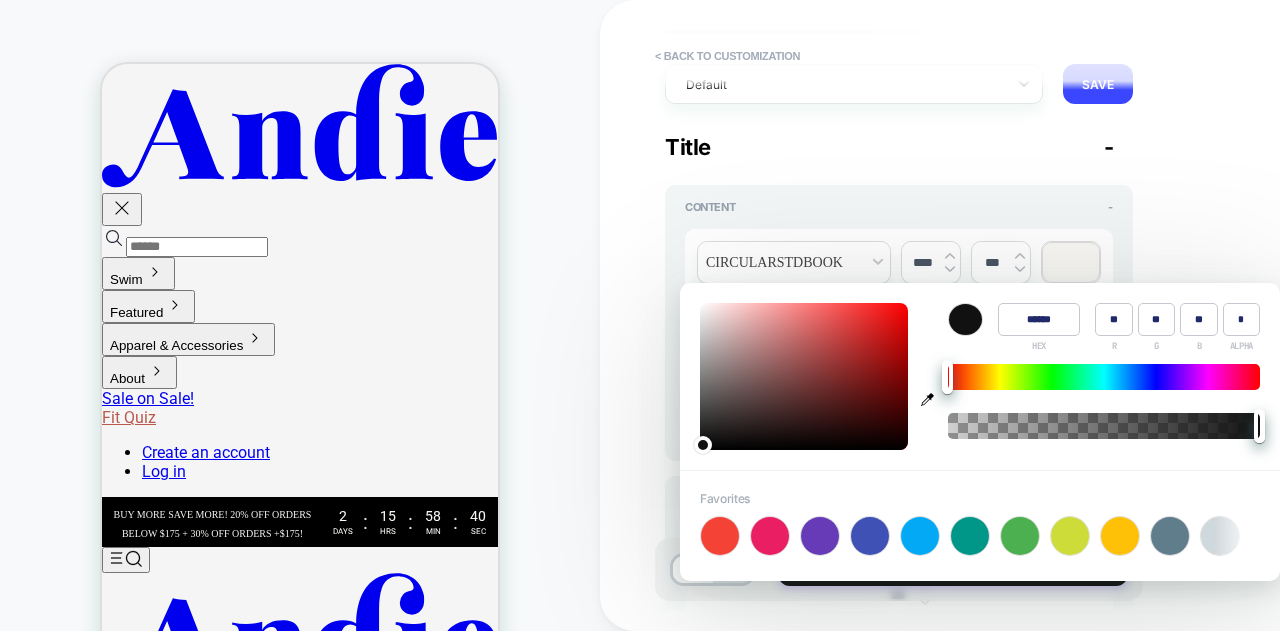click on "******" at bounding box center [1039, 319] 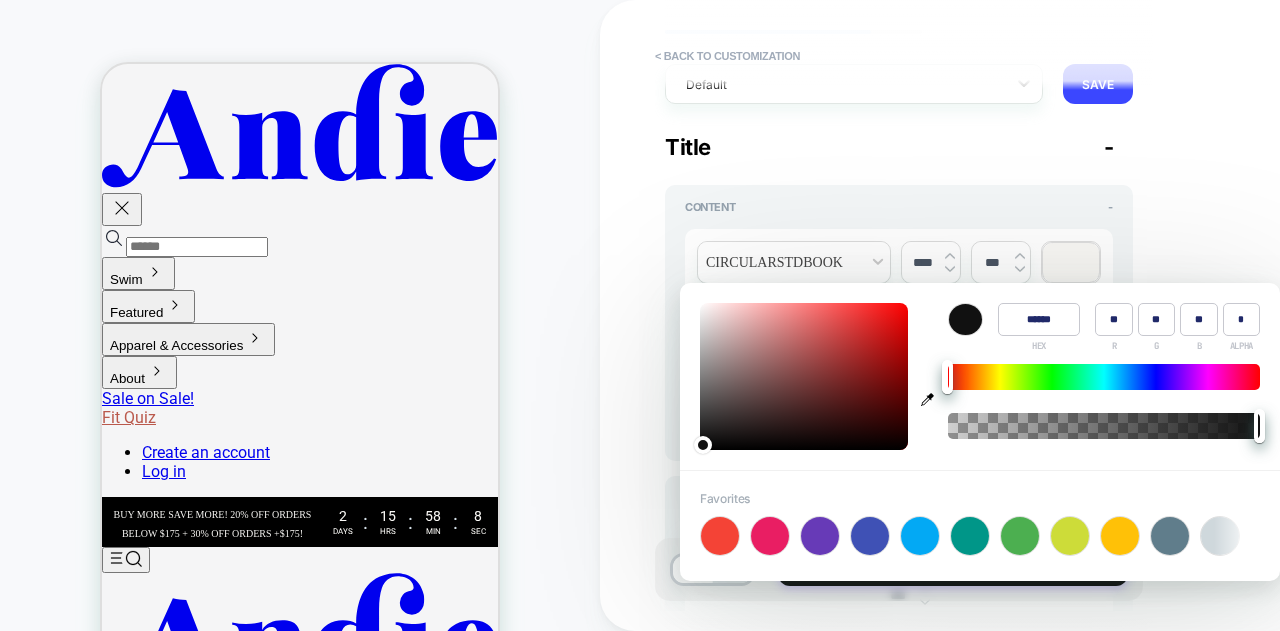 click on "******" at bounding box center (1039, 319) 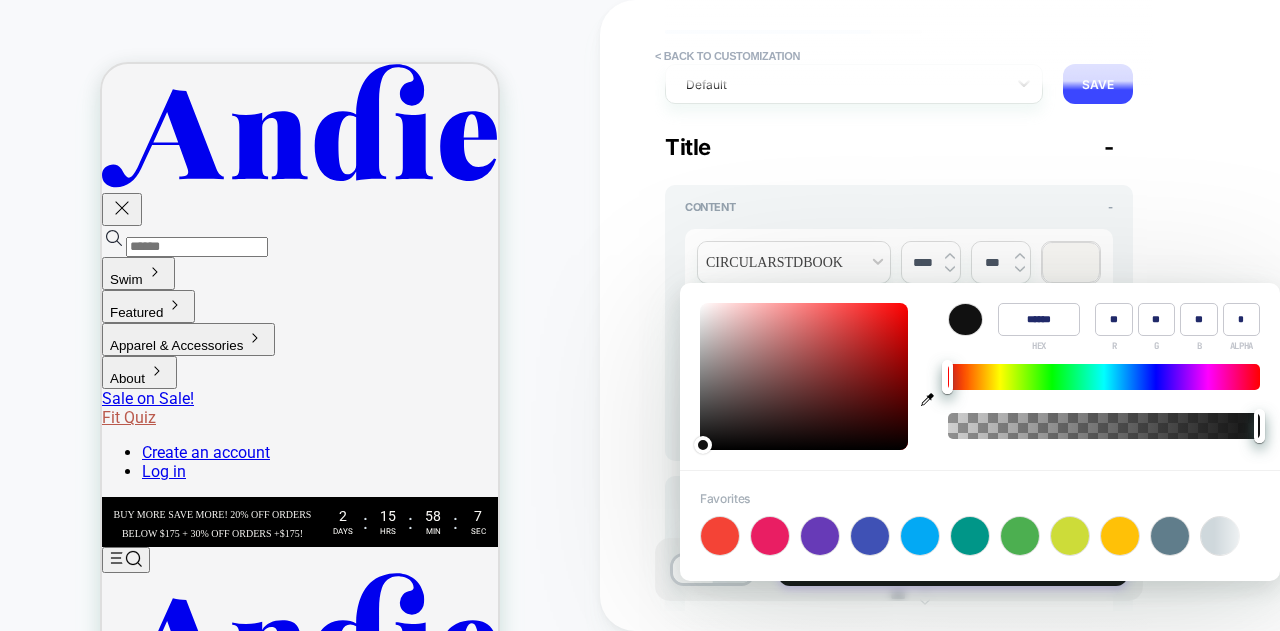 paste 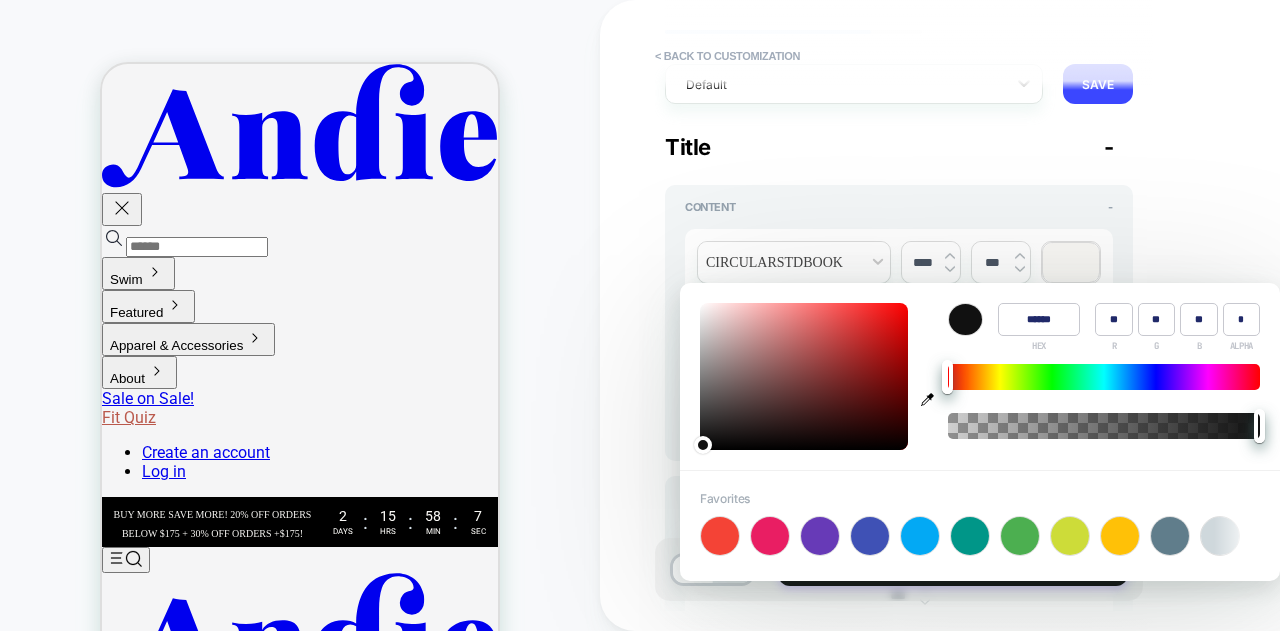 type on "******" 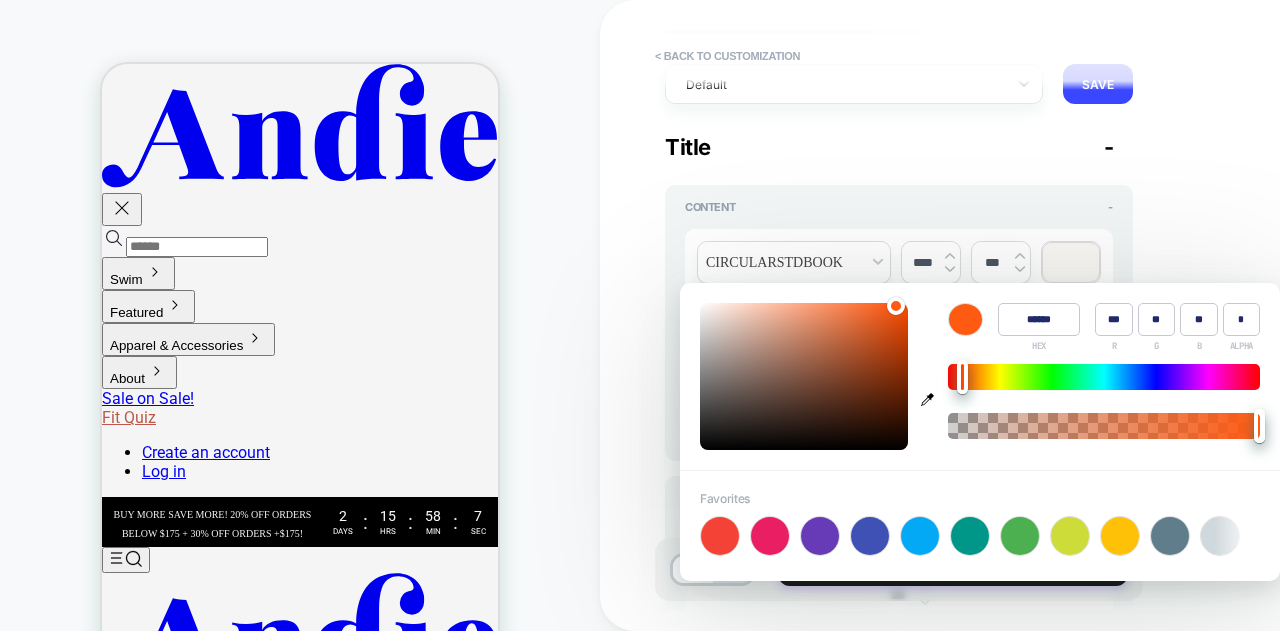 type on "***" 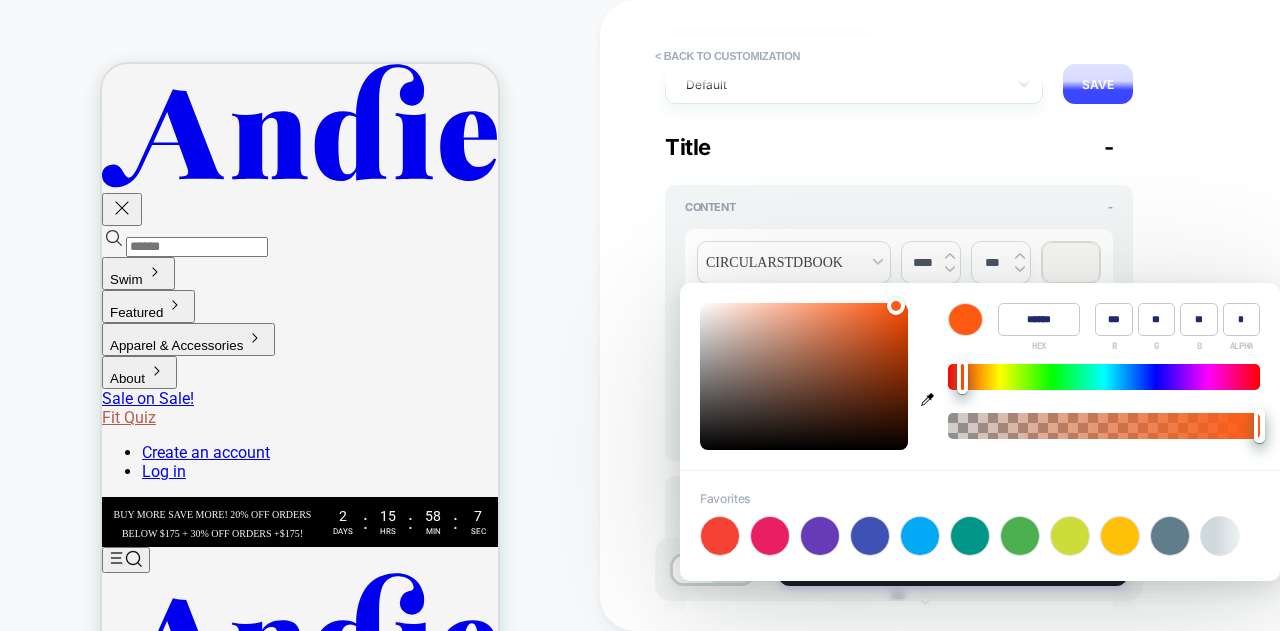 type on "**" 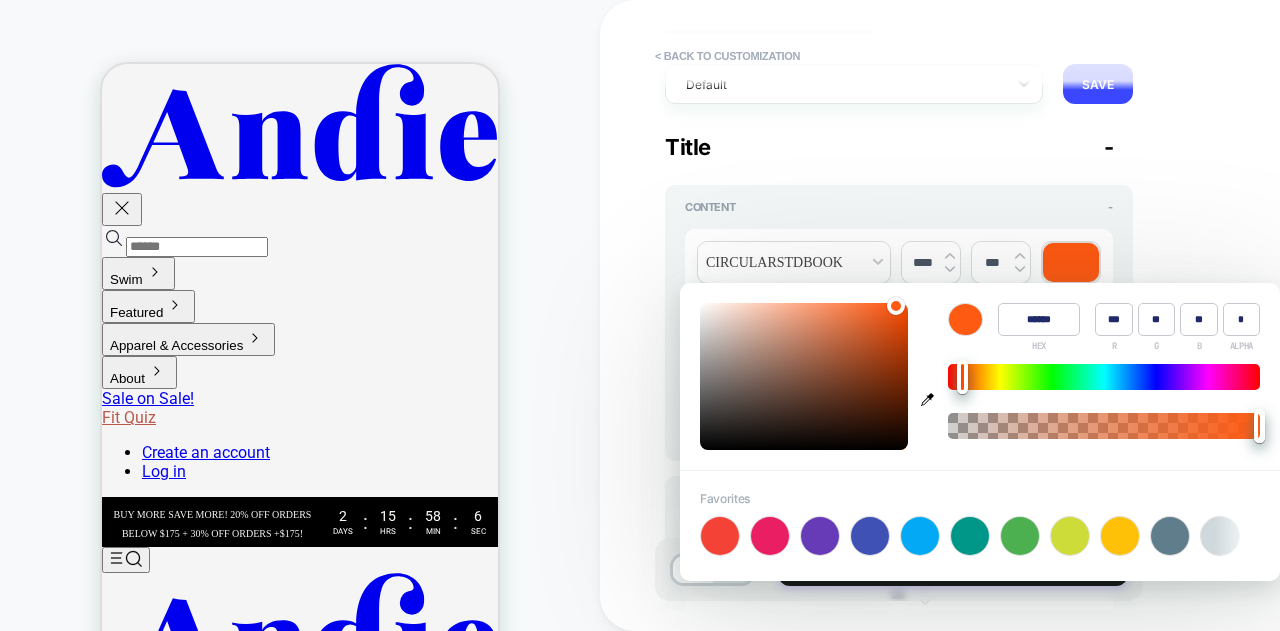 type on "******" 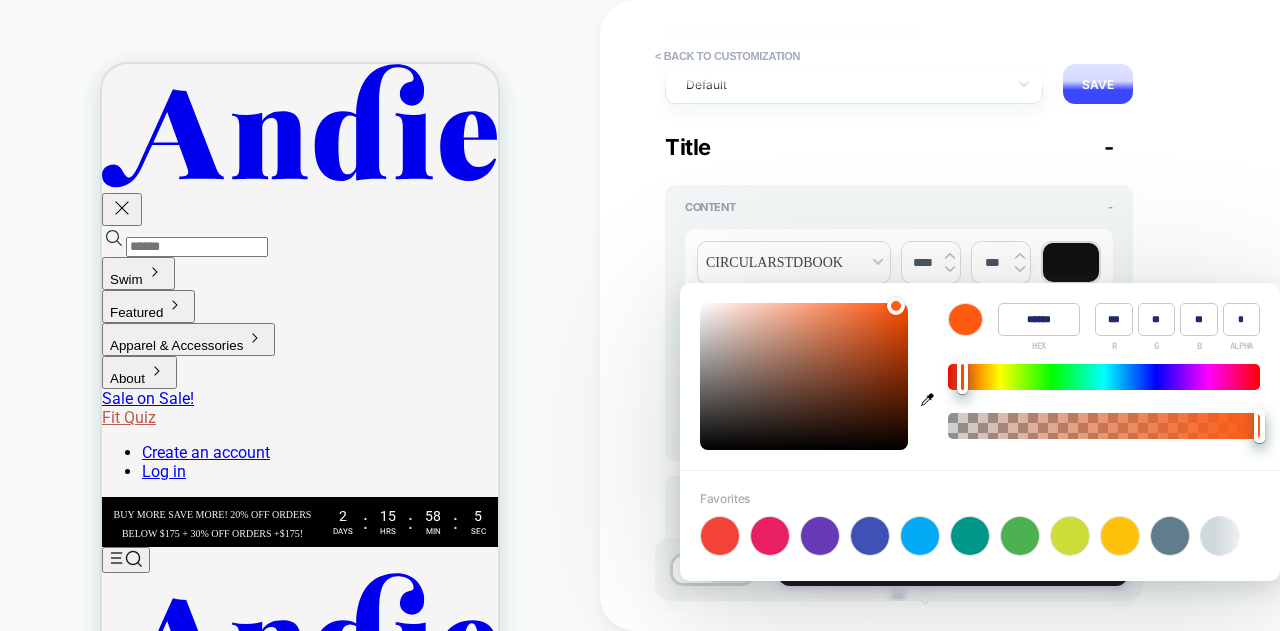 click at bounding box center (928, 376) 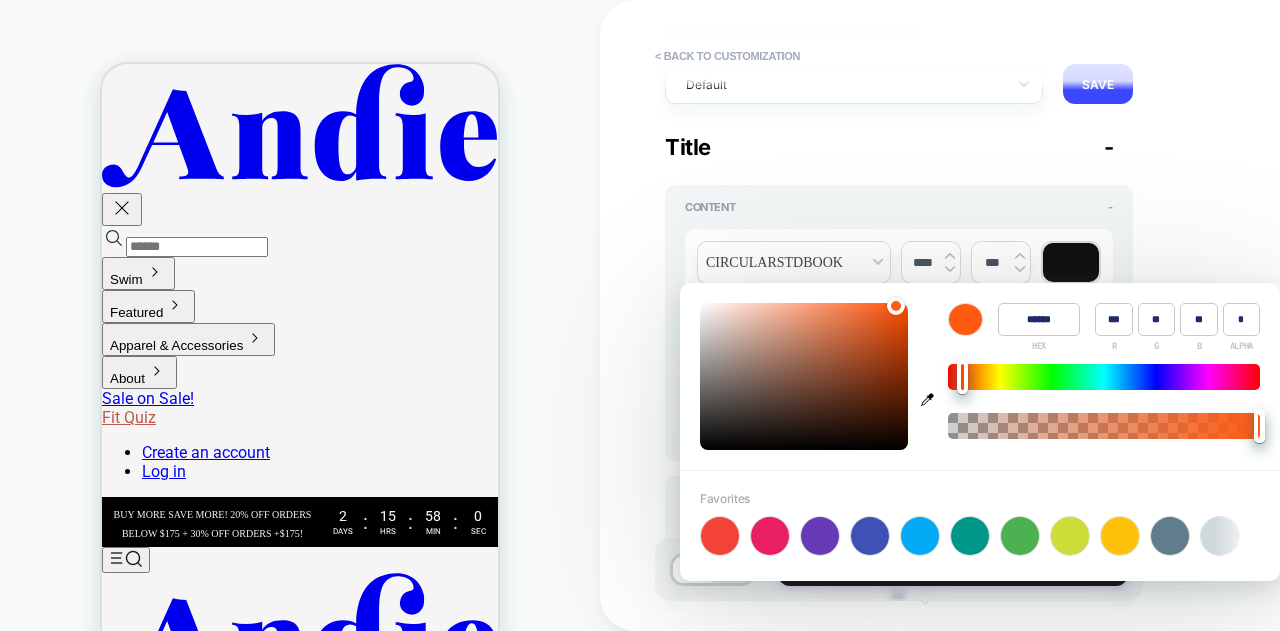 type on "***" 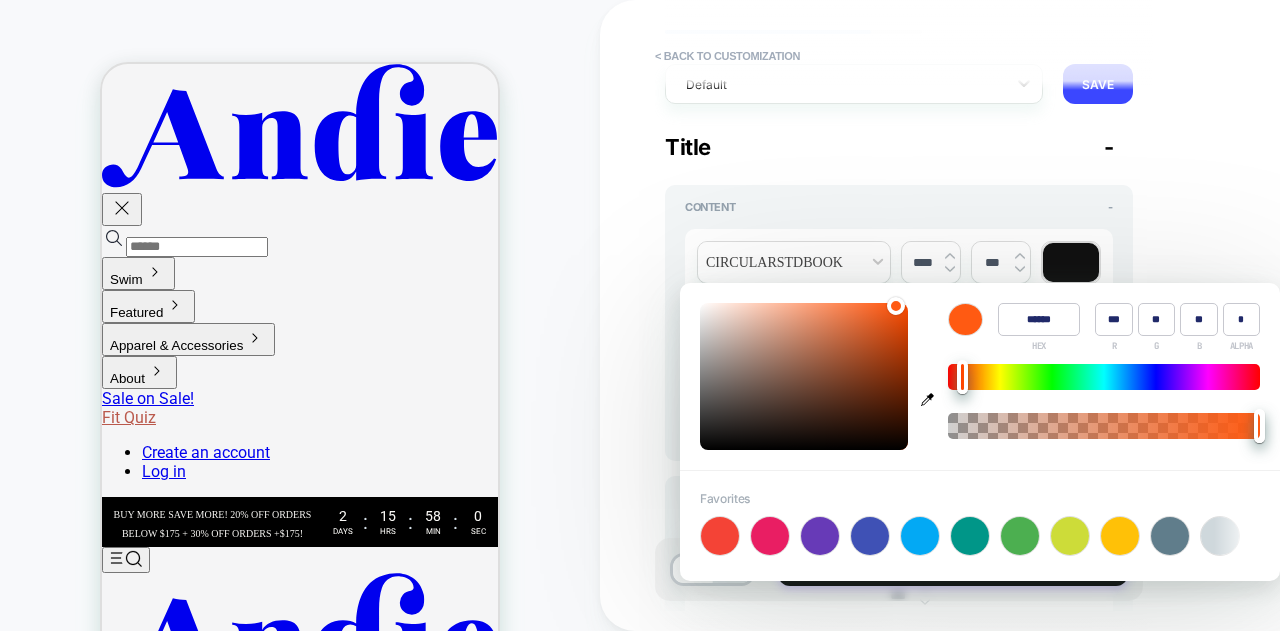 type on "**" 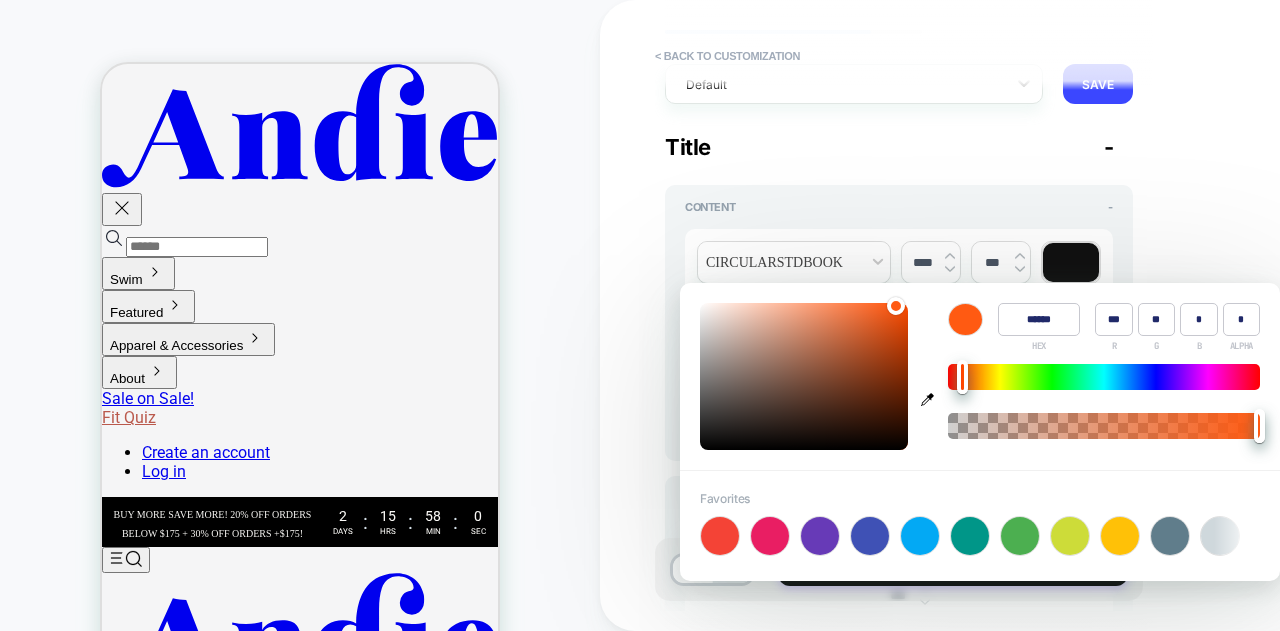 type on "******" 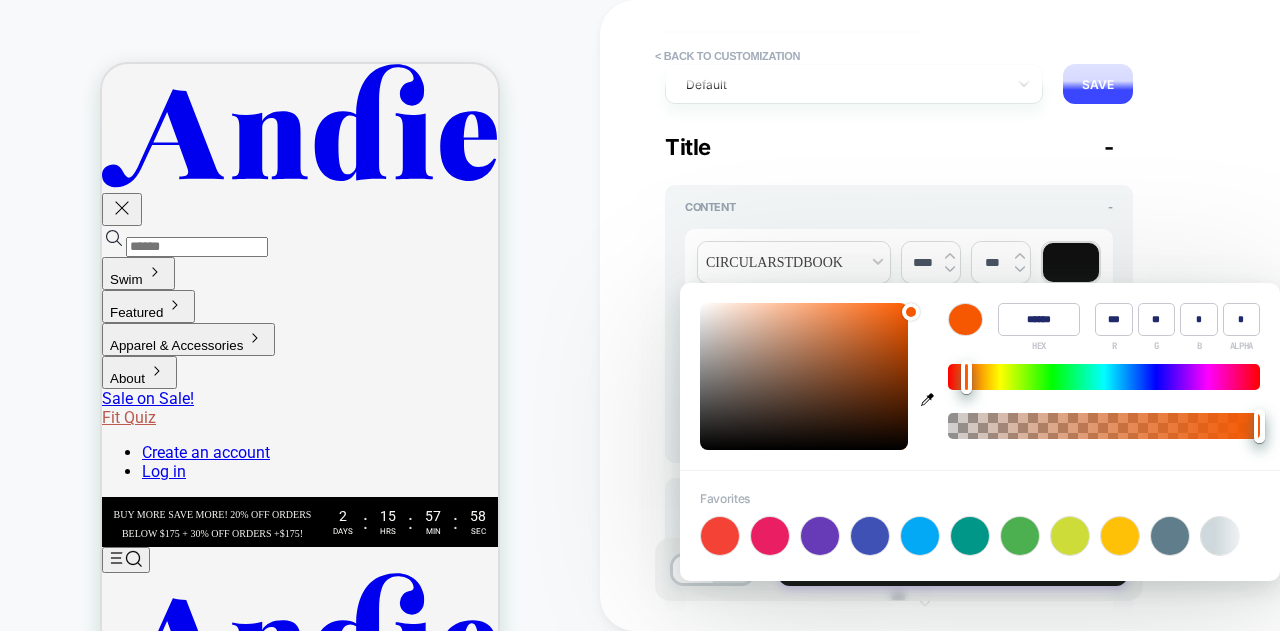 type on "*" 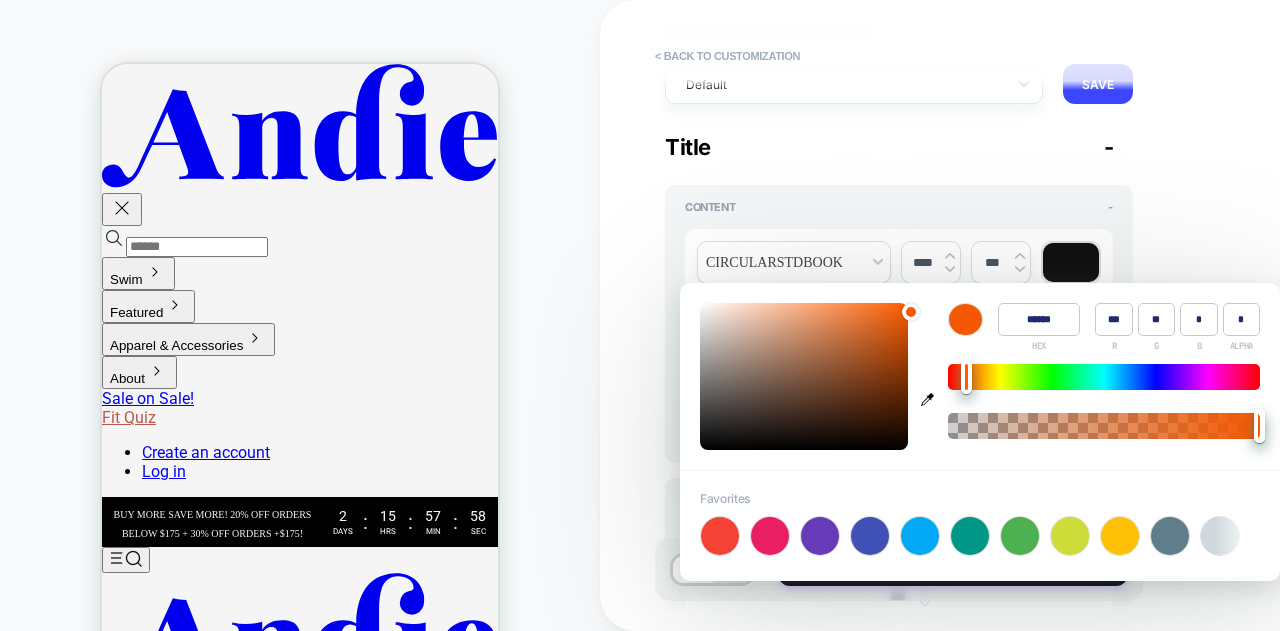 type on "****" 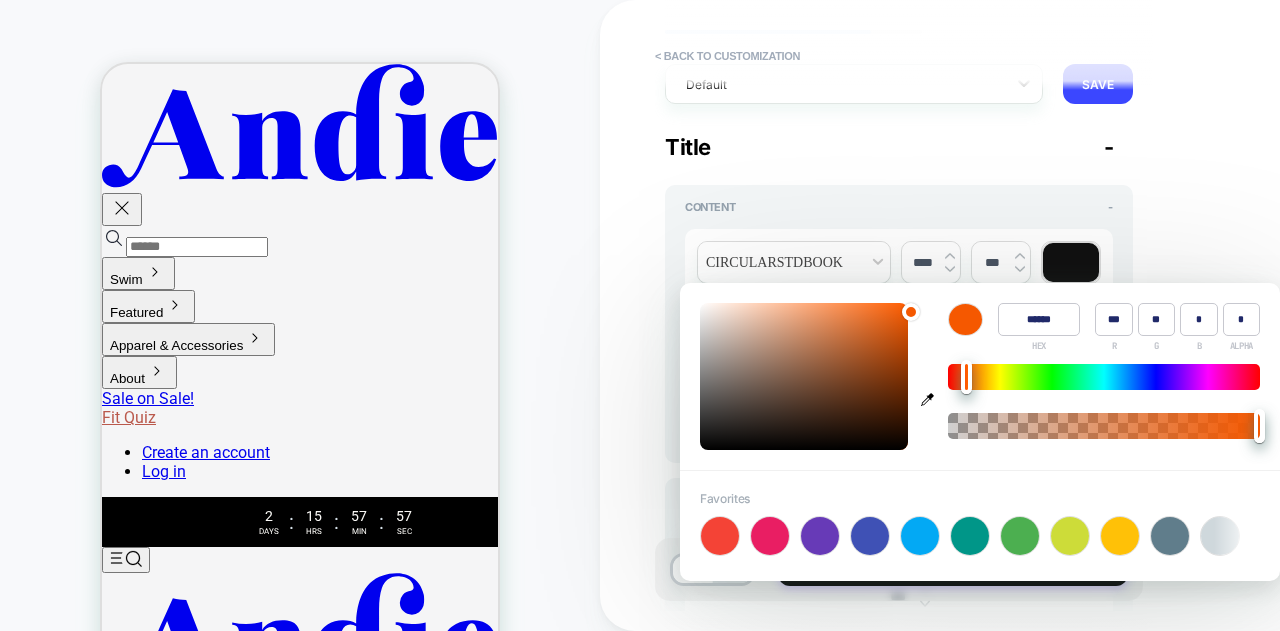 click on "******" at bounding box center (1039, 319) 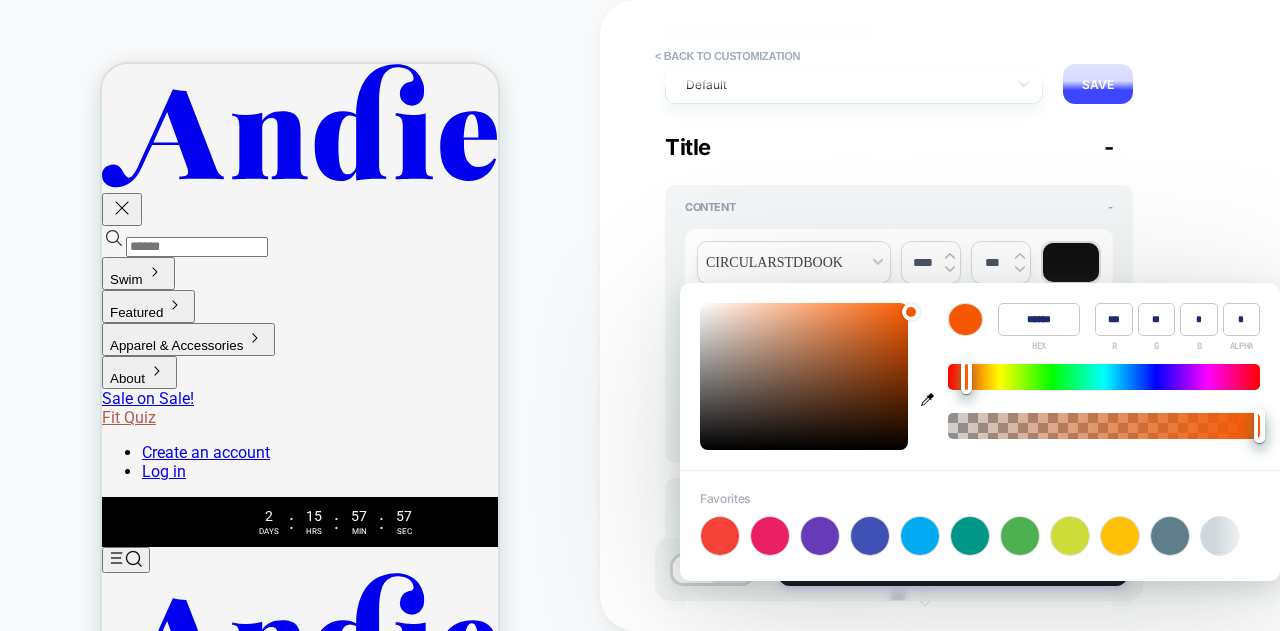 click on "******" at bounding box center (1039, 319) 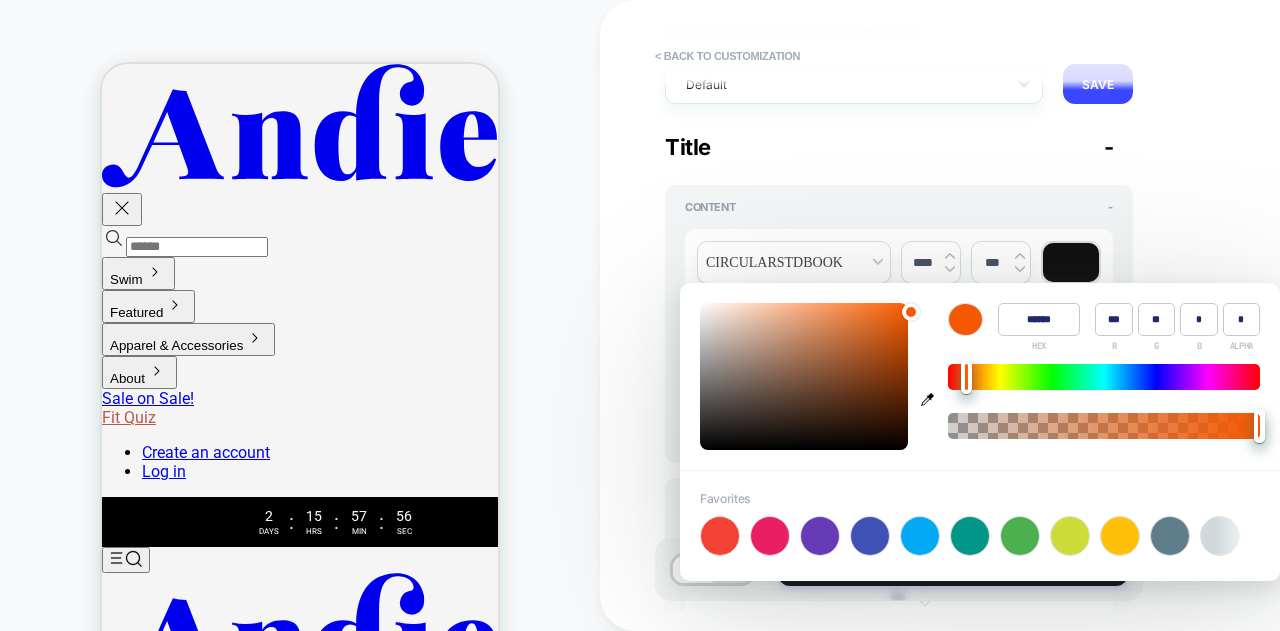 paste 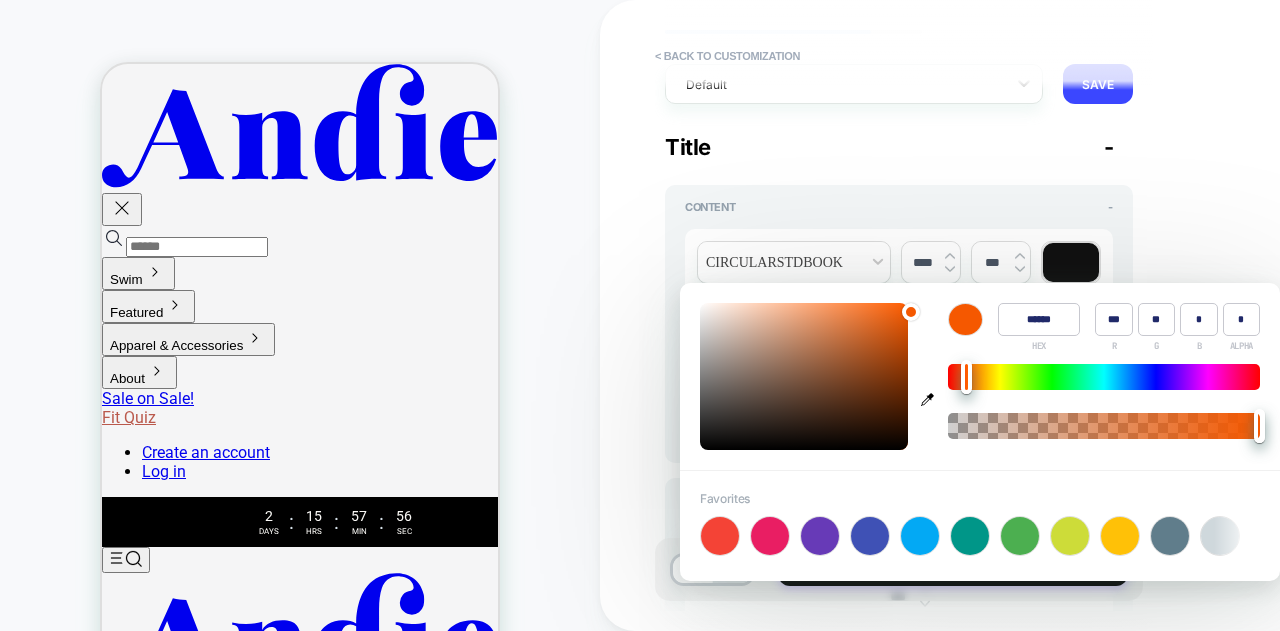 type on "******" 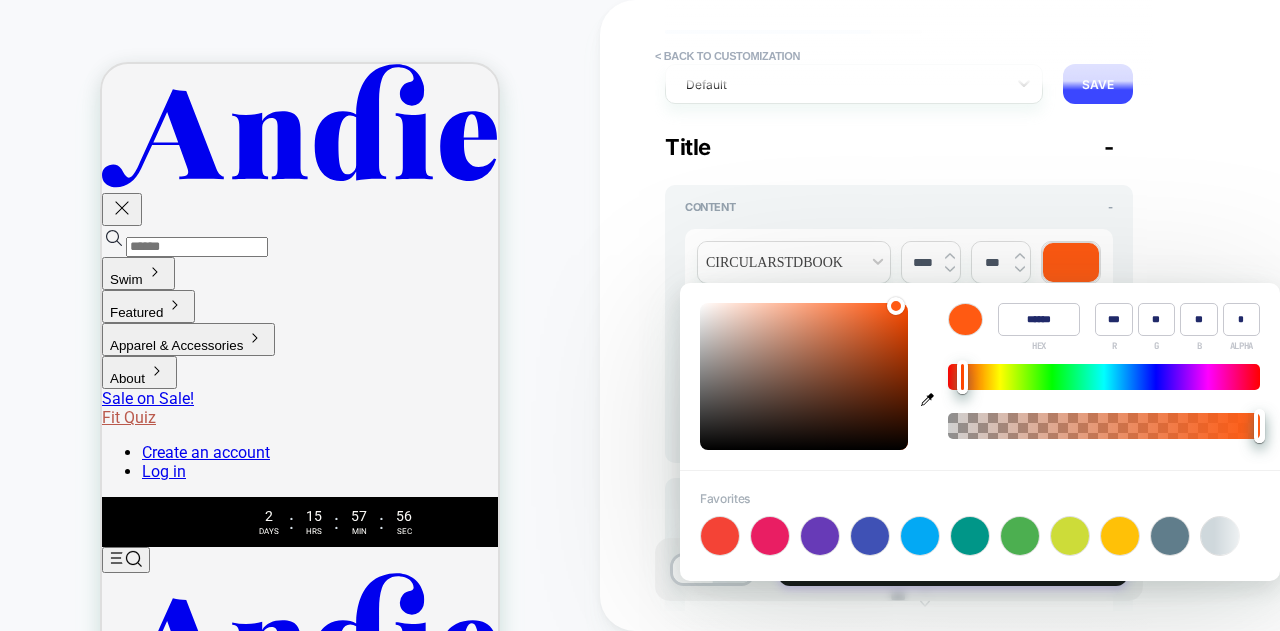 type on "******" 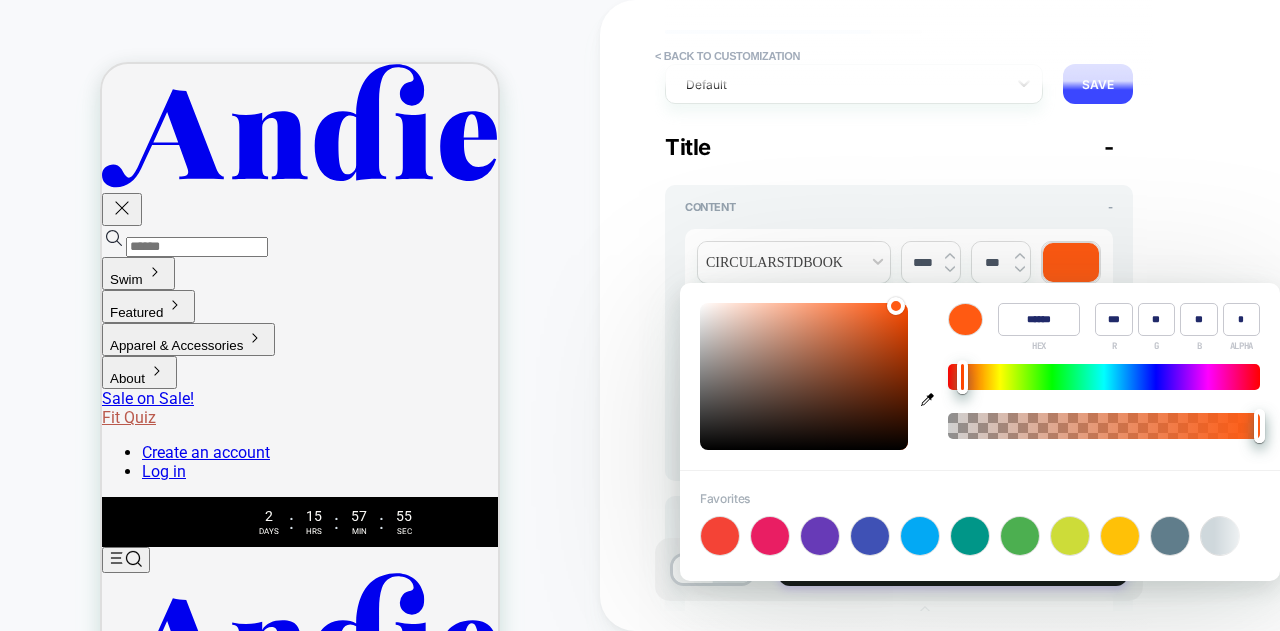 type on "*" 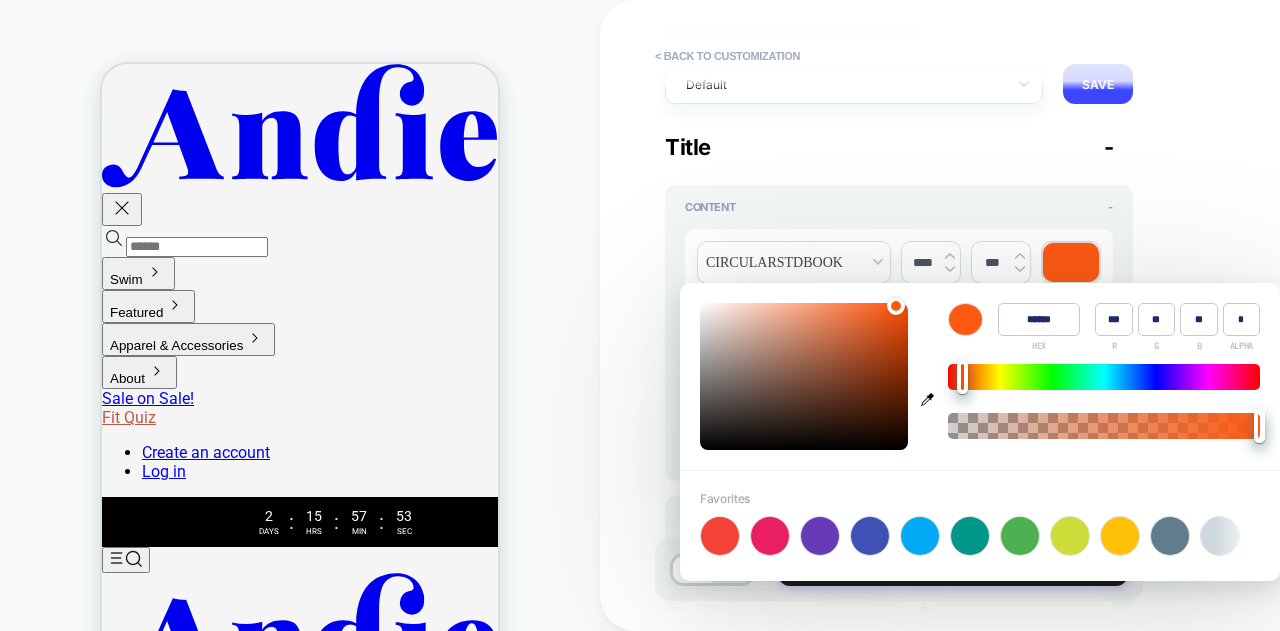 click on "**********" at bounding box center [1040, 315] 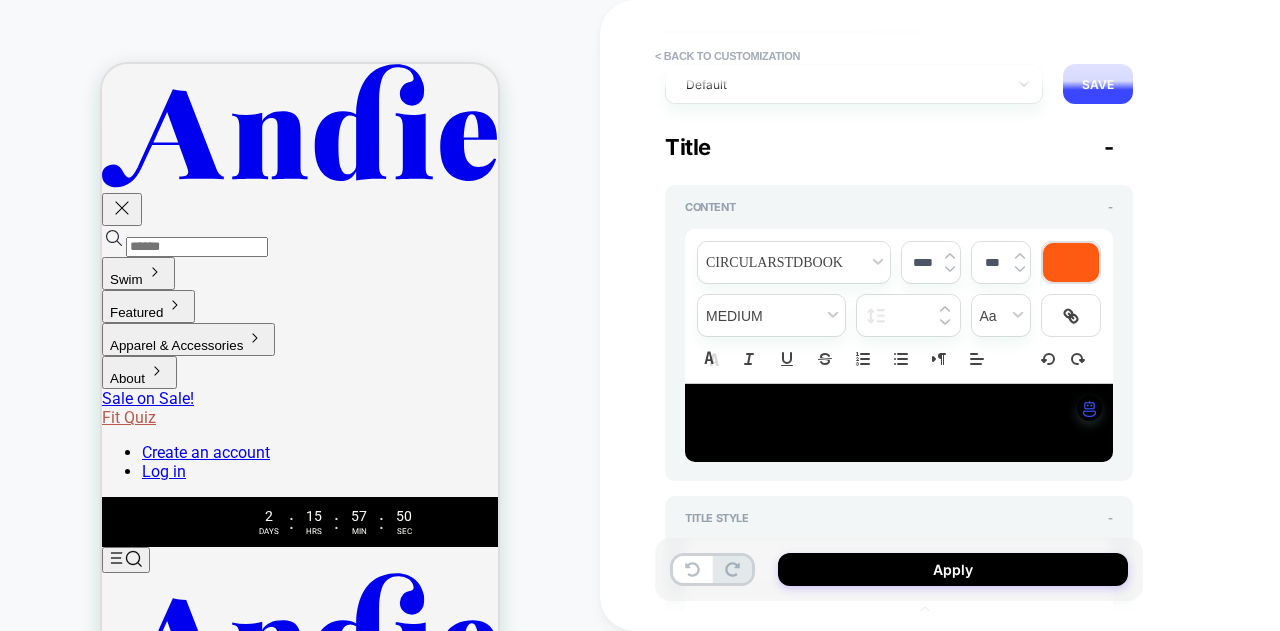 drag, startPoint x: 1031, startPoint y: 420, endPoint x: 648, endPoint y: 385, distance: 384.5959 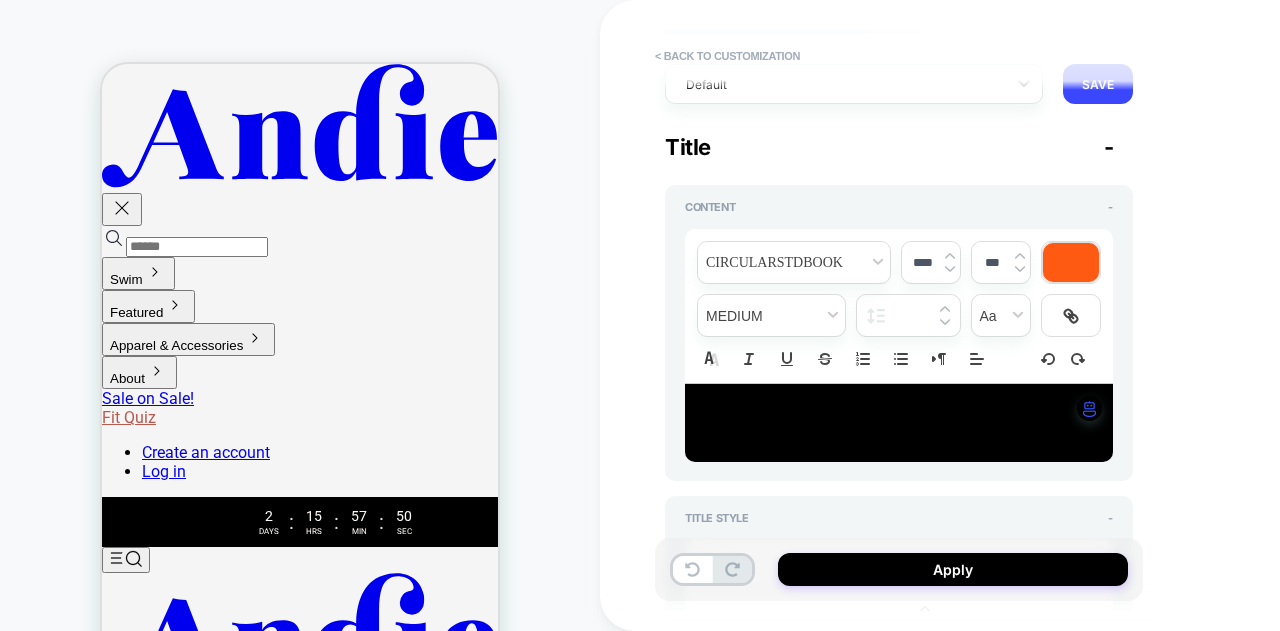 click on "**********" at bounding box center [1040, 315] 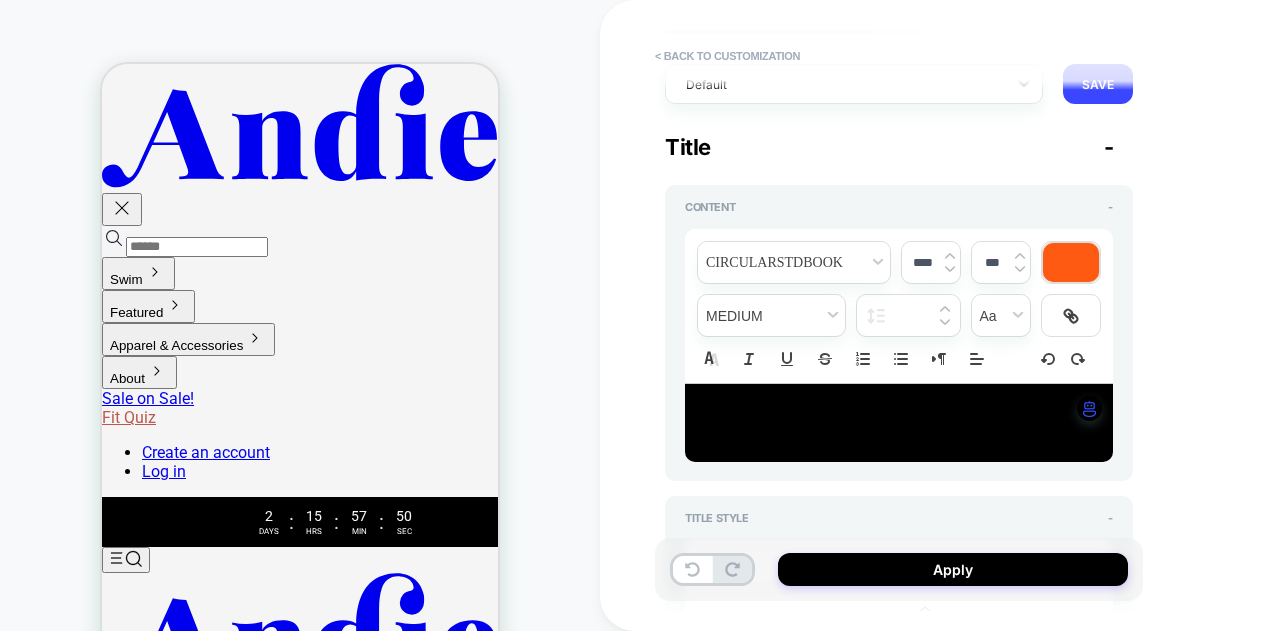 type on "****" 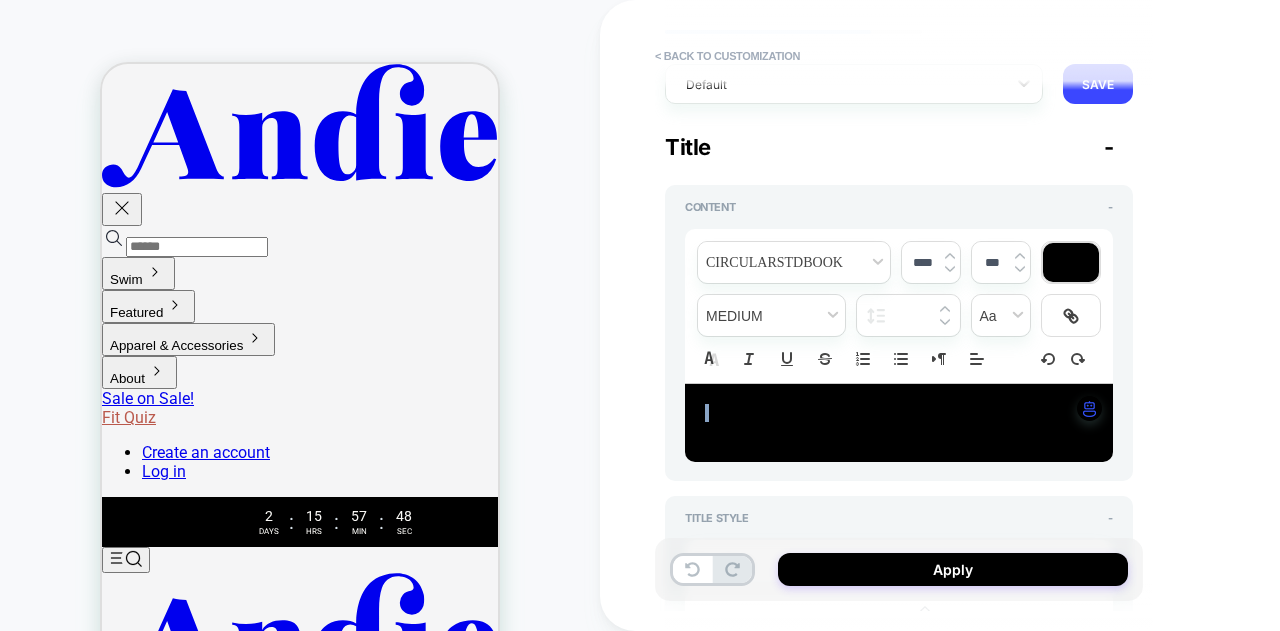 drag, startPoint x: 698, startPoint y: 404, endPoint x: 1039, endPoint y: 448, distance: 343.827 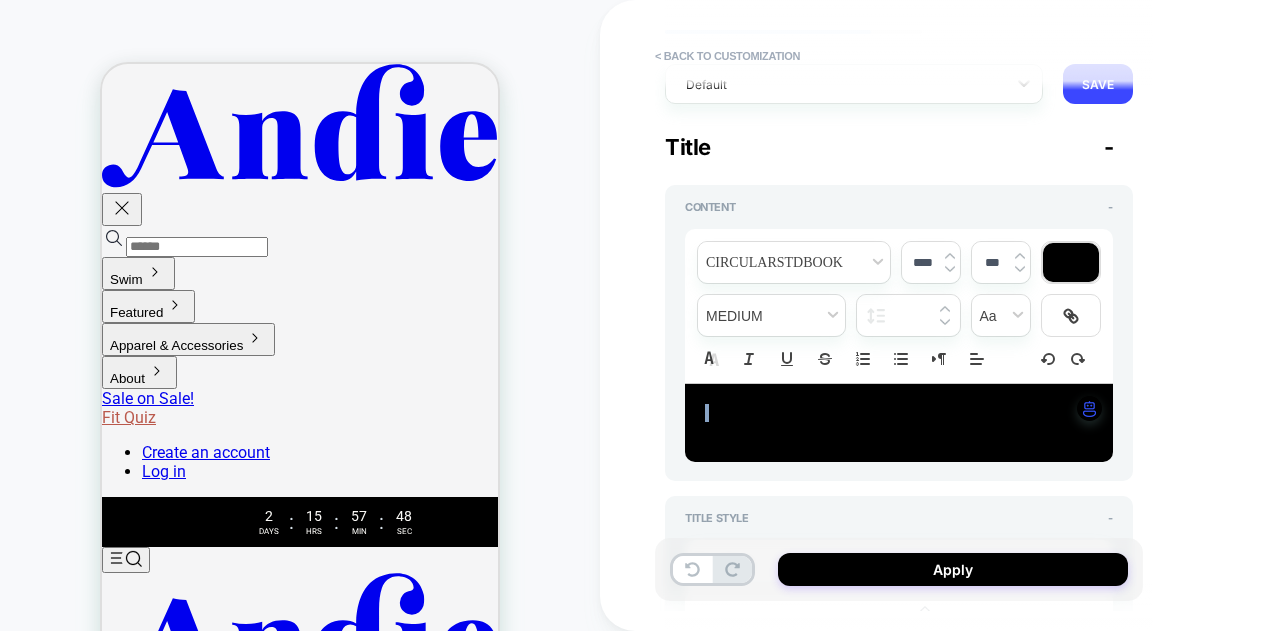 click on "**********" at bounding box center (899, 333) 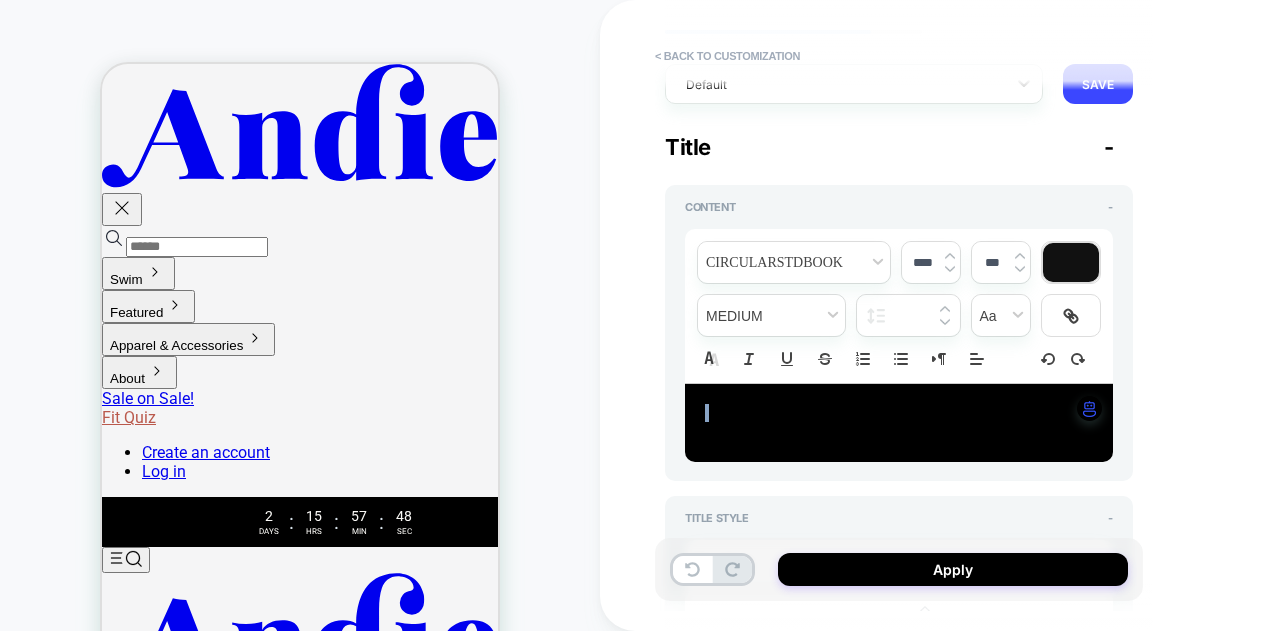 click on "﻿" at bounding box center [891, 432] 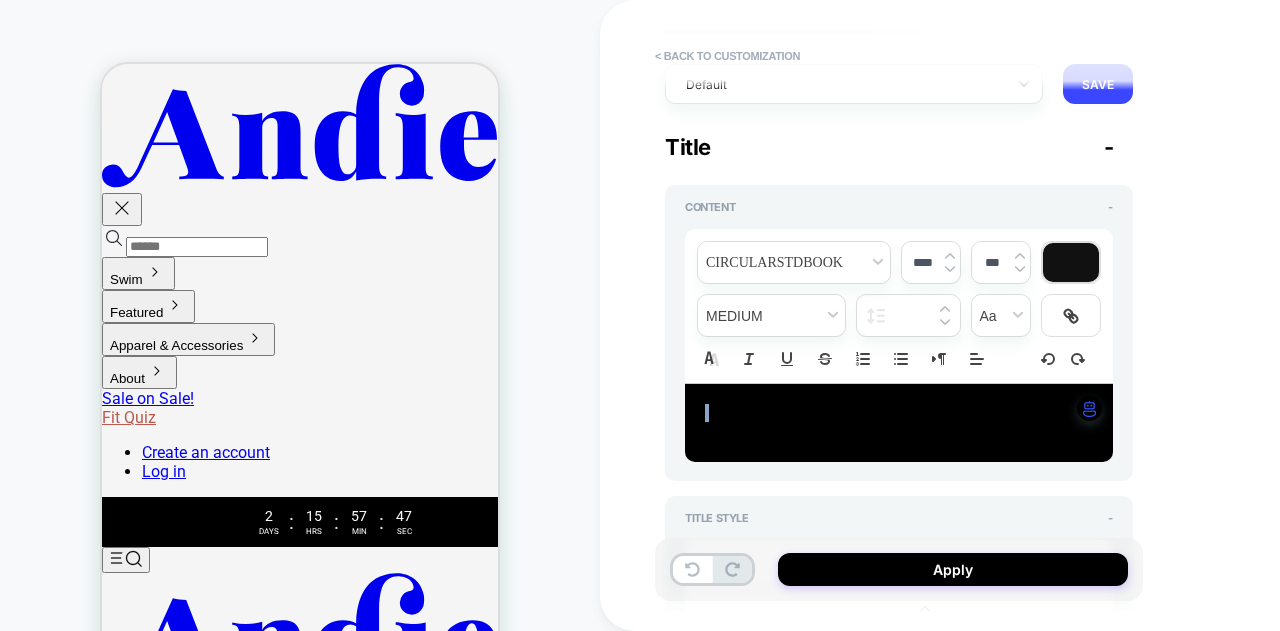drag, startPoint x: 1046, startPoint y: 435, endPoint x: 775, endPoint y: 425, distance: 271.18445 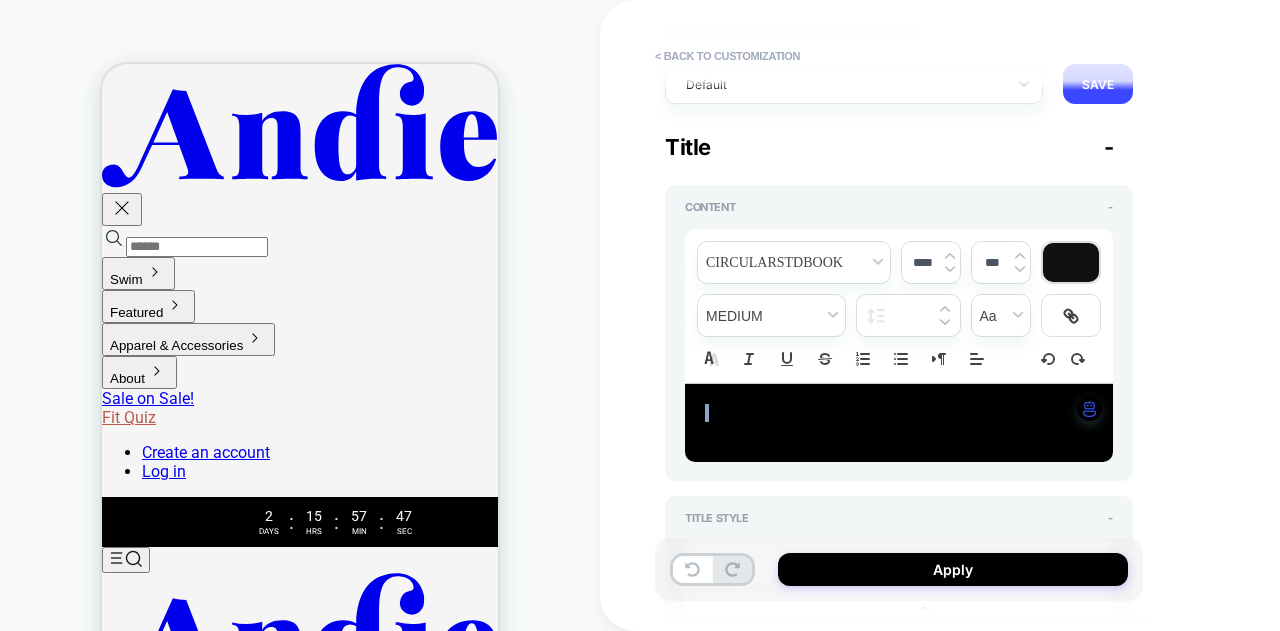 click on "﻿" at bounding box center (899, 423) 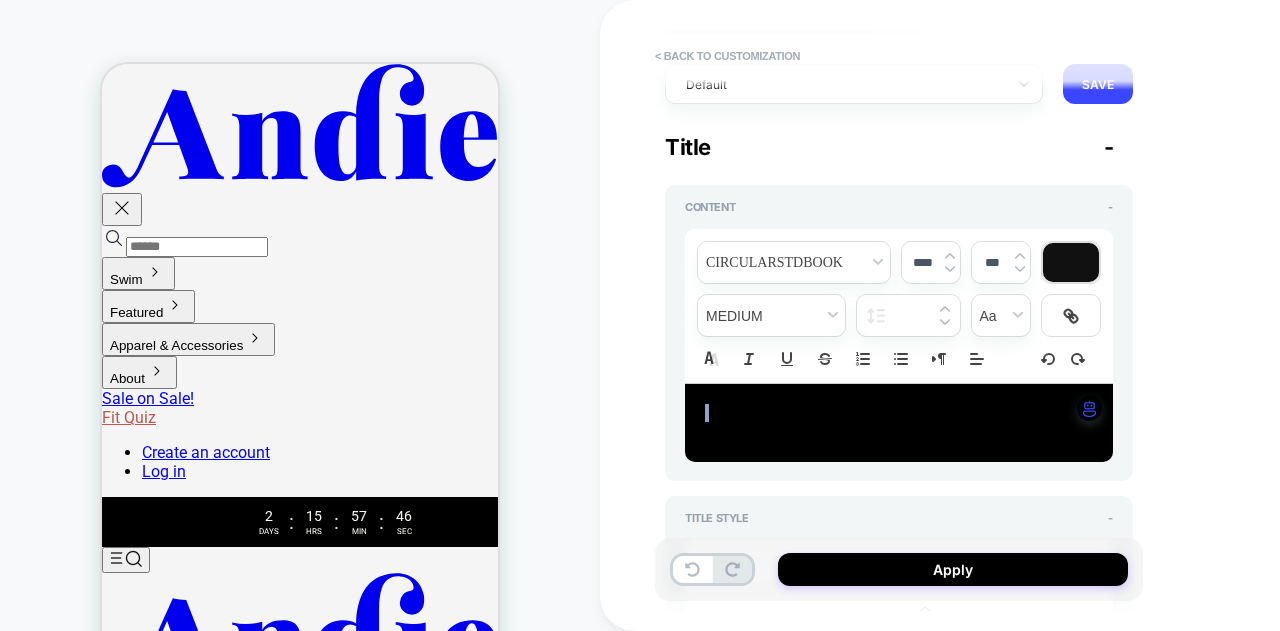 click on "﻿" at bounding box center (891, 432) 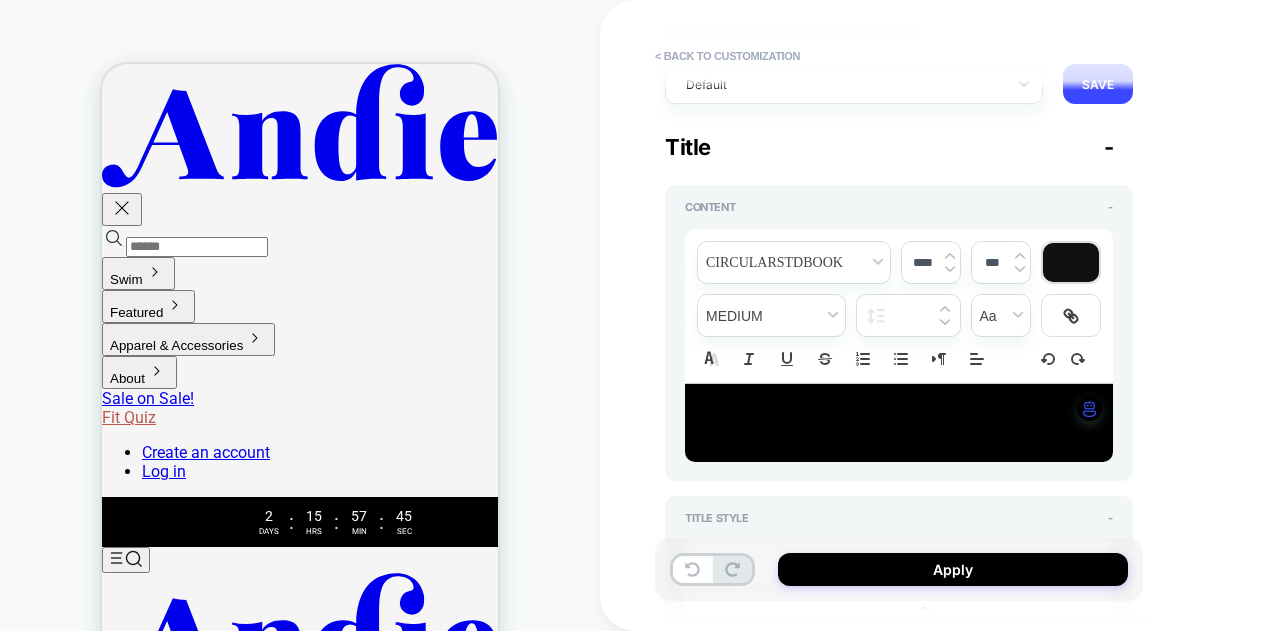 click on "﻿" at bounding box center (891, 432) 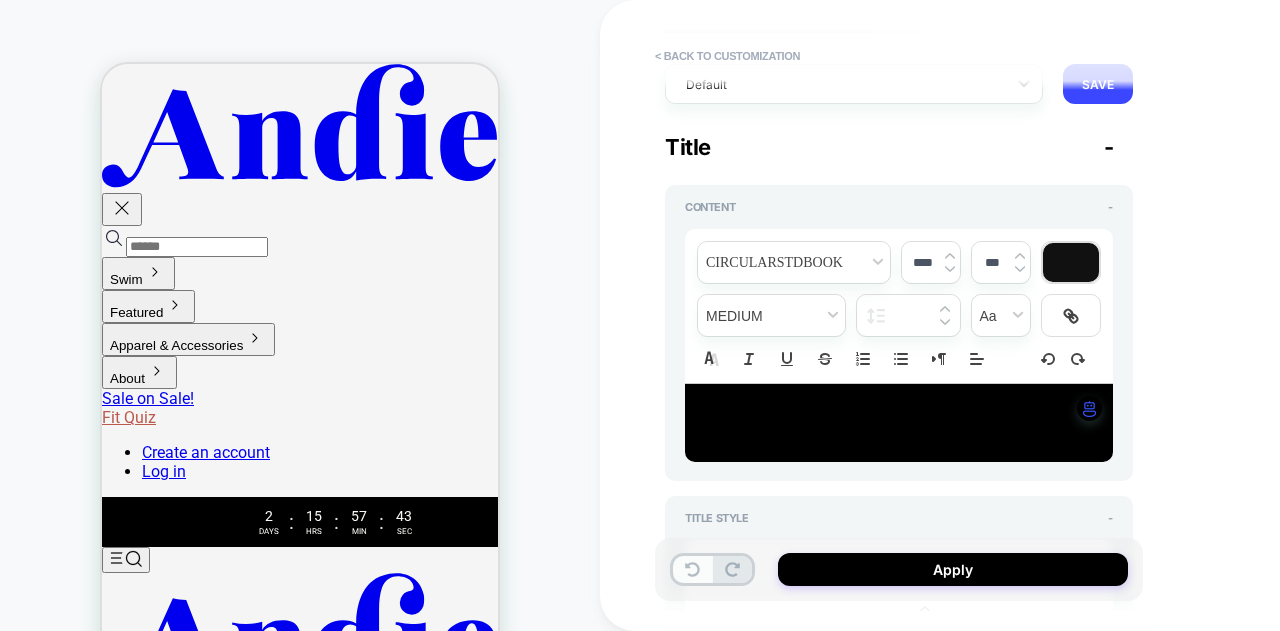 click 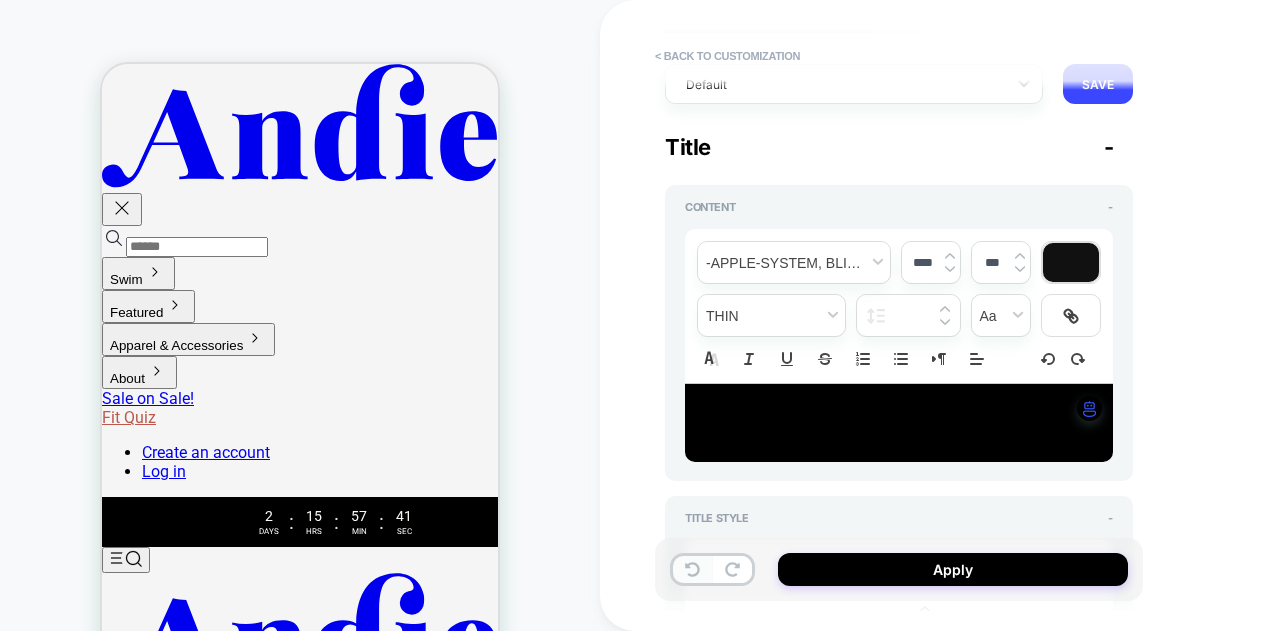 click 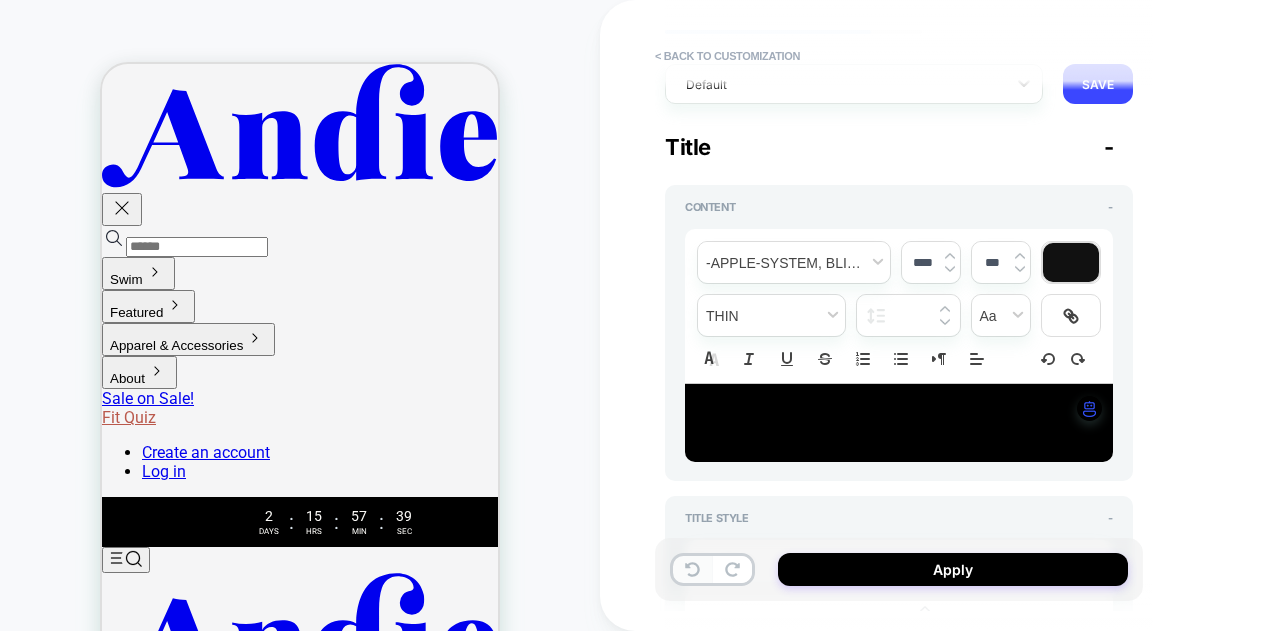 click 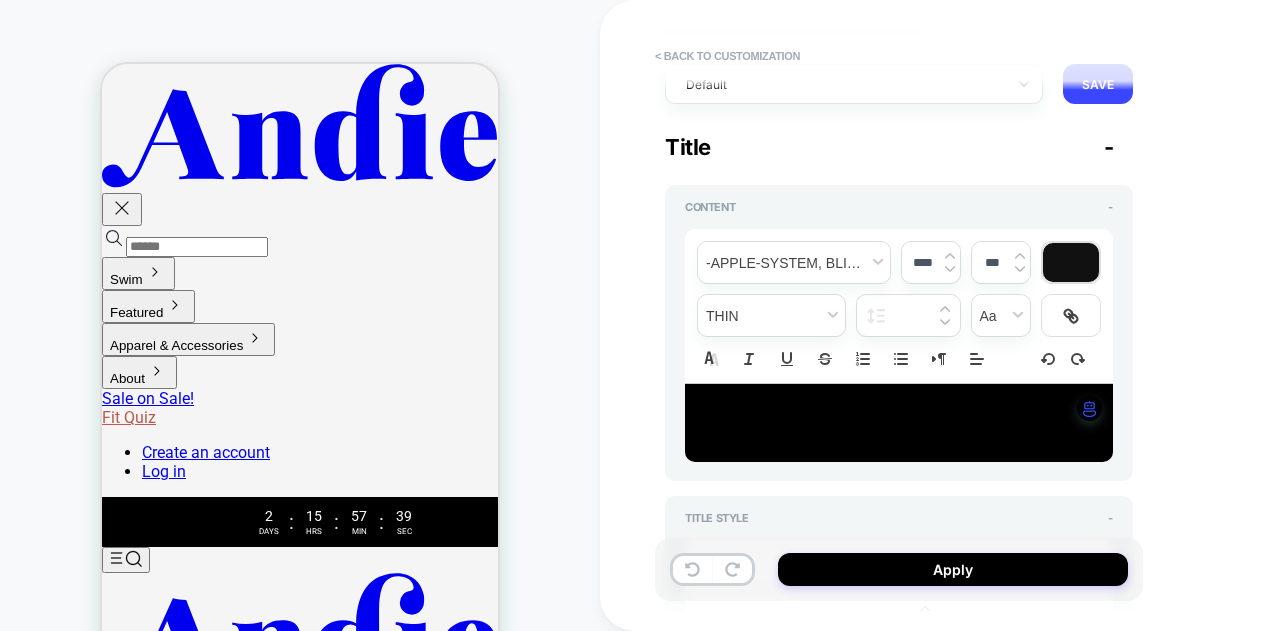 scroll, scrollTop: 0, scrollLeft: 0, axis: both 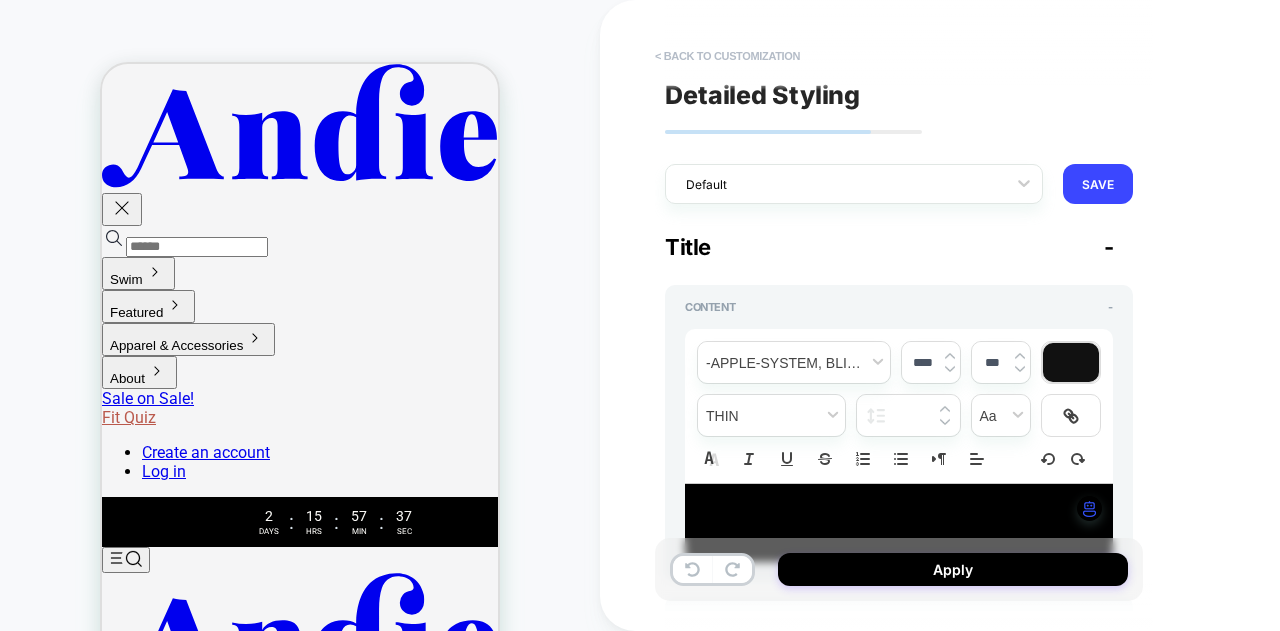 click on "< Back to customization" at bounding box center (727, 56) 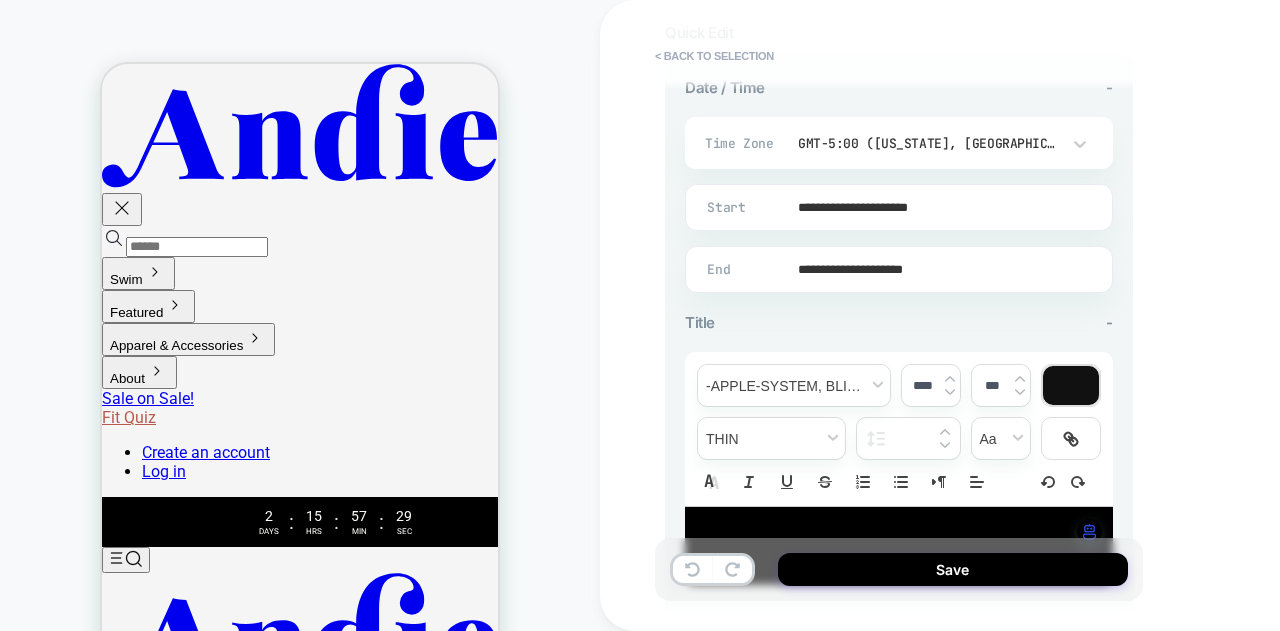 scroll, scrollTop: 0, scrollLeft: 0, axis: both 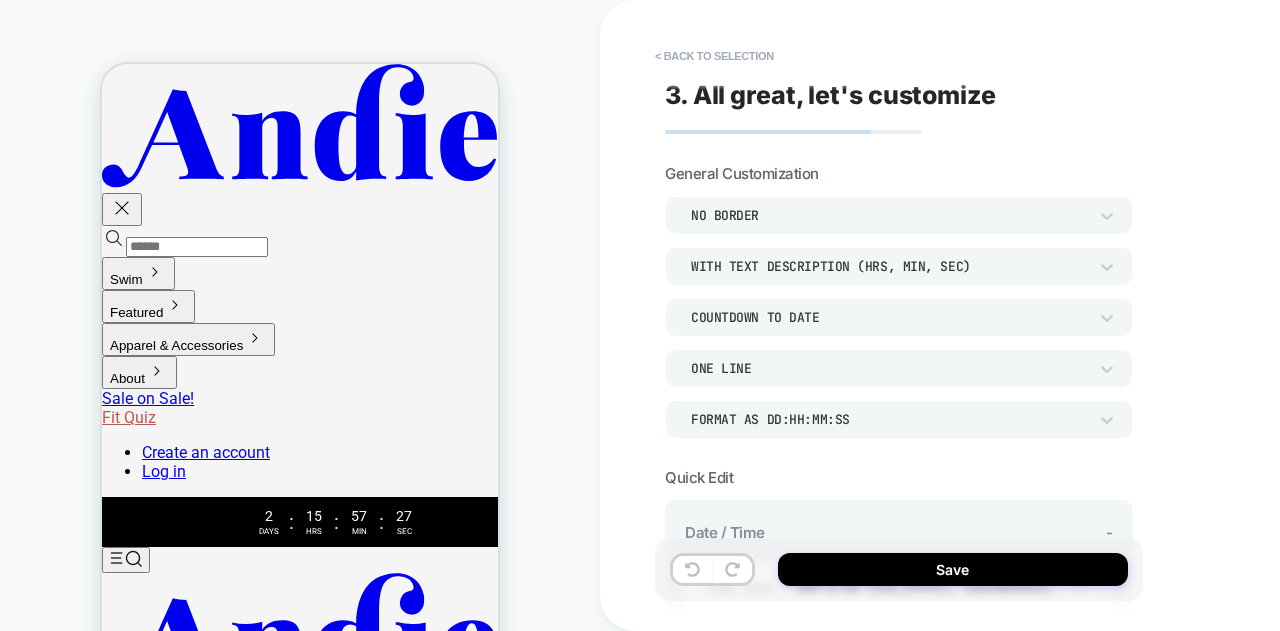 click on "**********" at bounding box center [899, 315] 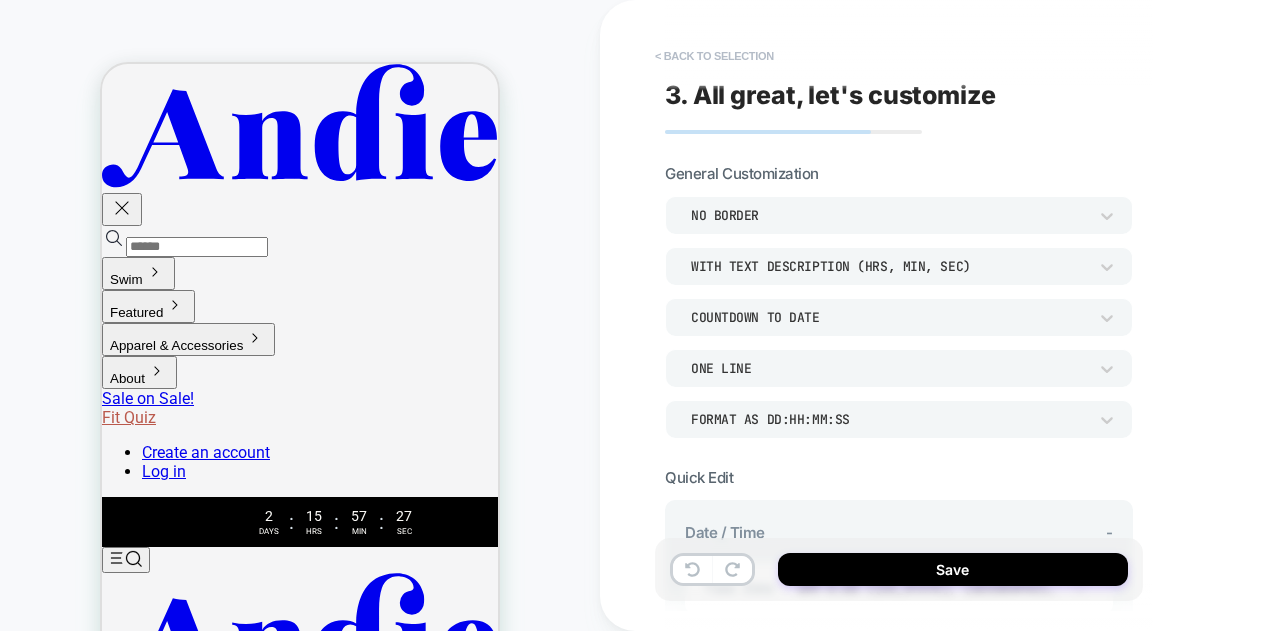 click on "< Back to selection" at bounding box center (714, 56) 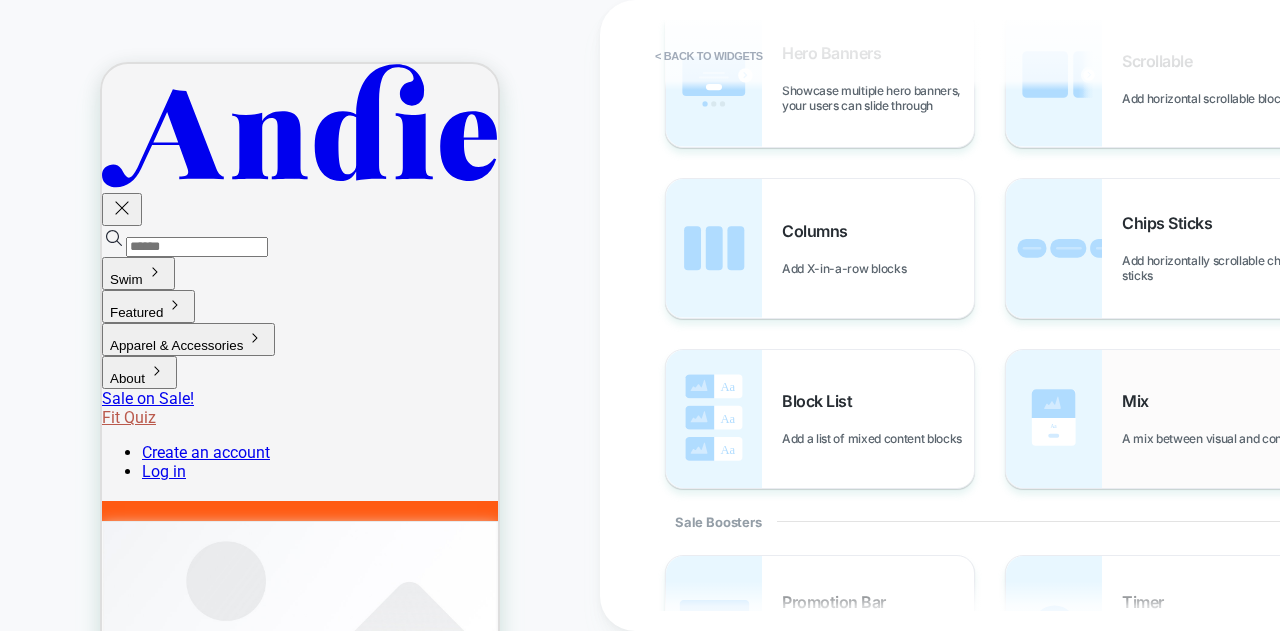 scroll, scrollTop: 800, scrollLeft: 0, axis: vertical 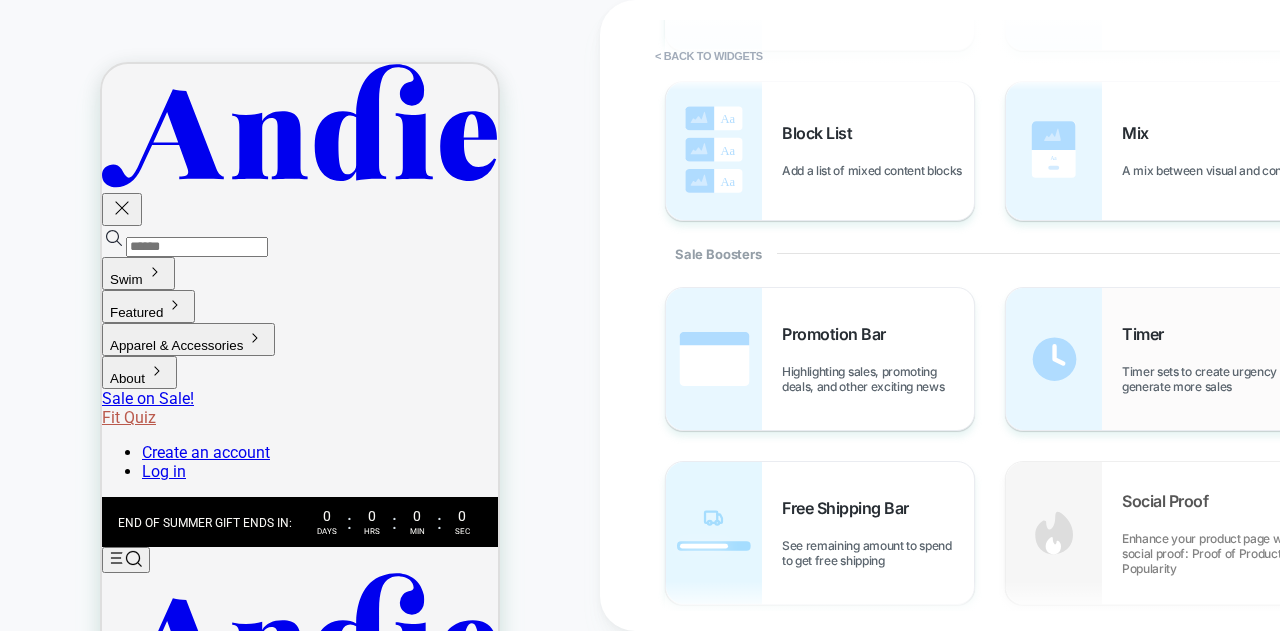 click on "Timer Timer sets to create urgency and generate more sales" at bounding box center [1160, 359] 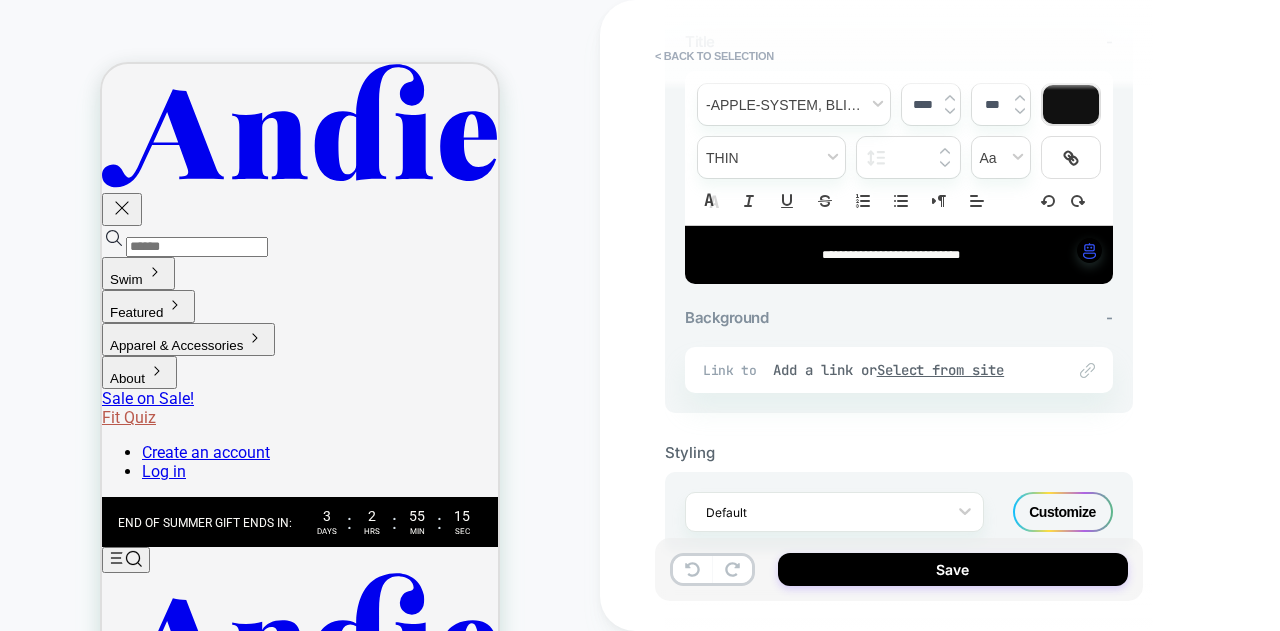 scroll, scrollTop: 769, scrollLeft: 0, axis: vertical 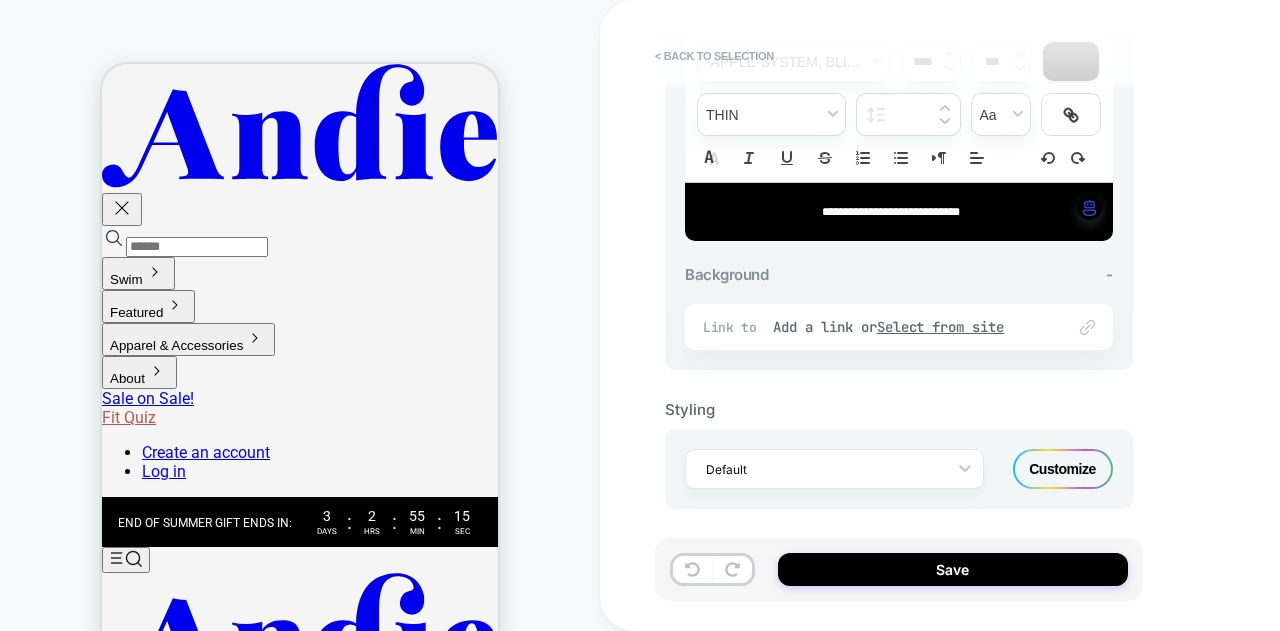 click on "Customize" at bounding box center (1063, 469) 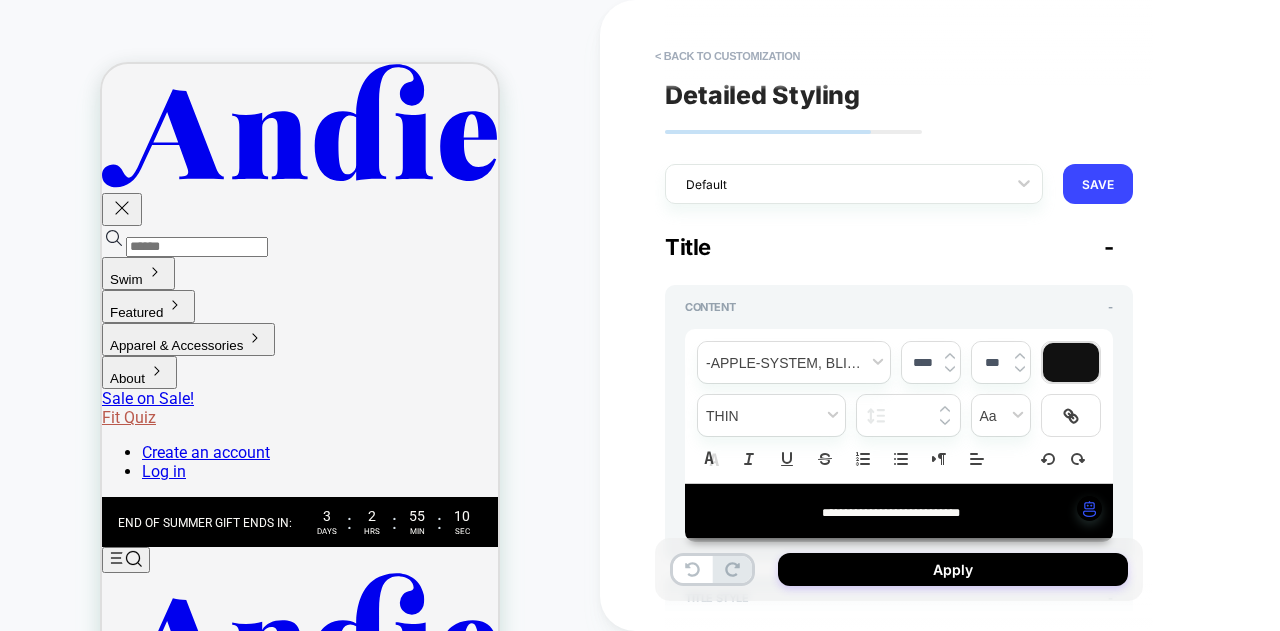 click on "**********" at bounding box center [794, 362] 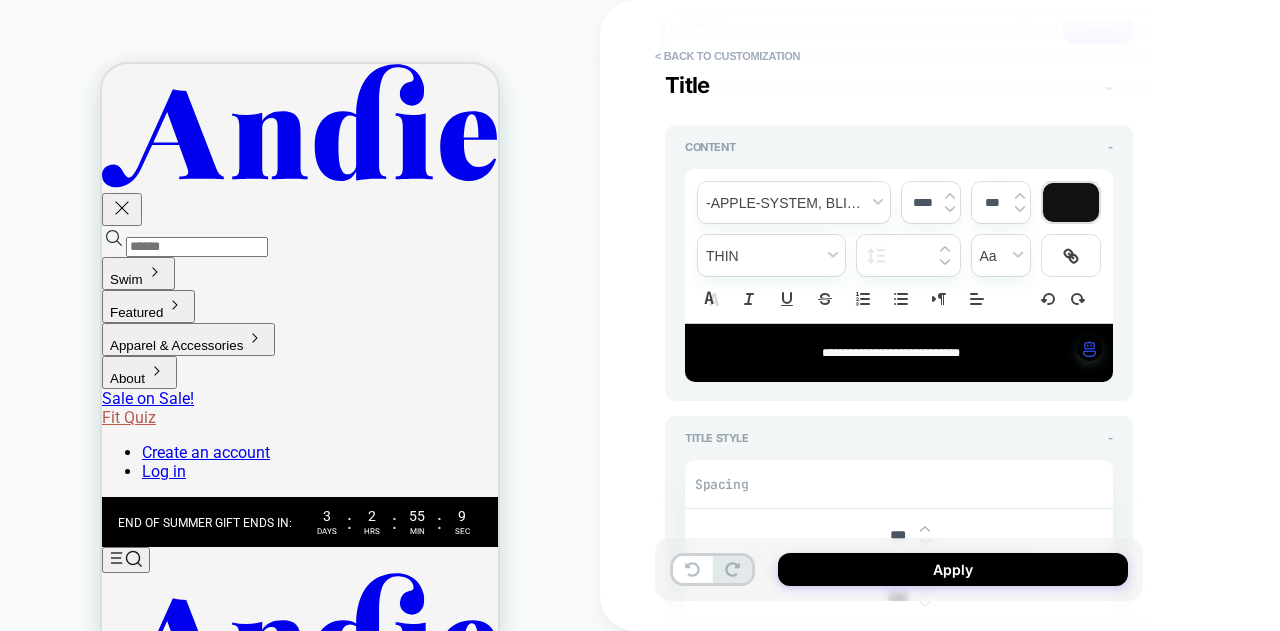 scroll, scrollTop: 200, scrollLeft: 0, axis: vertical 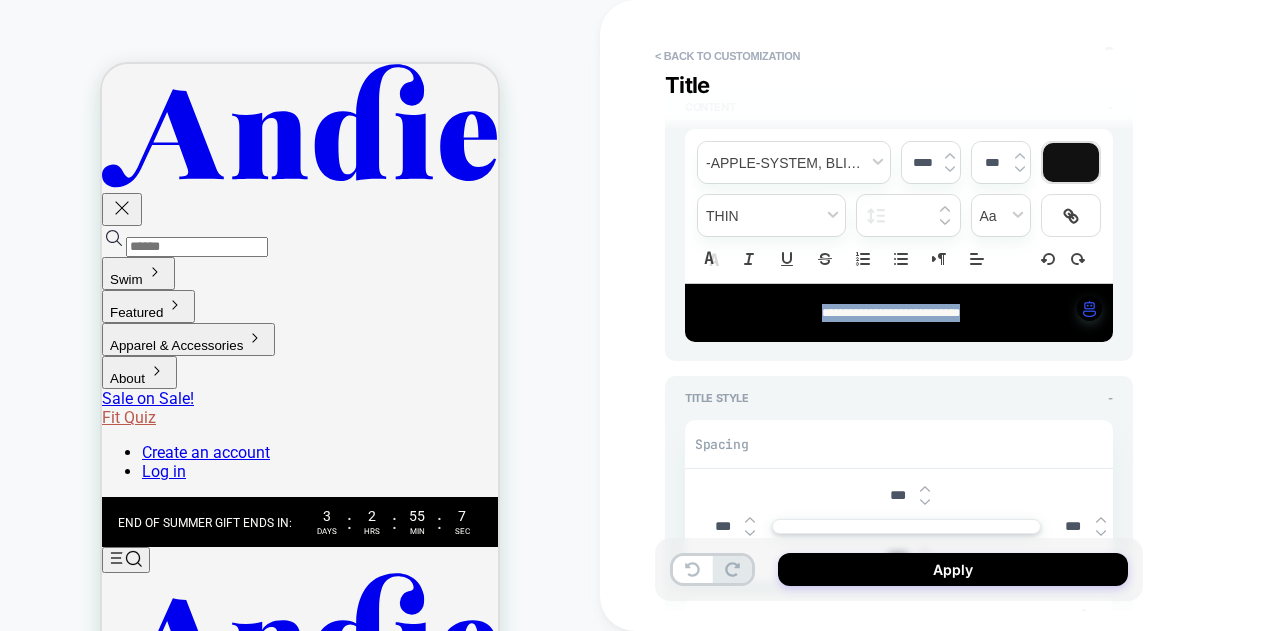 drag, startPoint x: 788, startPoint y: 313, endPoint x: 1037, endPoint y: 316, distance: 249.01807 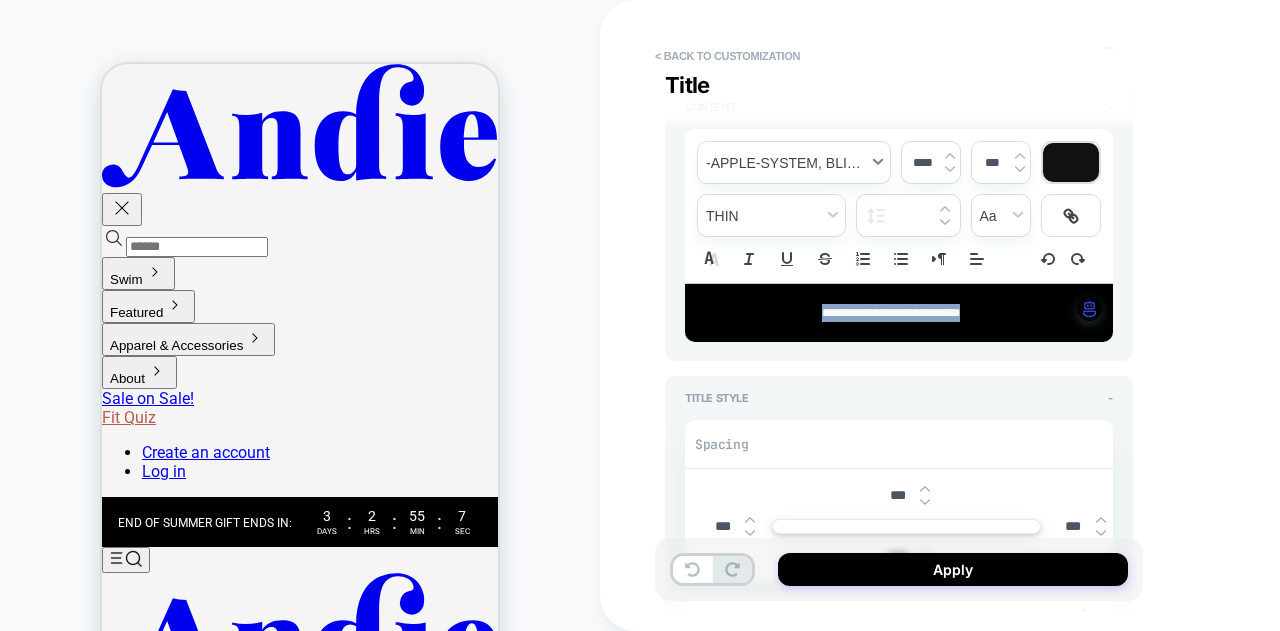 type on "*" 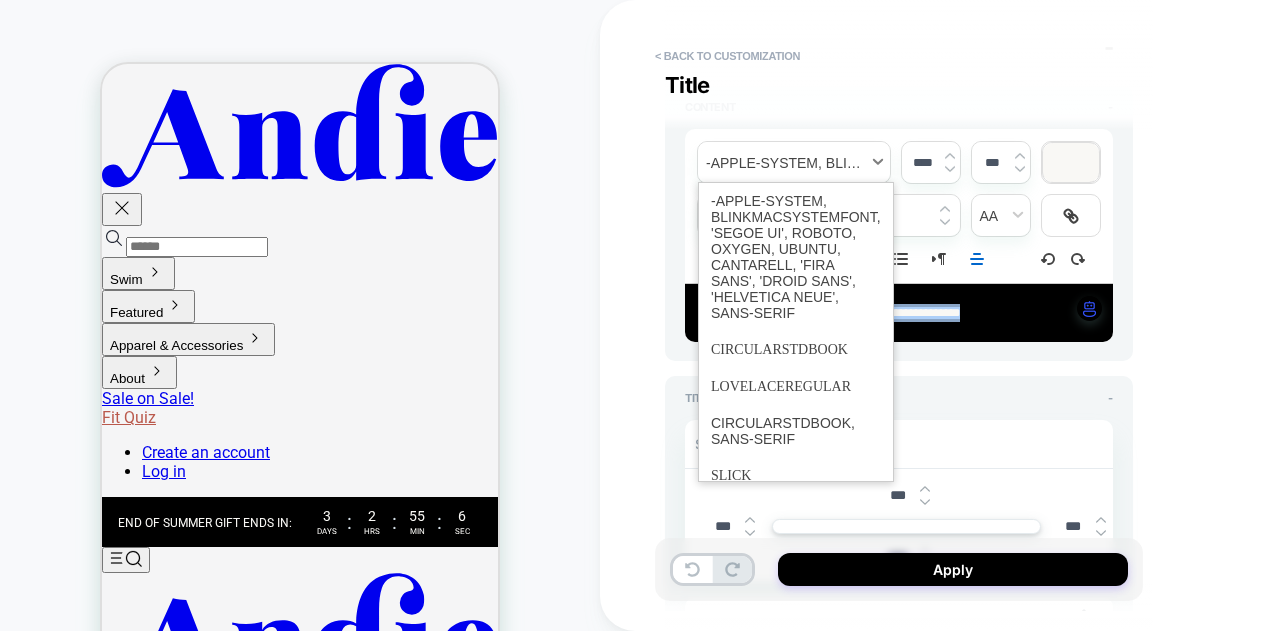click at bounding box center (794, 162) 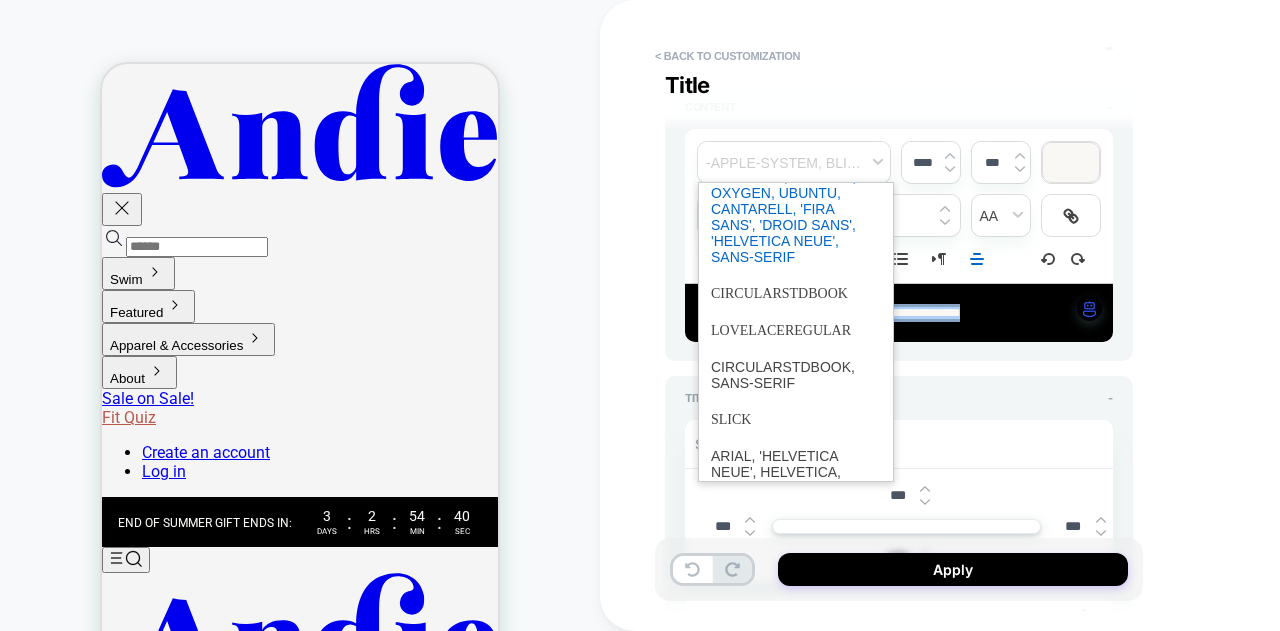 scroll, scrollTop: 100, scrollLeft: 0, axis: vertical 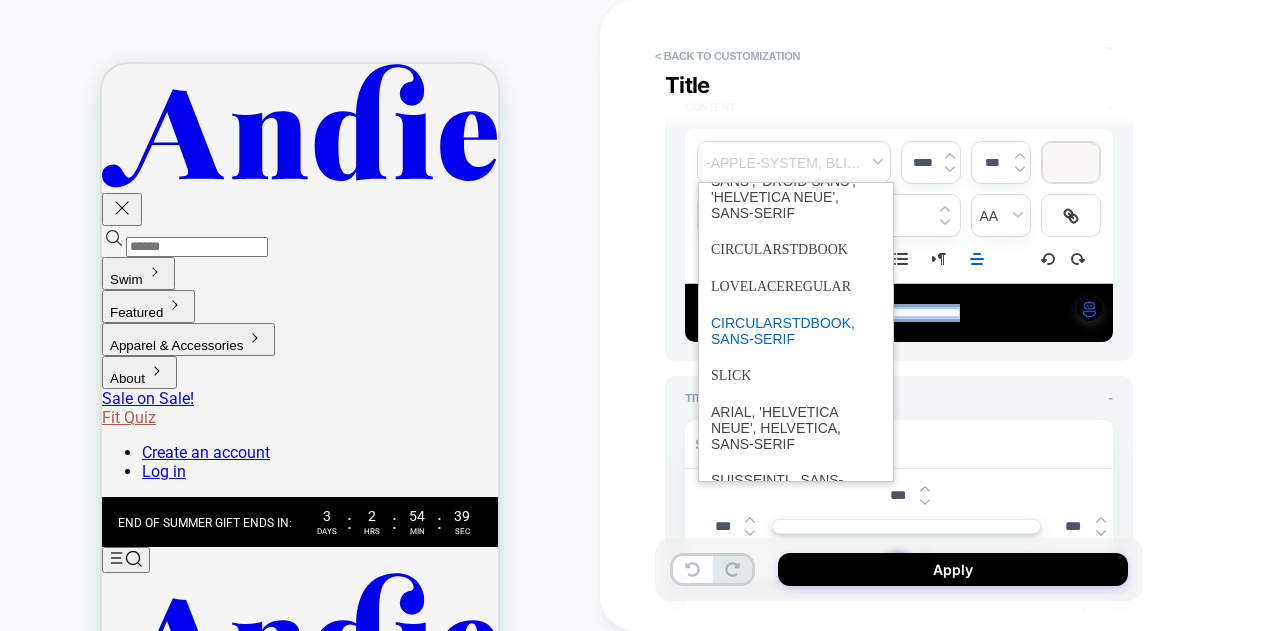 click at bounding box center (796, 331) 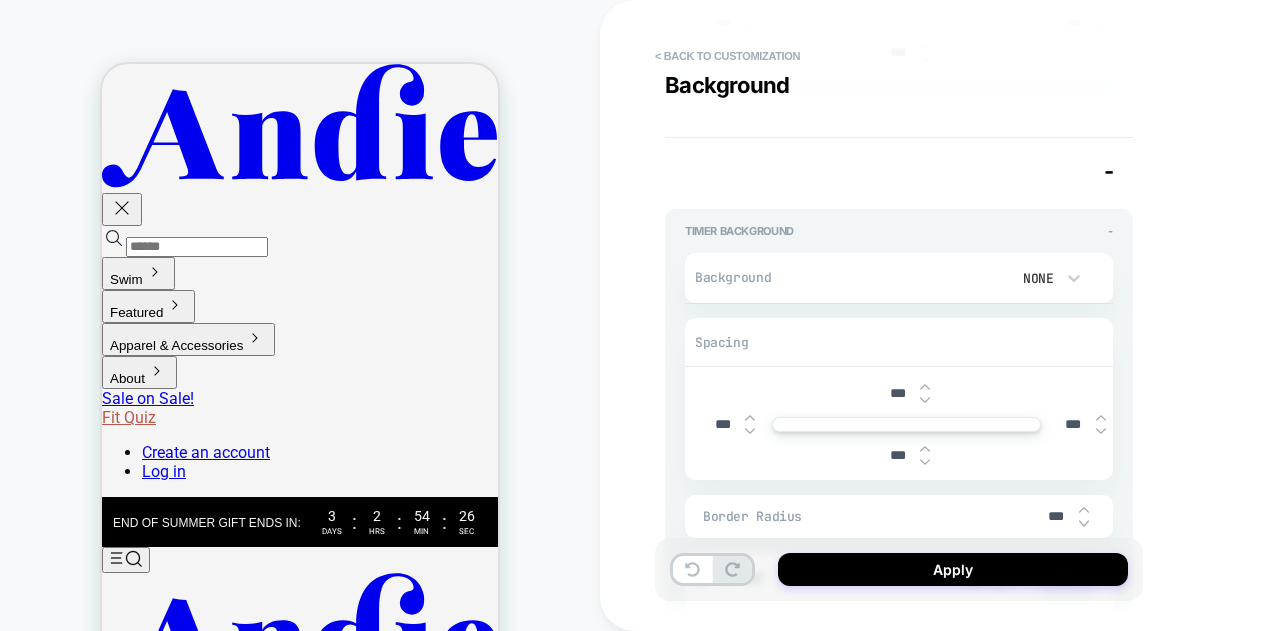 scroll, scrollTop: 2100, scrollLeft: 0, axis: vertical 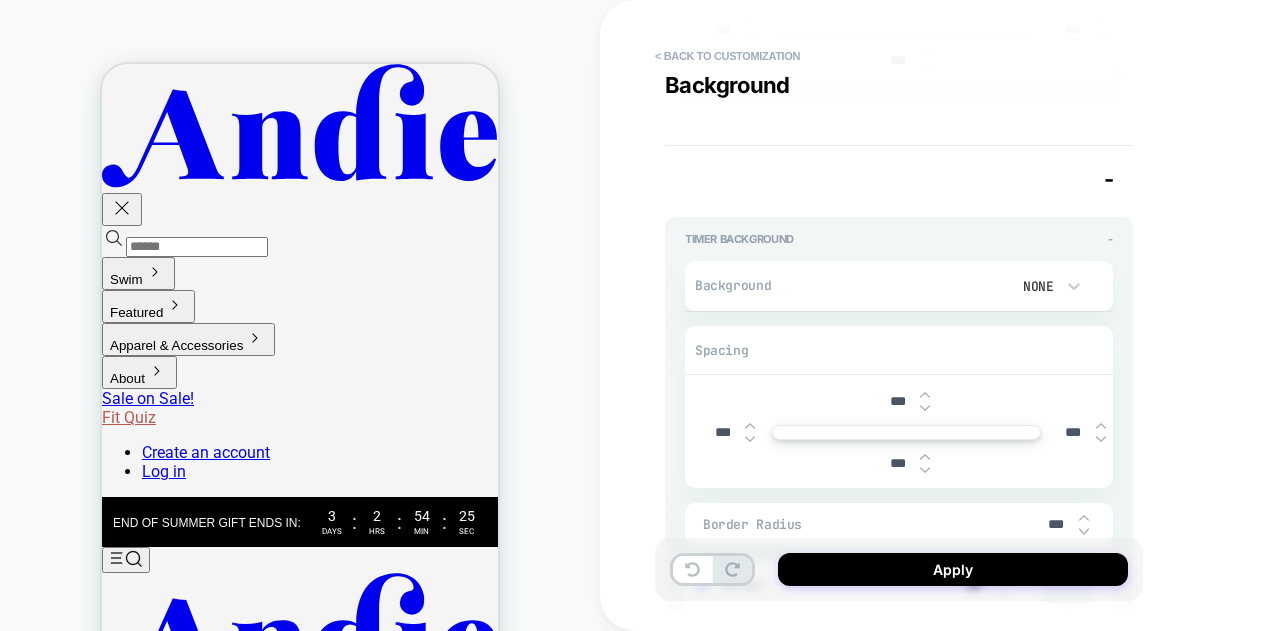 click on "None" at bounding box center [1043, 286] 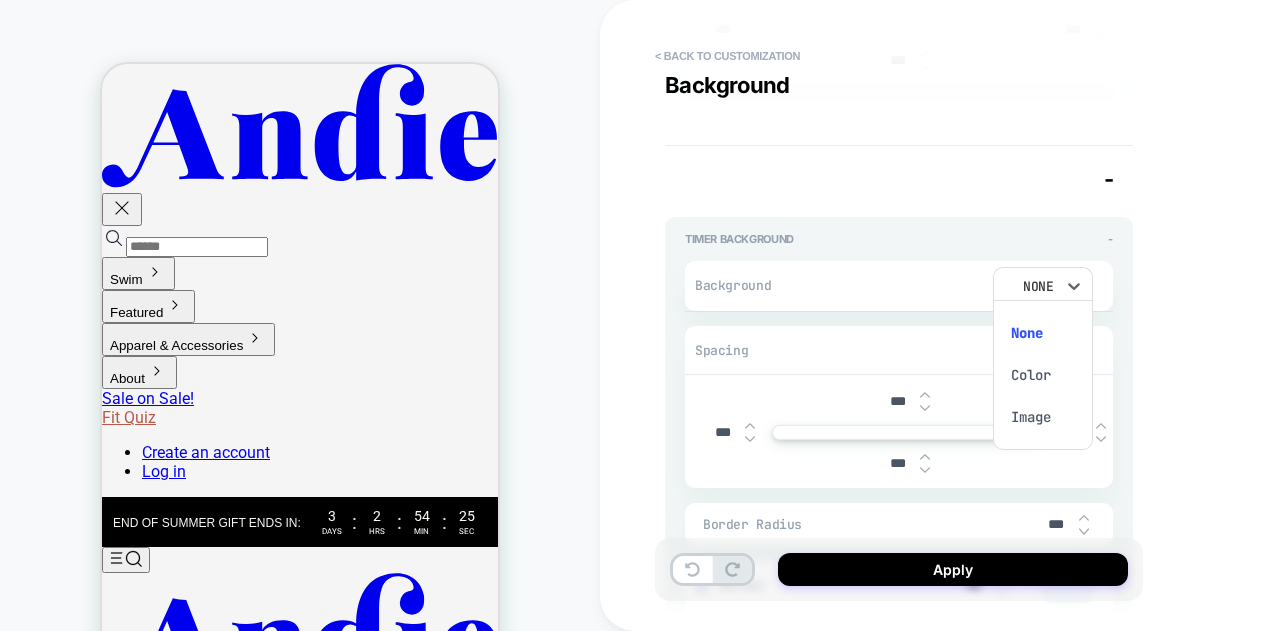 click at bounding box center [640, 315] 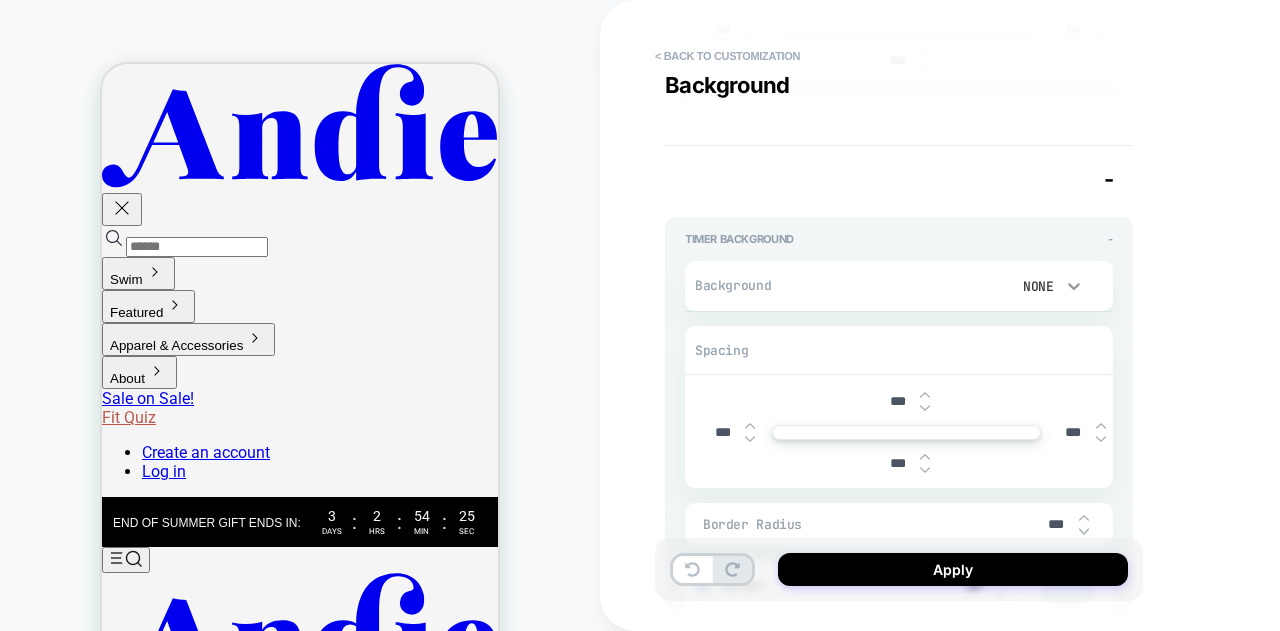 click 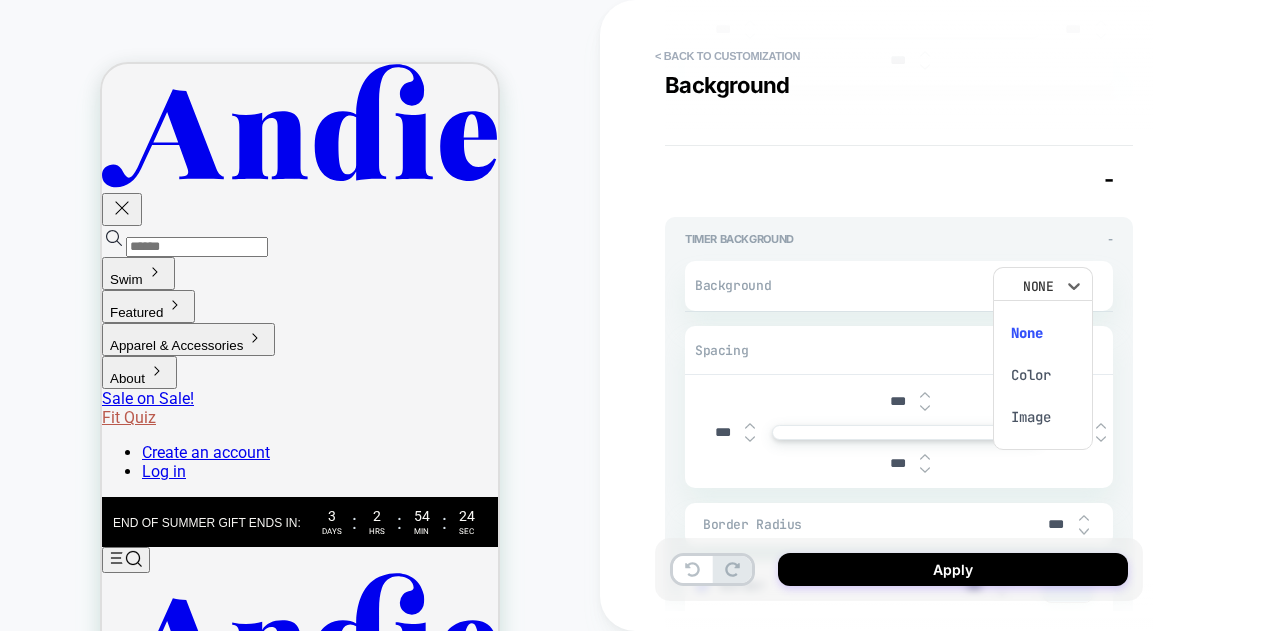 click on "Color" at bounding box center [1043, 375] 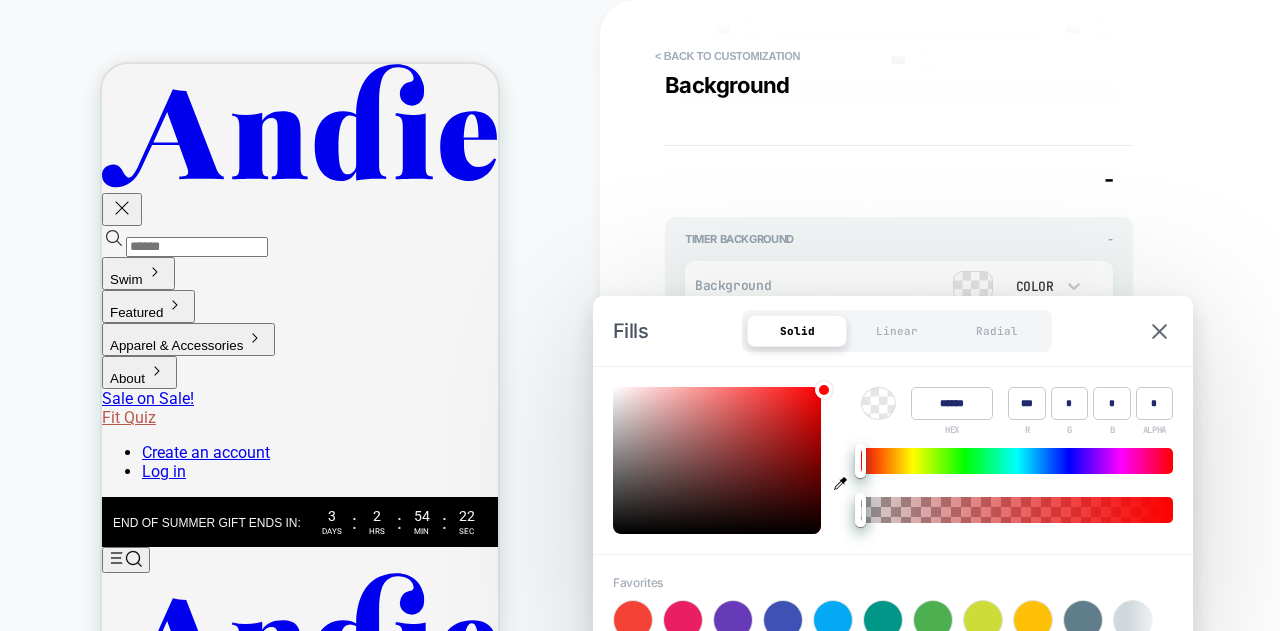 type on "*" 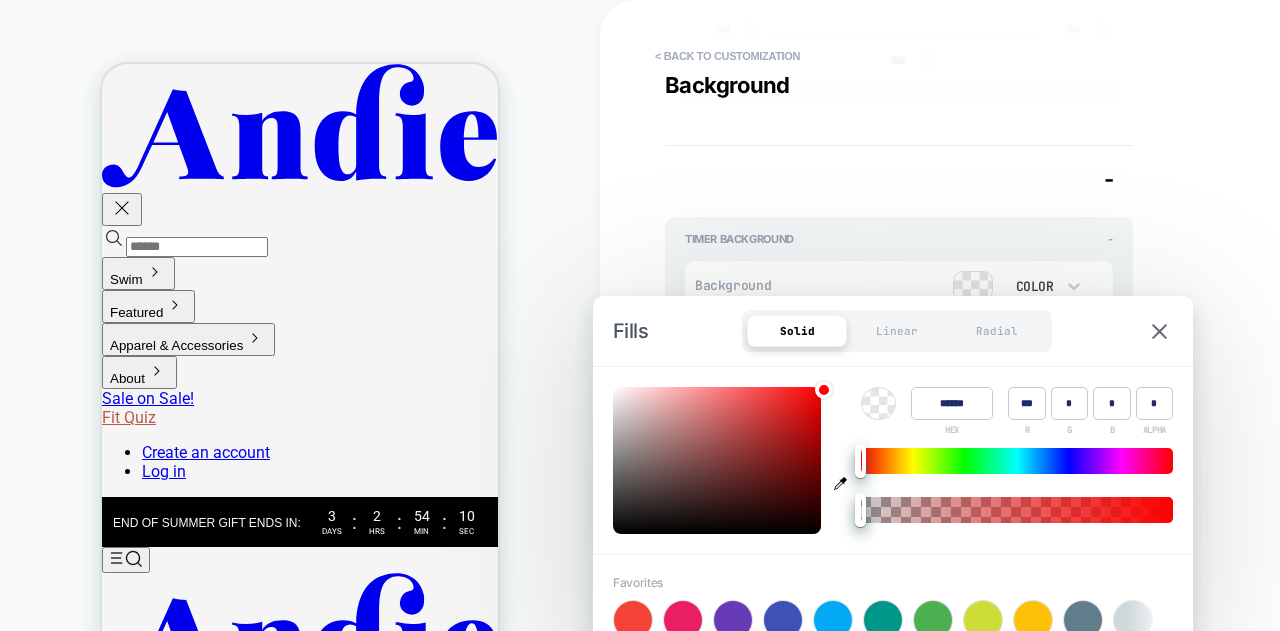 click on "******" at bounding box center (952, 403) 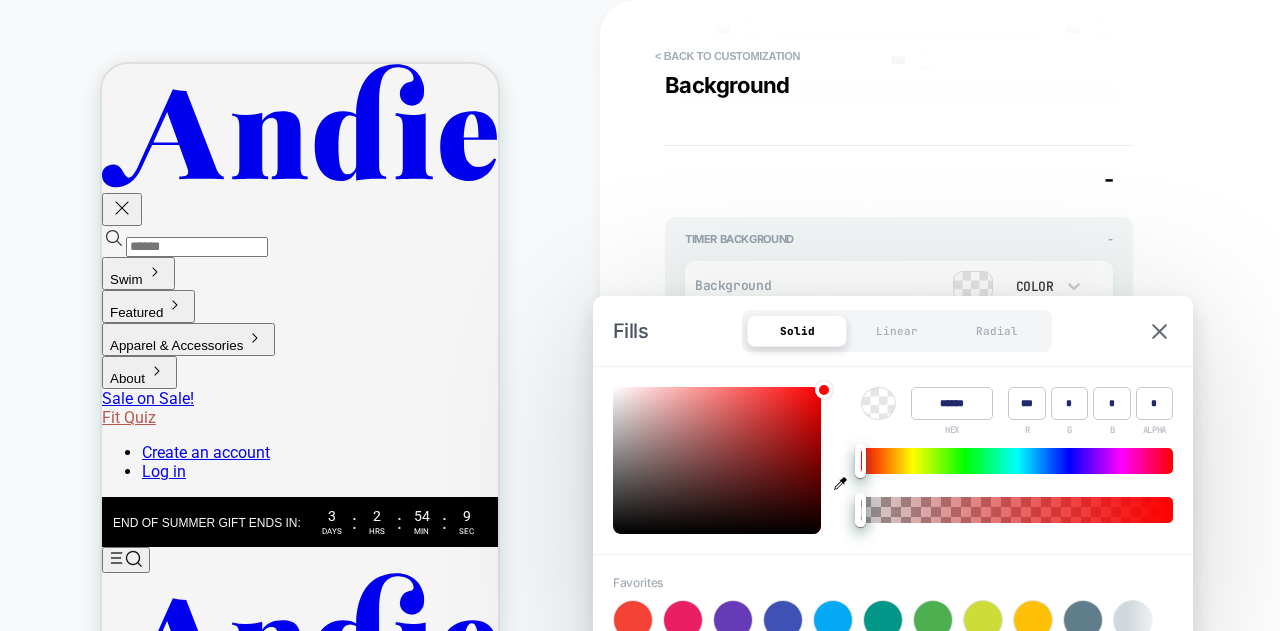 paste 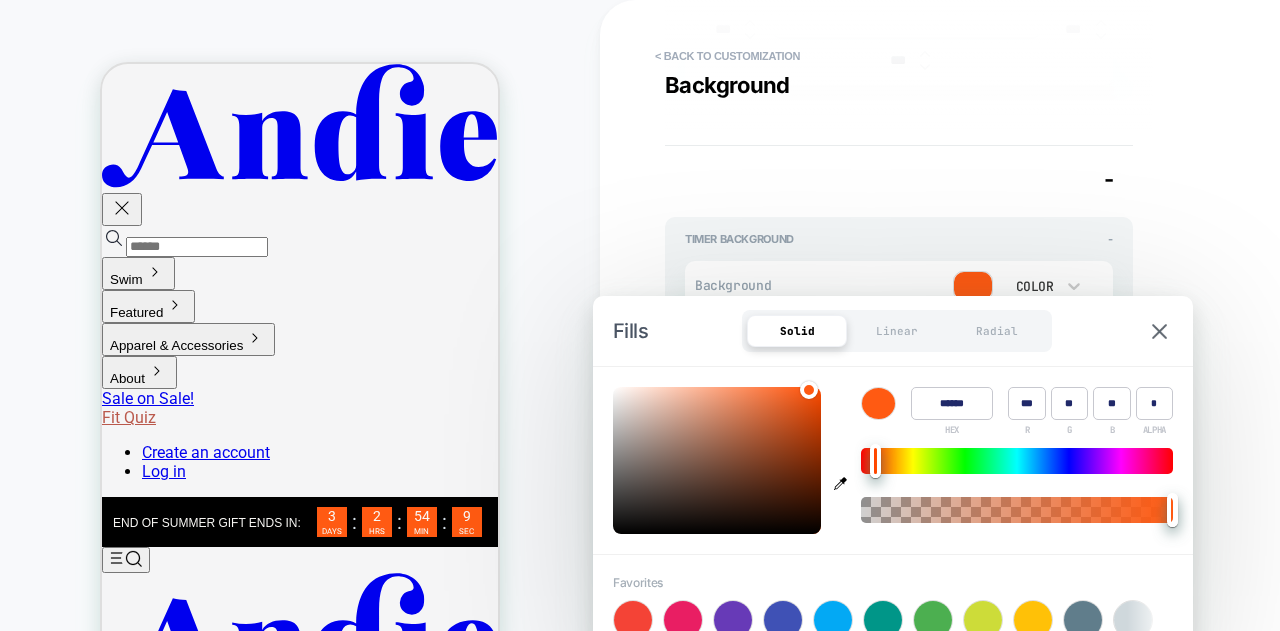 type on "*" 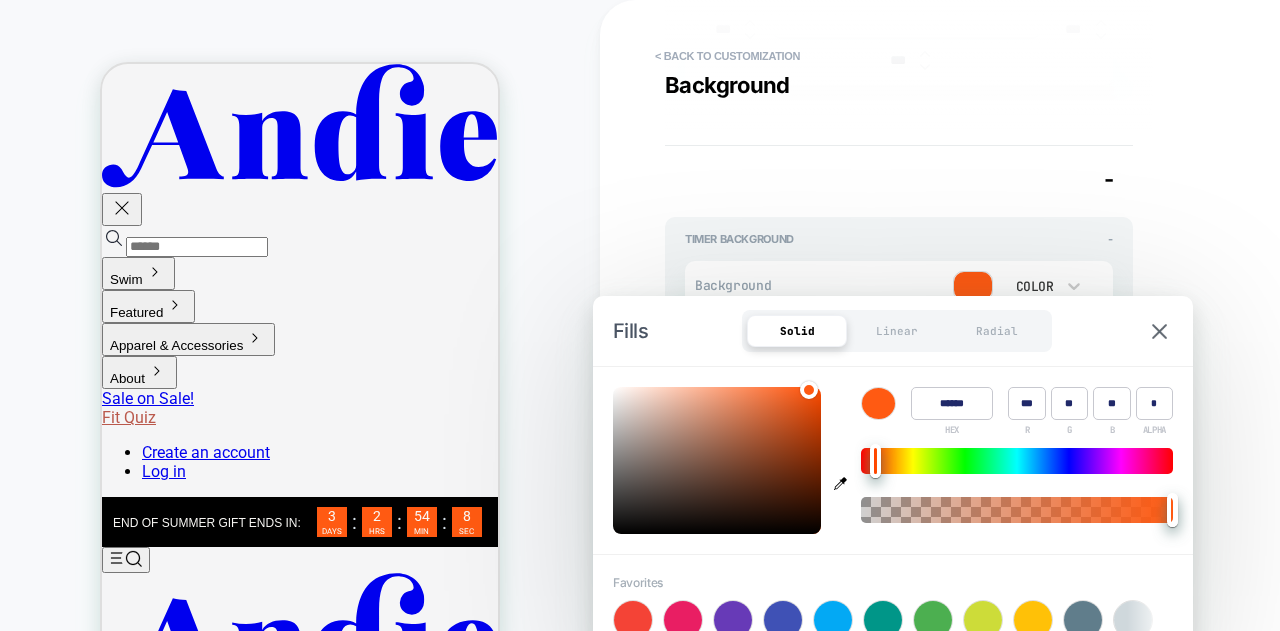 type on "******" 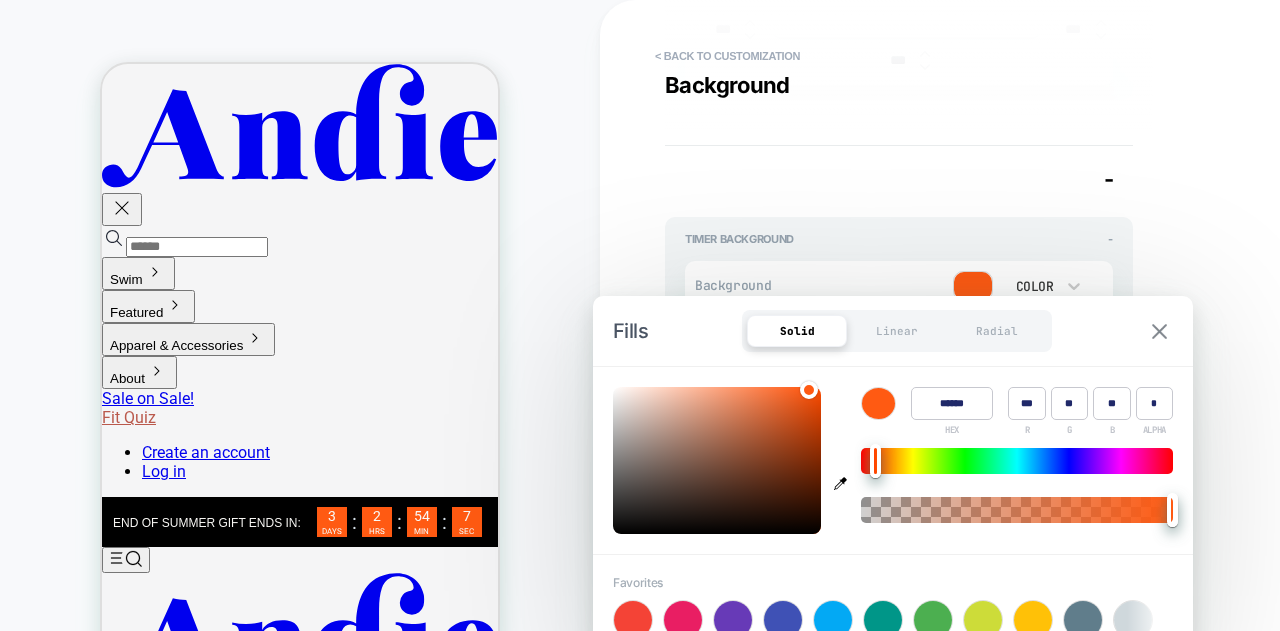 click at bounding box center [1159, 331] 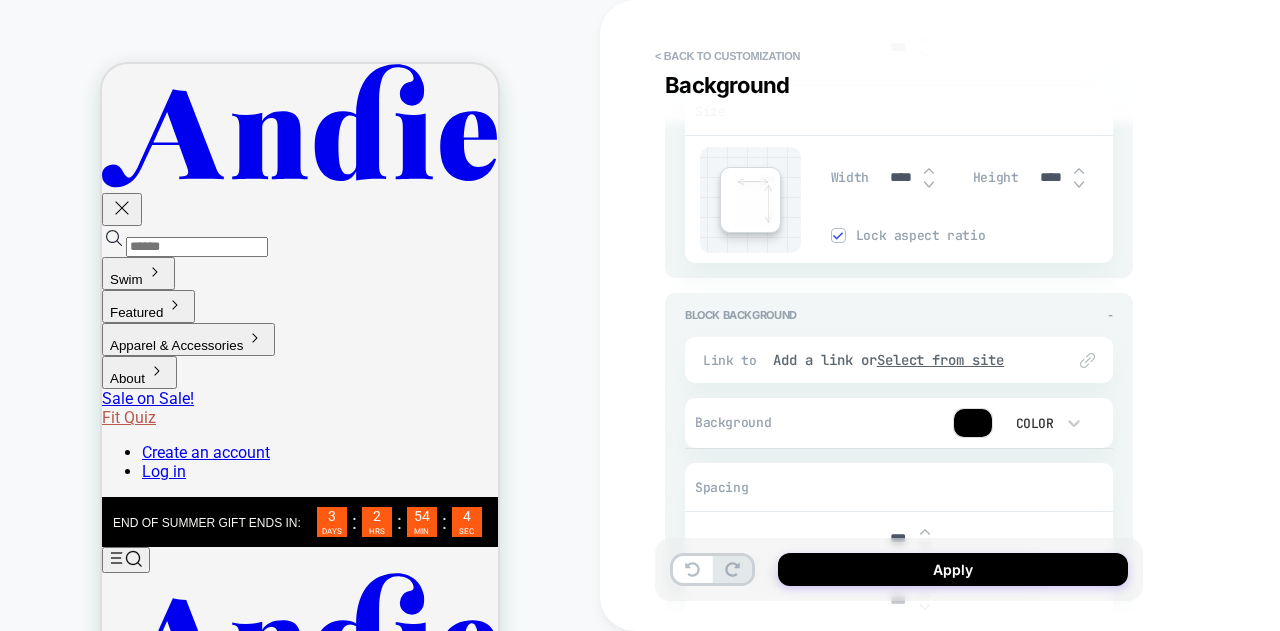 scroll, scrollTop: 3200, scrollLeft: 0, axis: vertical 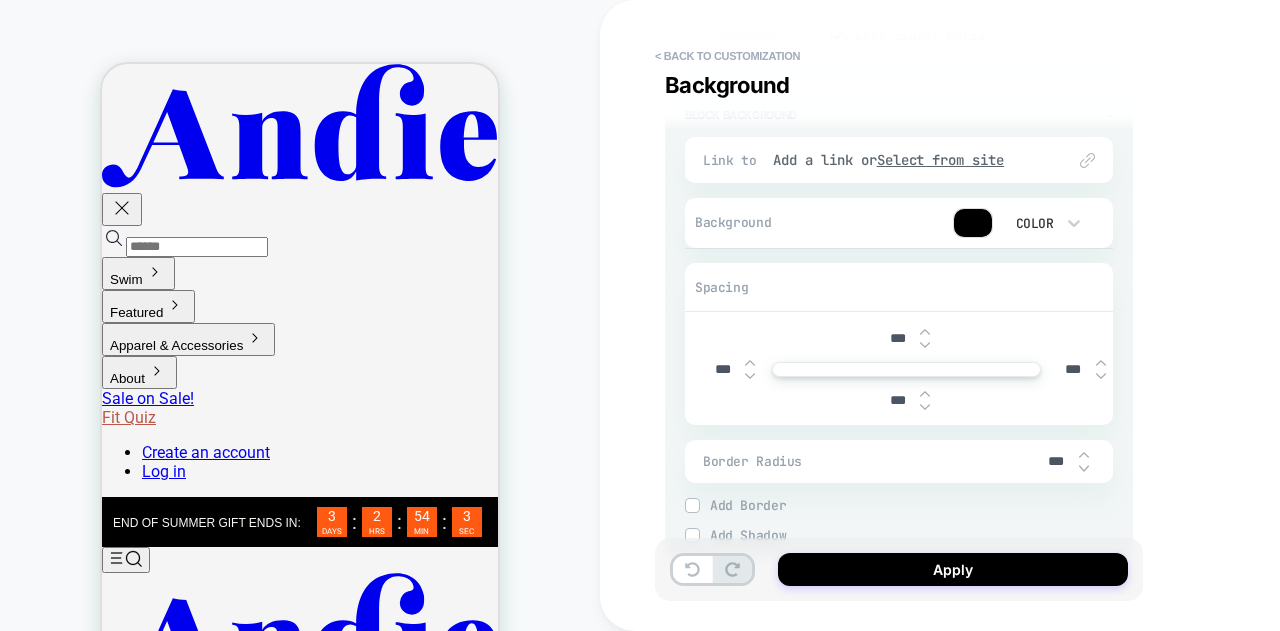 click at bounding box center [893, 223] 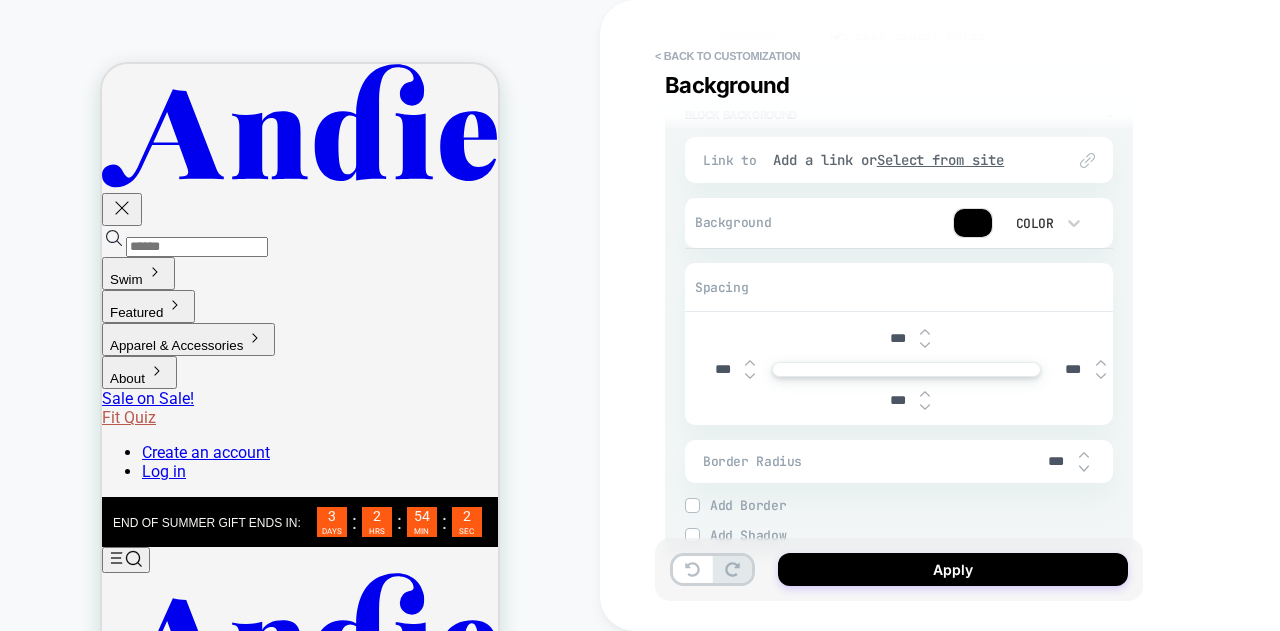 click at bounding box center (973, 223) 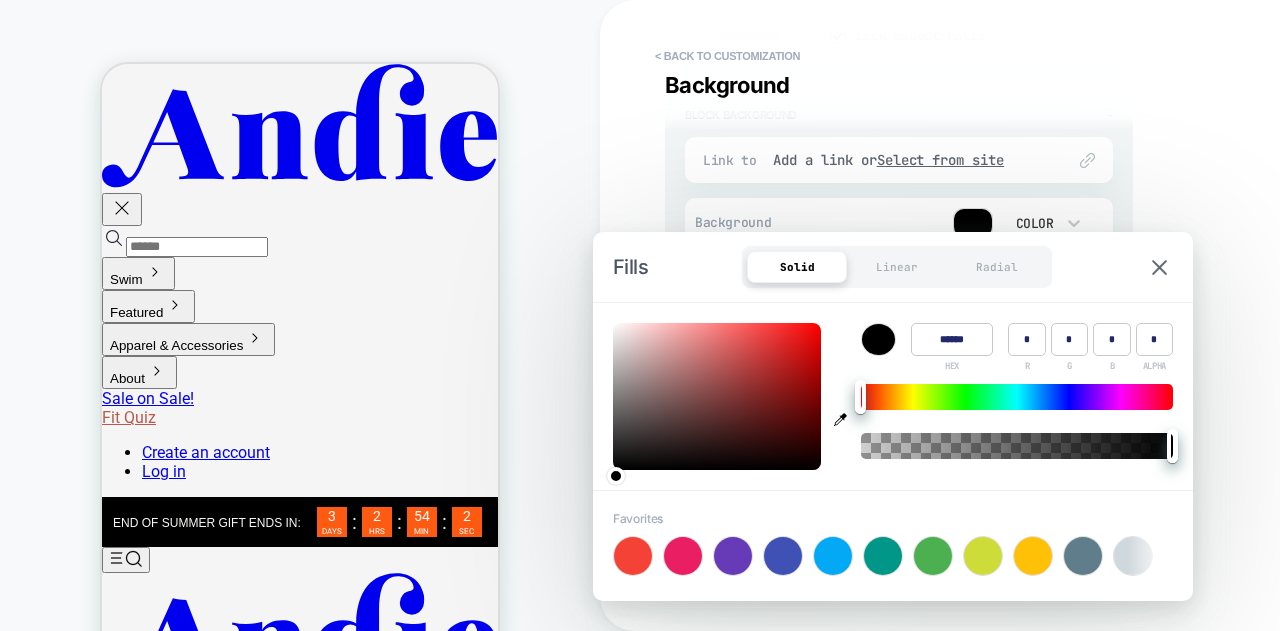 click on "******" at bounding box center (952, 339) 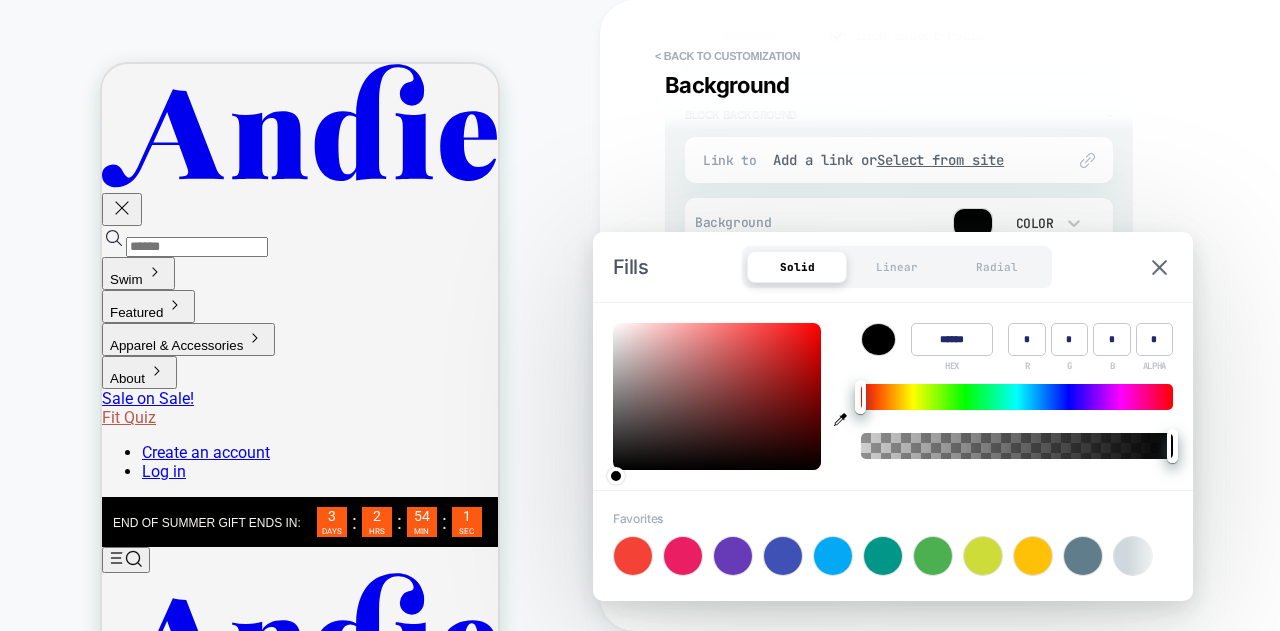 click on "******" at bounding box center (952, 339) 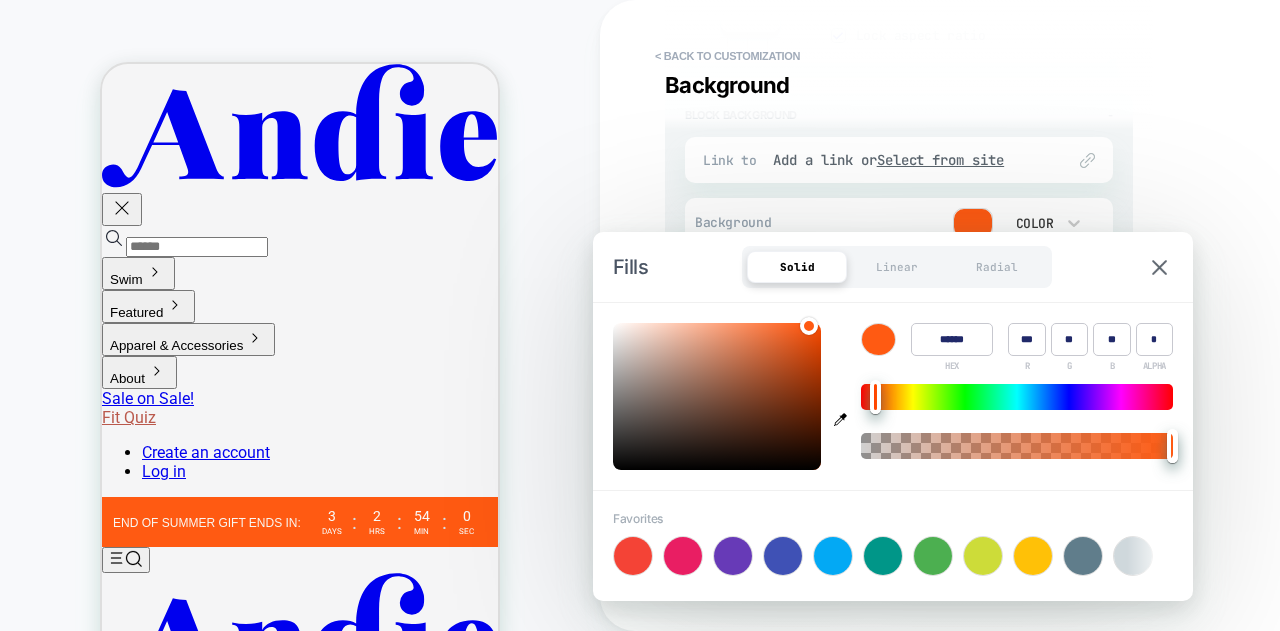 type on "*" 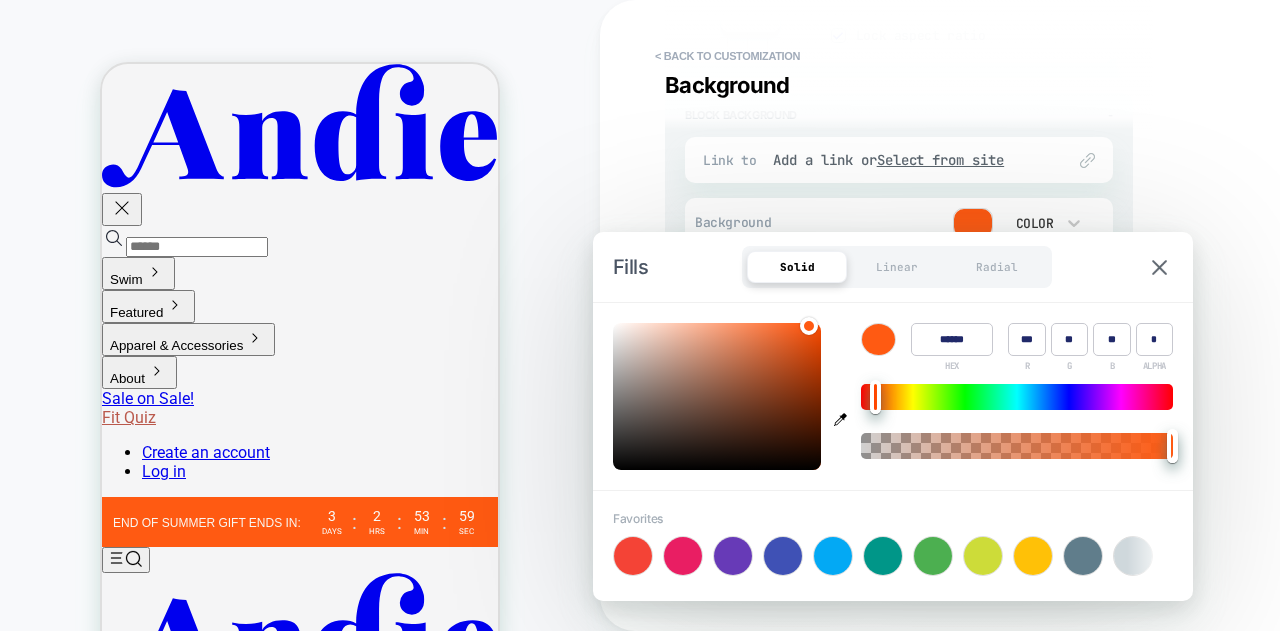 click on "Fills Solid Linear Radial" at bounding box center [893, 267] 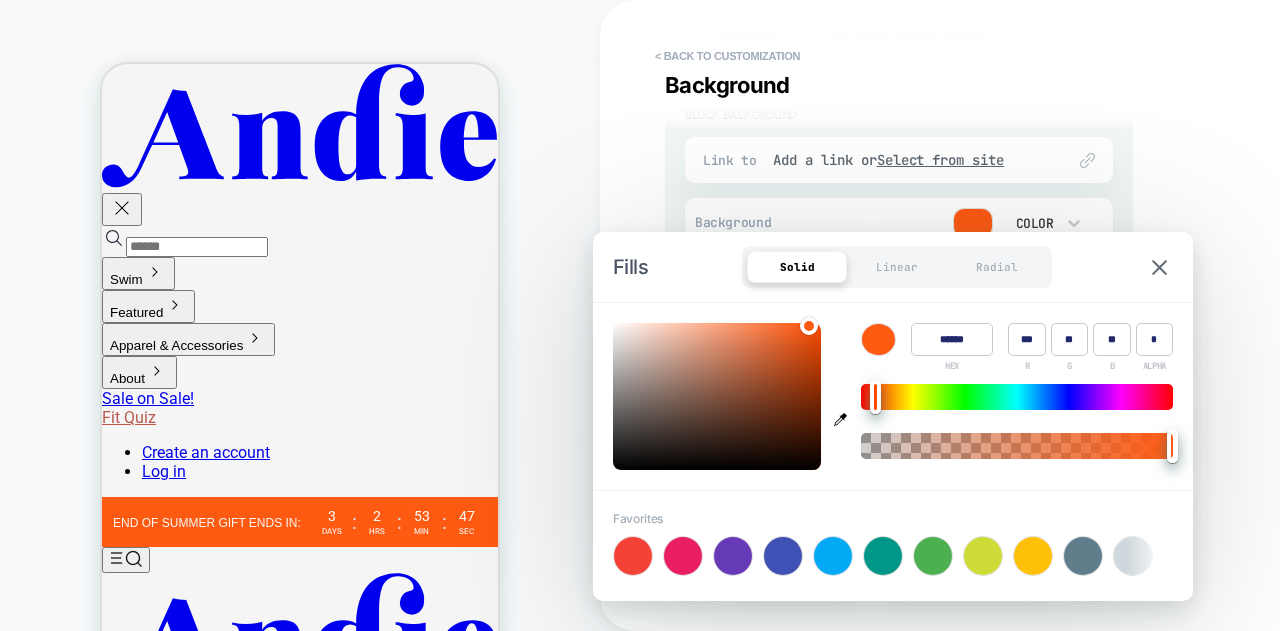 click at bounding box center [1159, 267] 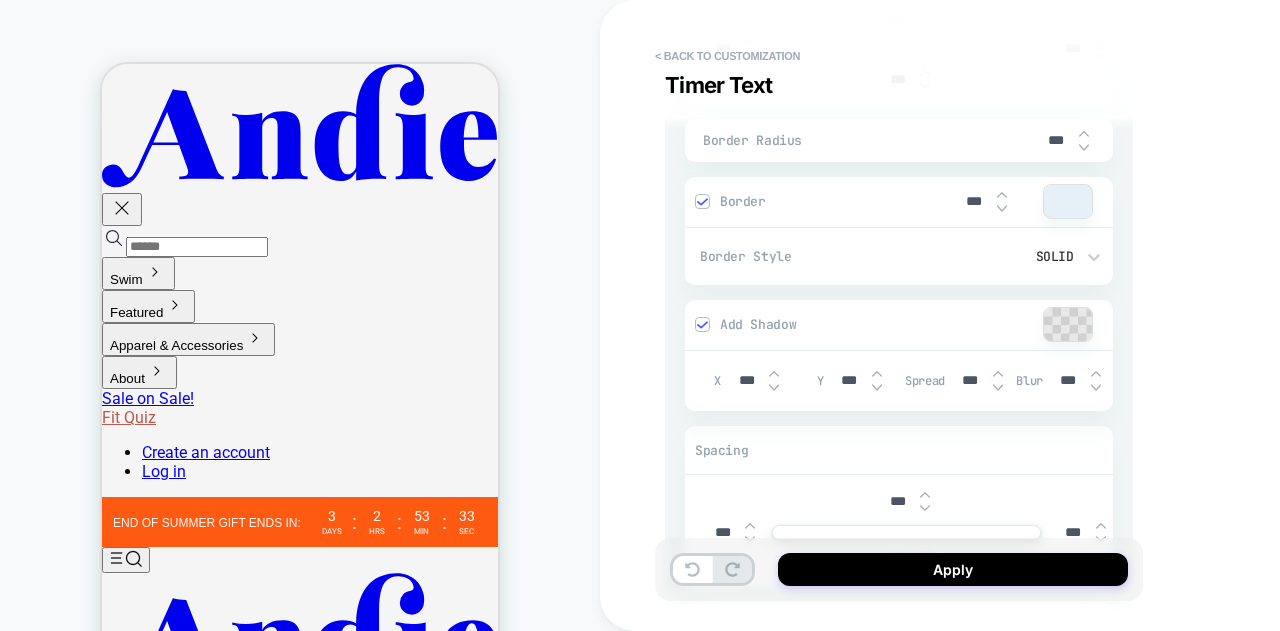 scroll, scrollTop: 0, scrollLeft: 0, axis: both 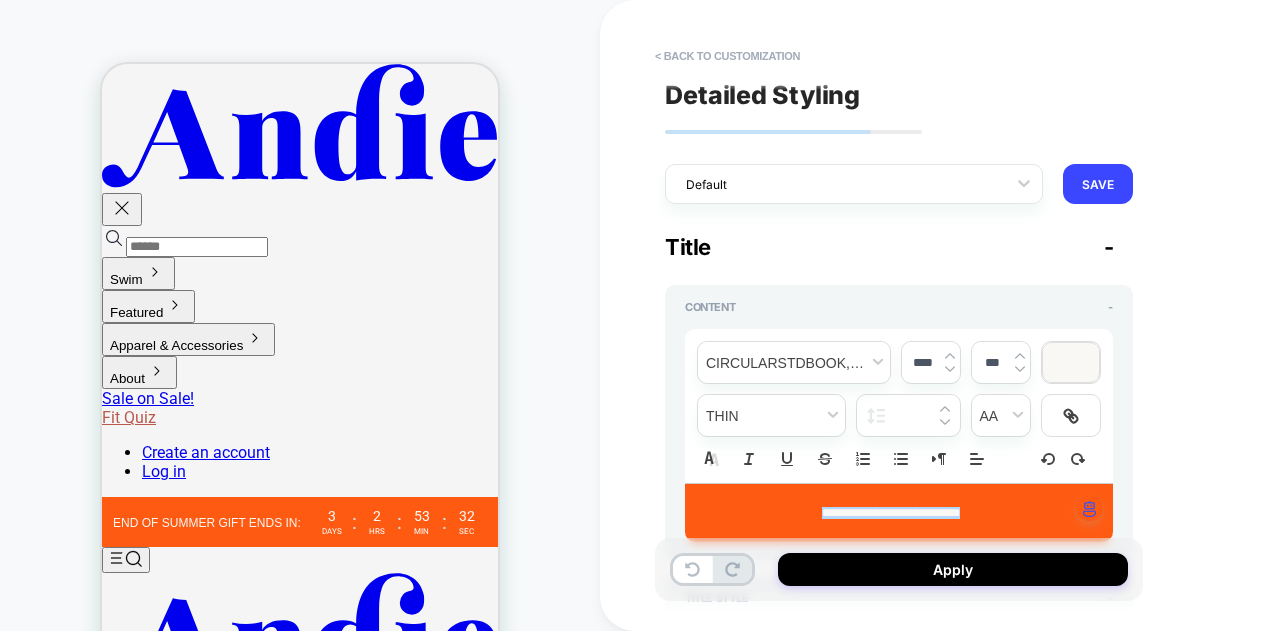 click on "**********" at bounding box center (899, 315) 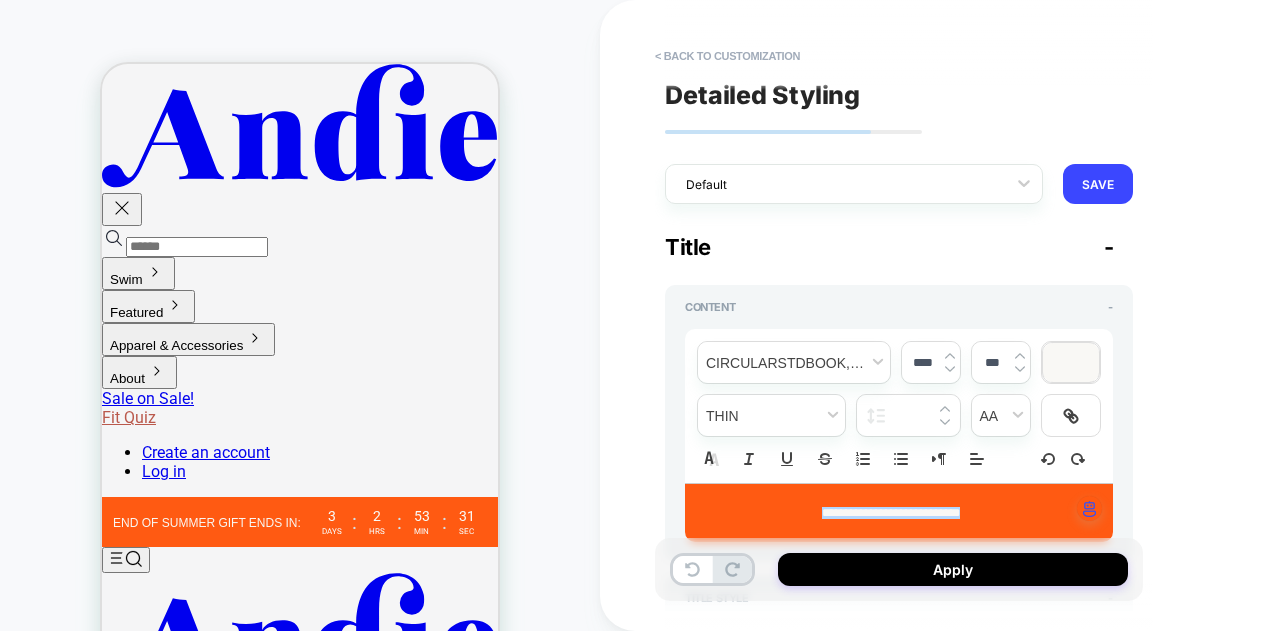 scroll, scrollTop: 100, scrollLeft: 0, axis: vertical 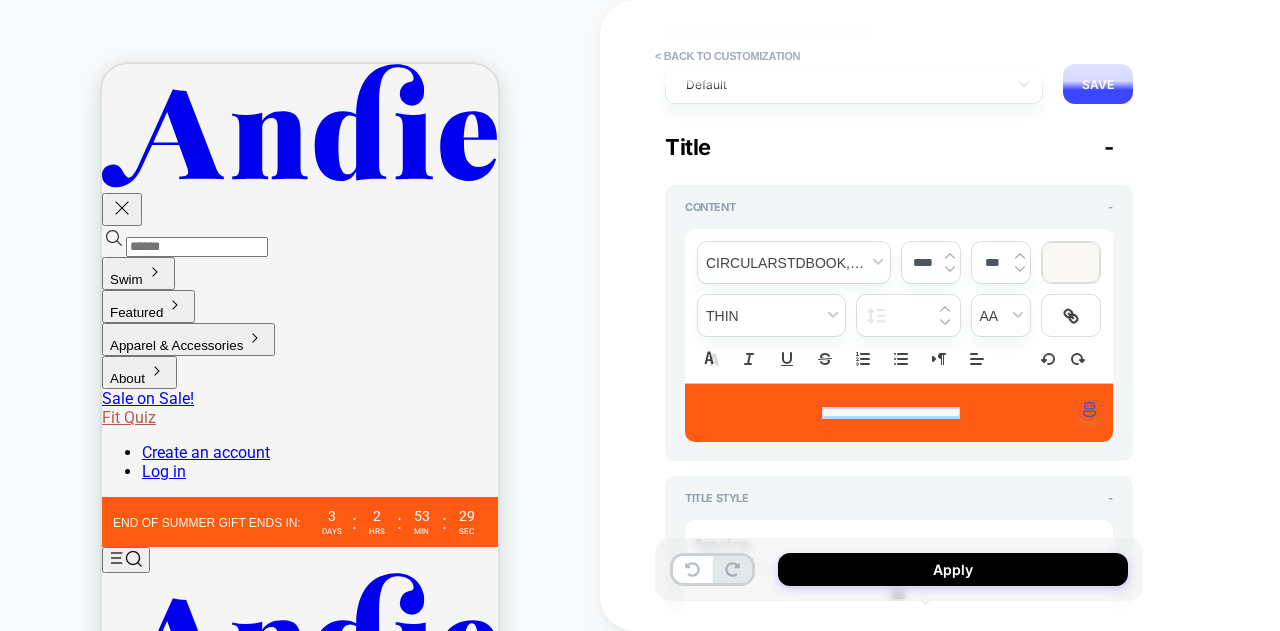 click on "**********" at bounding box center [899, 413] 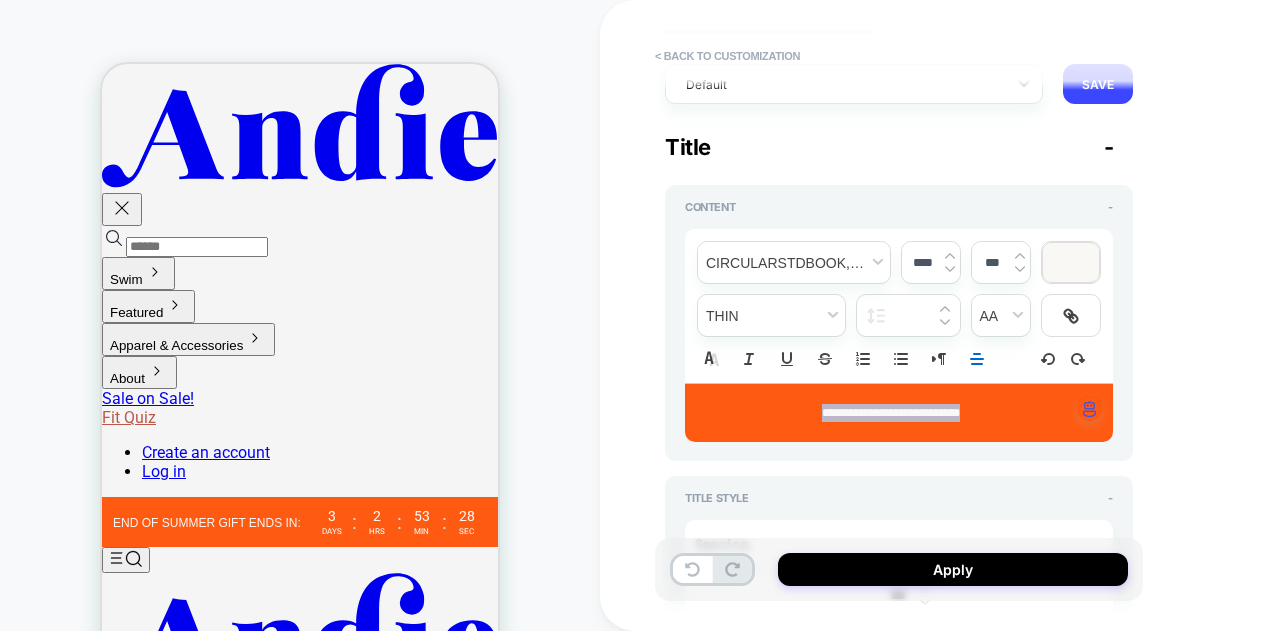 drag, startPoint x: 986, startPoint y: 409, endPoint x: 753, endPoint y: 410, distance: 233.00215 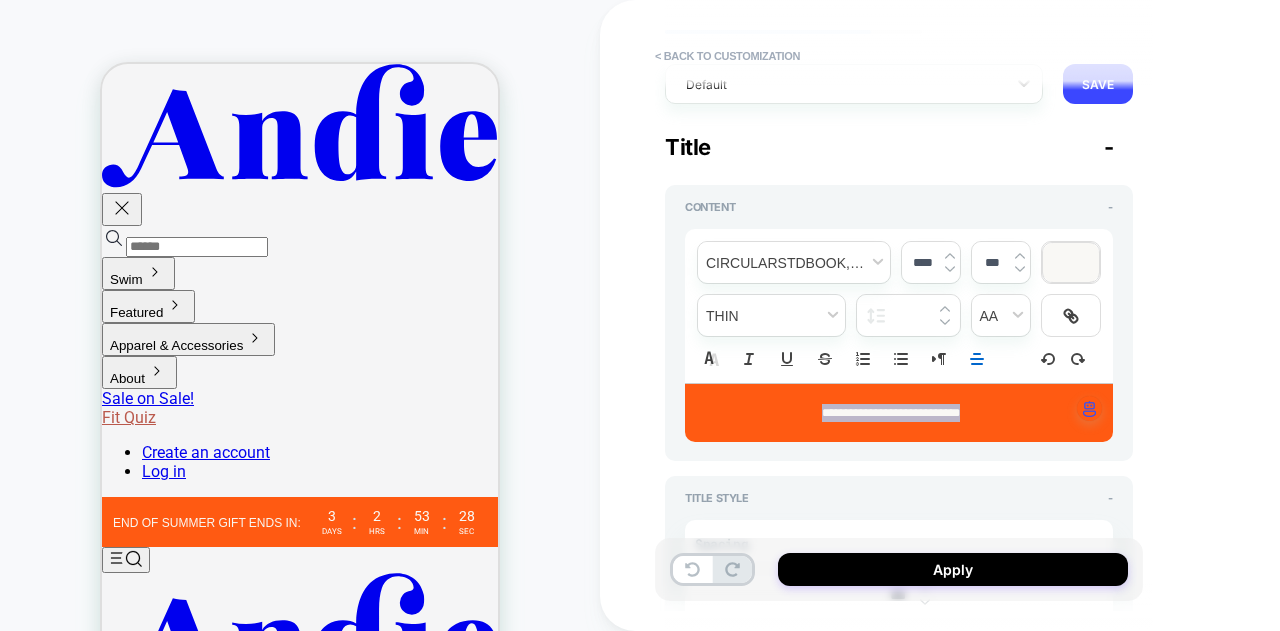 click on "**********" at bounding box center (891, 413) 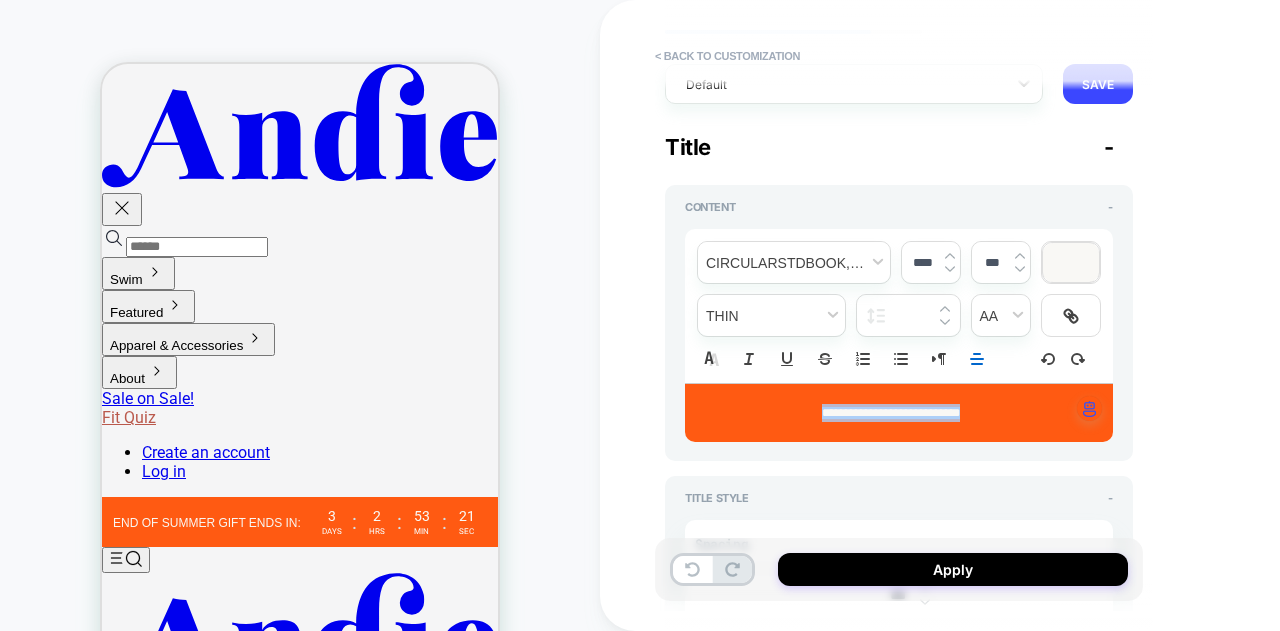 type on "*" 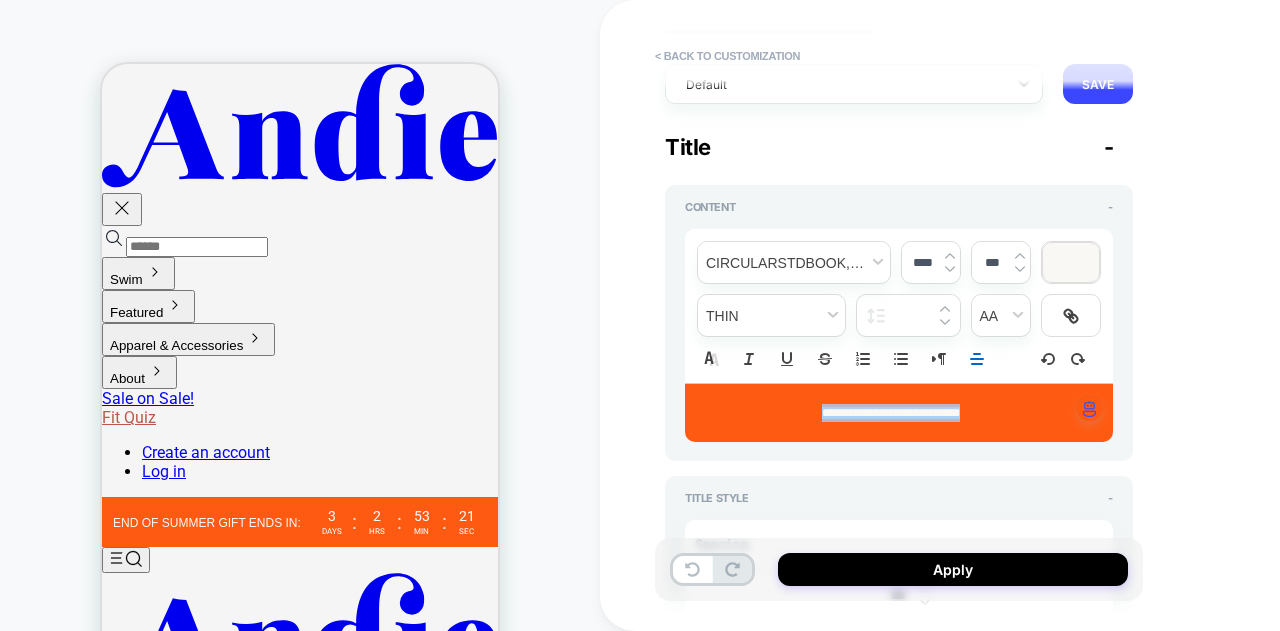 type 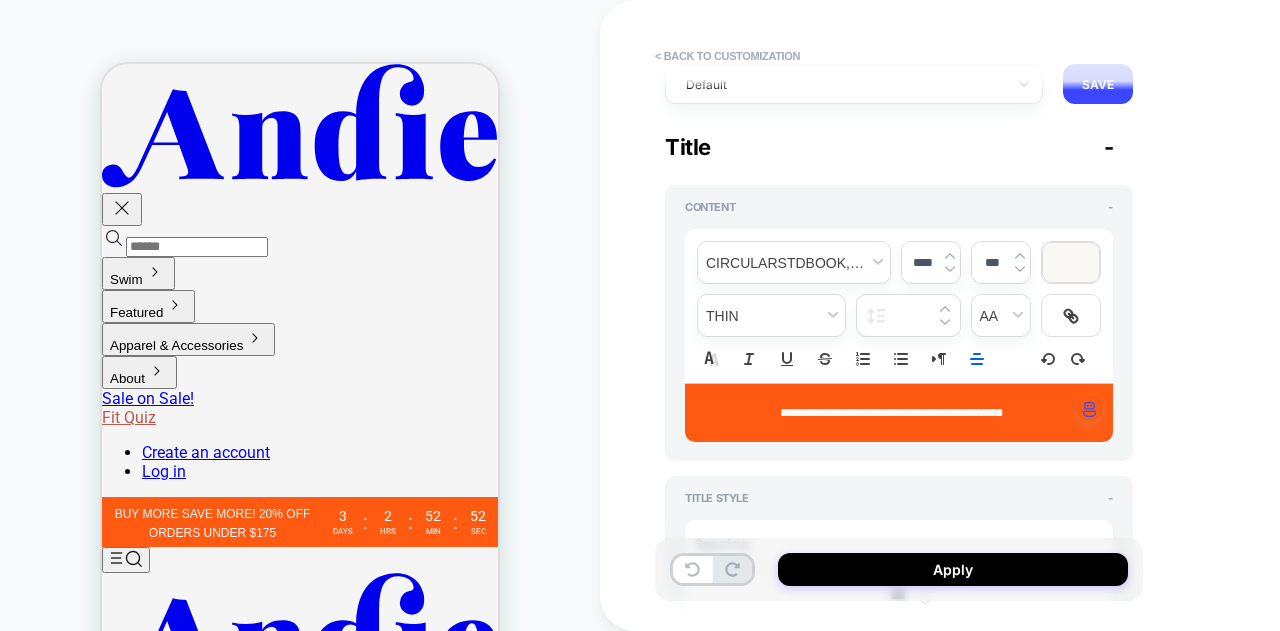 click on "**********" at bounding box center [891, 413] 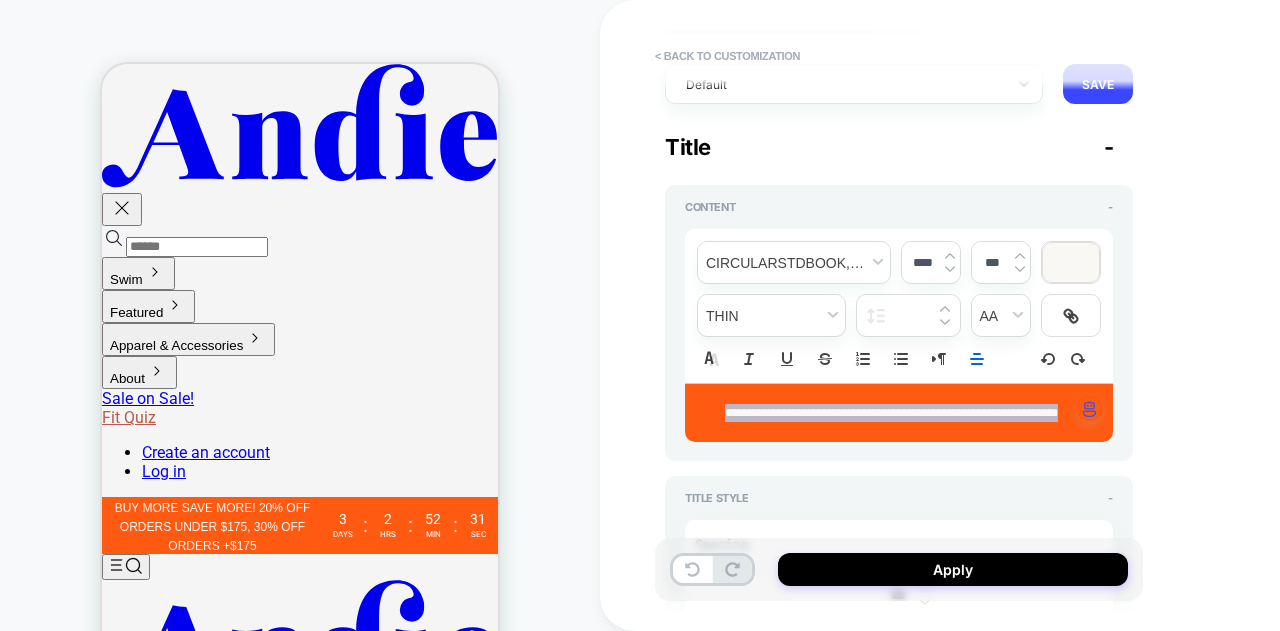 drag, startPoint x: 972, startPoint y: 437, endPoint x: 873, endPoint y: 298, distance: 170.65169 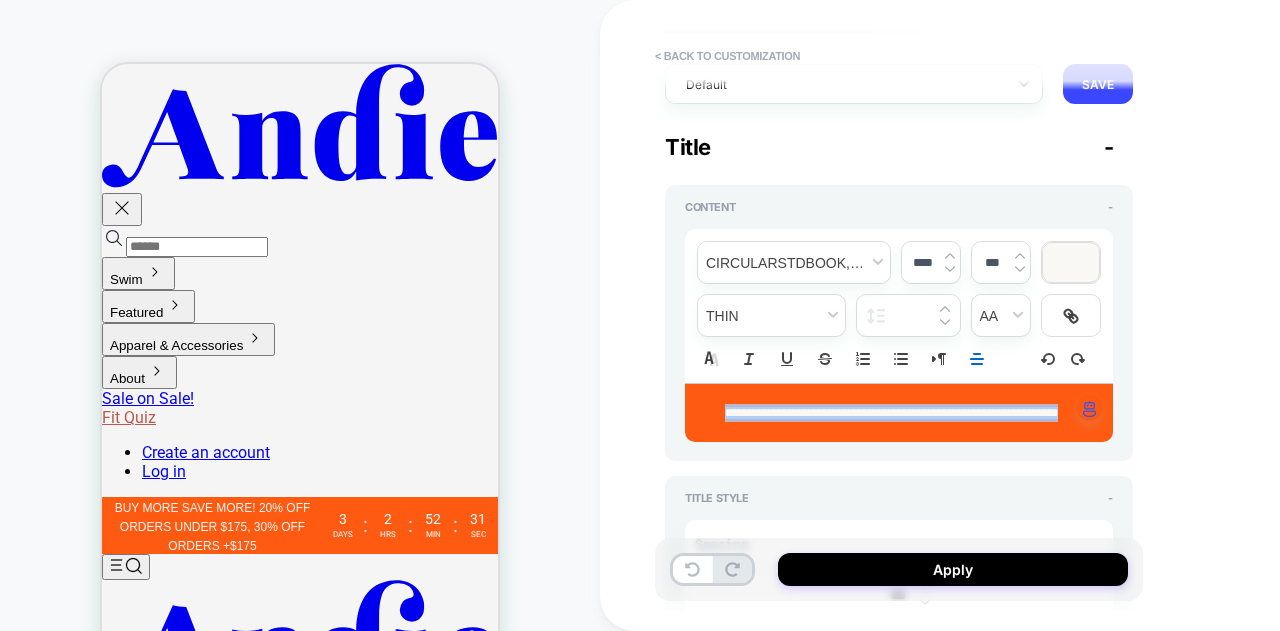 type on "*" 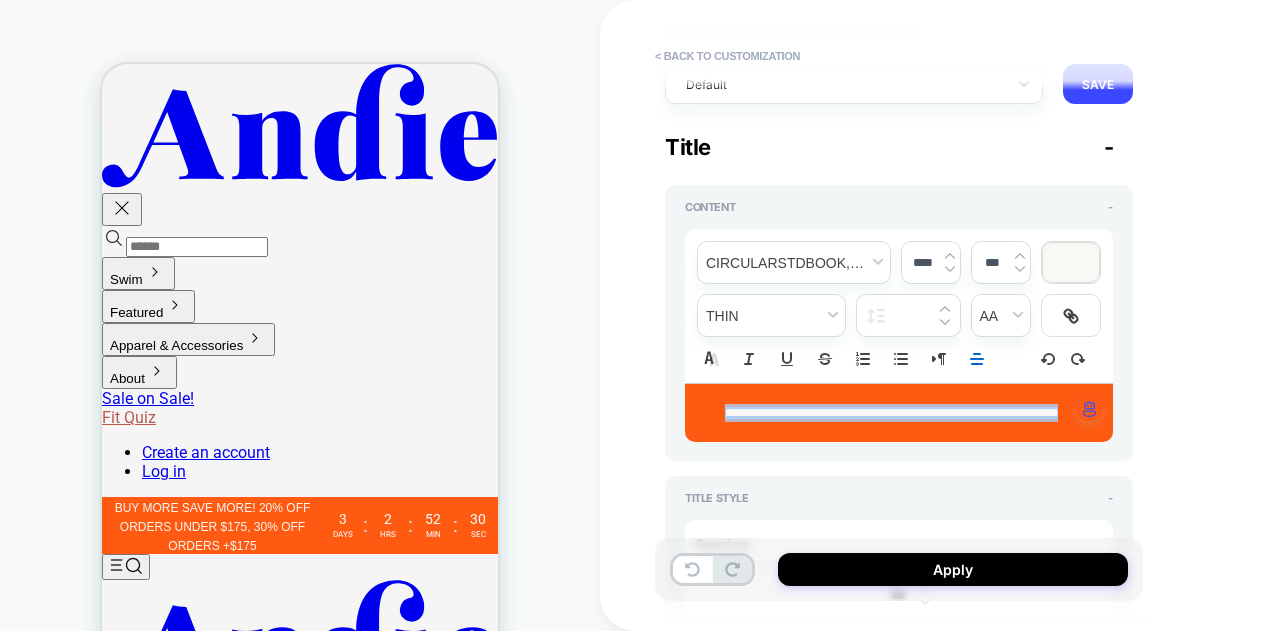 click at bounding box center (950, 269) 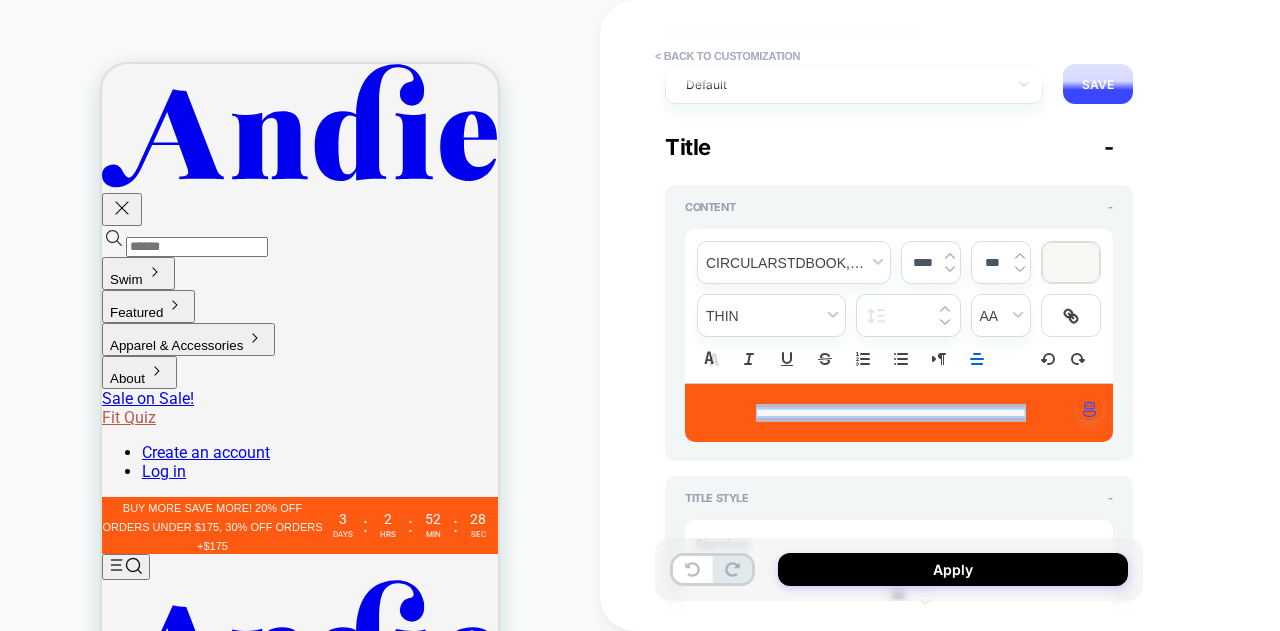 type on "*" 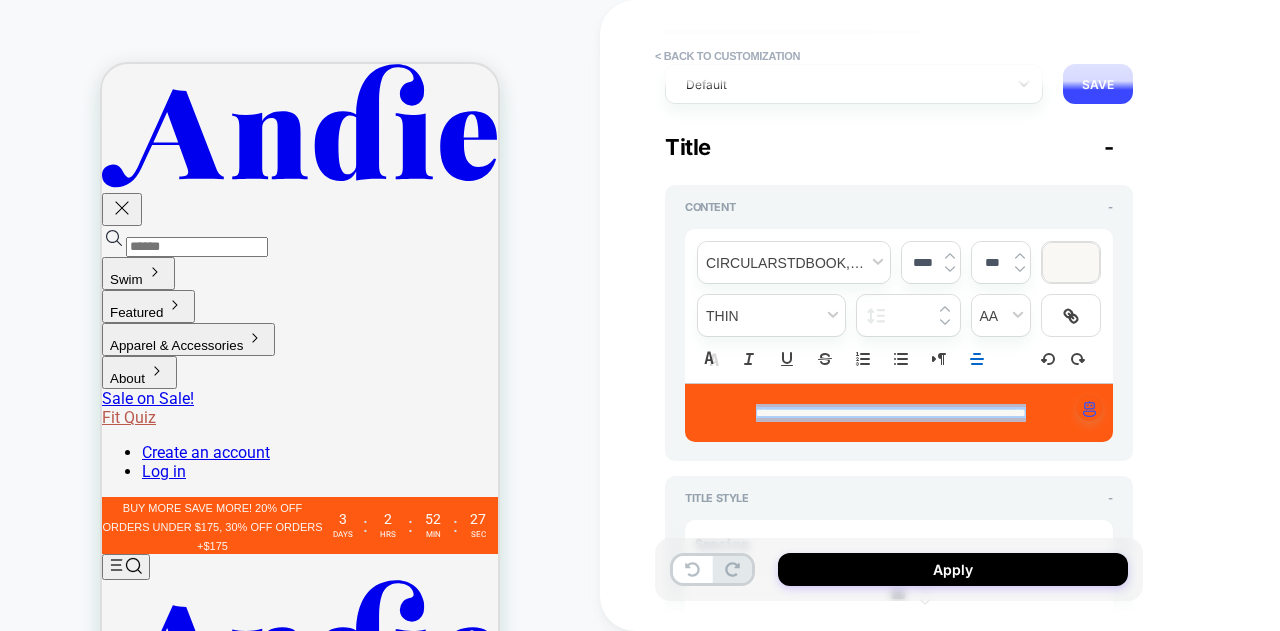 click at bounding box center [950, 269] 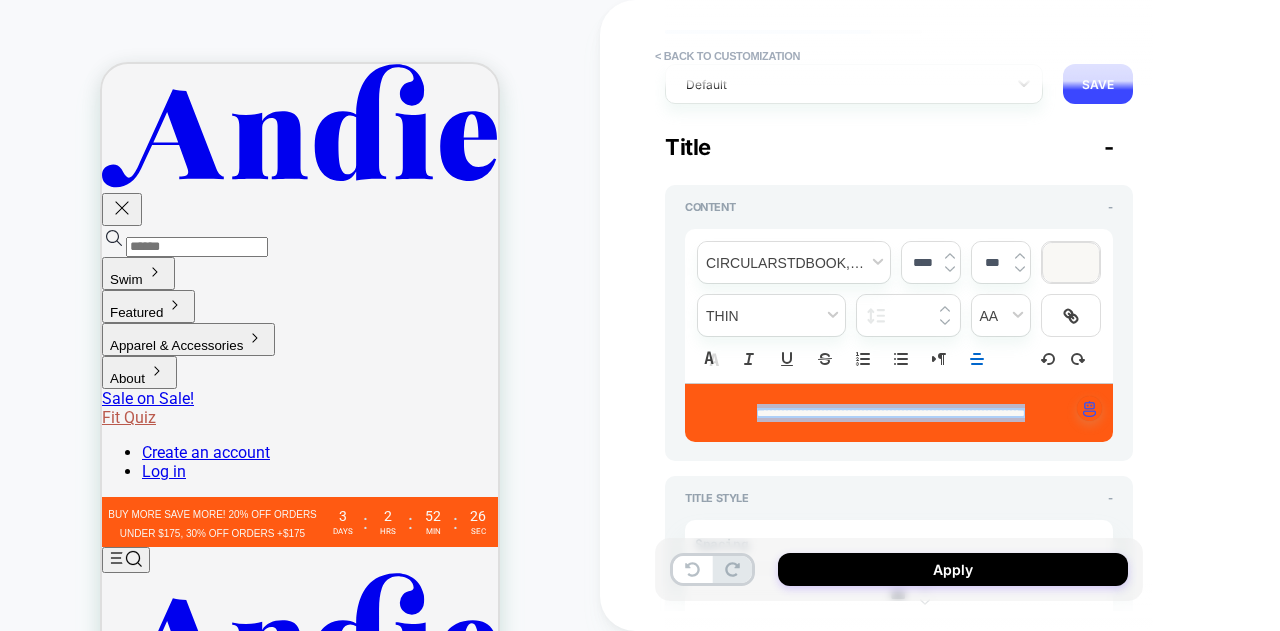 type on "*" 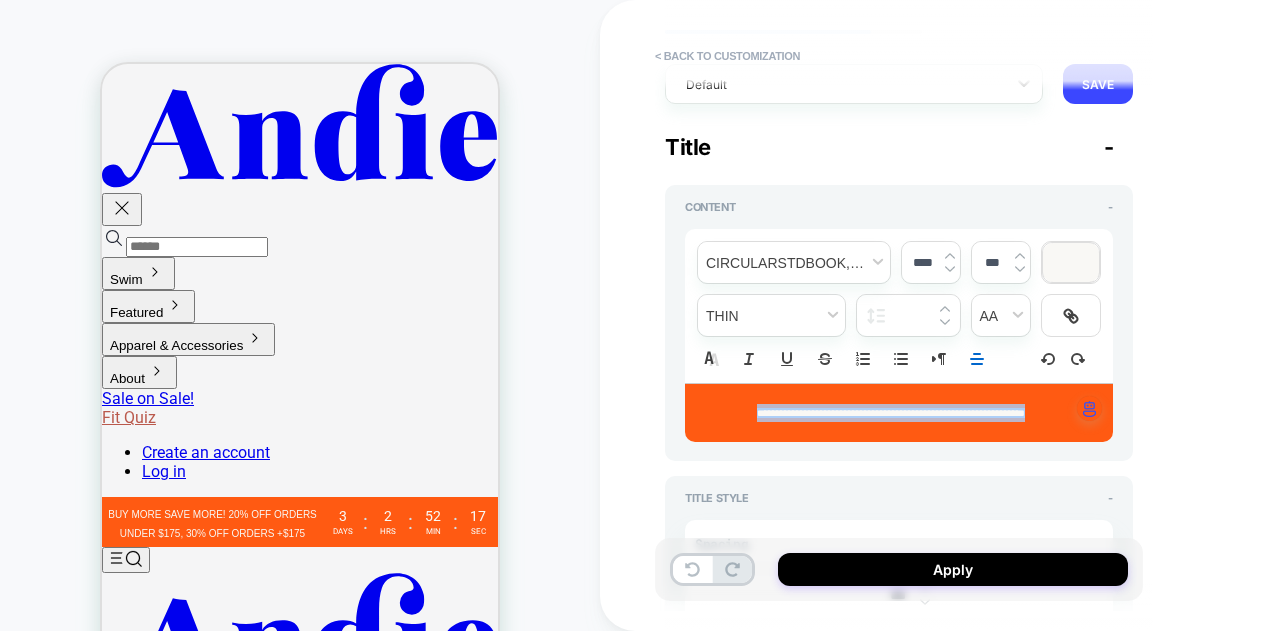 click at bounding box center [1020, 269] 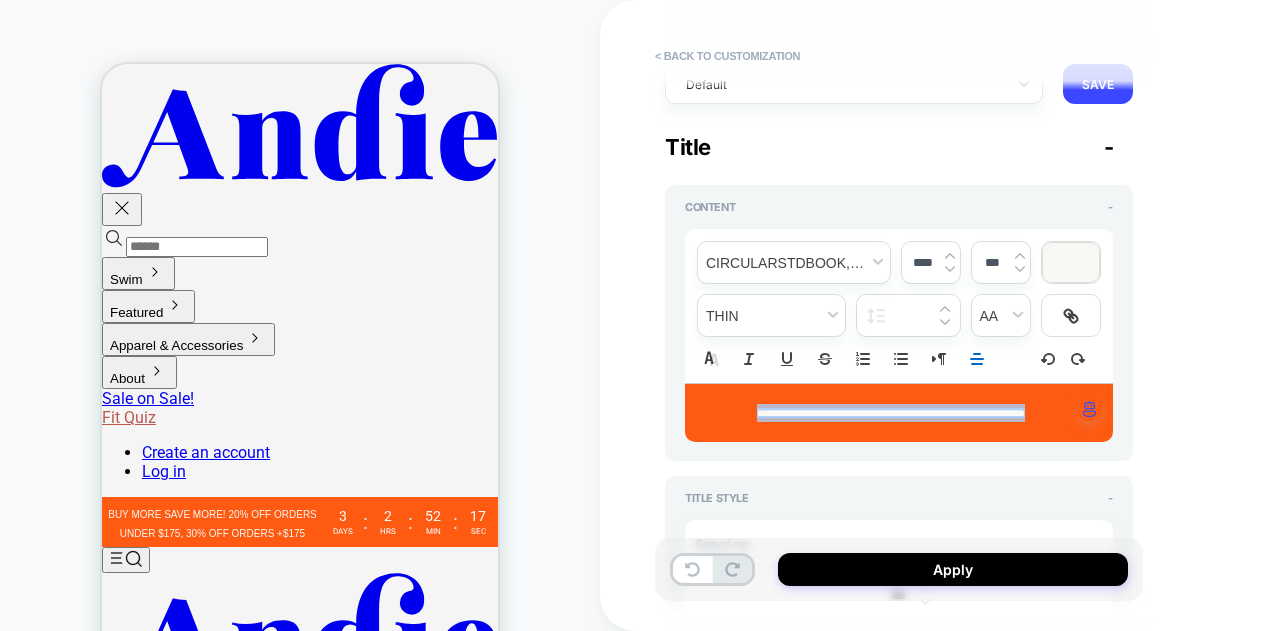 type on "******" 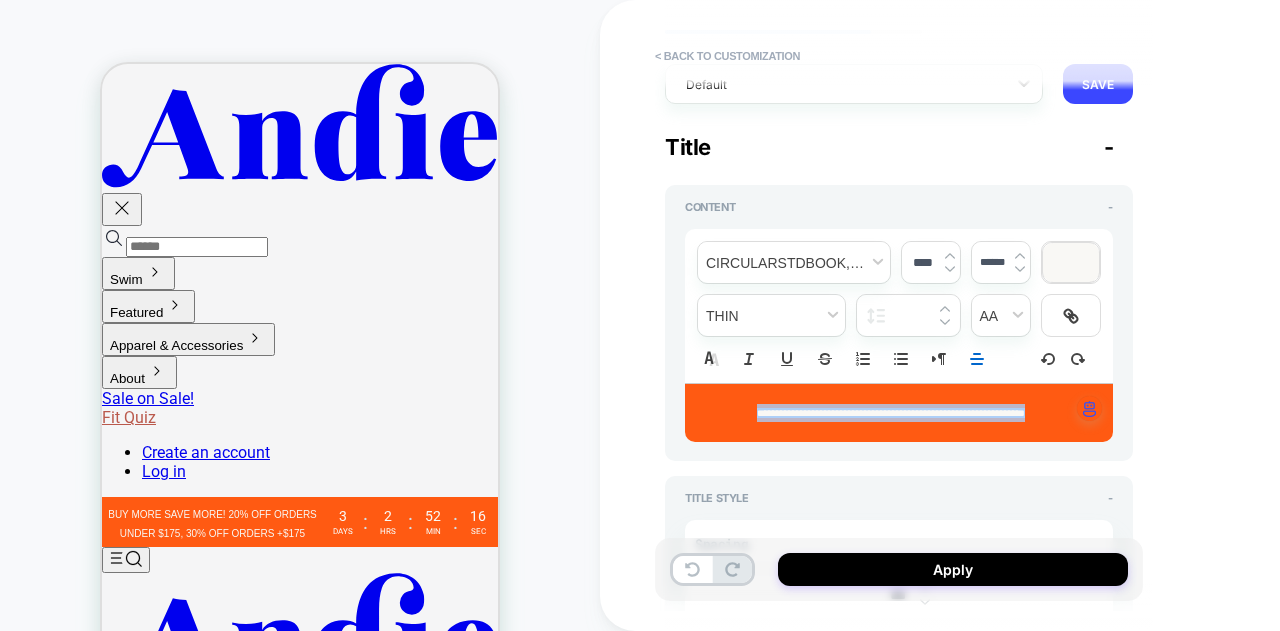 click at bounding box center [1020, 269] 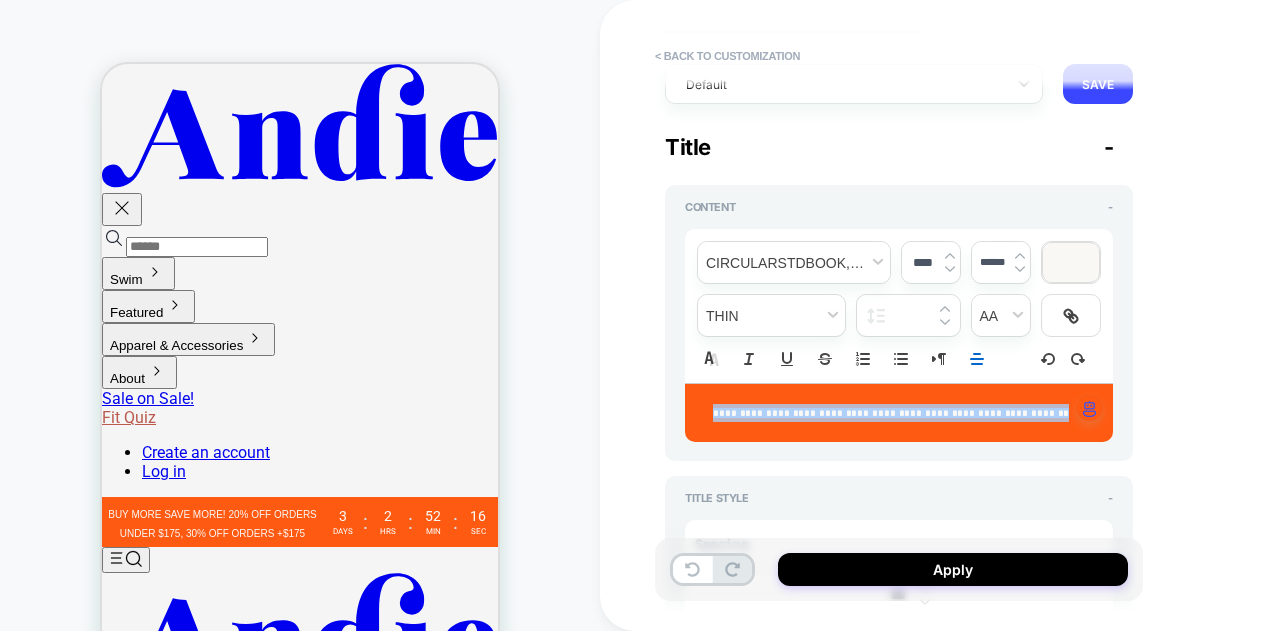 click at bounding box center [1020, 269] 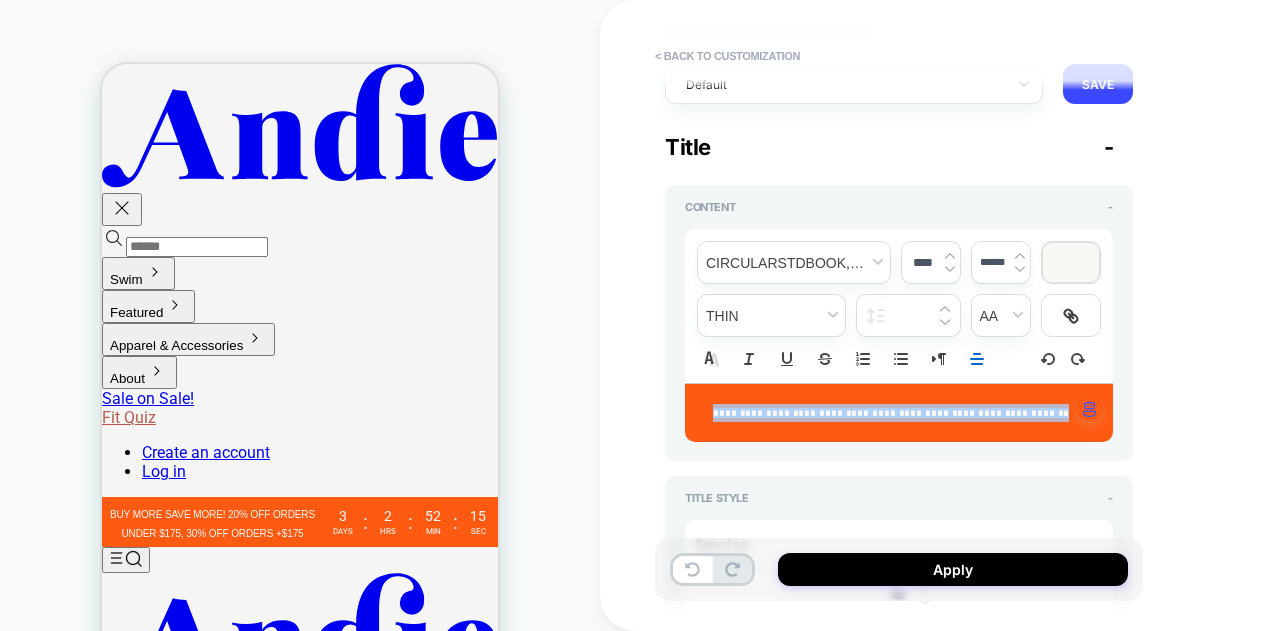 type on "******" 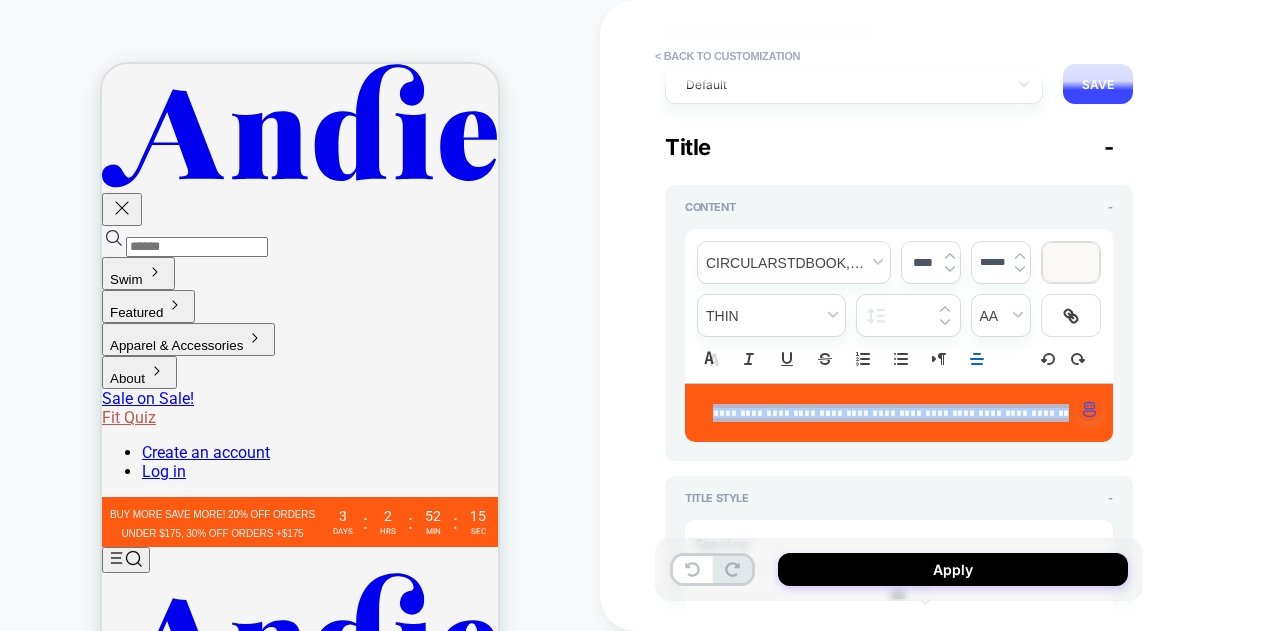 click at bounding box center (1020, 269) 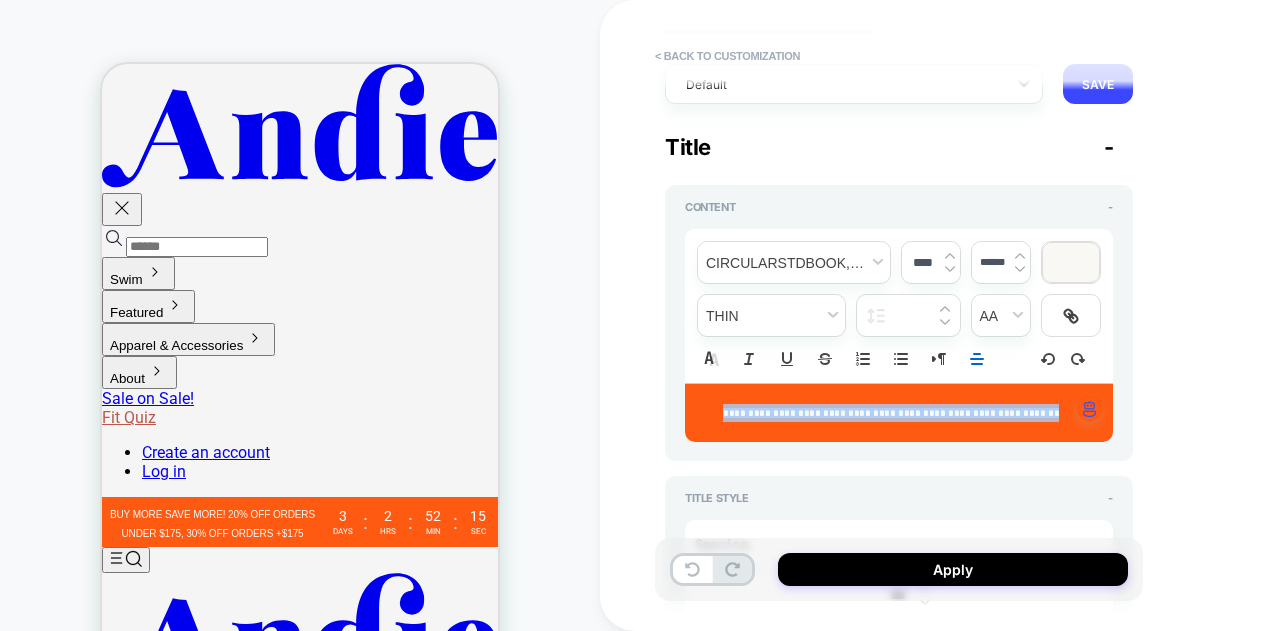 type on "*" 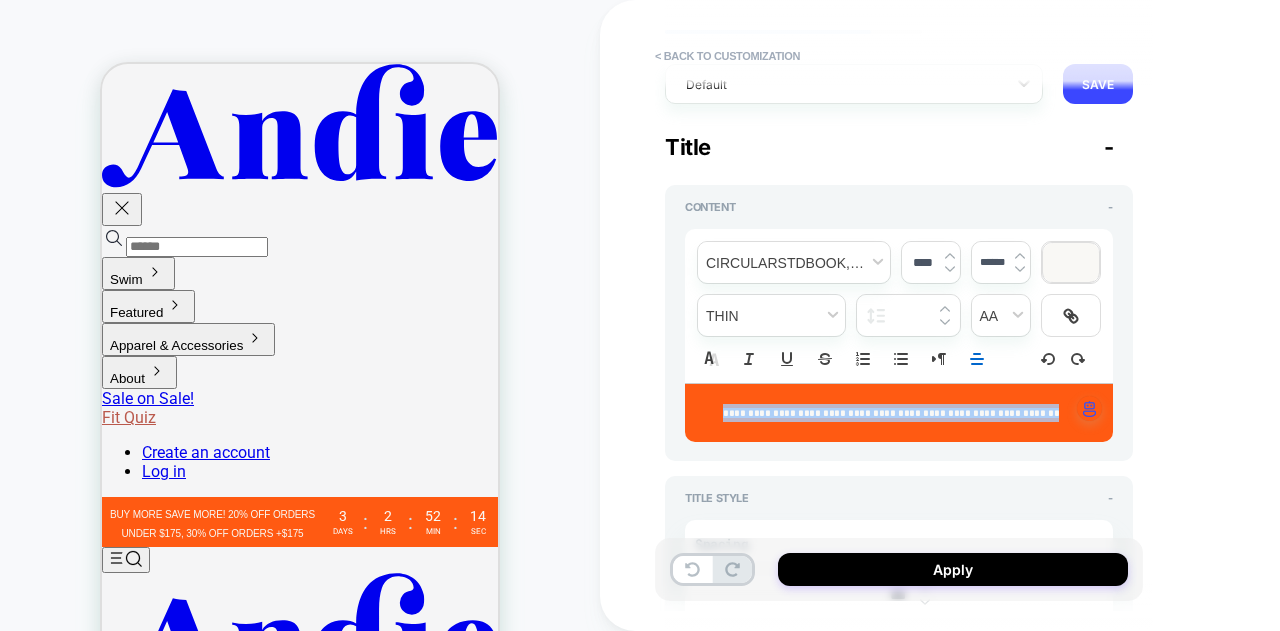 click at bounding box center (1020, 269) 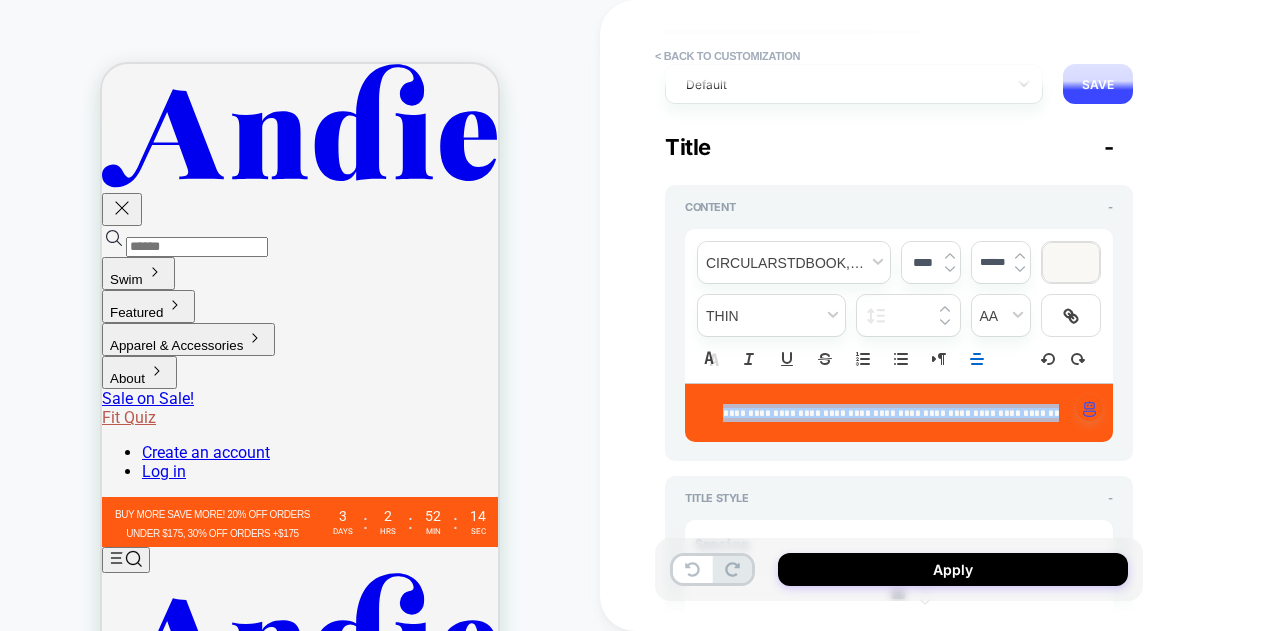 type on "******" 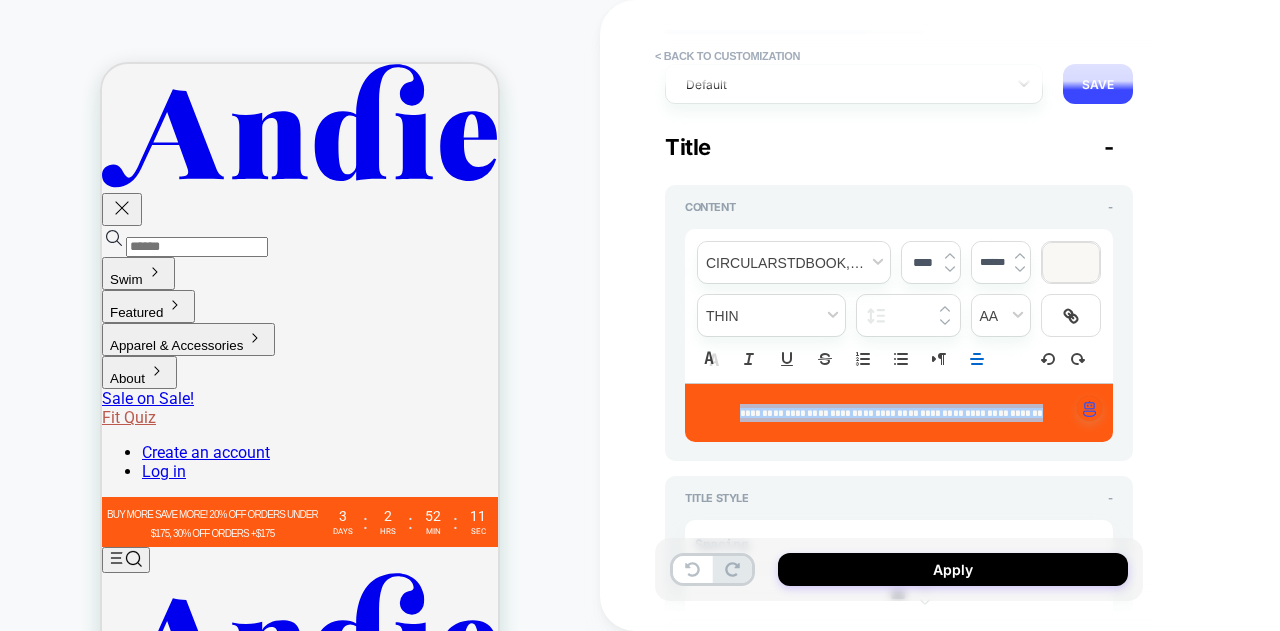 type on "*" 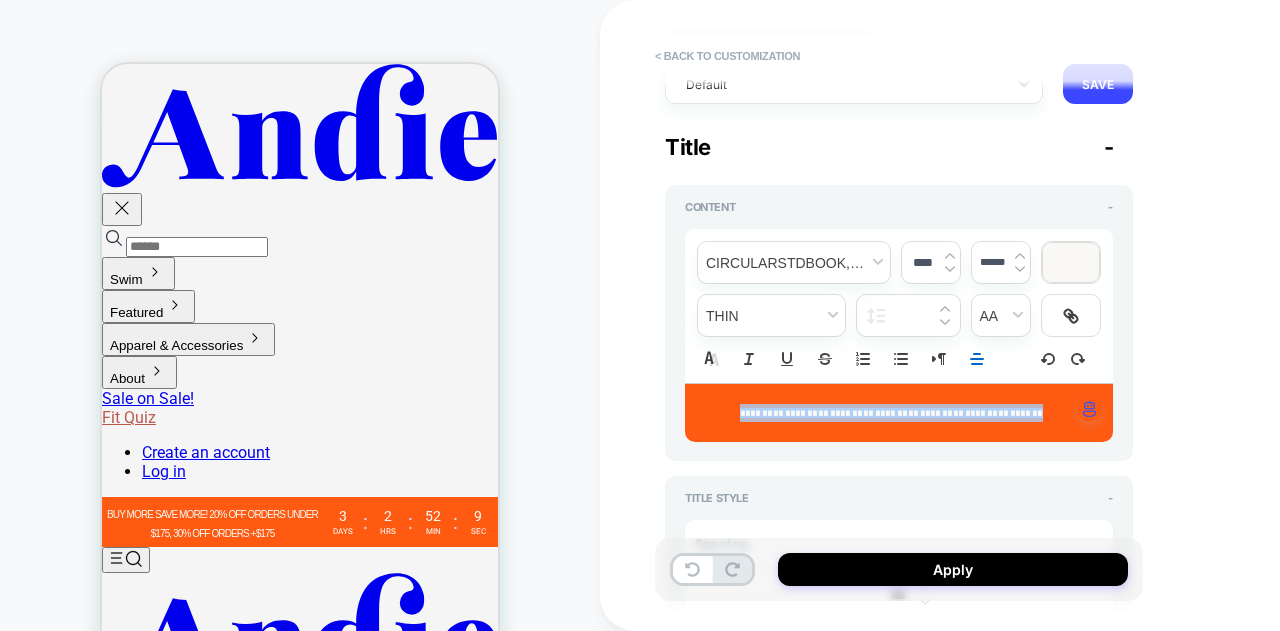 click on "******" at bounding box center (992, 263) 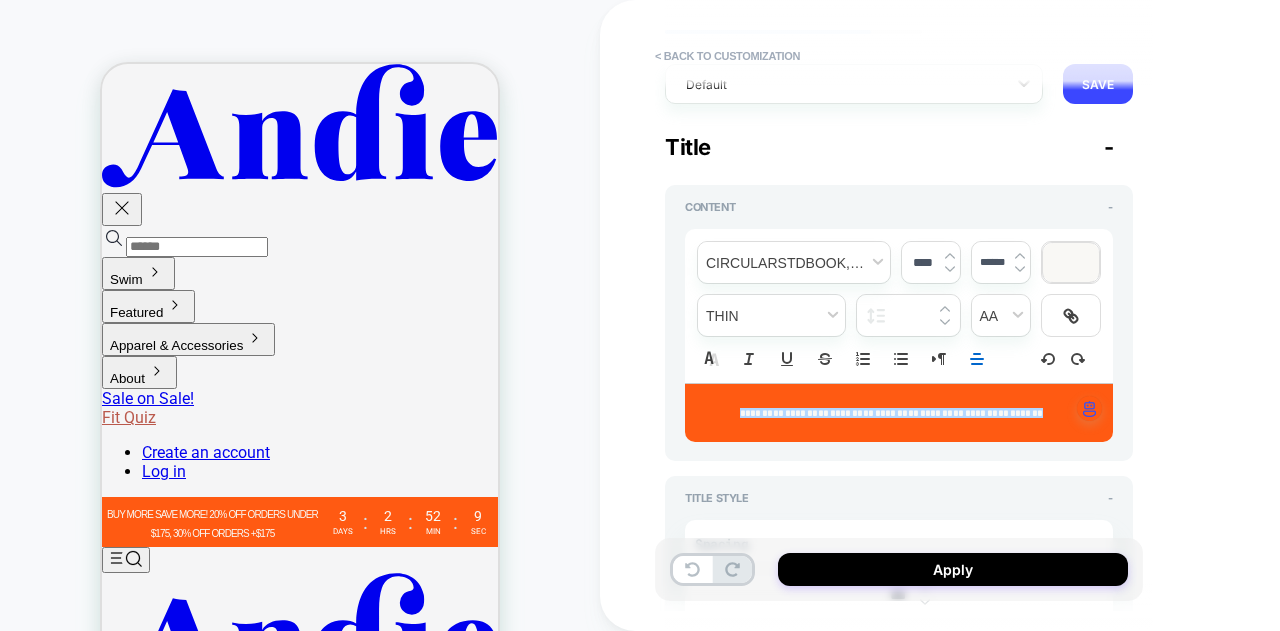 click on "******" at bounding box center (992, 263) 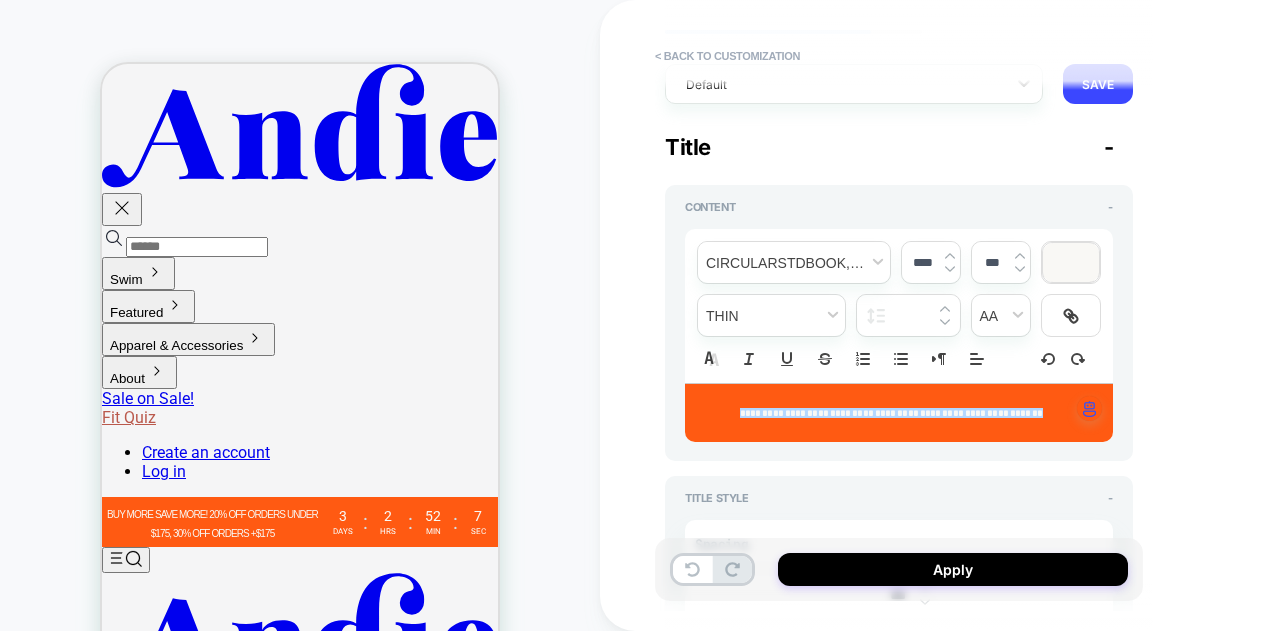 type on "***" 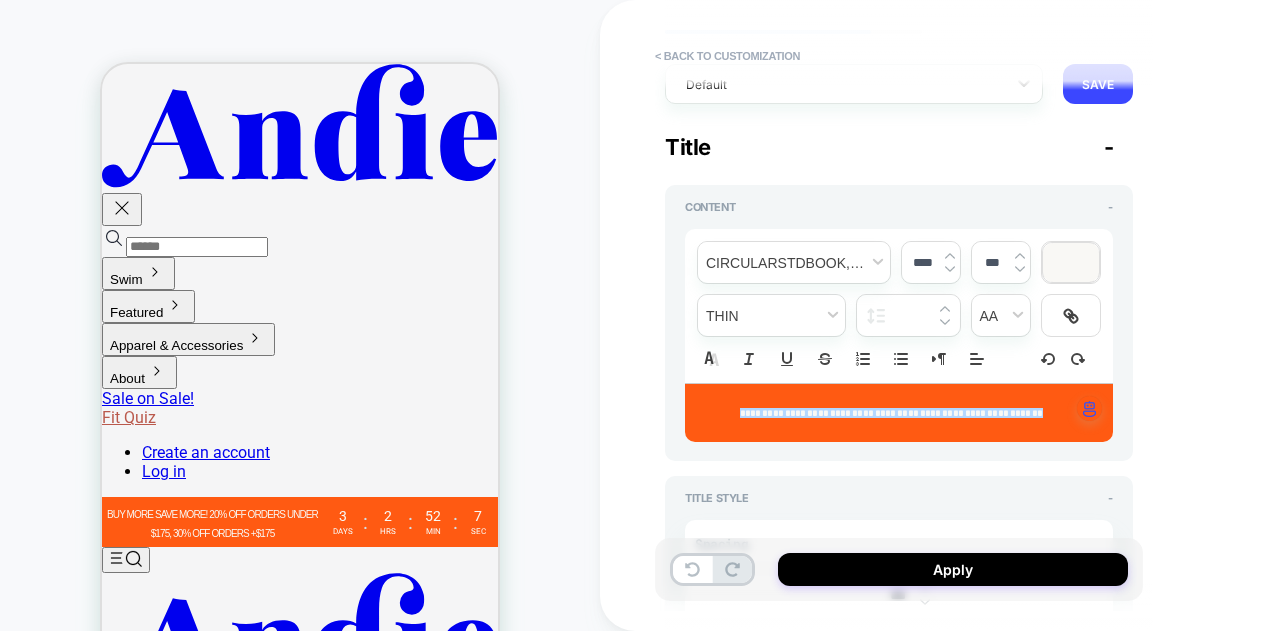 click on "**********" at bounding box center [1040, 315] 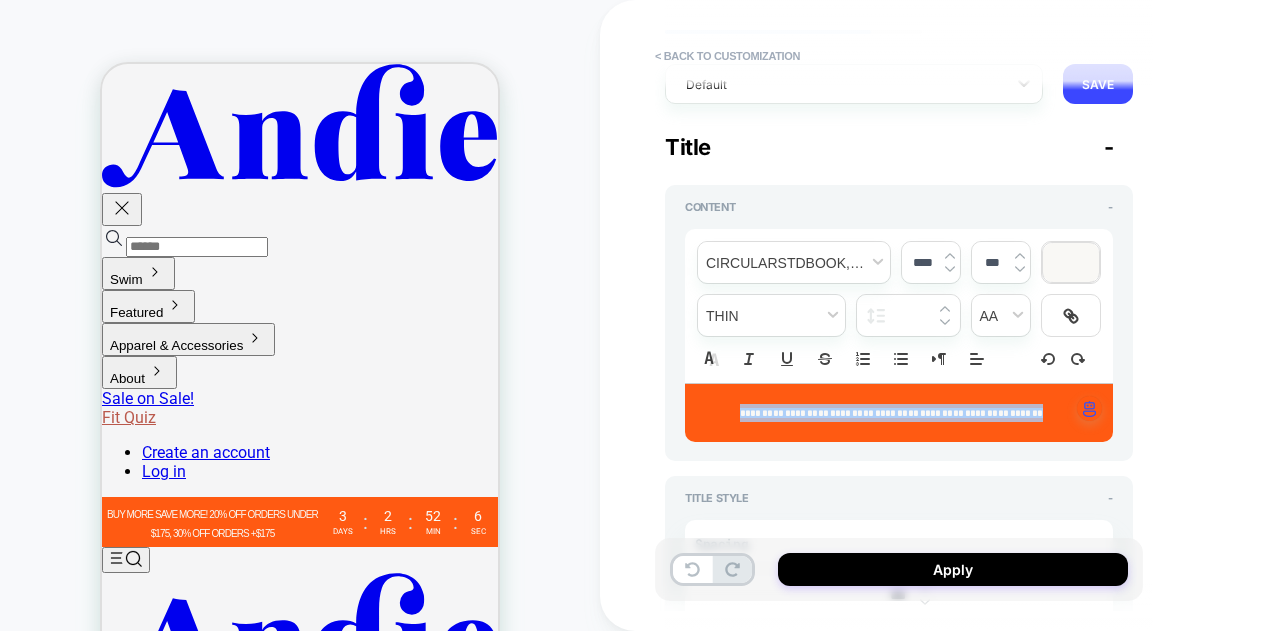 type on "*" 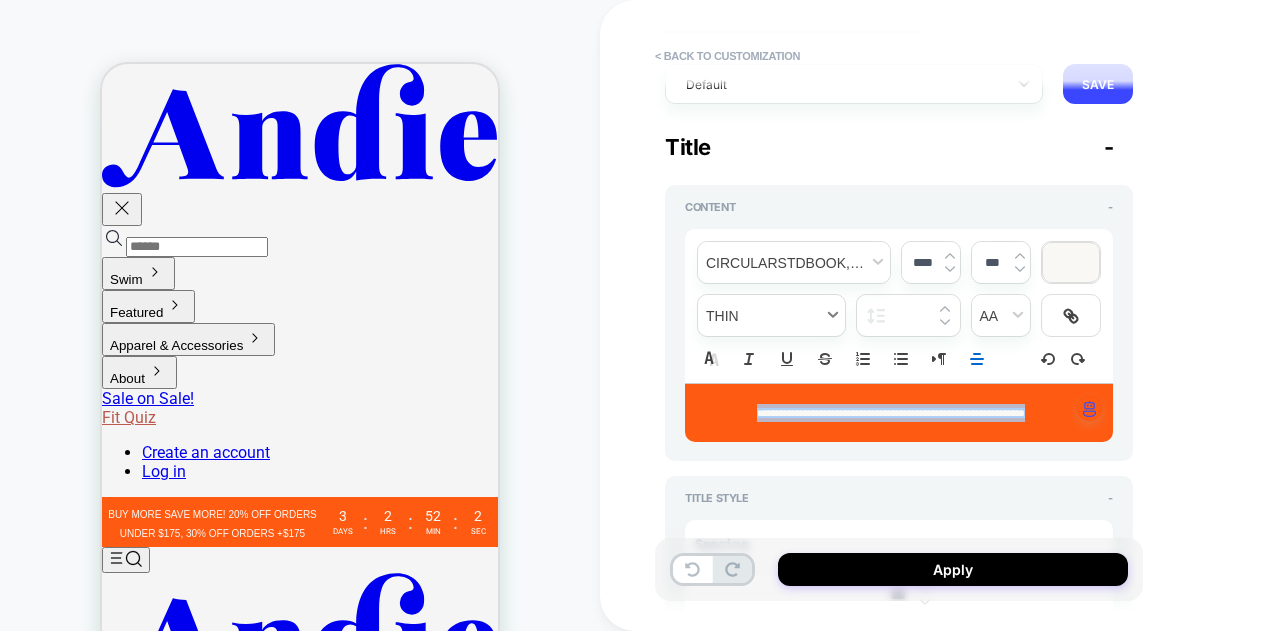click at bounding box center (771, 315) 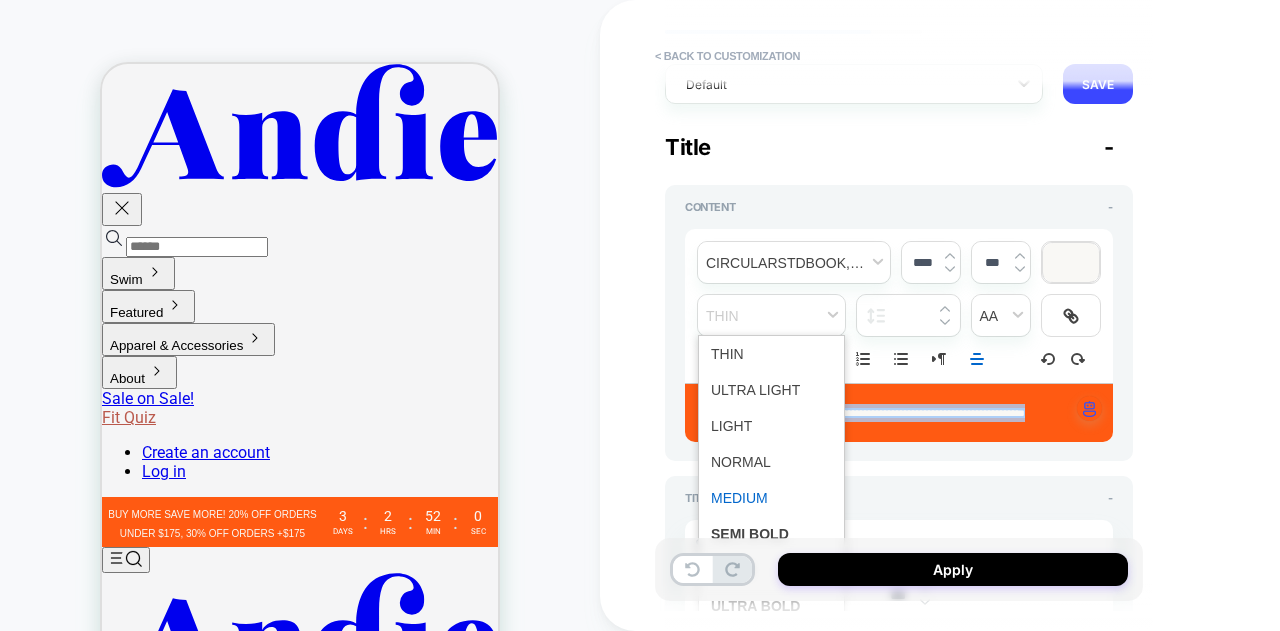 click at bounding box center [771, 498] 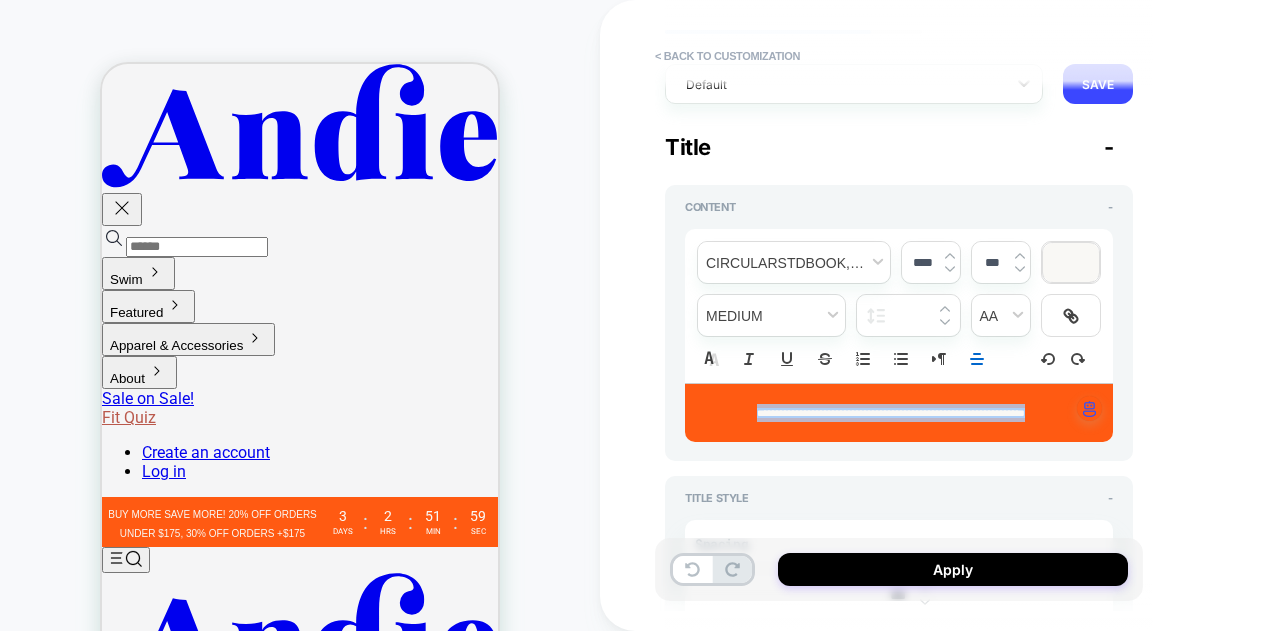 type on "*" 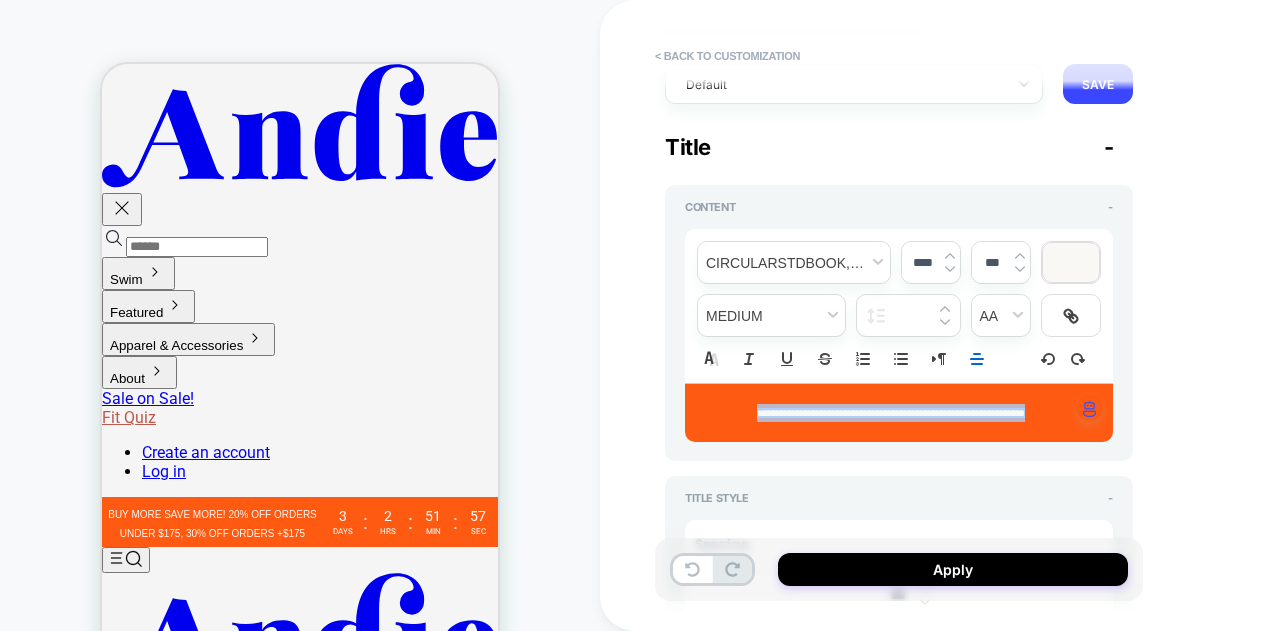 click at bounding box center [918, 316] 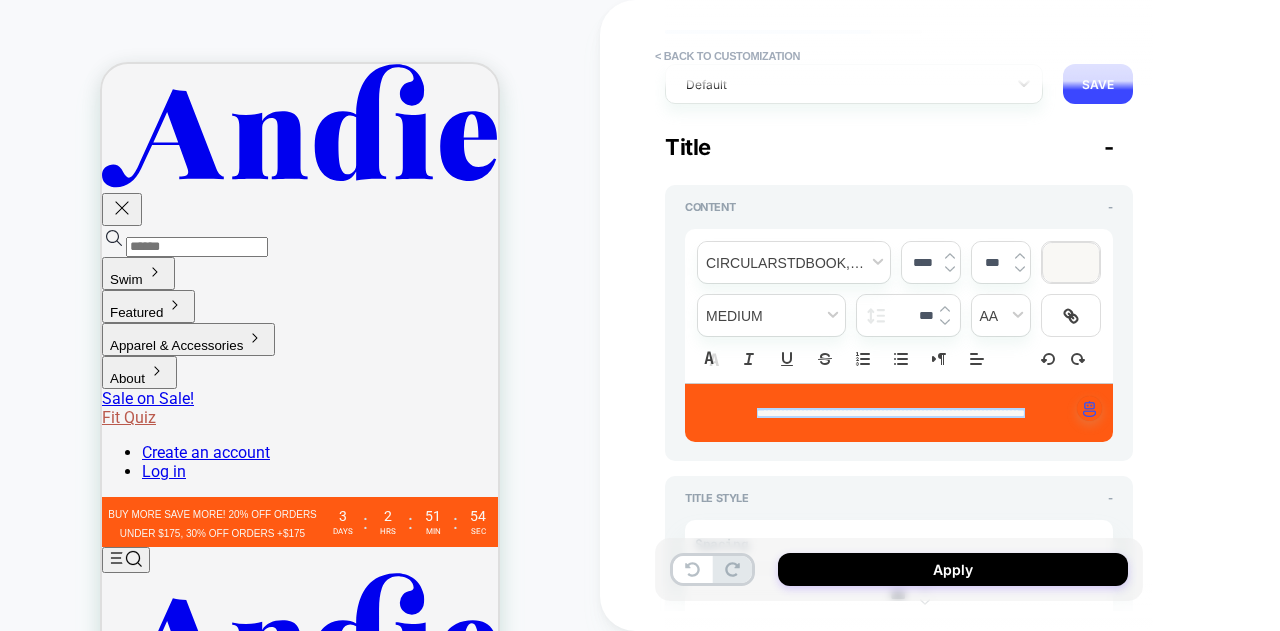 type on "***" 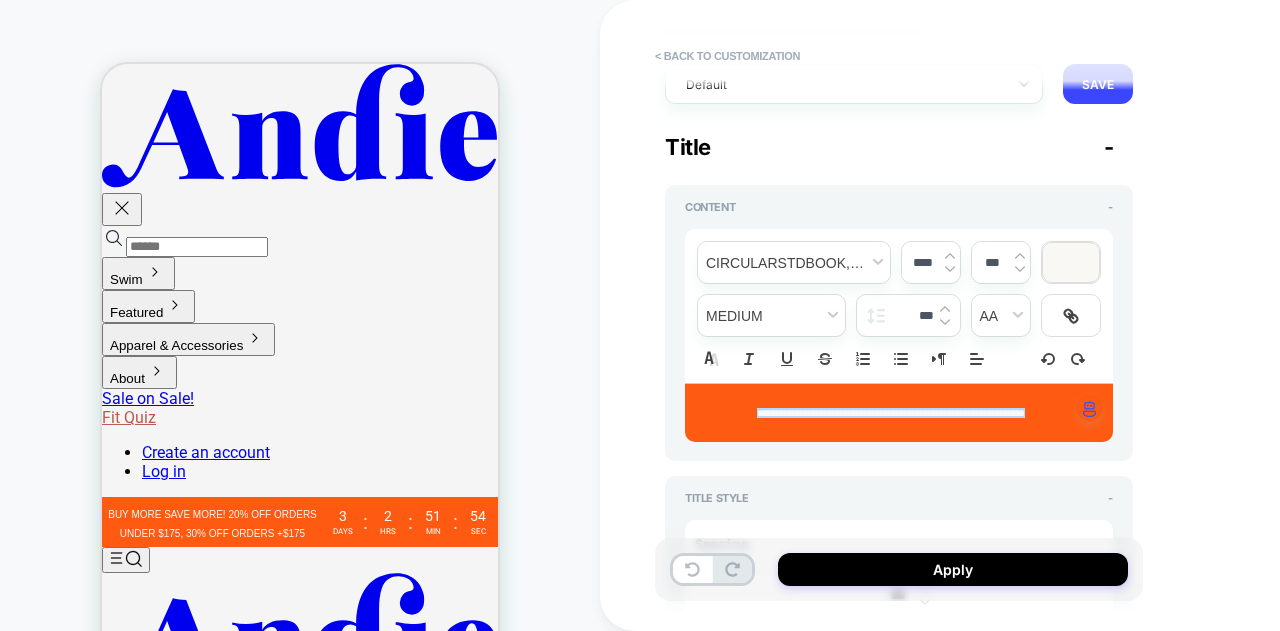 click on "**********" at bounding box center (1040, 315) 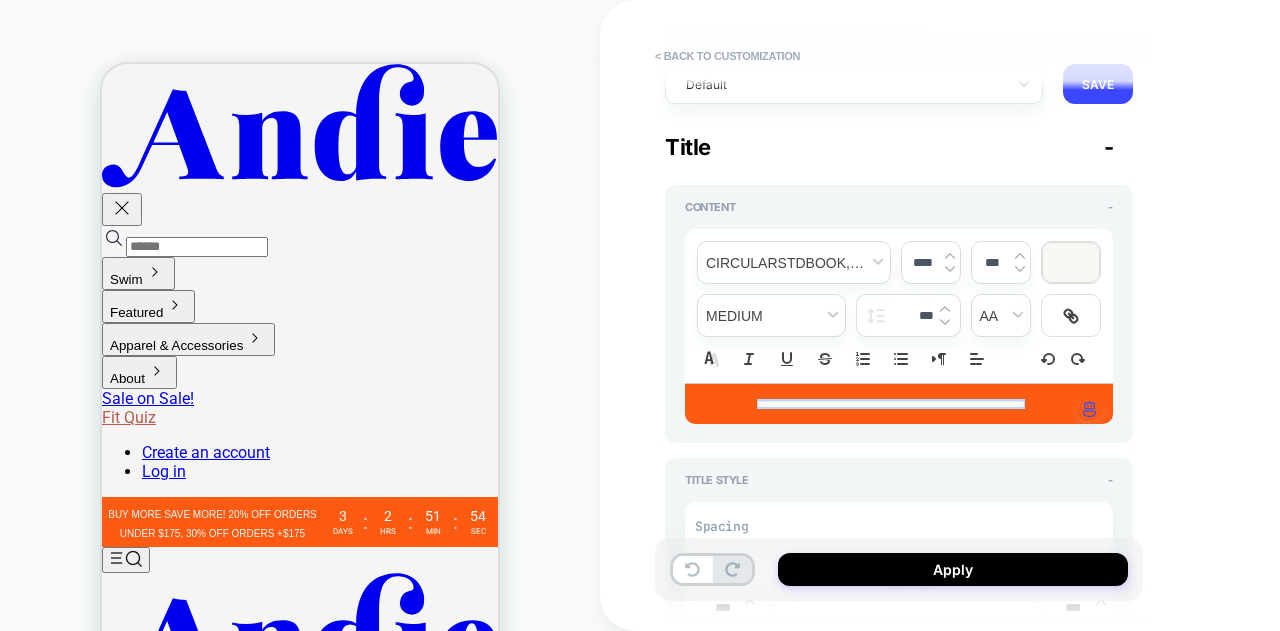 type on "*" 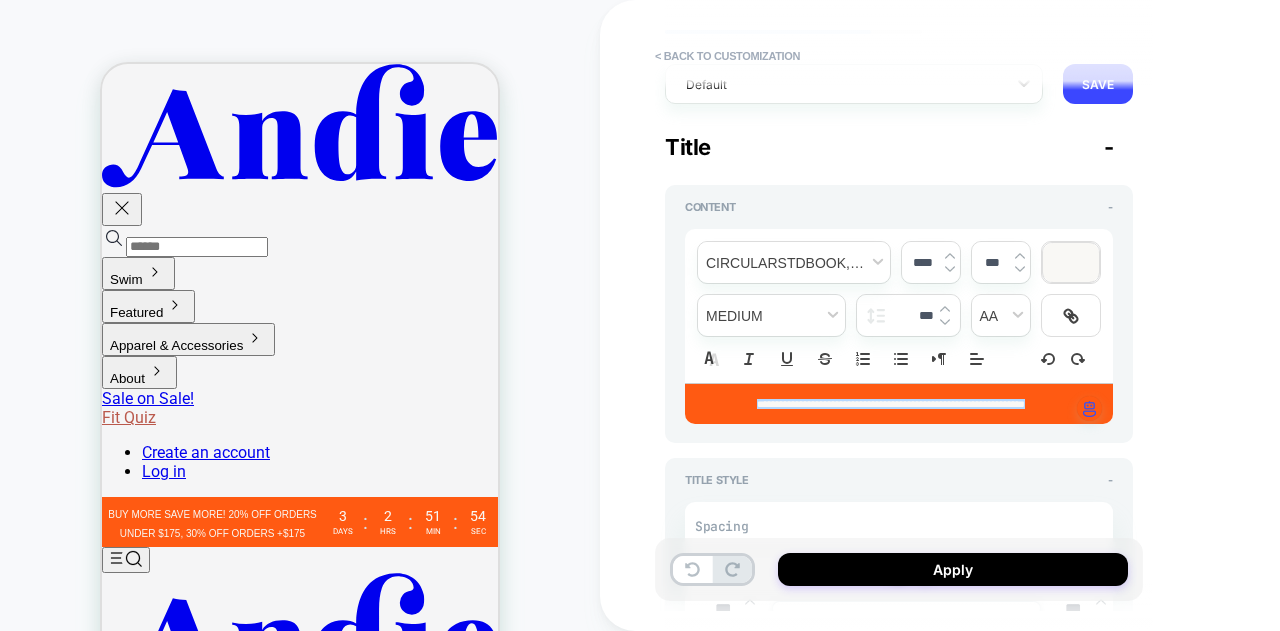 type on "***" 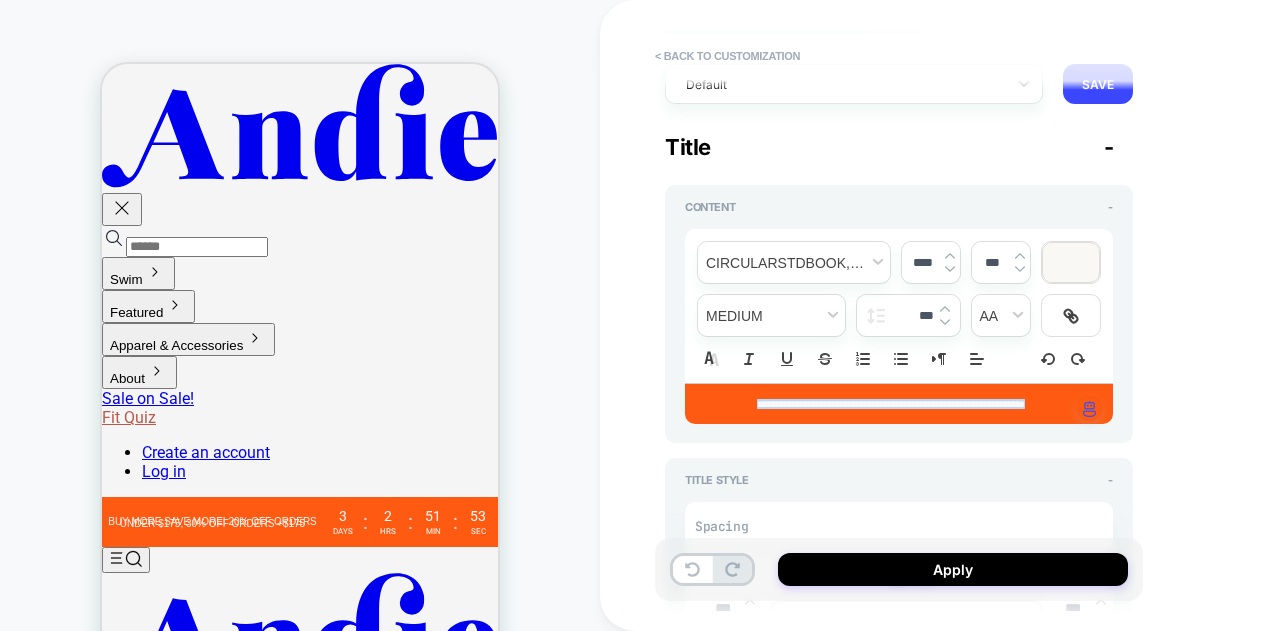type on "*" 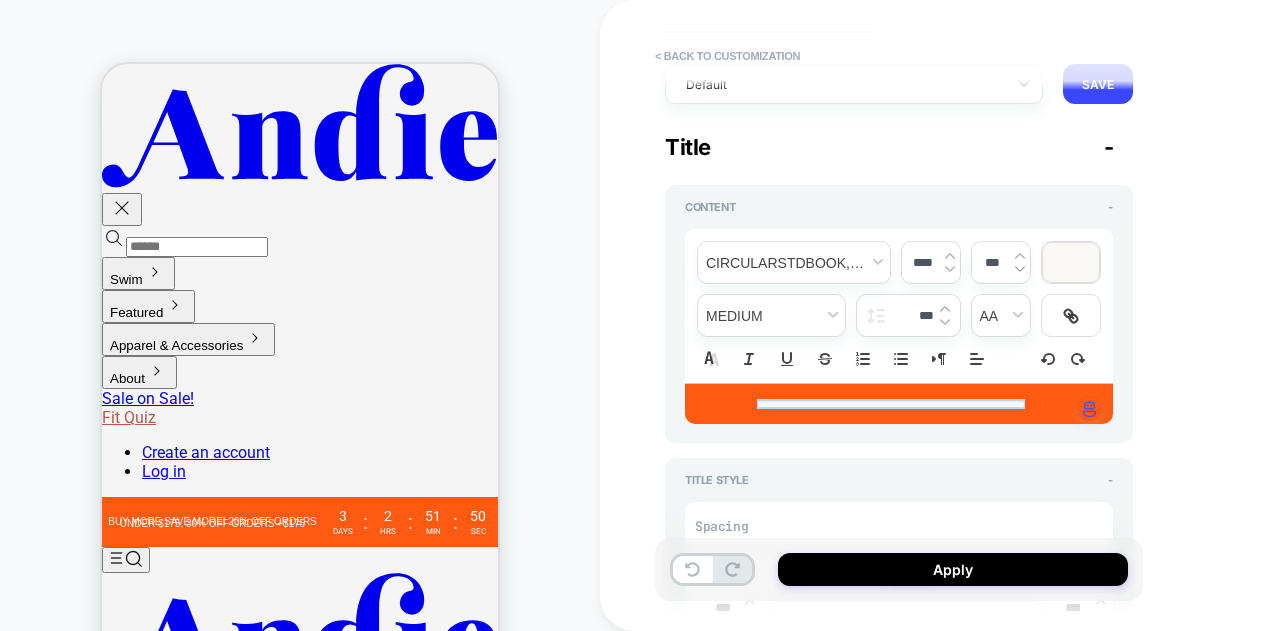 click on "***" at bounding box center [918, 315] 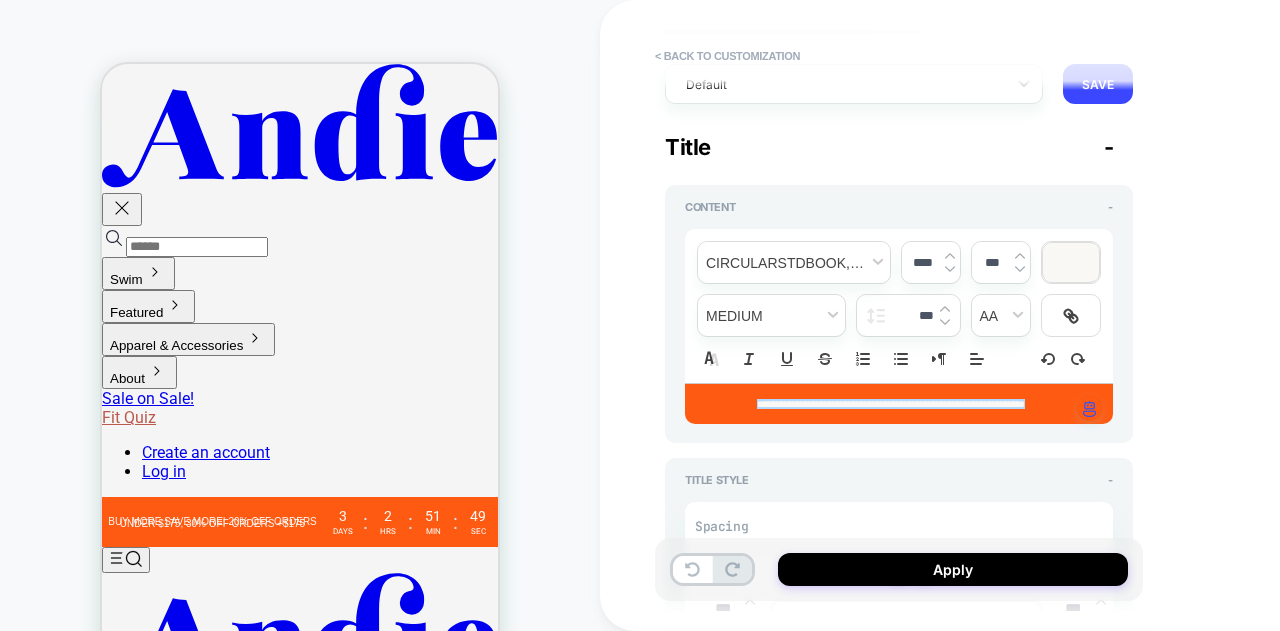 drag, startPoint x: 918, startPoint y: 314, endPoint x: 907, endPoint y: 314, distance: 11 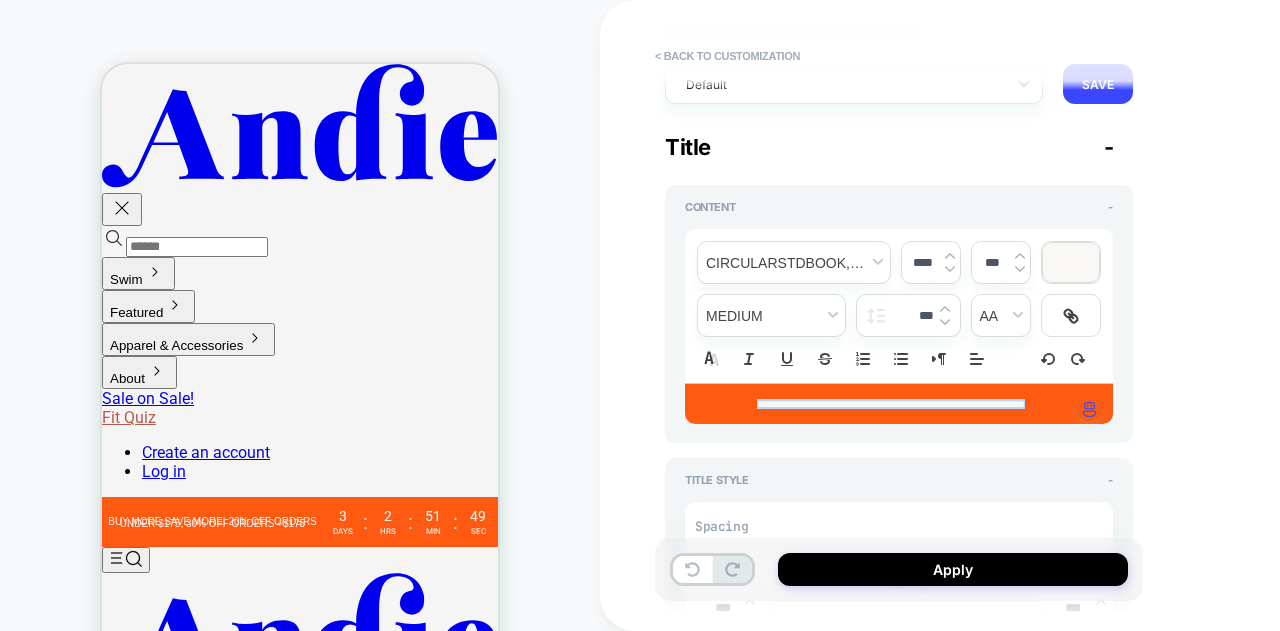 click on "***" at bounding box center (918, 315) 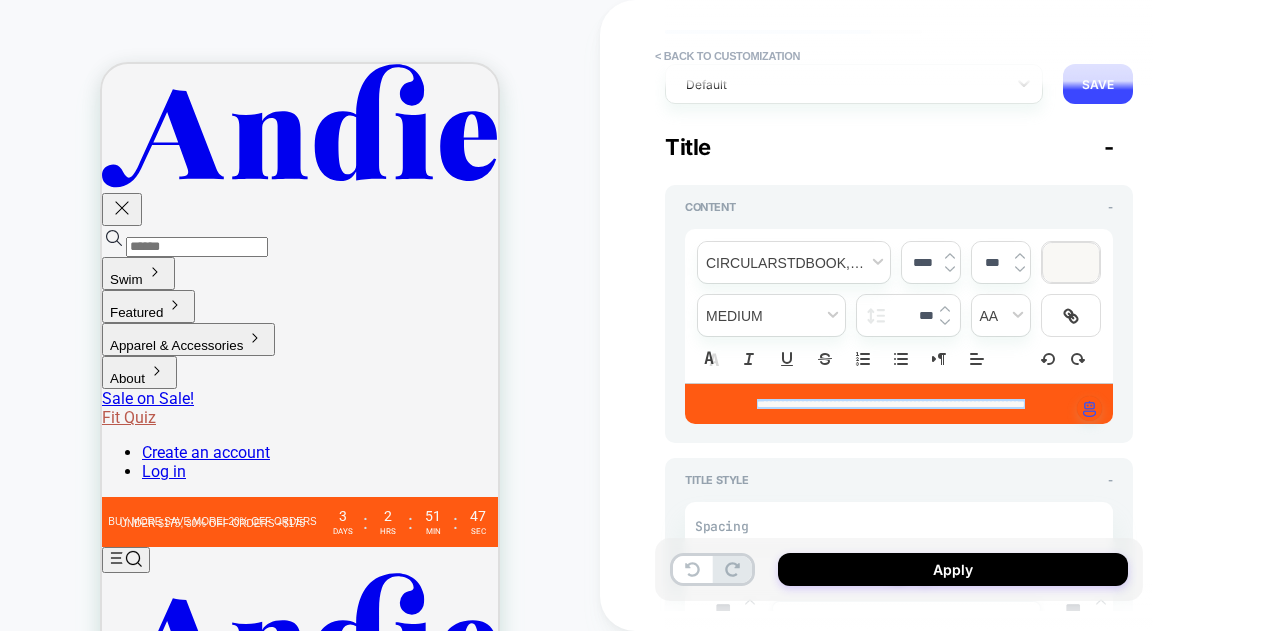 type on "***" 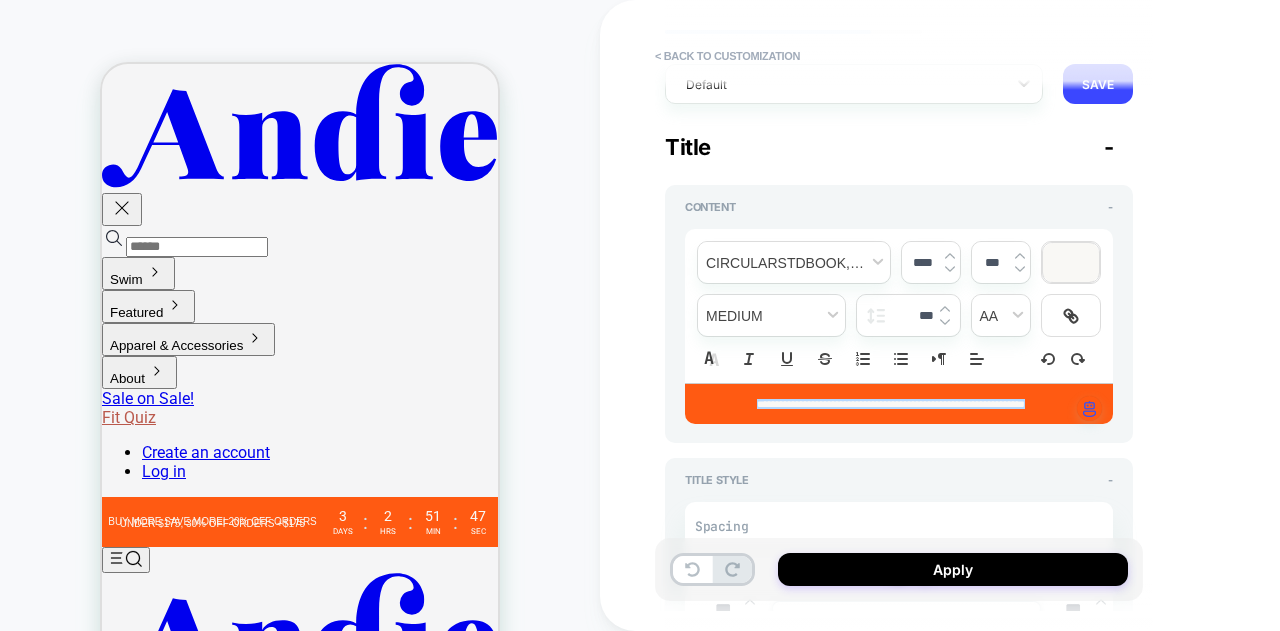 type on "*" 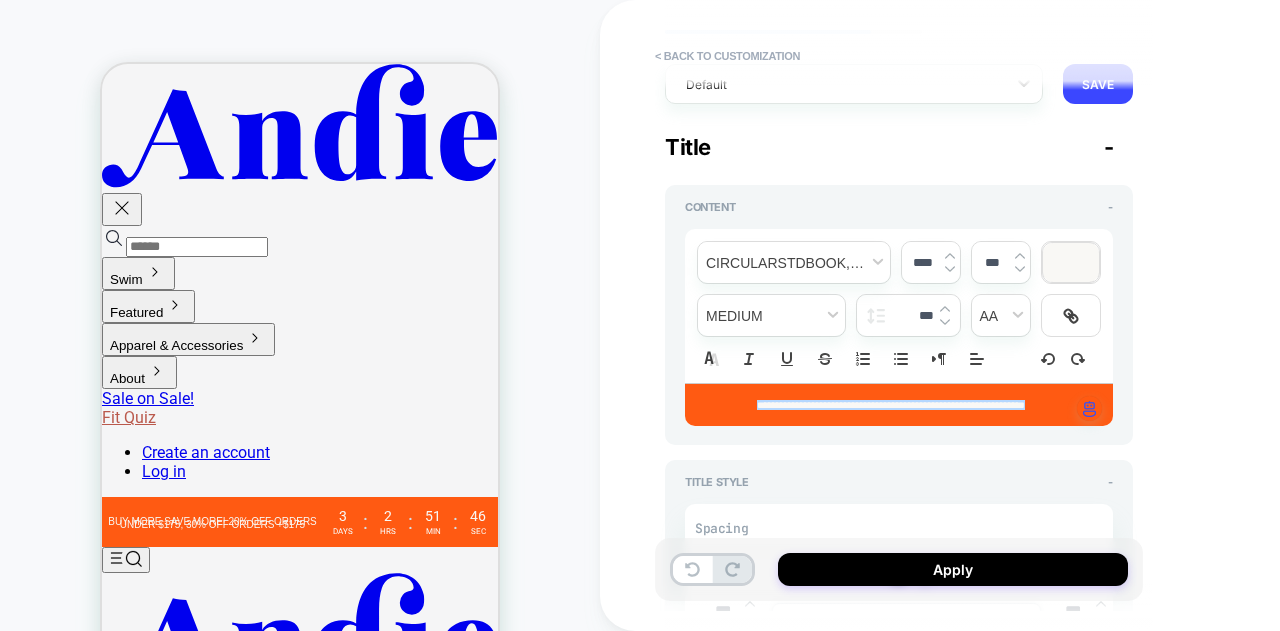 type on "*" 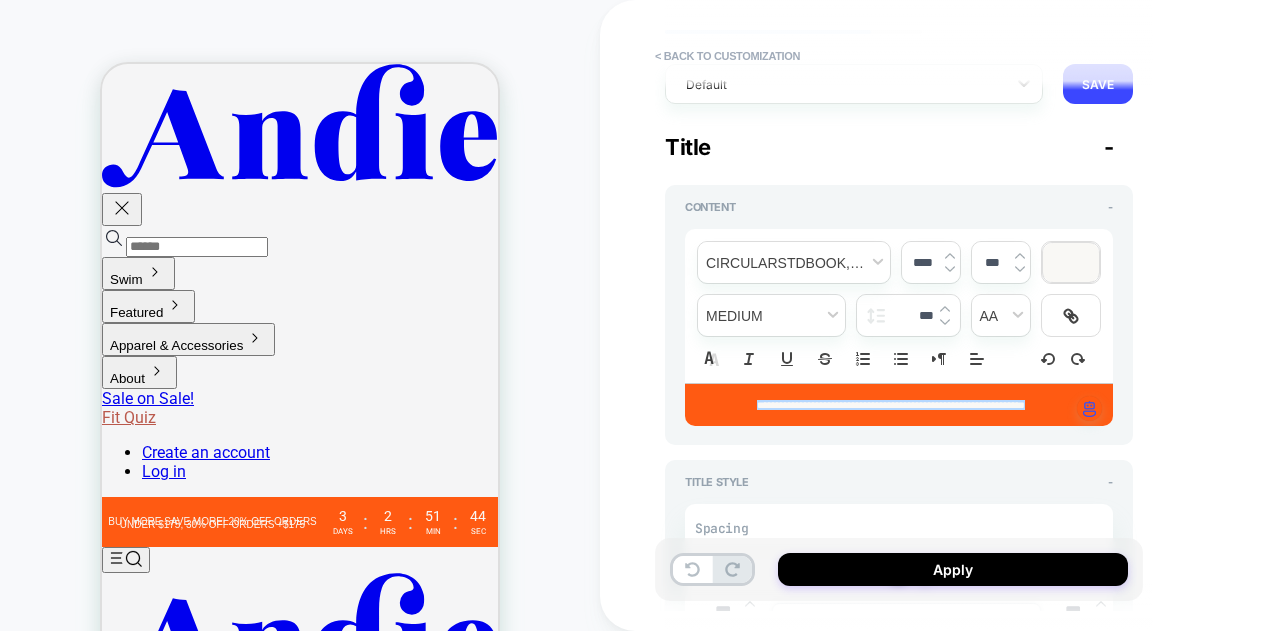 click on "***" at bounding box center [918, 315] 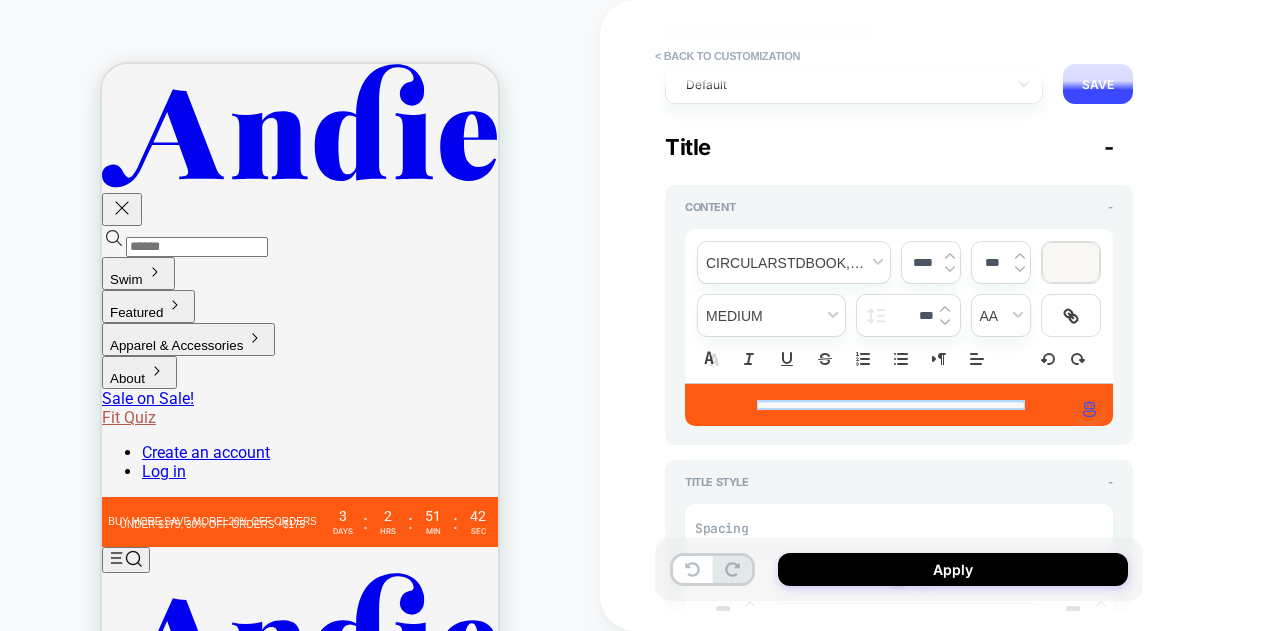 type on "***" 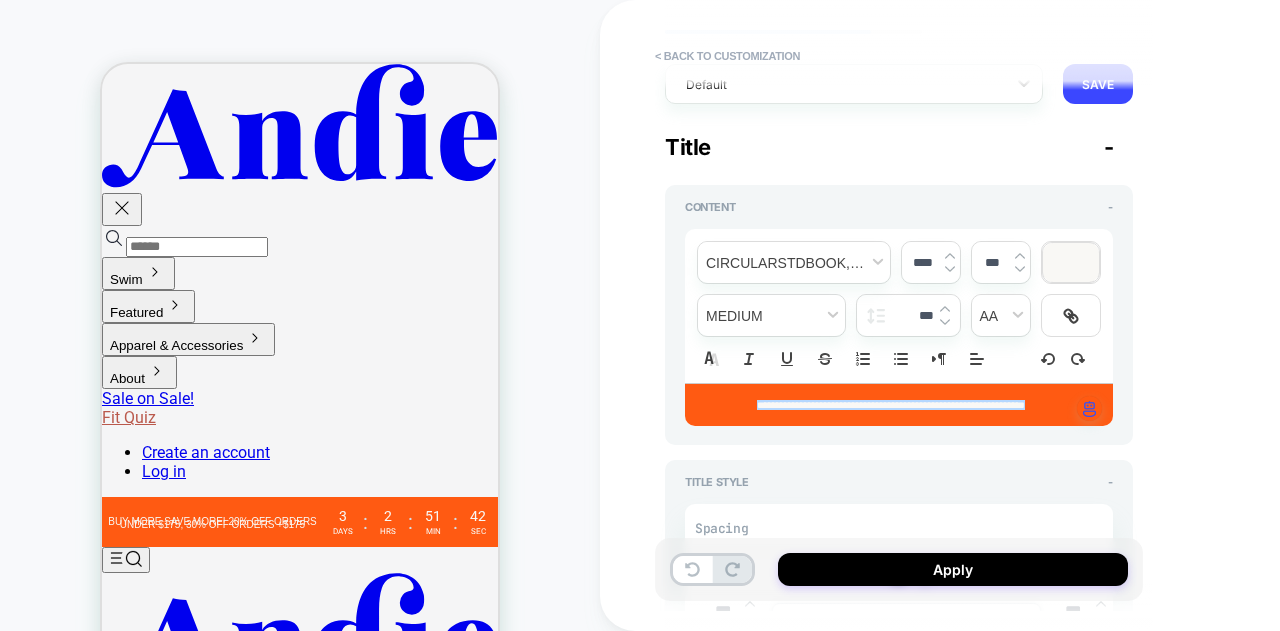 click on "**********" at bounding box center [1040, 315] 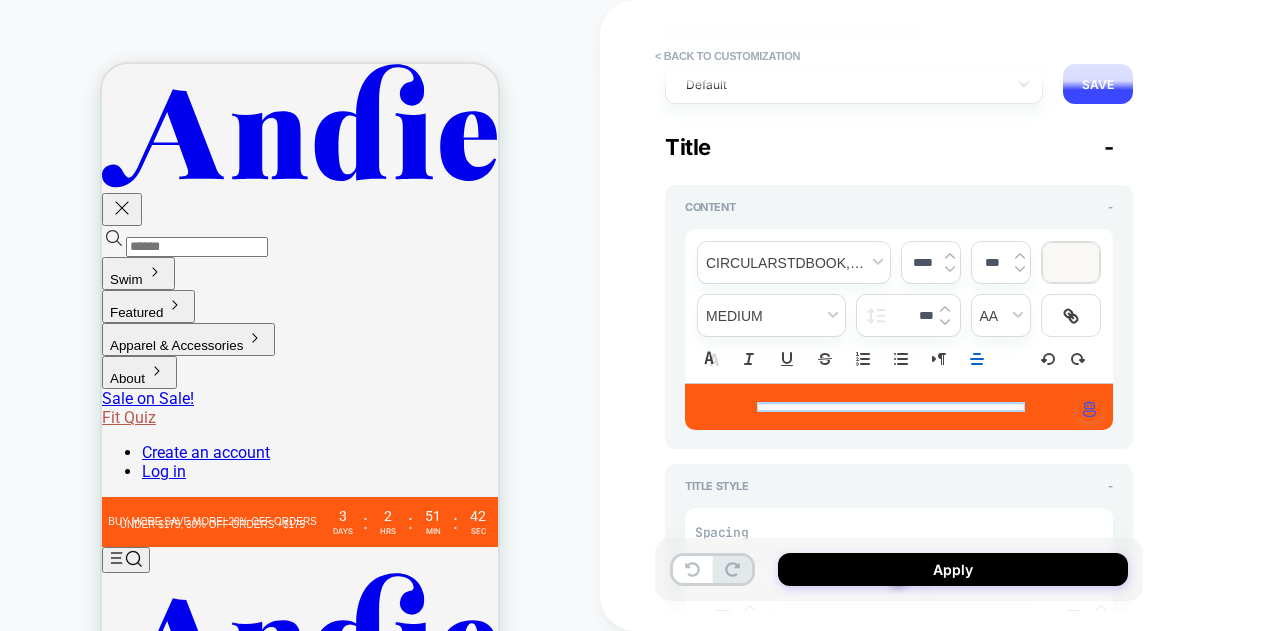 type on "*" 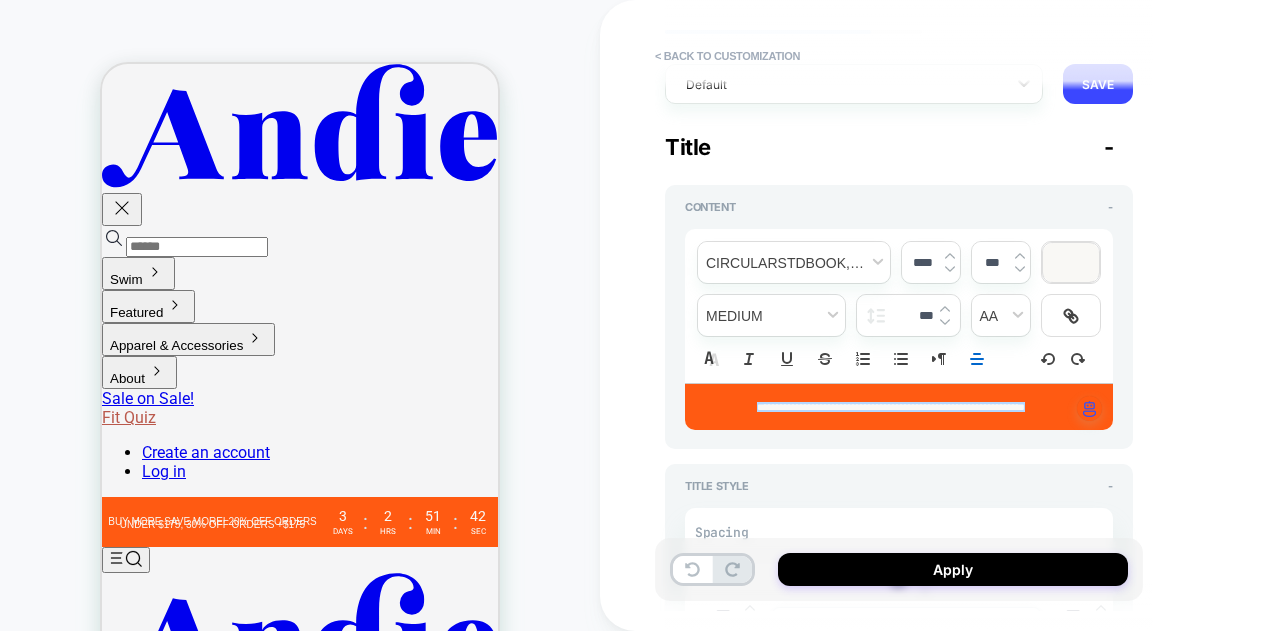 type on "***" 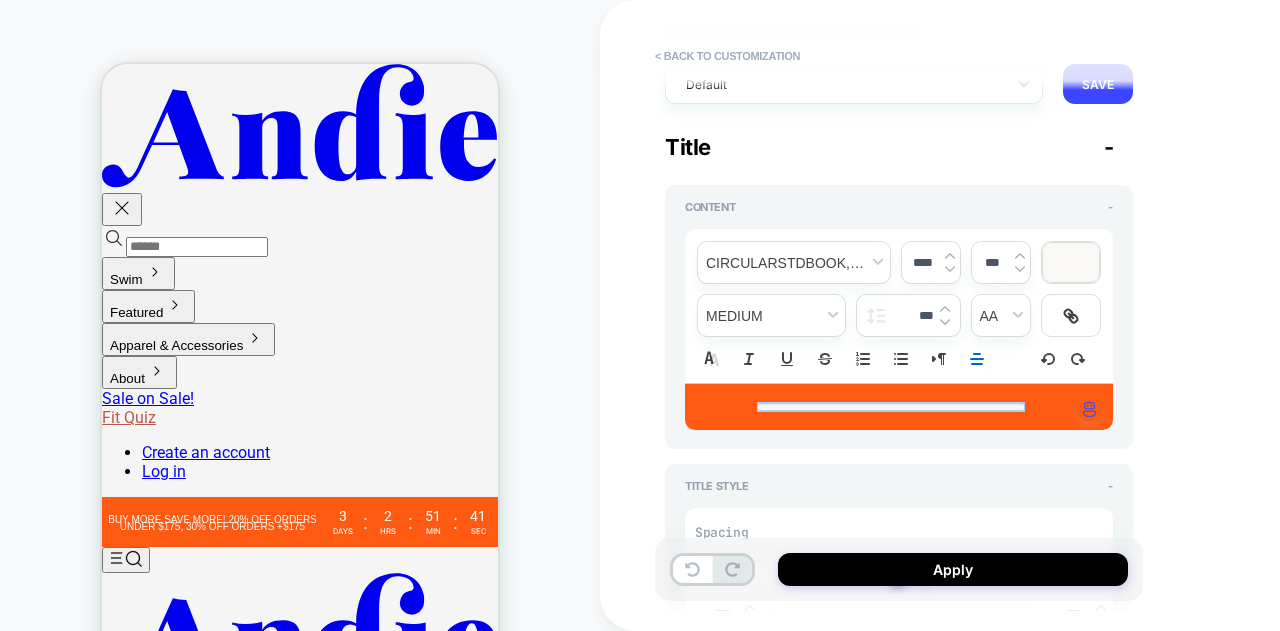 type on "*" 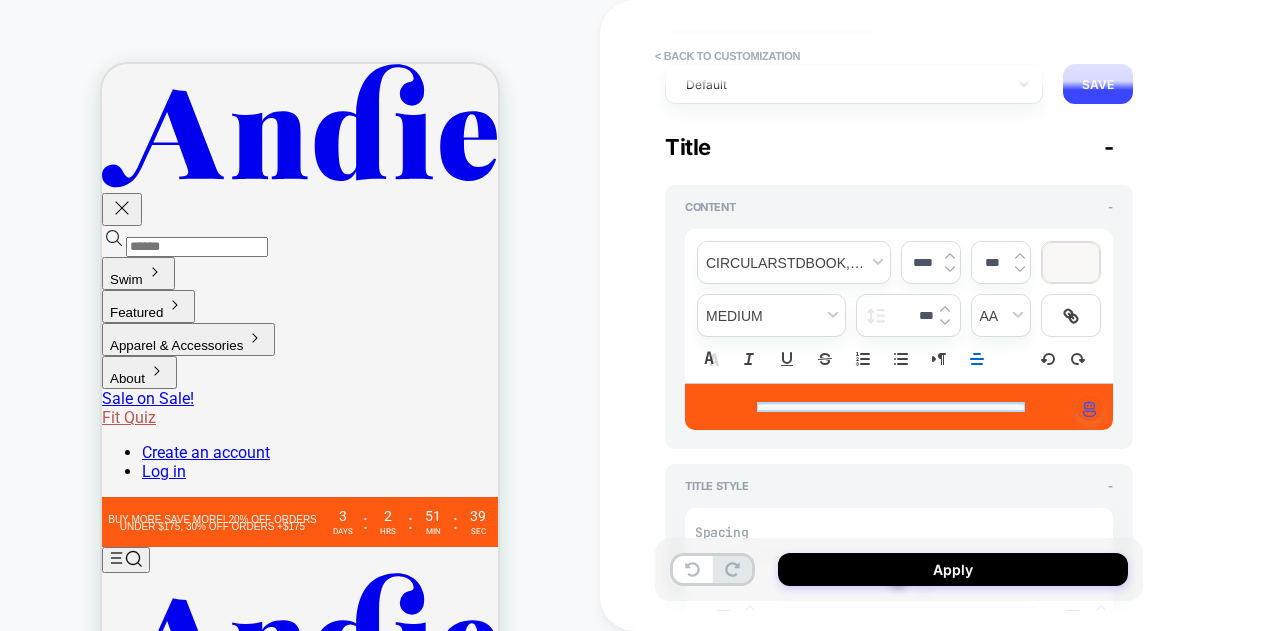 drag, startPoint x: 910, startPoint y: 315, endPoint x: 920, endPoint y: 316, distance: 10.049875 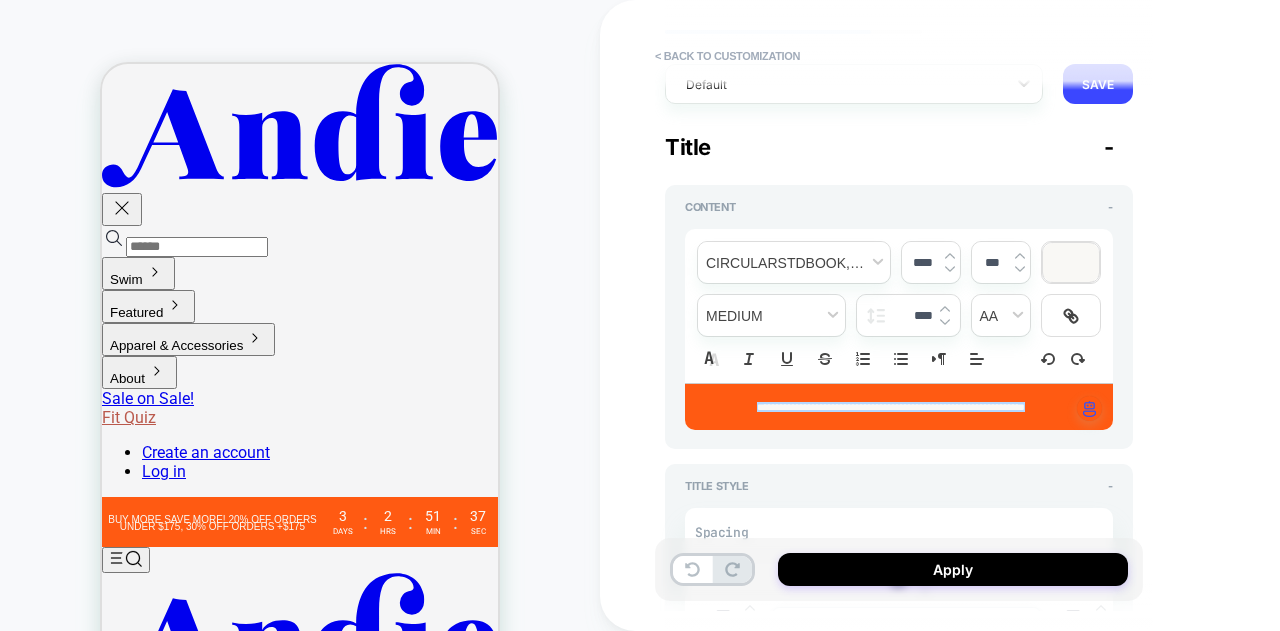 type on "****" 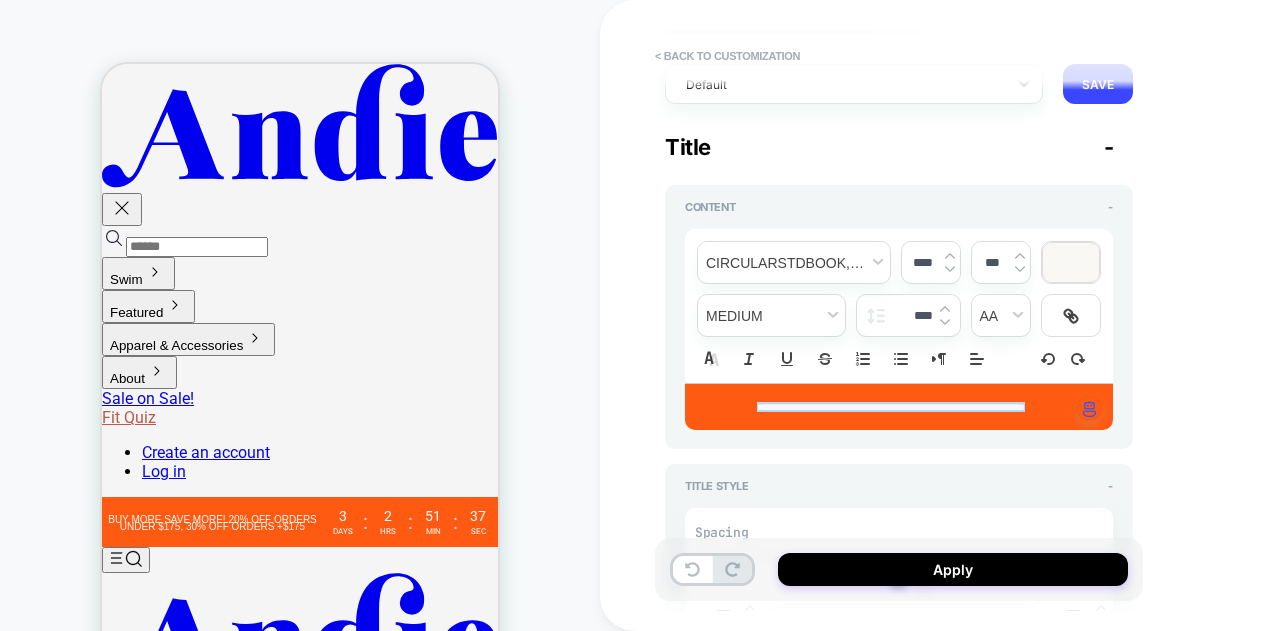 type on "*" 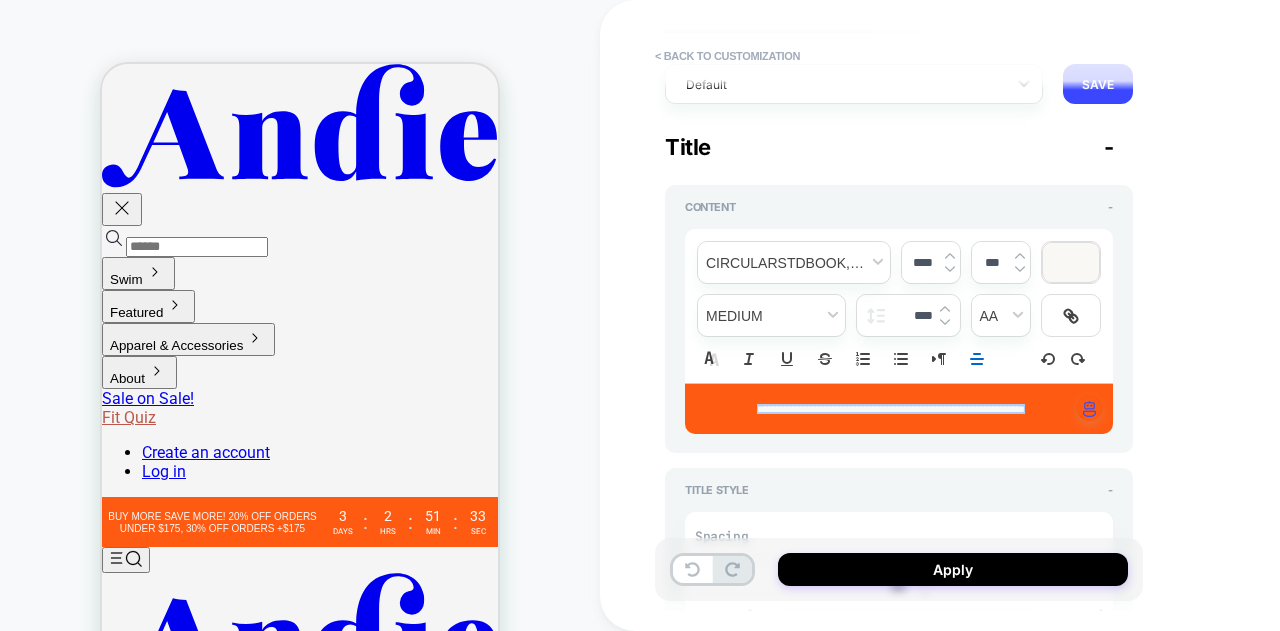 click on "**********" at bounding box center [1040, 315] 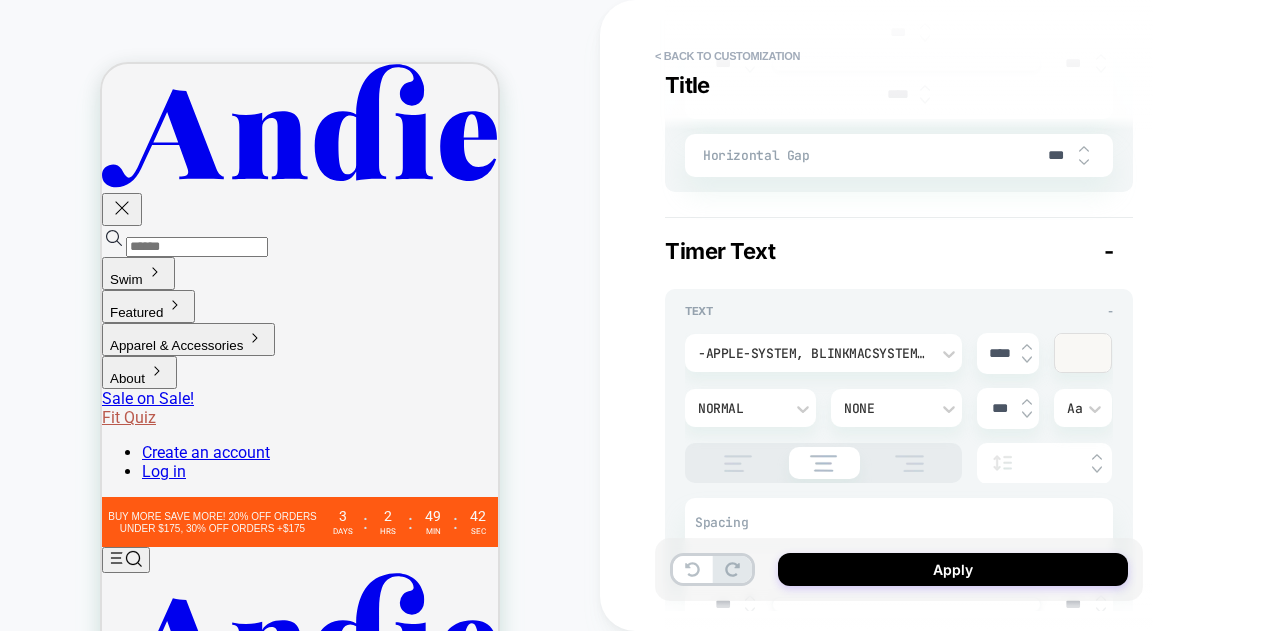 scroll, scrollTop: 700, scrollLeft: 0, axis: vertical 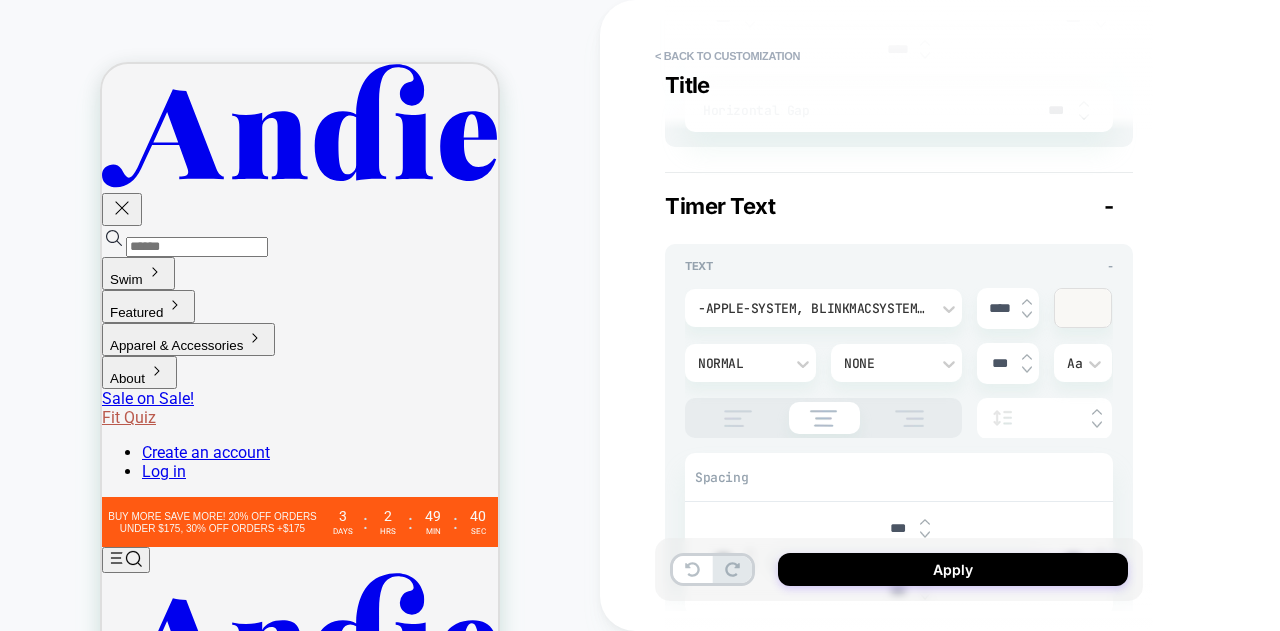 click on "-apple-system, BlinkMacSystemFont, 'Segoe UI', Roboto, Oxygen, Ubuntu, Cantarell, 'Fira Sans', 'Droid Sans', 'Helvetica Neue', sans-serif" at bounding box center [813, 308] 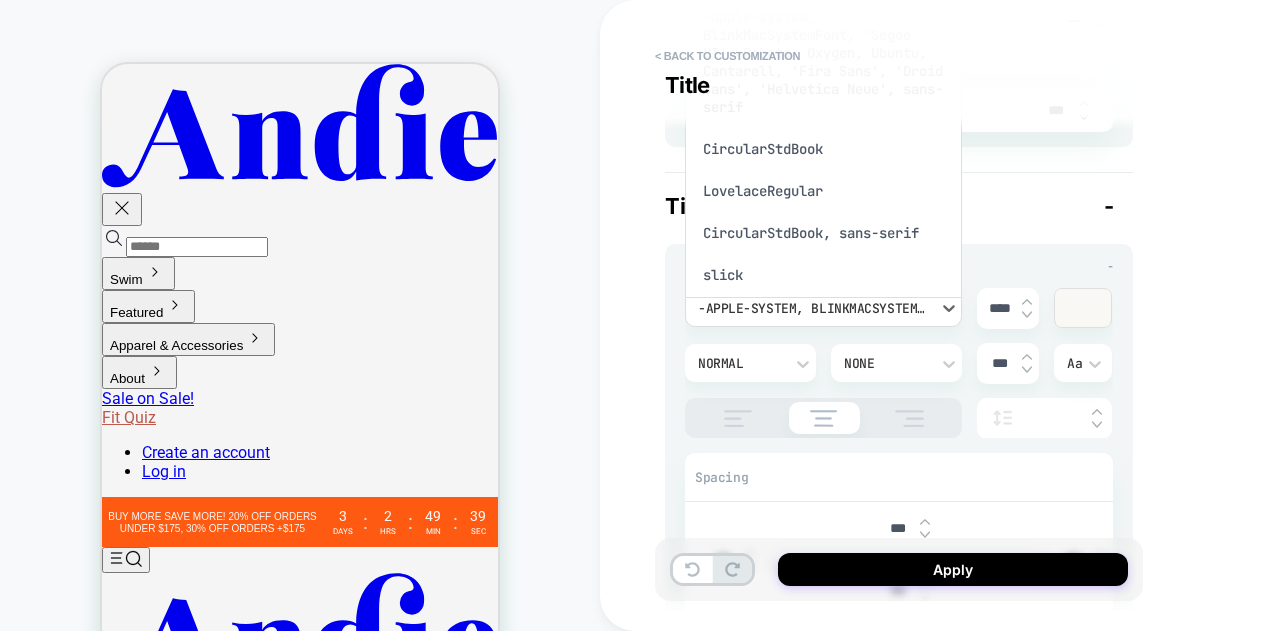 scroll, scrollTop: 20, scrollLeft: 0, axis: vertical 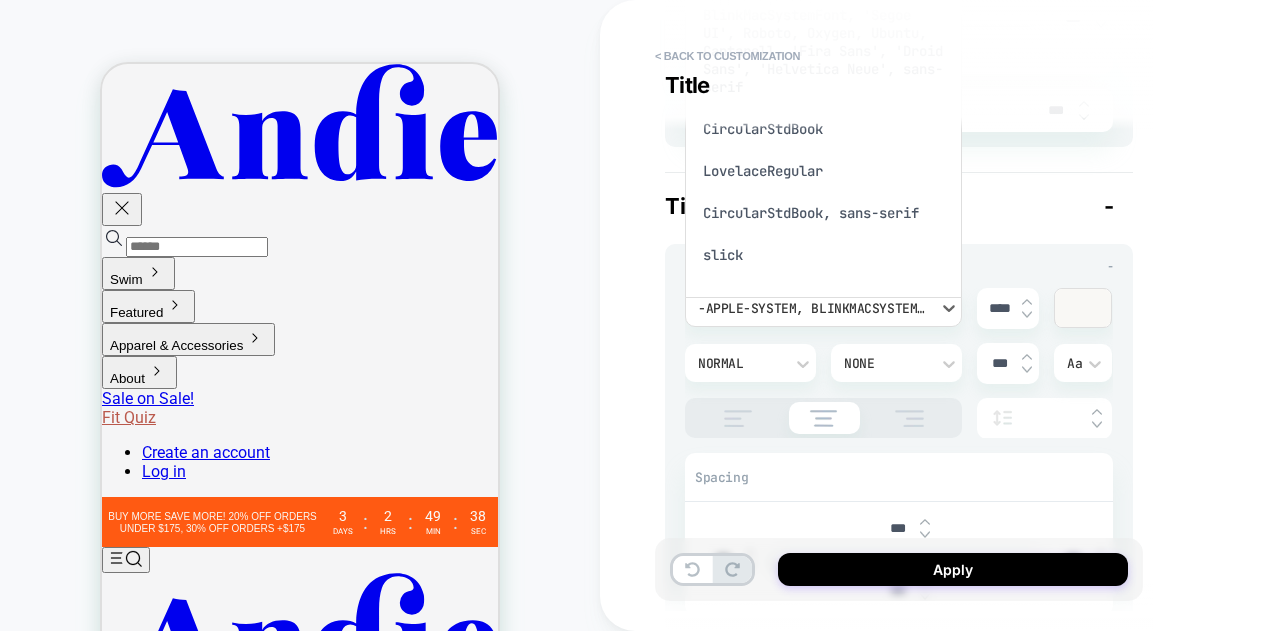 click on "CircularStdBook, sans-serif" at bounding box center [823, 213] 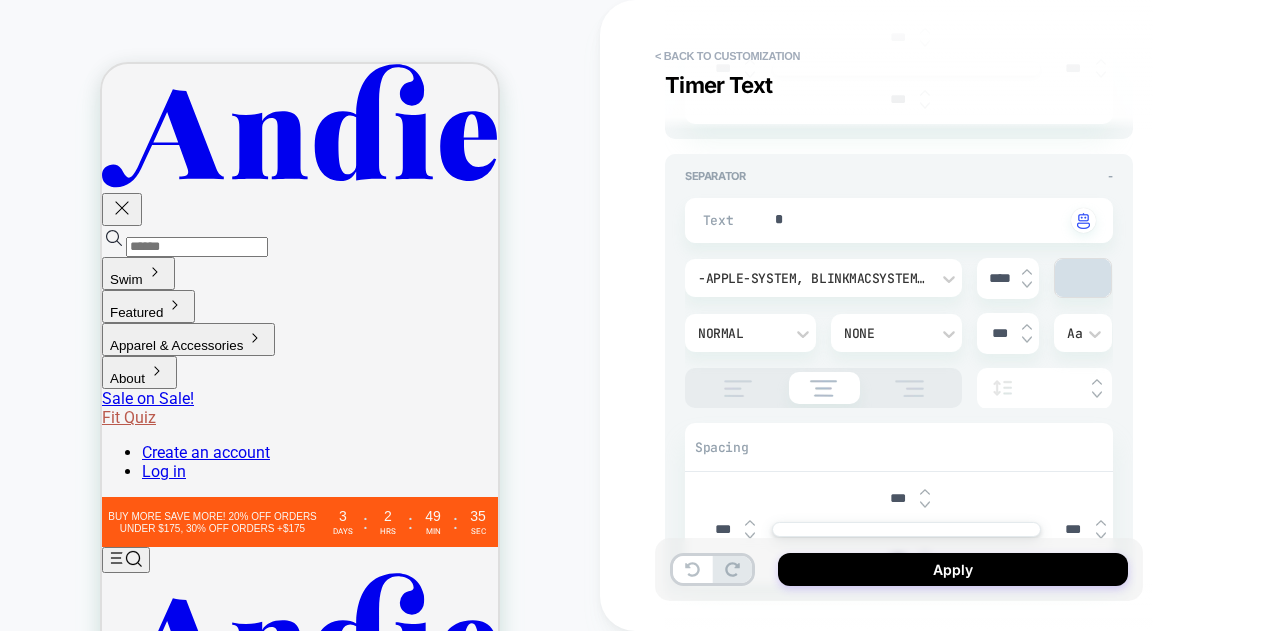 scroll, scrollTop: 1200, scrollLeft: 0, axis: vertical 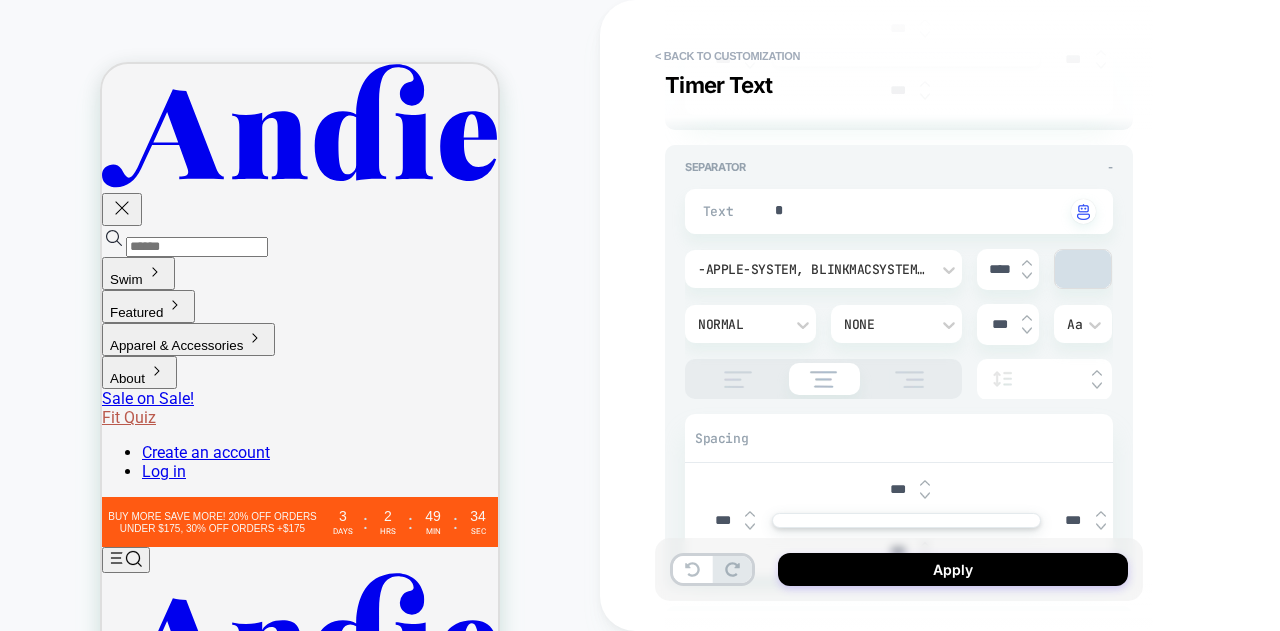 click on "-apple-system, BlinkMacSystemFont, 'Segoe UI', Roboto, Oxygen, Ubuntu, Cantarell, 'Fira Sans', 'Droid Sans', 'Helvetica Neue', sans-serif" at bounding box center (813, 269) 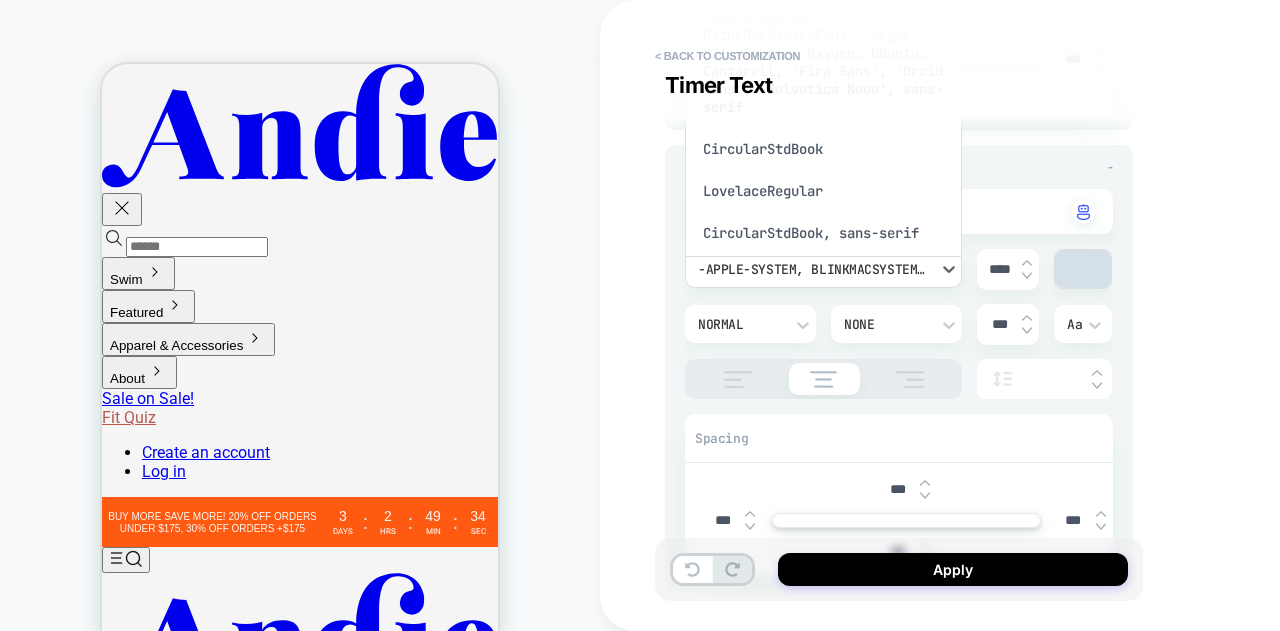 scroll, scrollTop: 19, scrollLeft: 0, axis: vertical 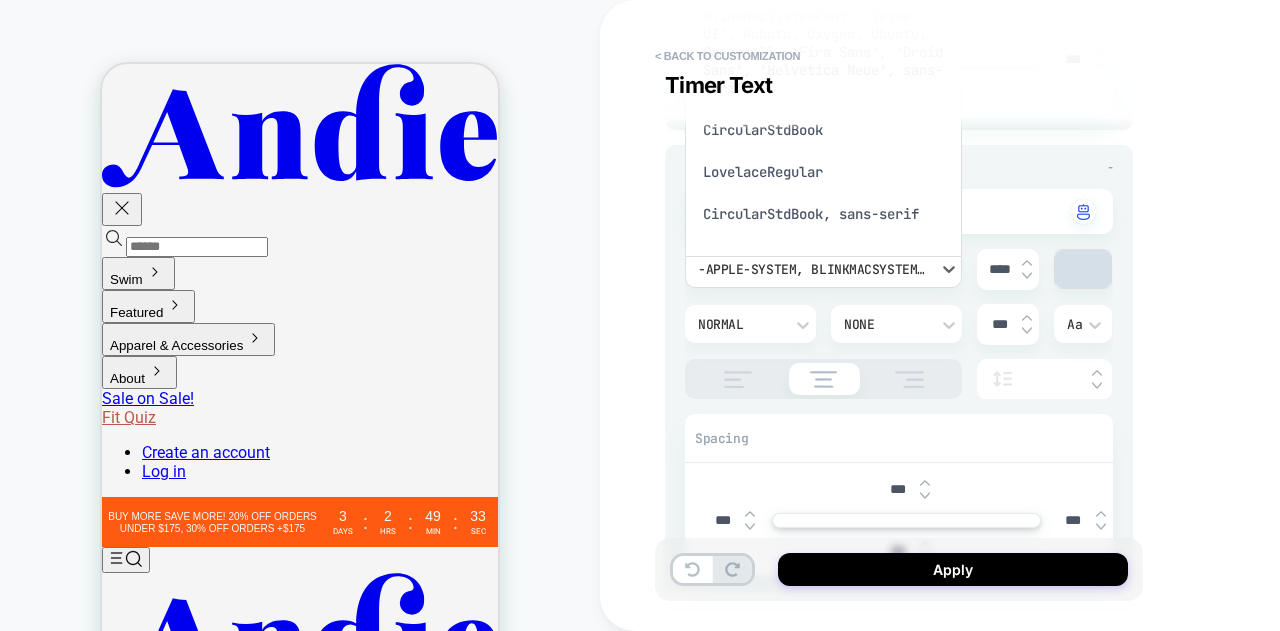 click on "CircularStdBook, sans-serif" at bounding box center [823, 214] 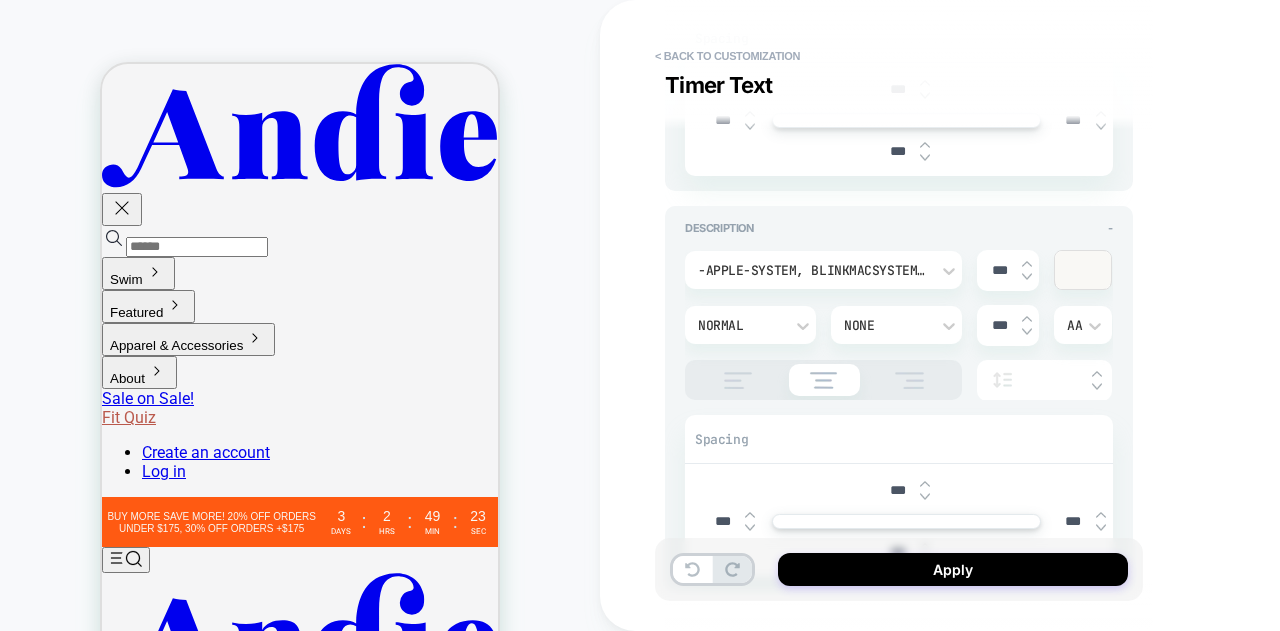 scroll, scrollTop: 1600, scrollLeft: 0, axis: vertical 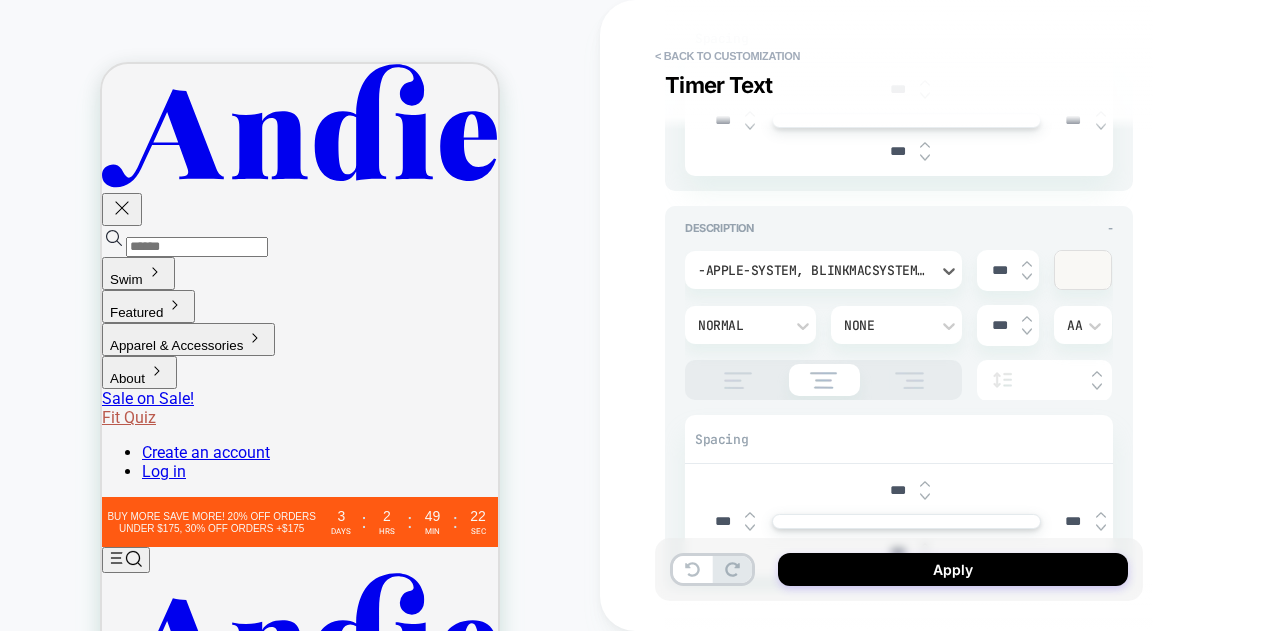 click on "-apple-system, BlinkMacSystemFont, 'Segoe UI', Roboto, Oxygen, Ubuntu, Cantarell, 'Fira Sans', 'Droid Sans', 'Helvetica Neue', sans-serif" at bounding box center (823, 270) 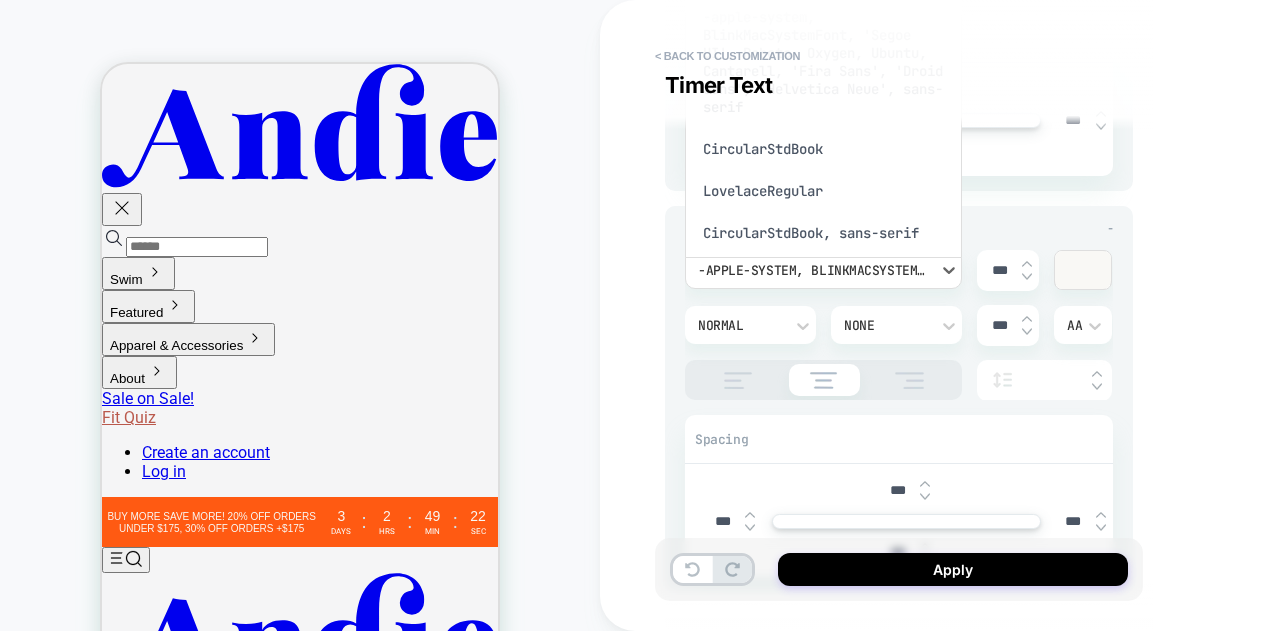 scroll, scrollTop: 18, scrollLeft: 0, axis: vertical 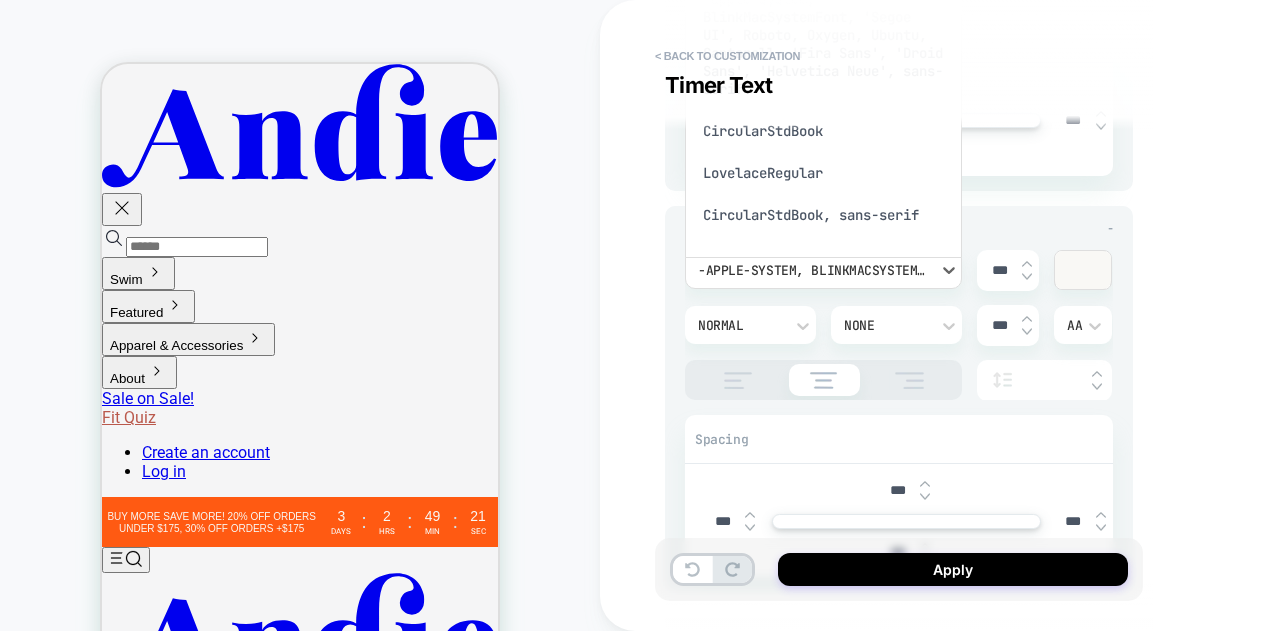 click on "CircularStdBook, sans-serif" at bounding box center [823, 215] 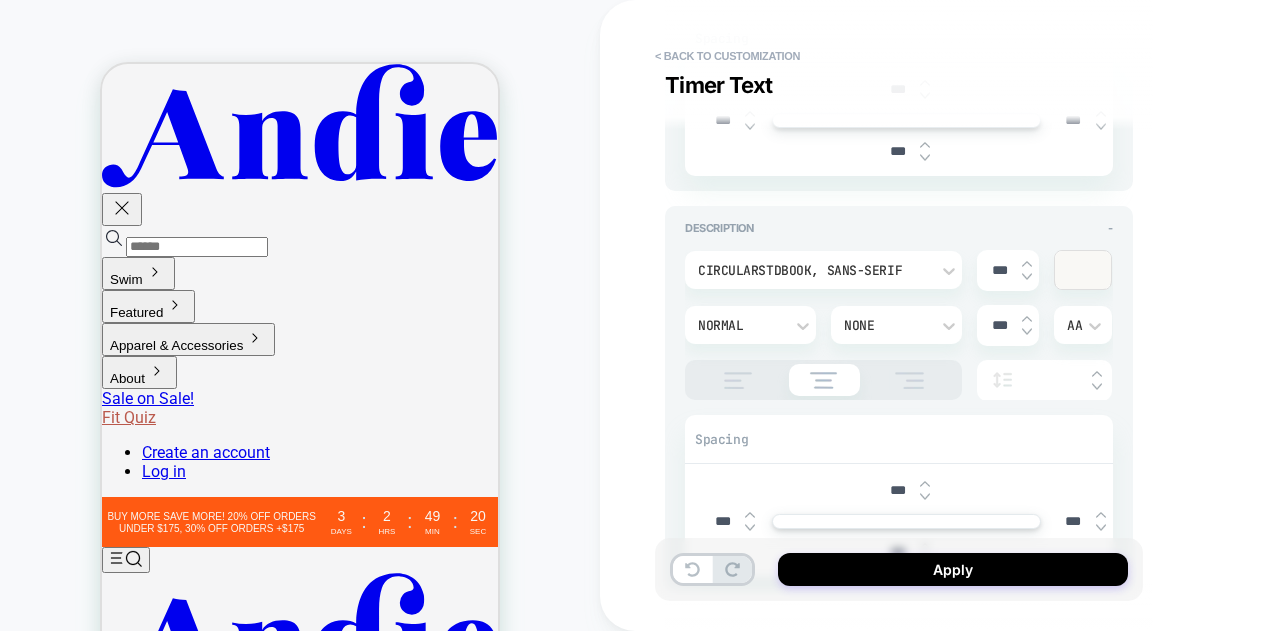 click on "**********" at bounding box center [899, 315] 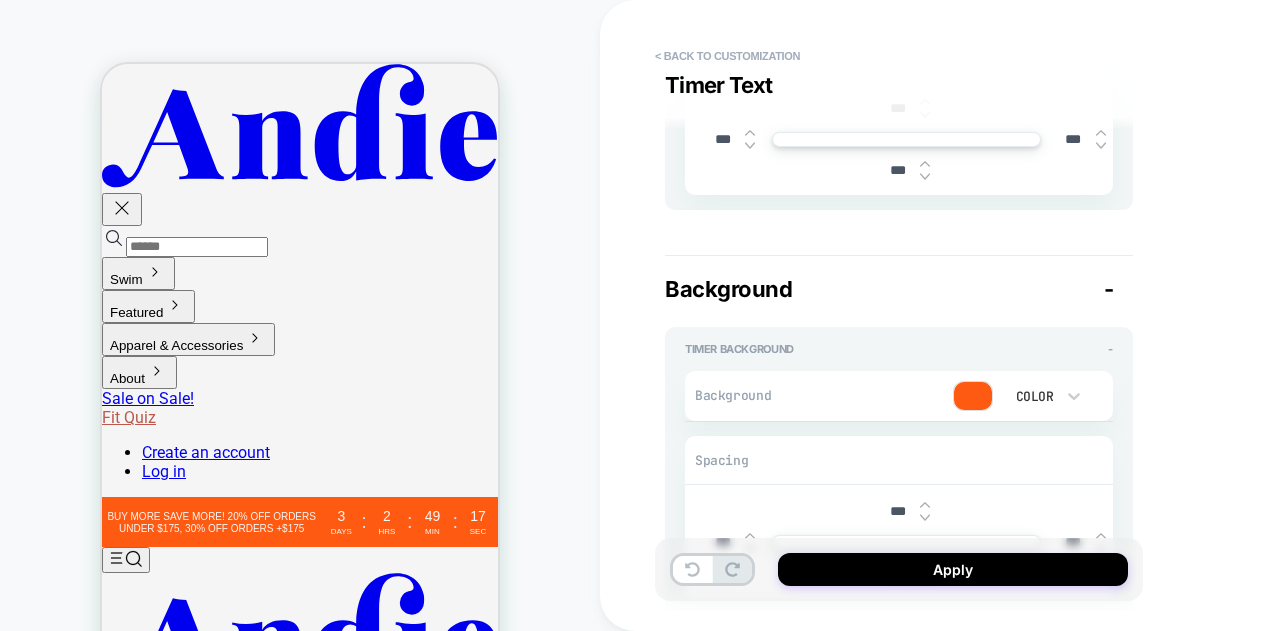 type on "*" 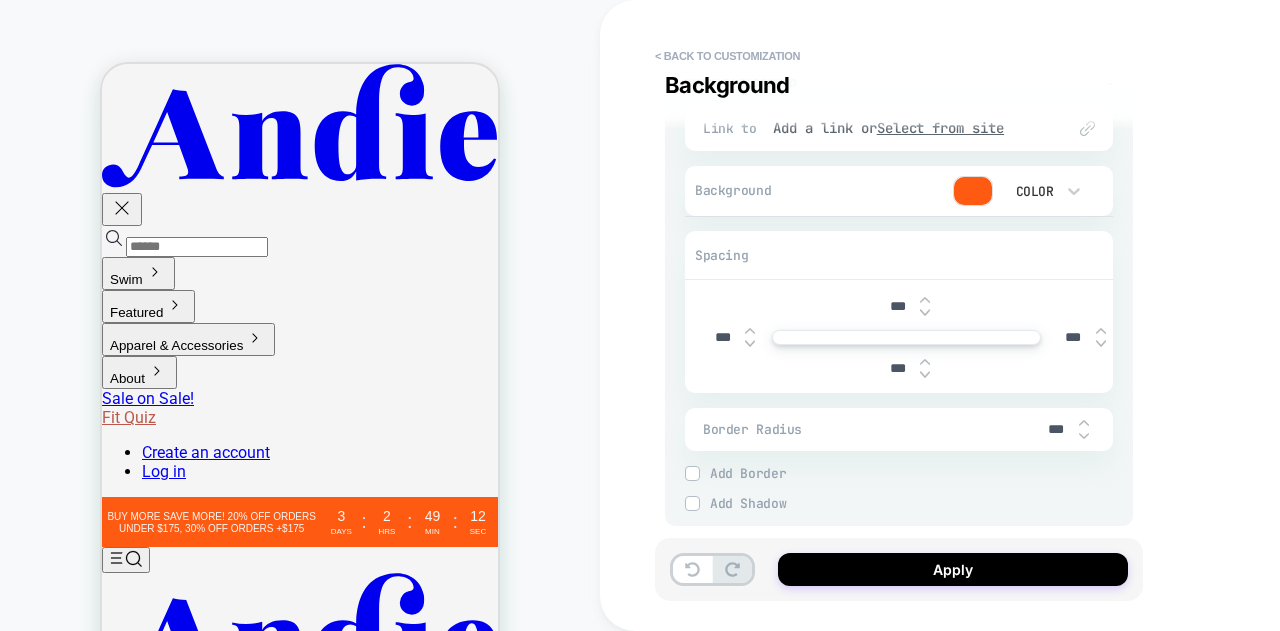 scroll, scrollTop: 3274, scrollLeft: 0, axis: vertical 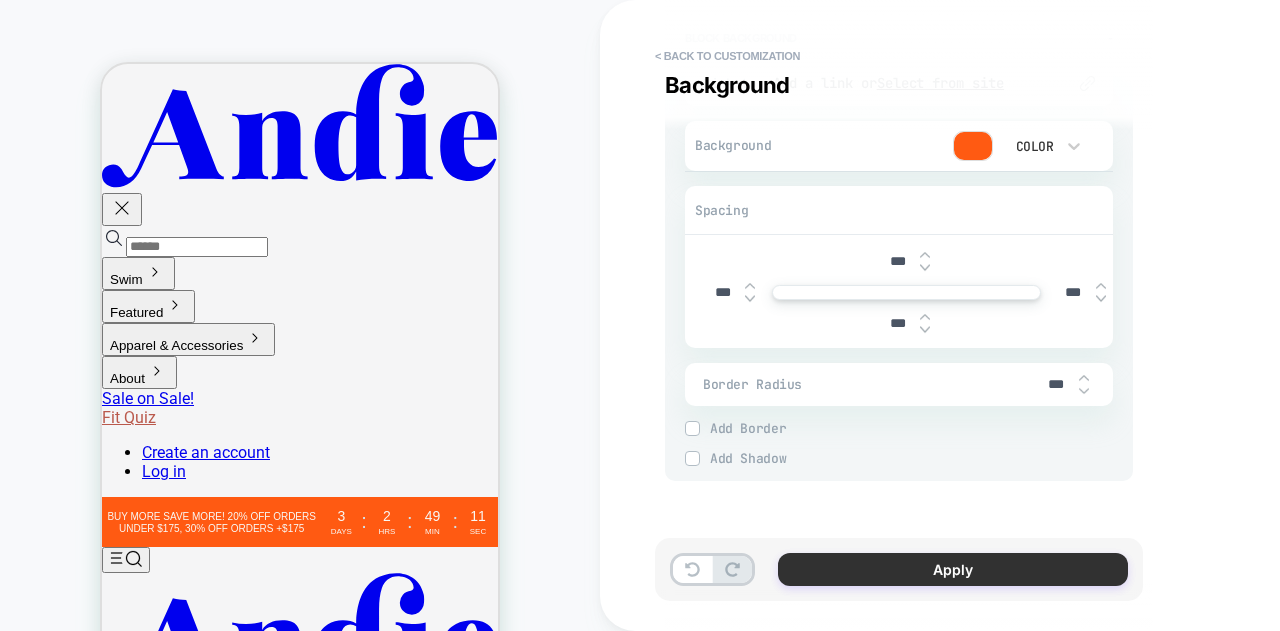 click on "Apply" at bounding box center [953, 569] 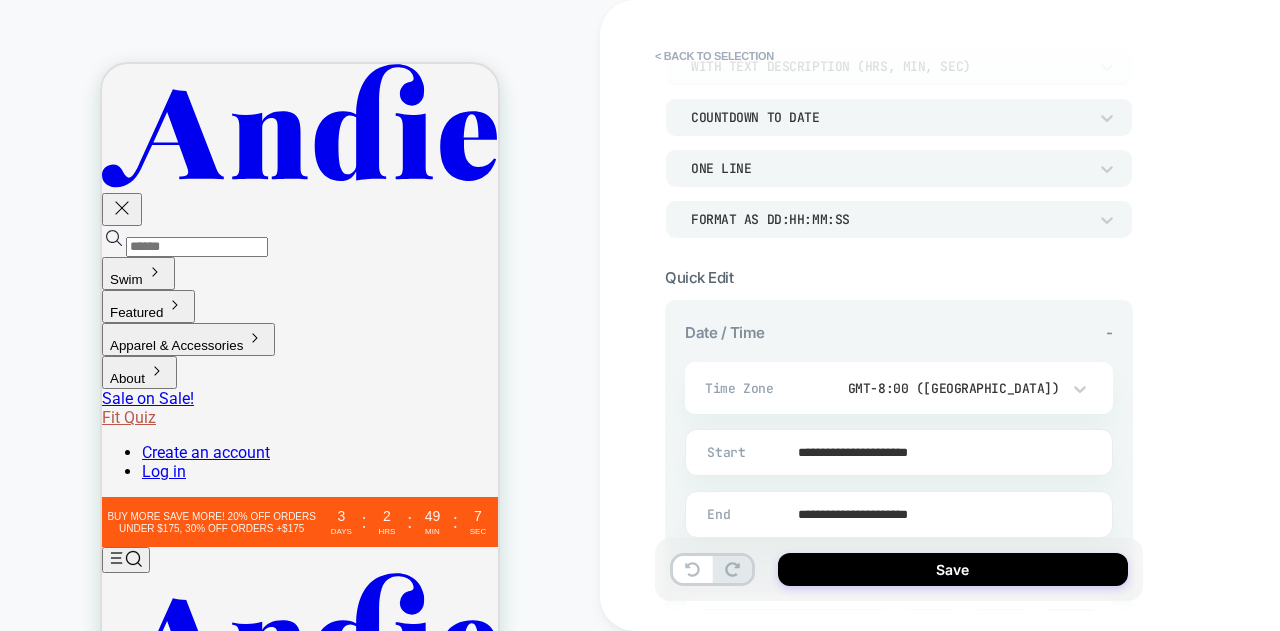 scroll, scrollTop: 300, scrollLeft: 0, axis: vertical 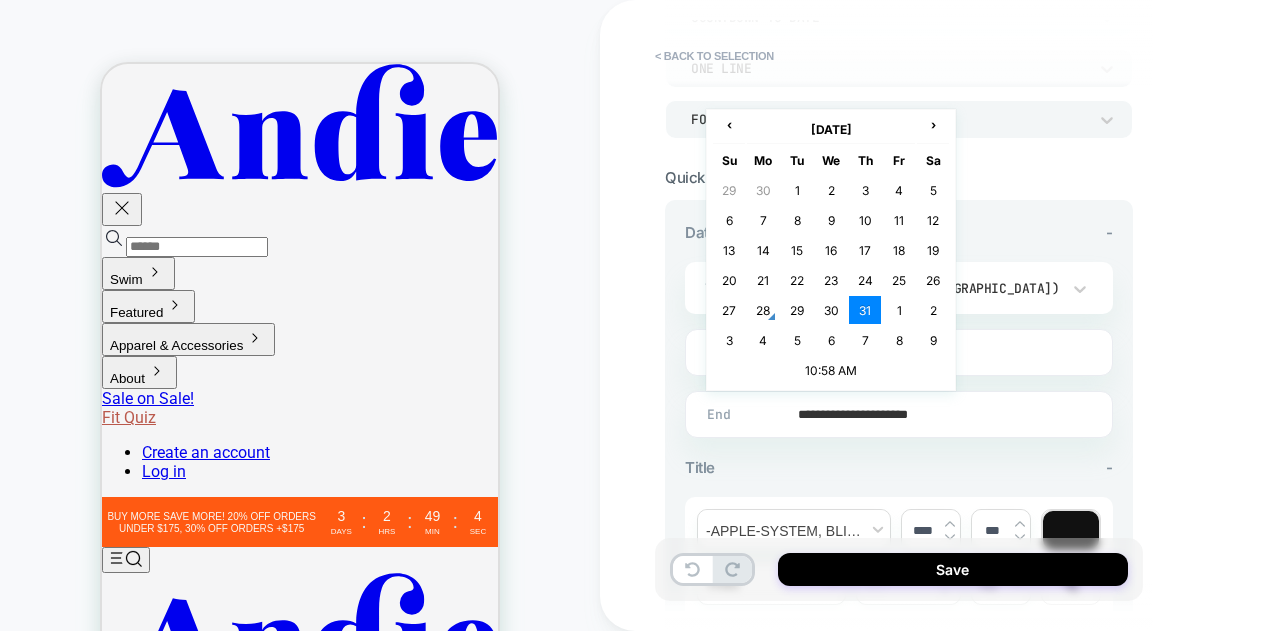 click on "**********" at bounding box center (895, 414) 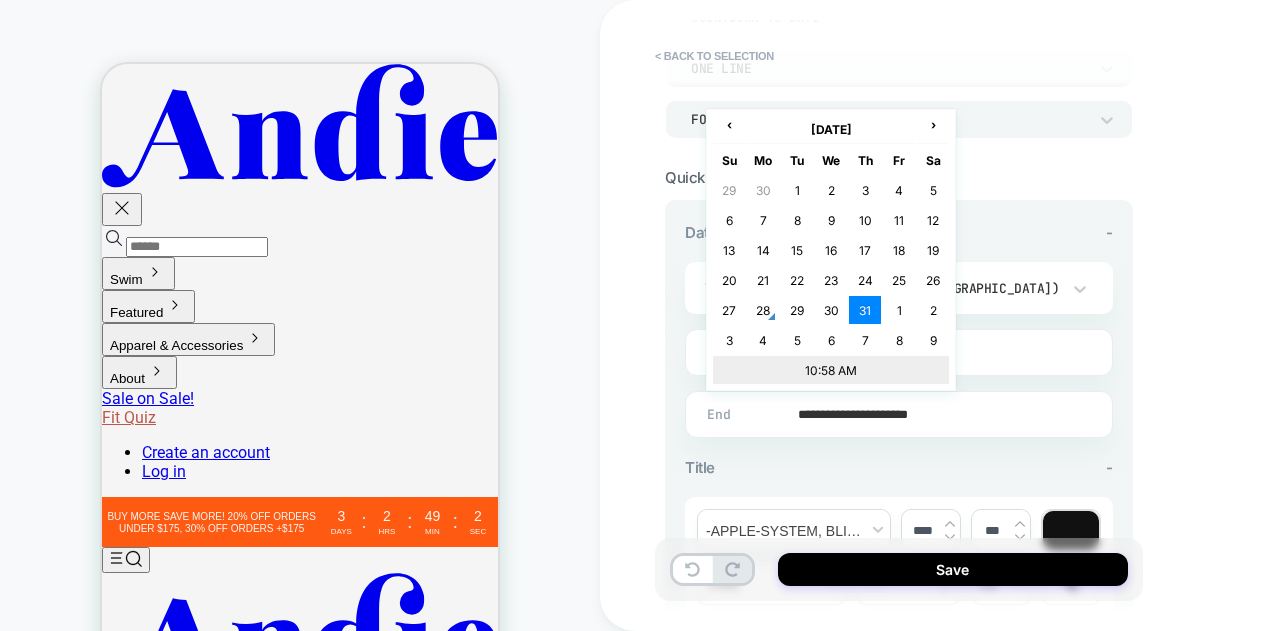 click on "10:58 AM" at bounding box center (831, 370) 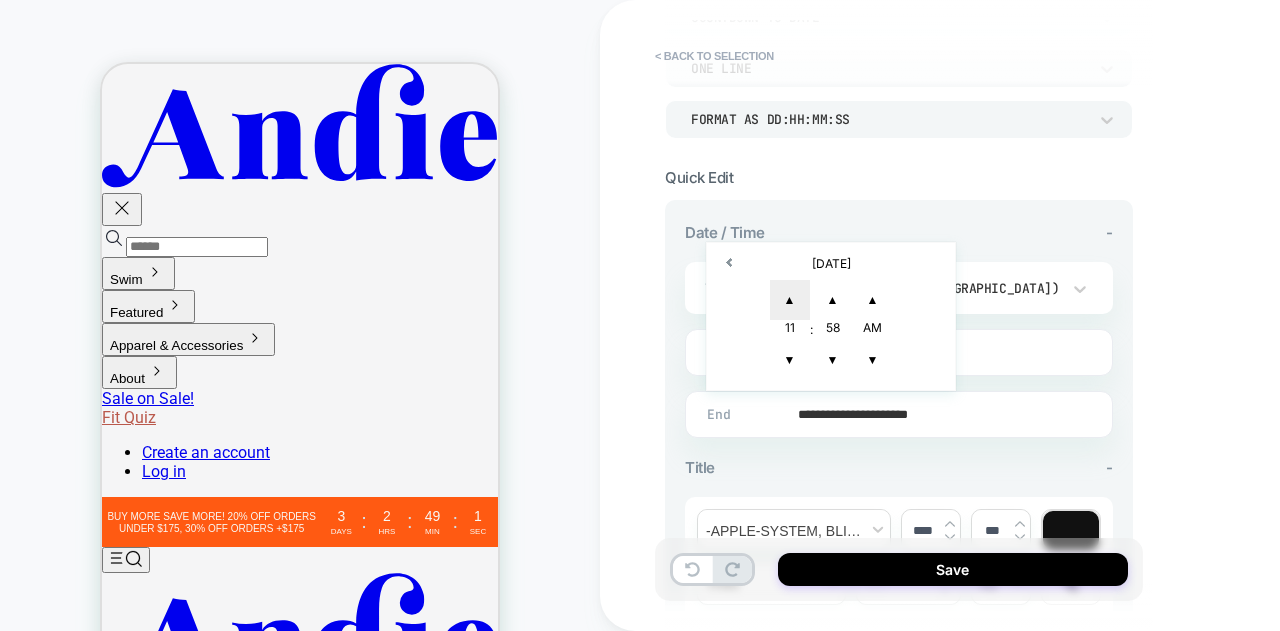 click on "▲" at bounding box center [790, 300] 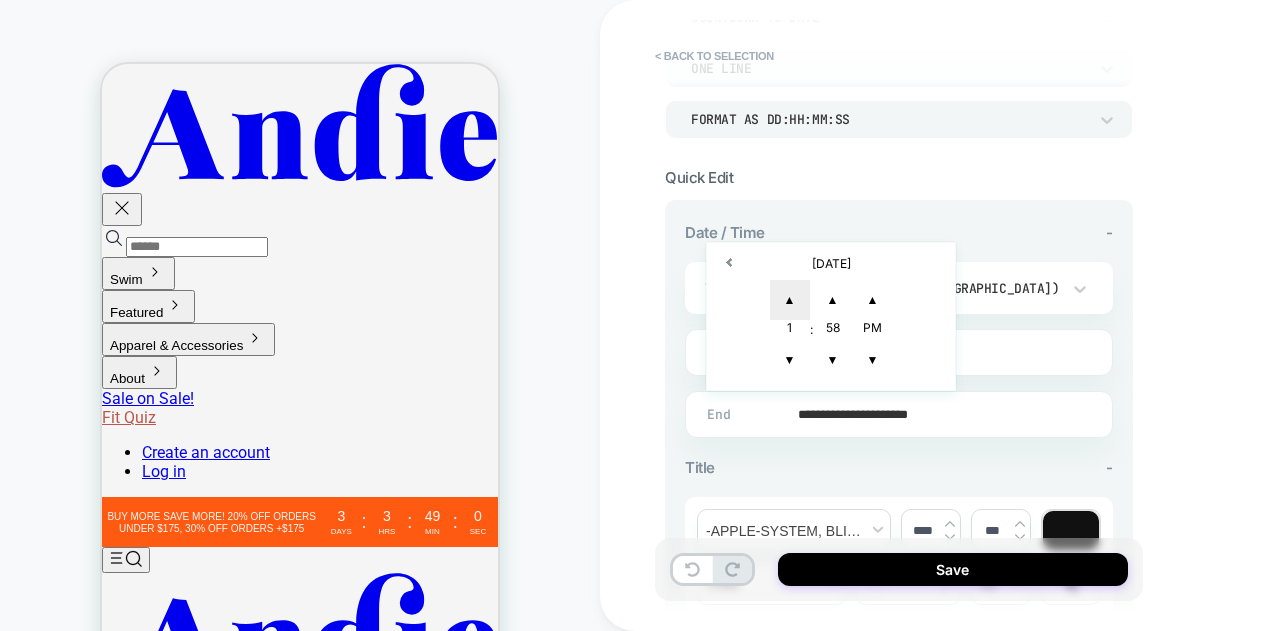 click on "▲" at bounding box center [790, 300] 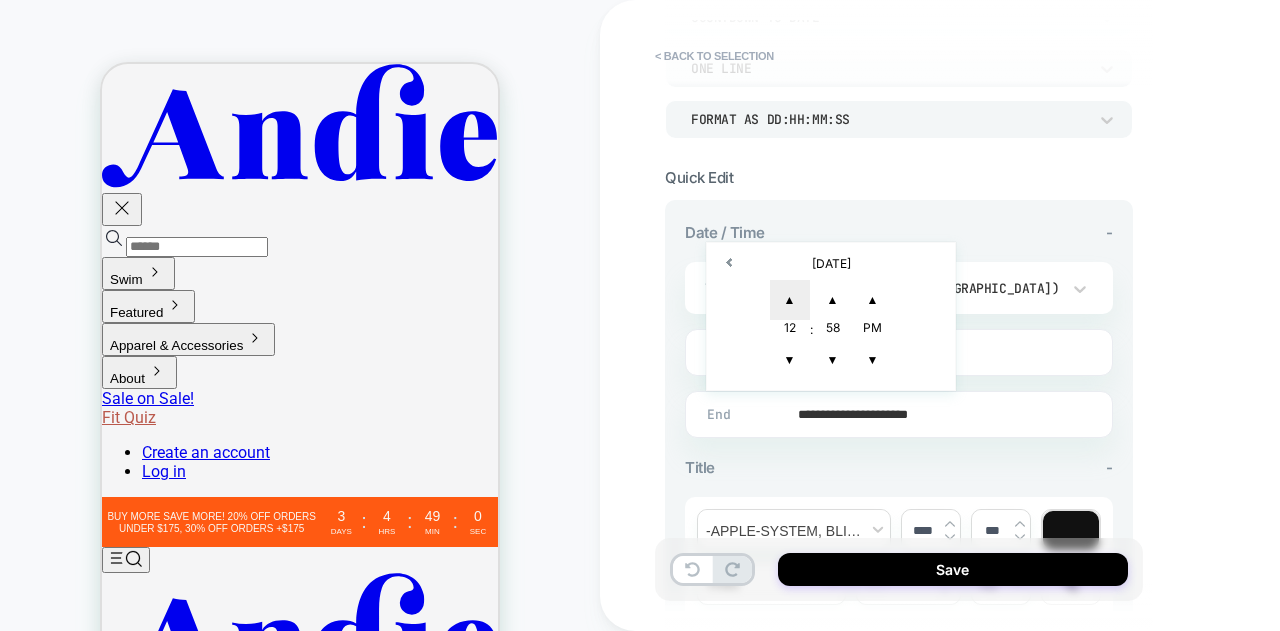 click on "▲" at bounding box center (790, 300) 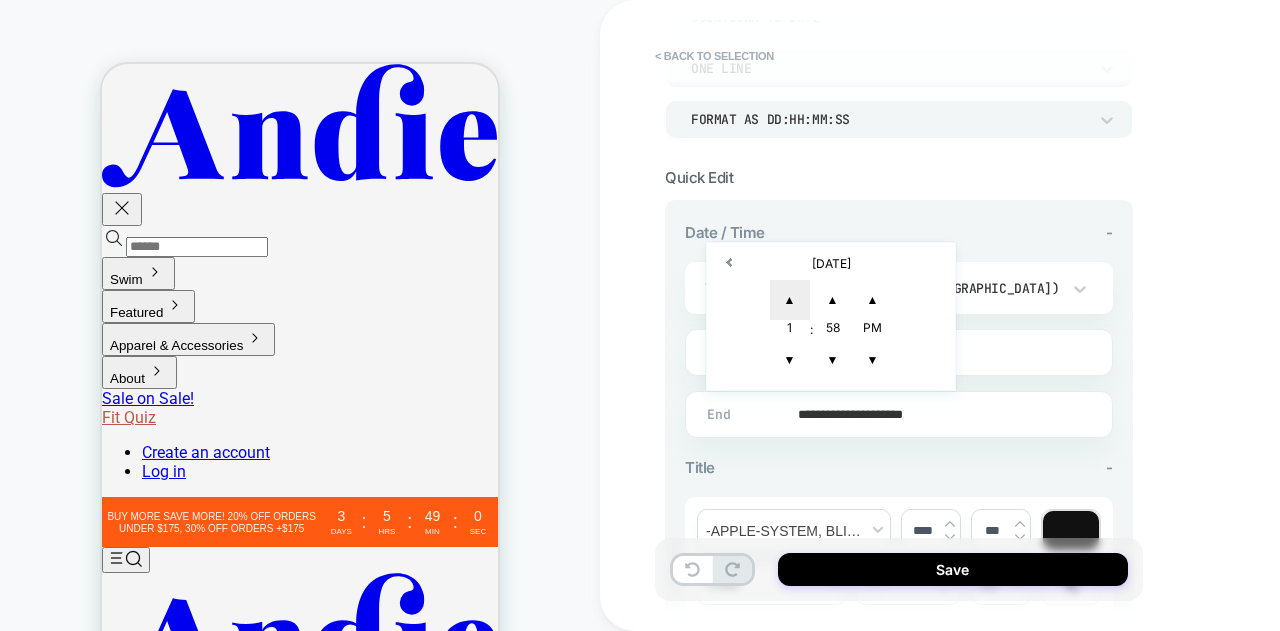 click on "▲" at bounding box center (790, 300) 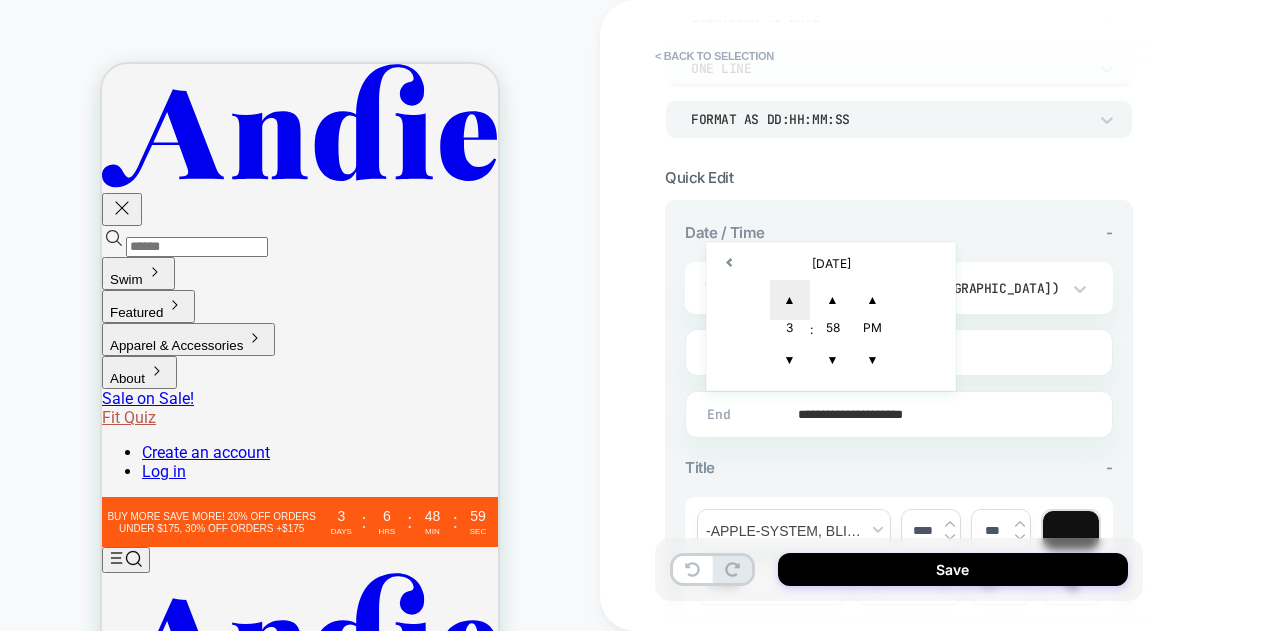 click on "▲" at bounding box center (790, 300) 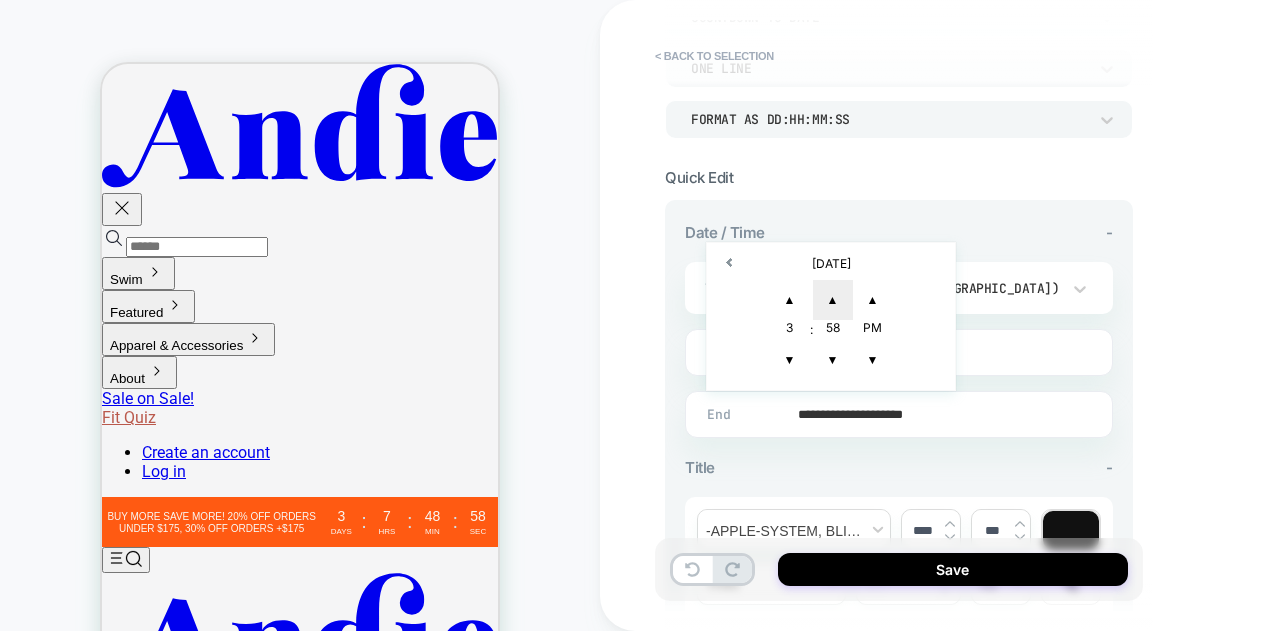 click on "▲" at bounding box center [833, 300] 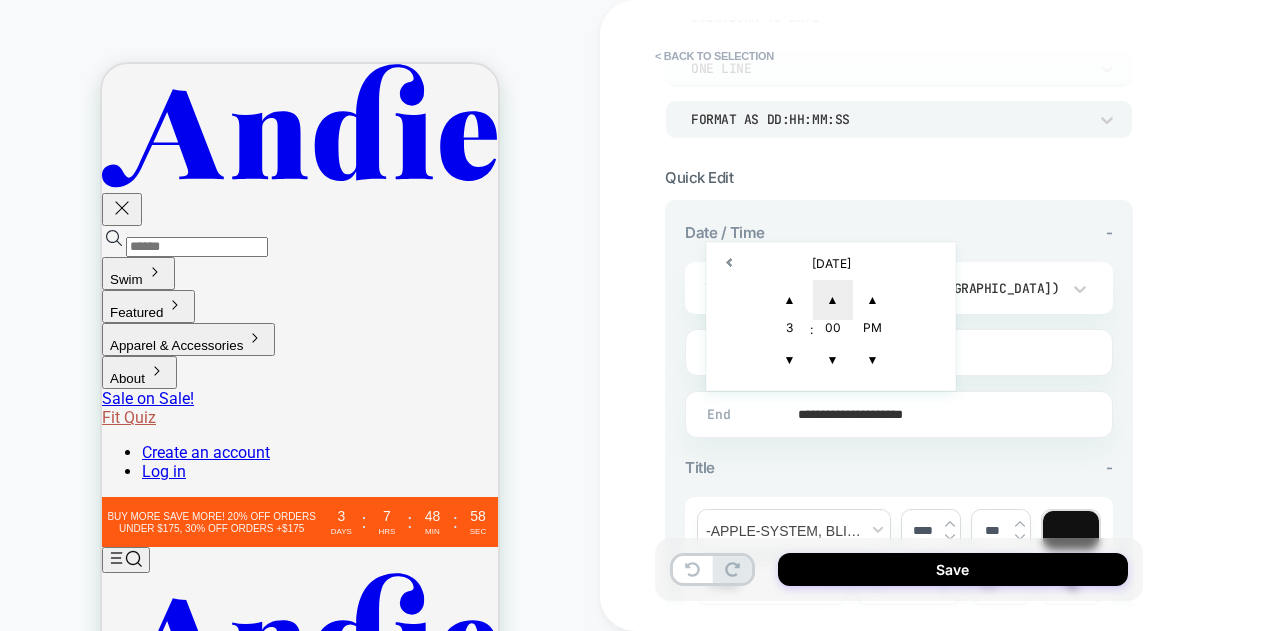 click on "▲" at bounding box center (833, 300) 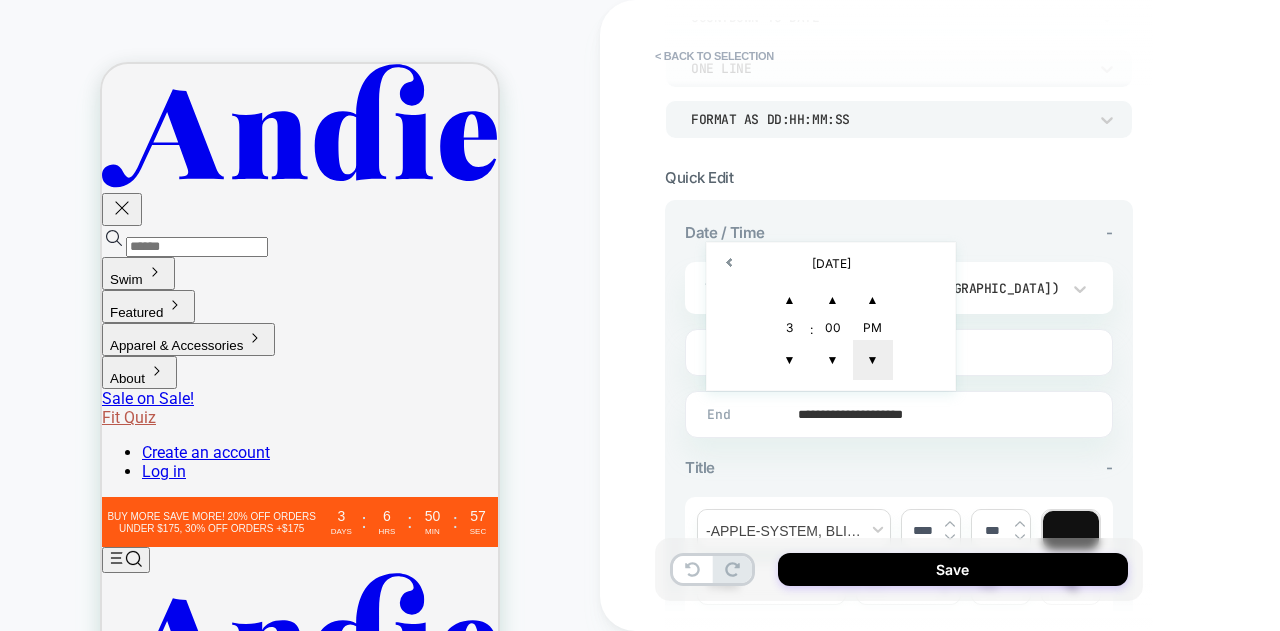 type on "**********" 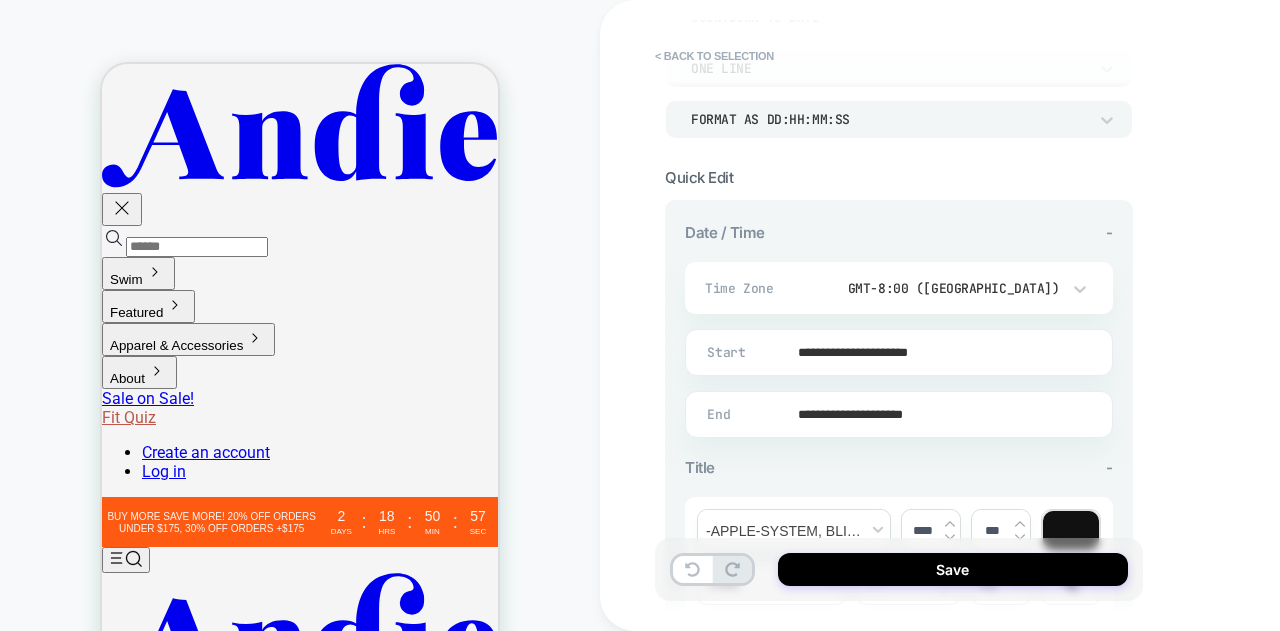 click on "**********" at bounding box center (909, 315) 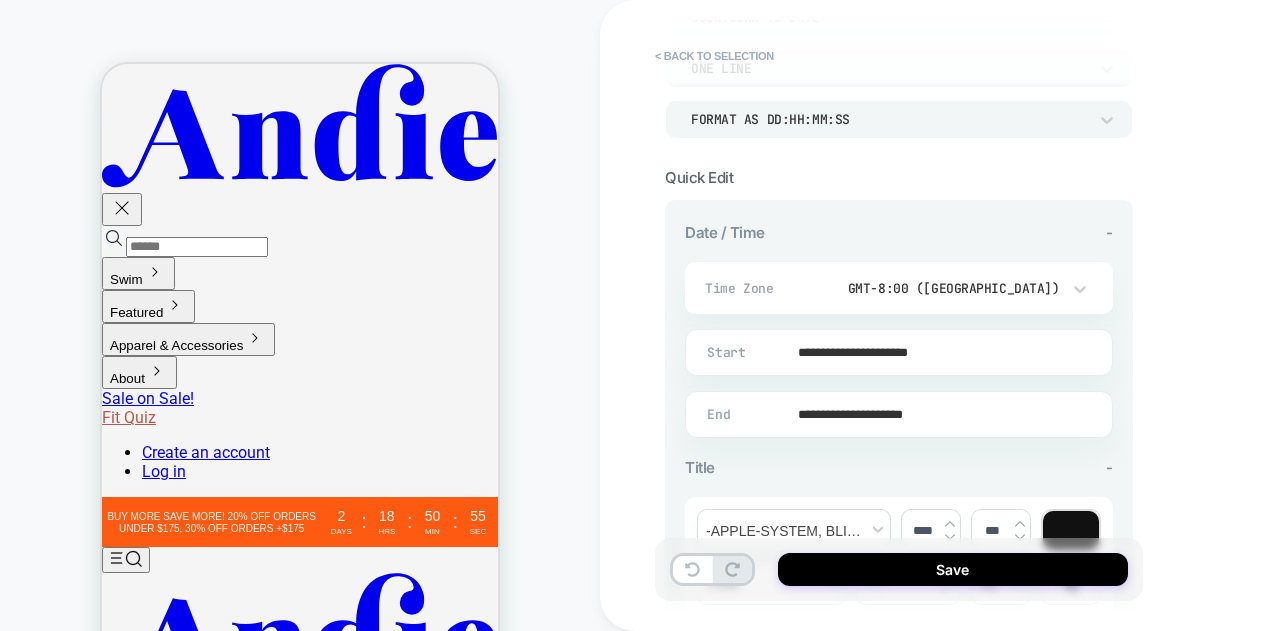 click on "**********" at bounding box center (895, 352) 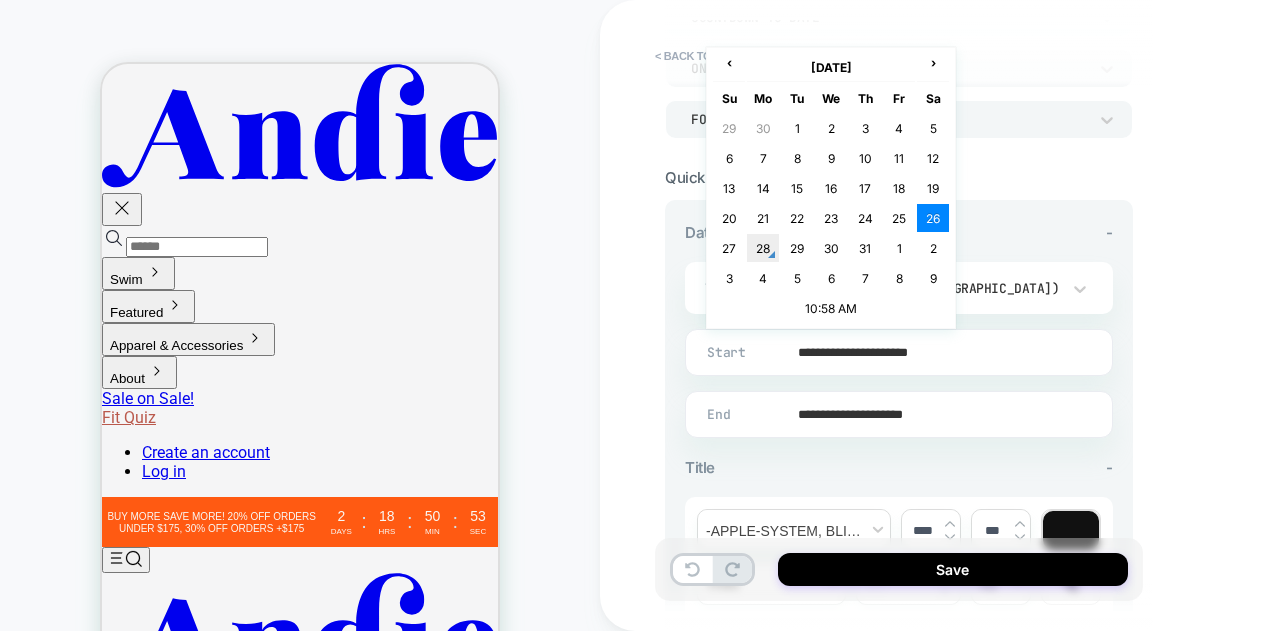 click on "28" at bounding box center [763, 248] 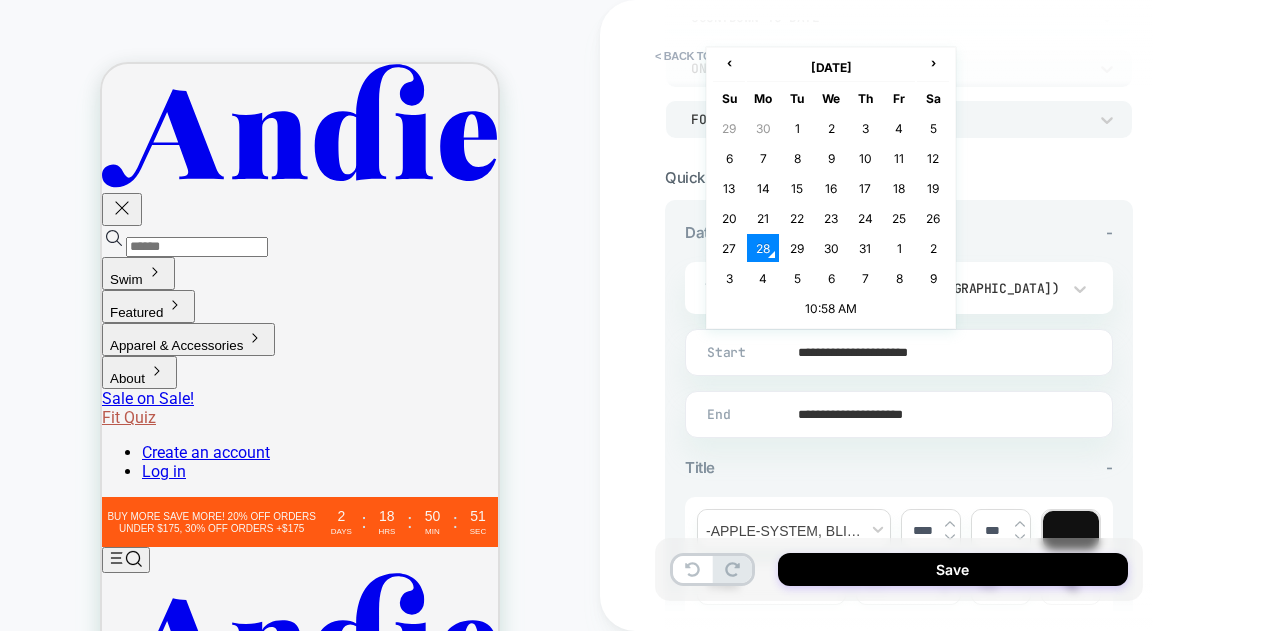 click on "**********" at bounding box center (895, 352) 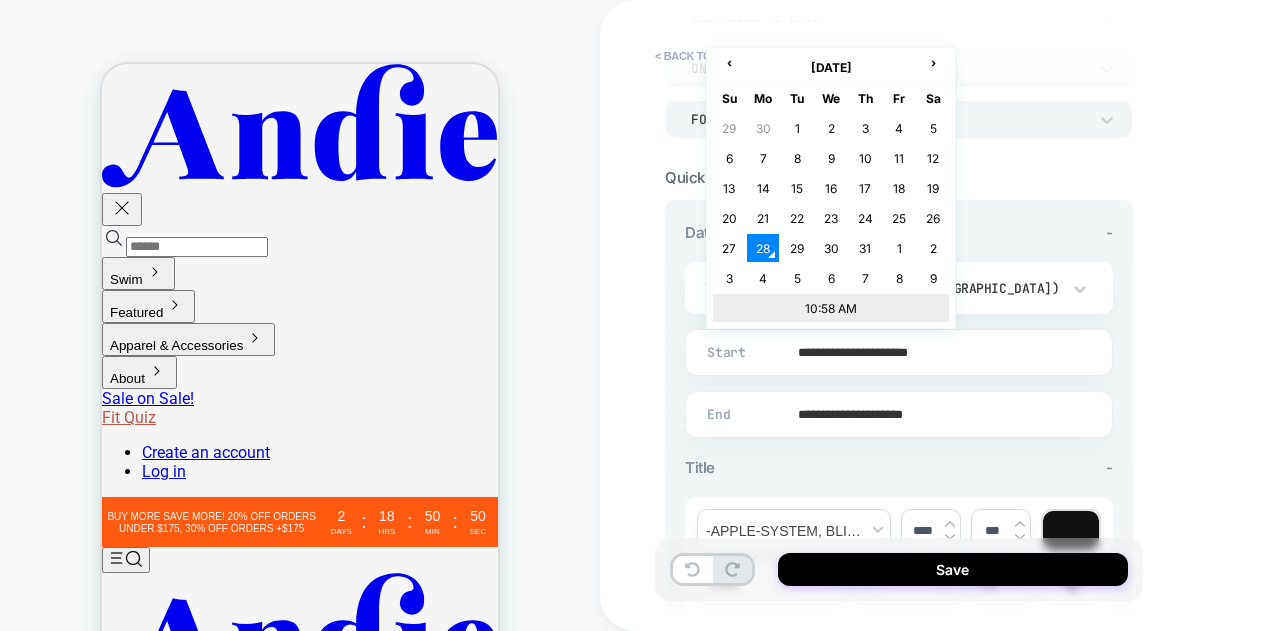 click on "10:58 AM" at bounding box center [831, 308] 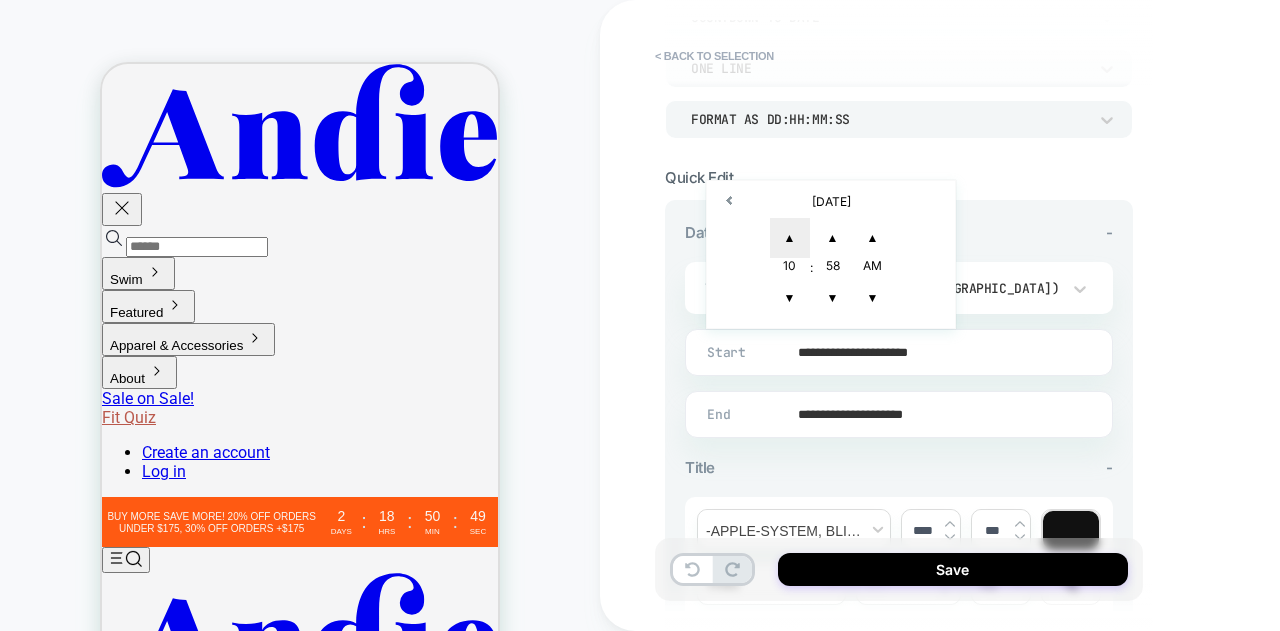 click on "▲" at bounding box center [790, 238] 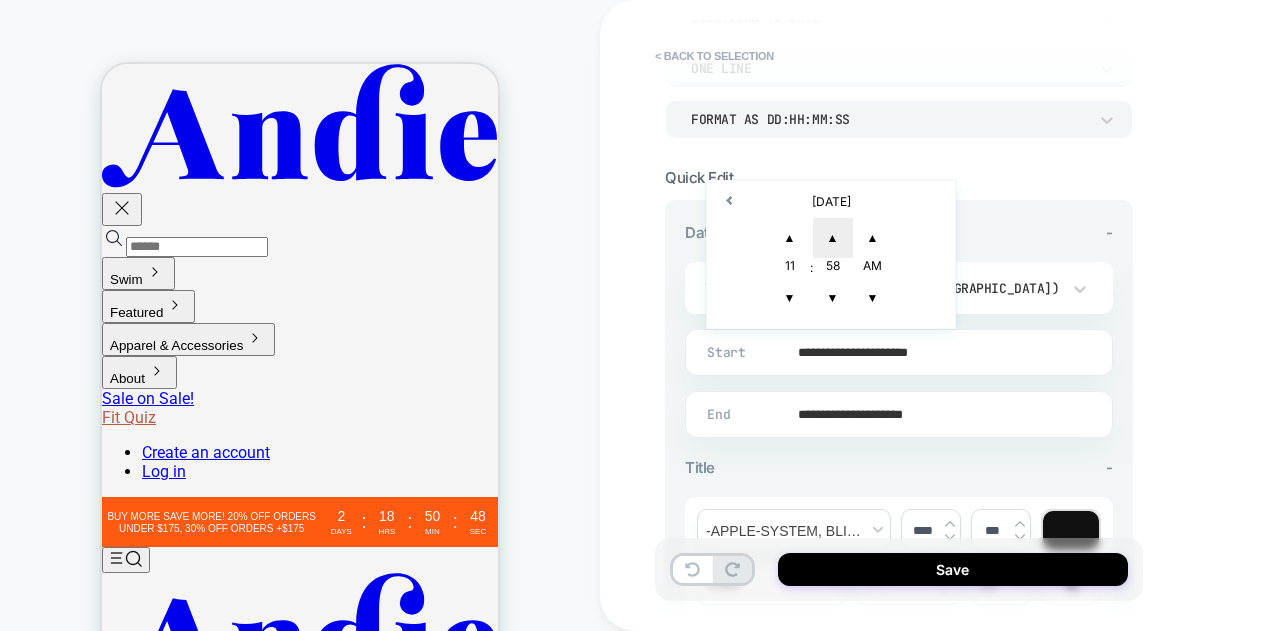 click on "▲" at bounding box center (833, 238) 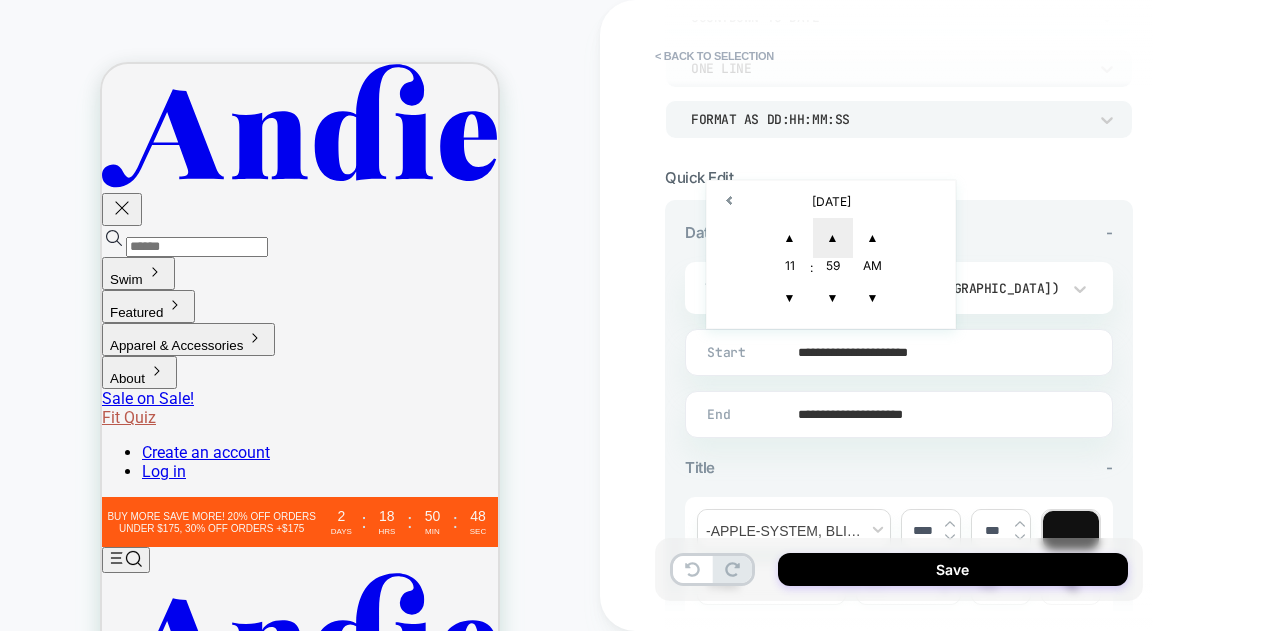 click on "▲" at bounding box center (833, 238) 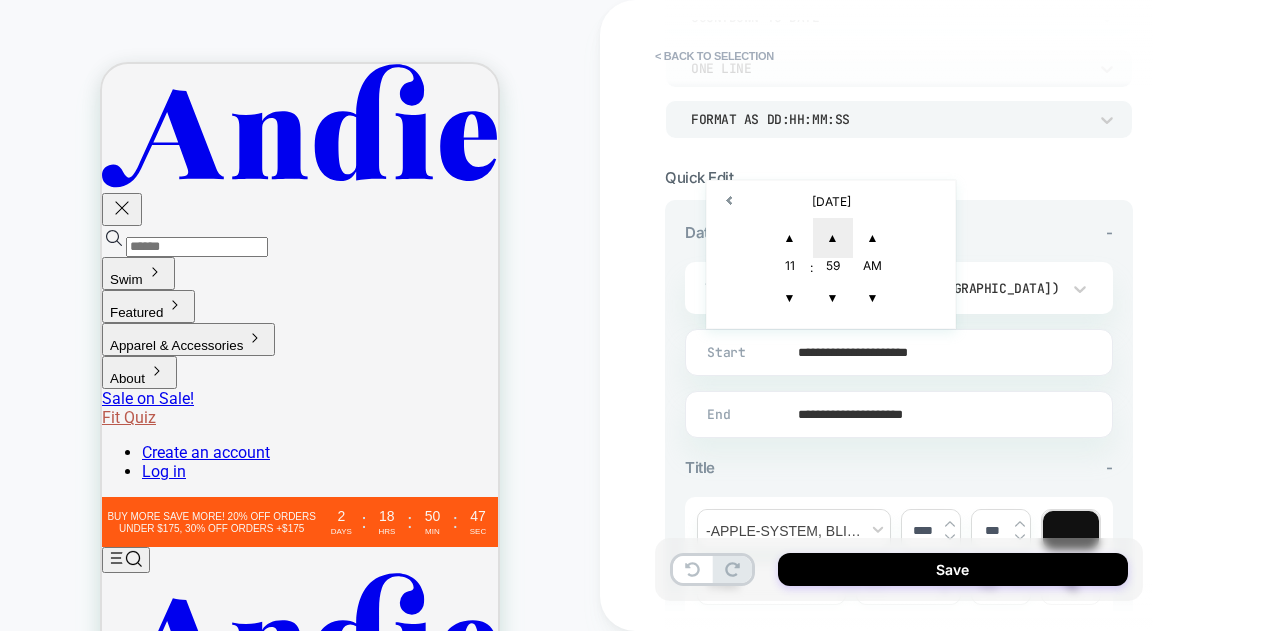click on "▲" at bounding box center [833, 238] 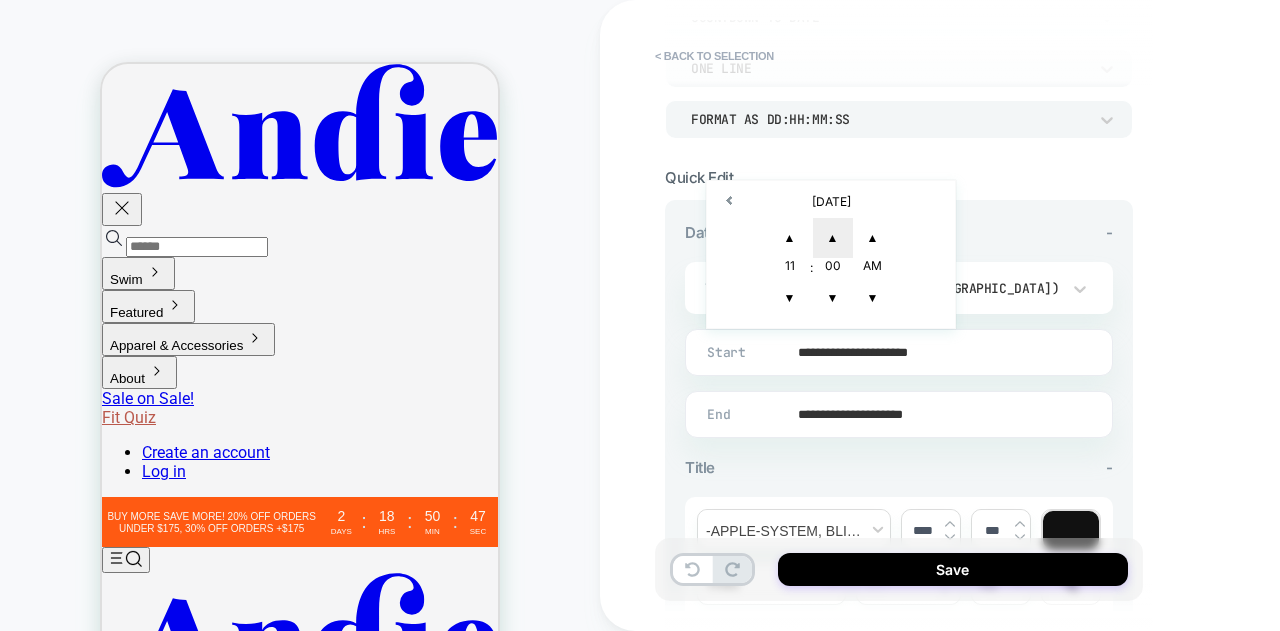 click on "▲" at bounding box center (833, 238) 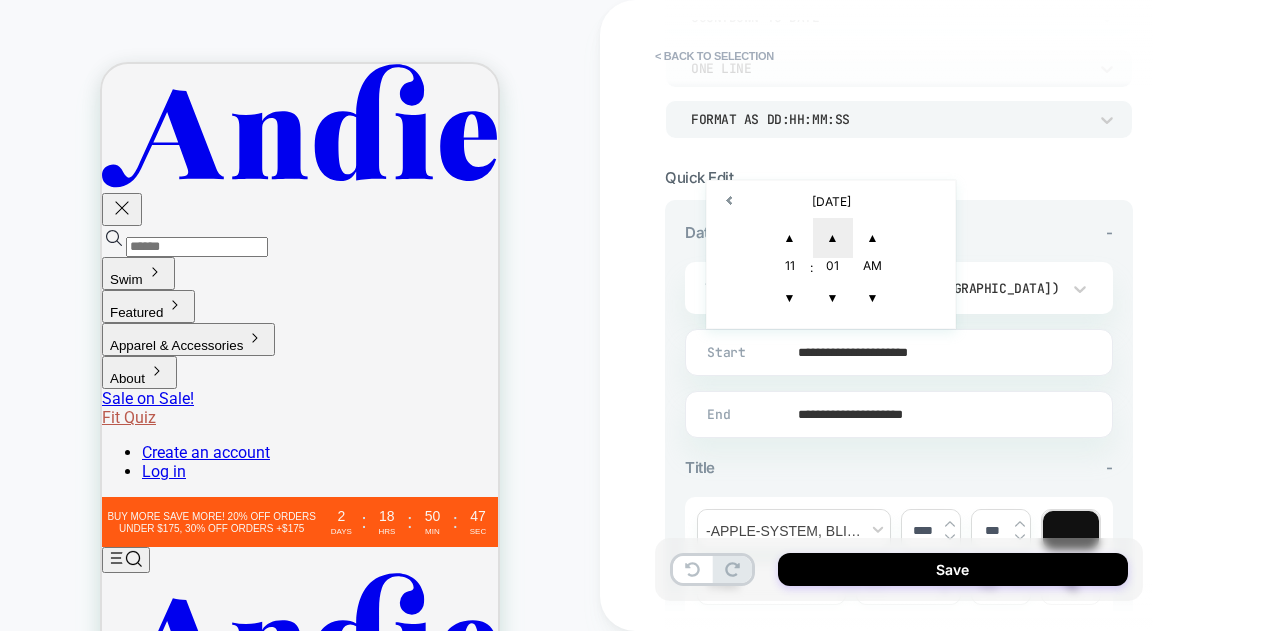 click on "▲" at bounding box center [833, 238] 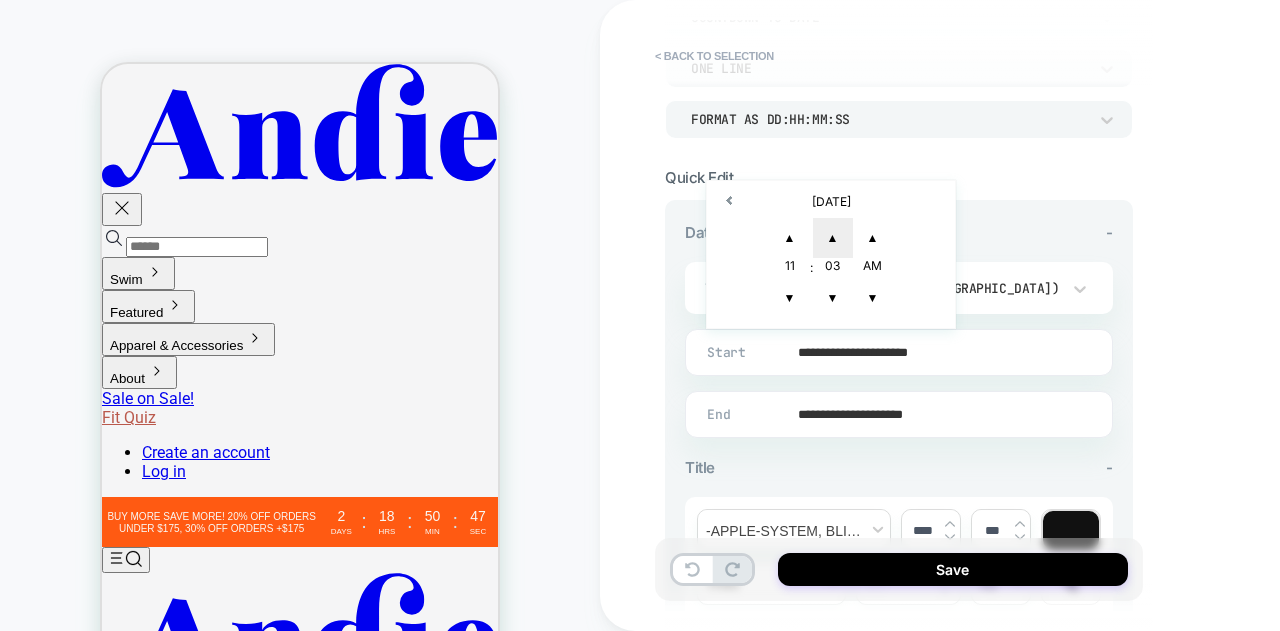 click on "▲" at bounding box center [833, 238] 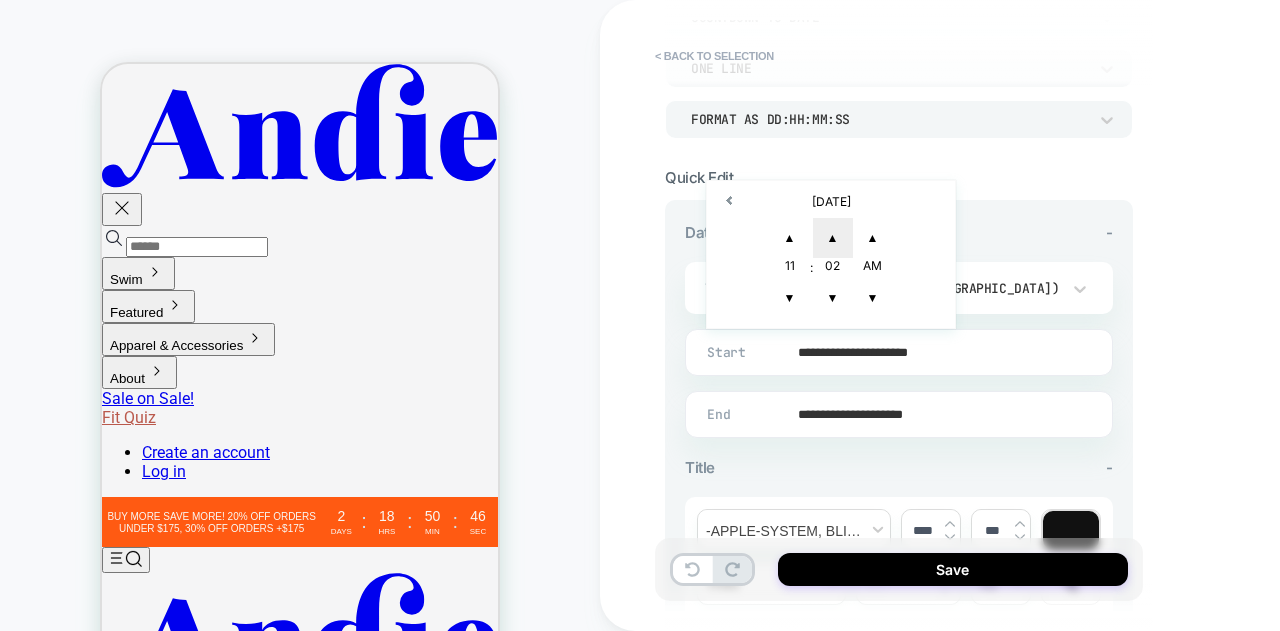 click on "▲" at bounding box center (833, 238) 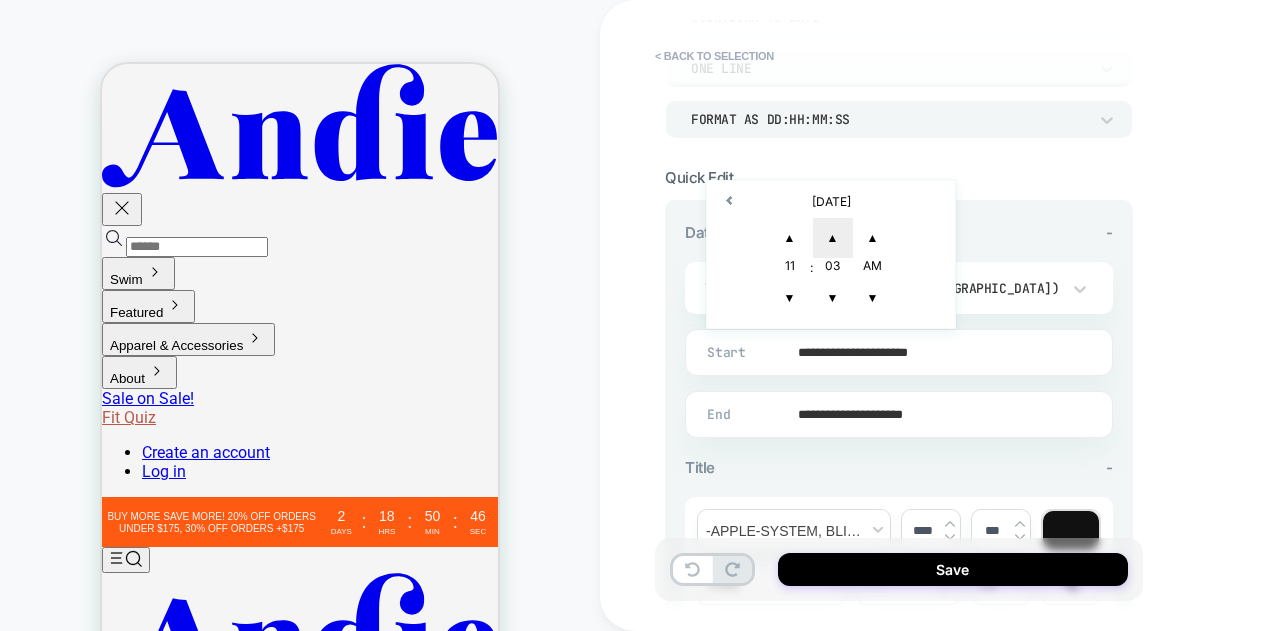 click on "▲" at bounding box center (833, 238) 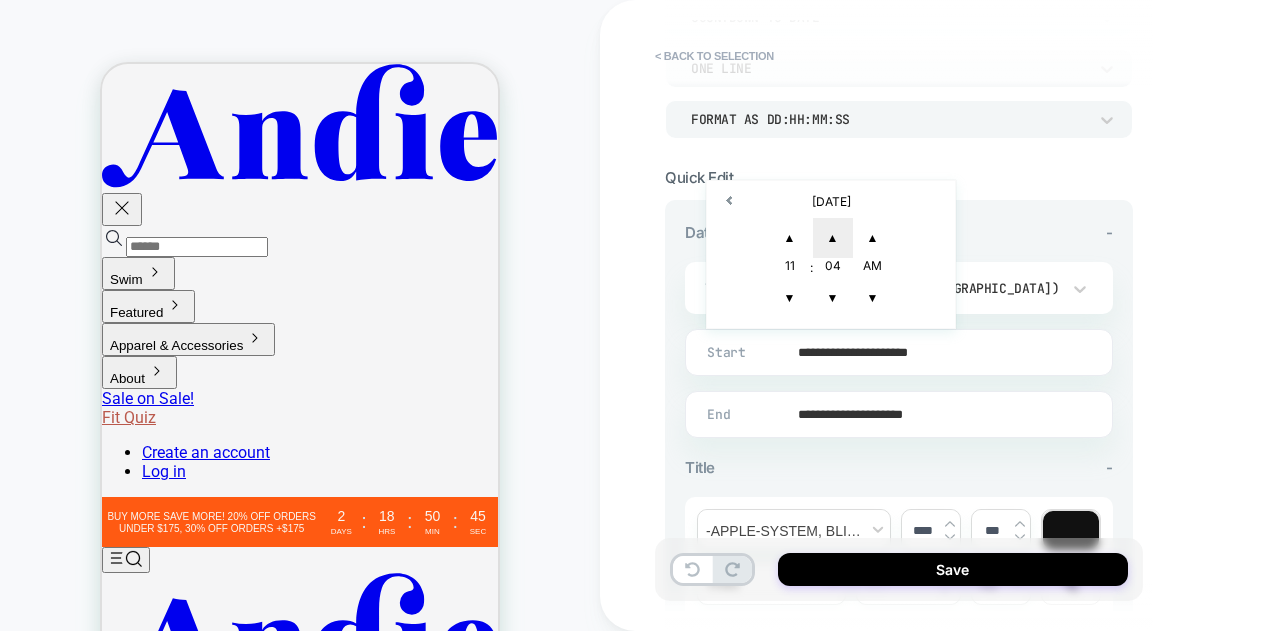 click on "▲" at bounding box center (833, 238) 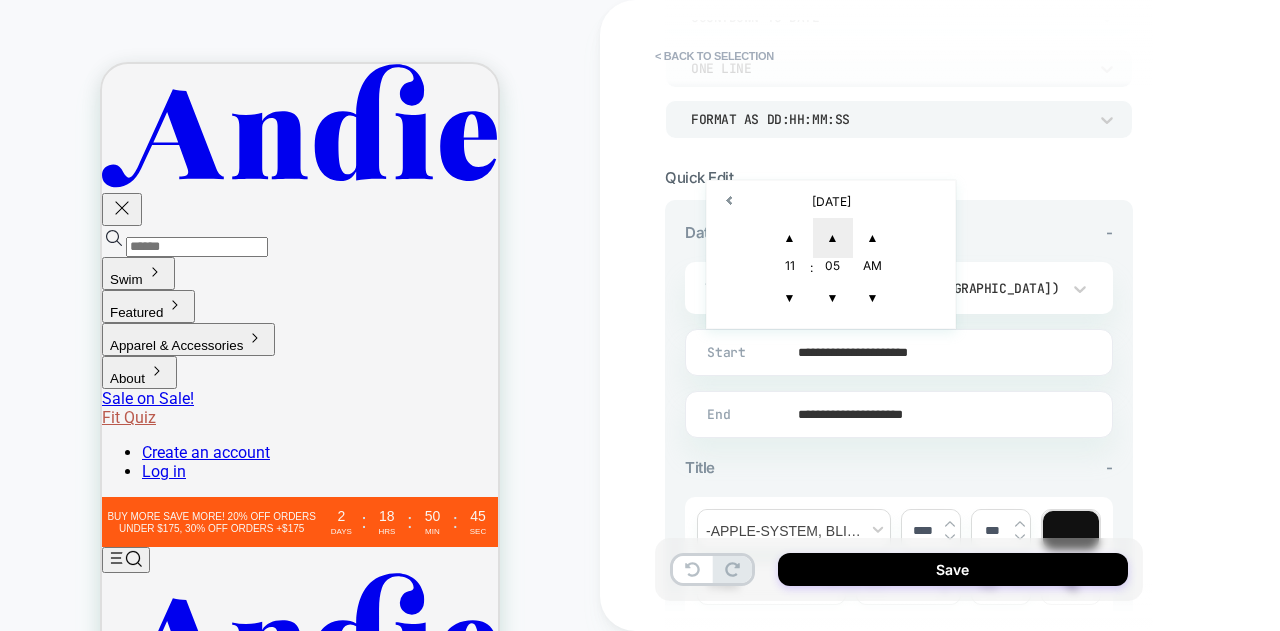 click on "▲" at bounding box center [833, 238] 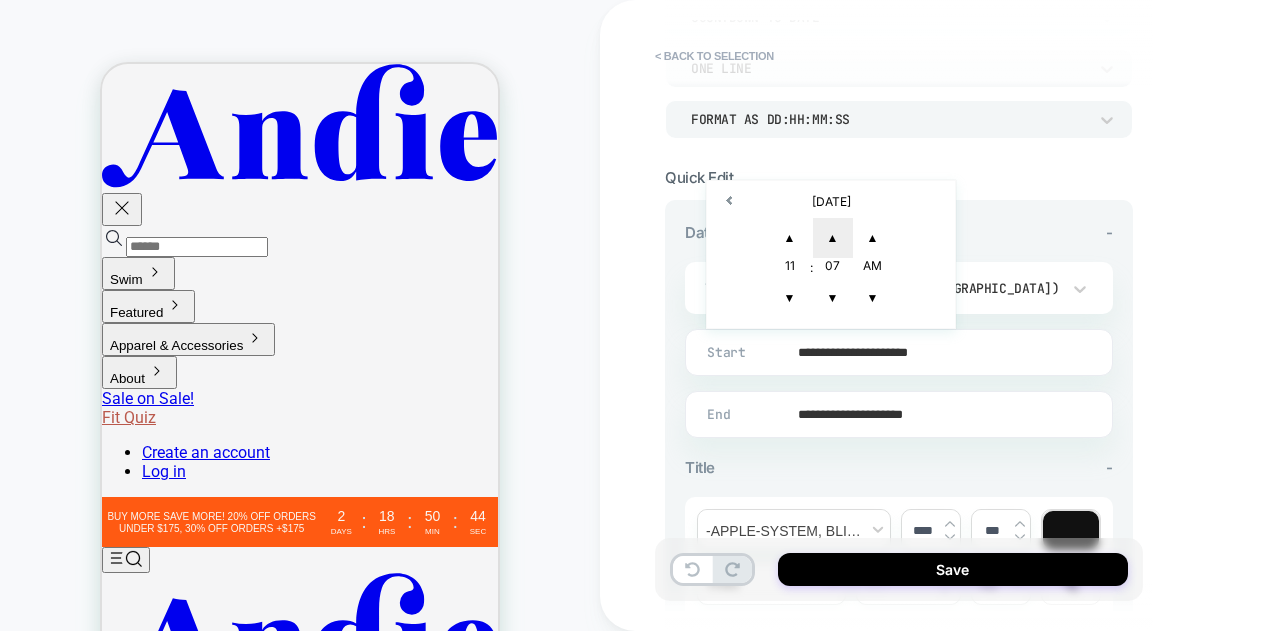 click on "▲" at bounding box center (833, 238) 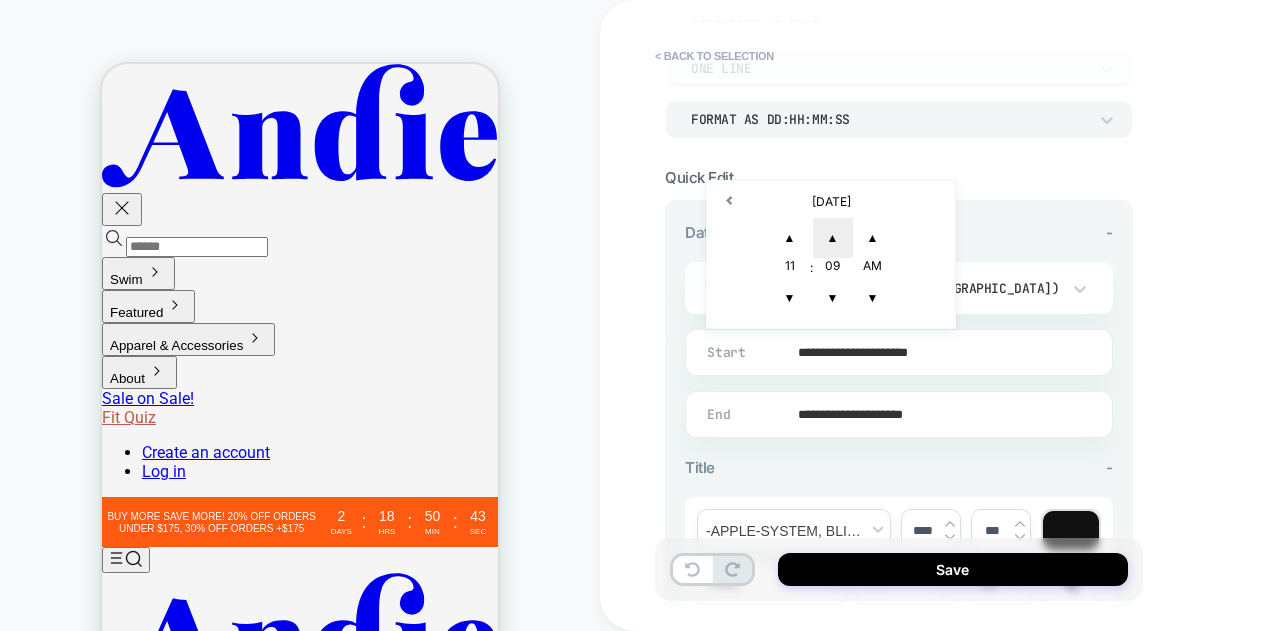 click on "▲" at bounding box center (833, 238) 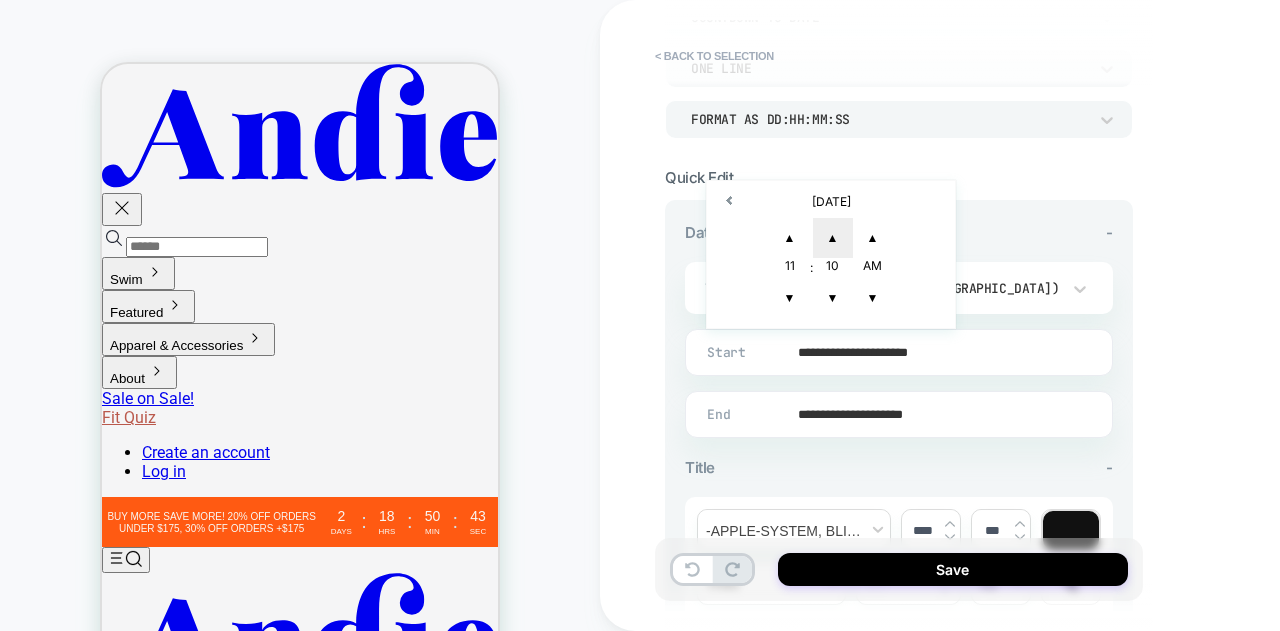 click on "▲" at bounding box center (833, 238) 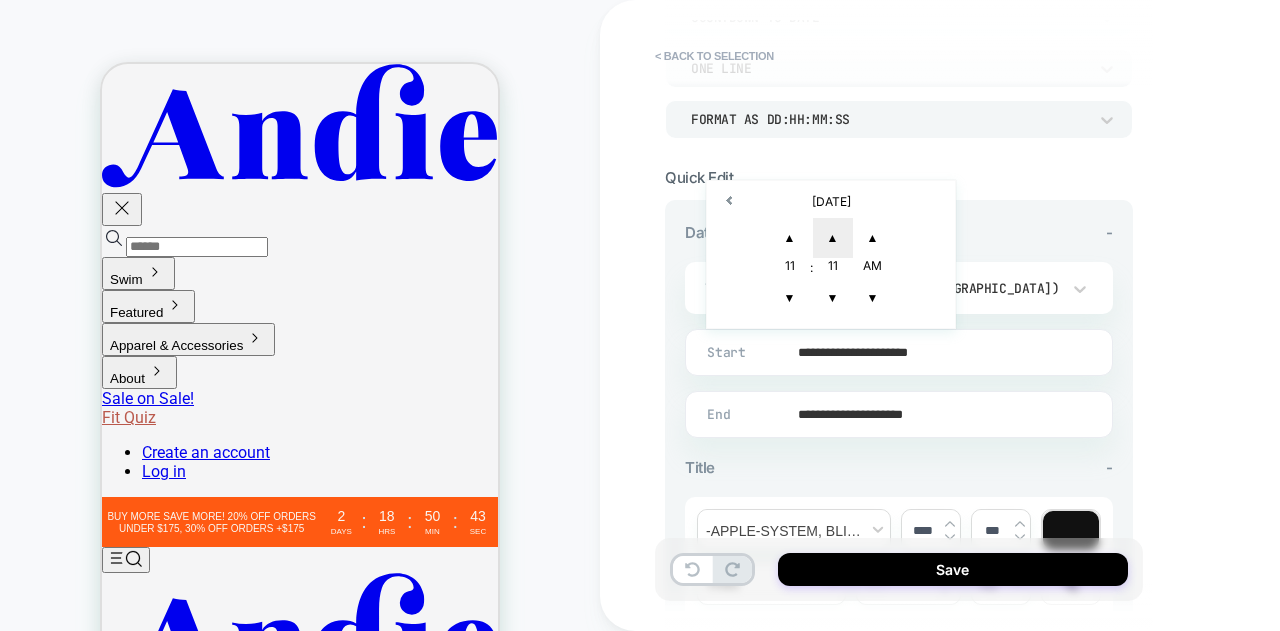 click on "▲" at bounding box center (833, 238) 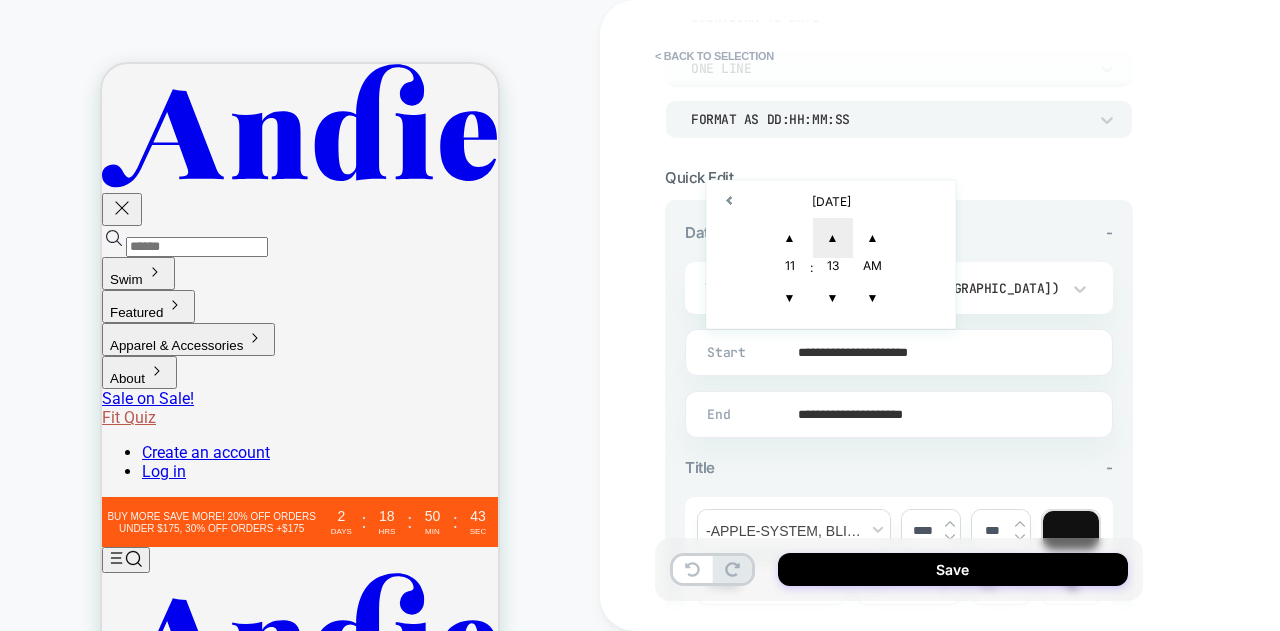 click on "▲" at bounding box center [833, 238] 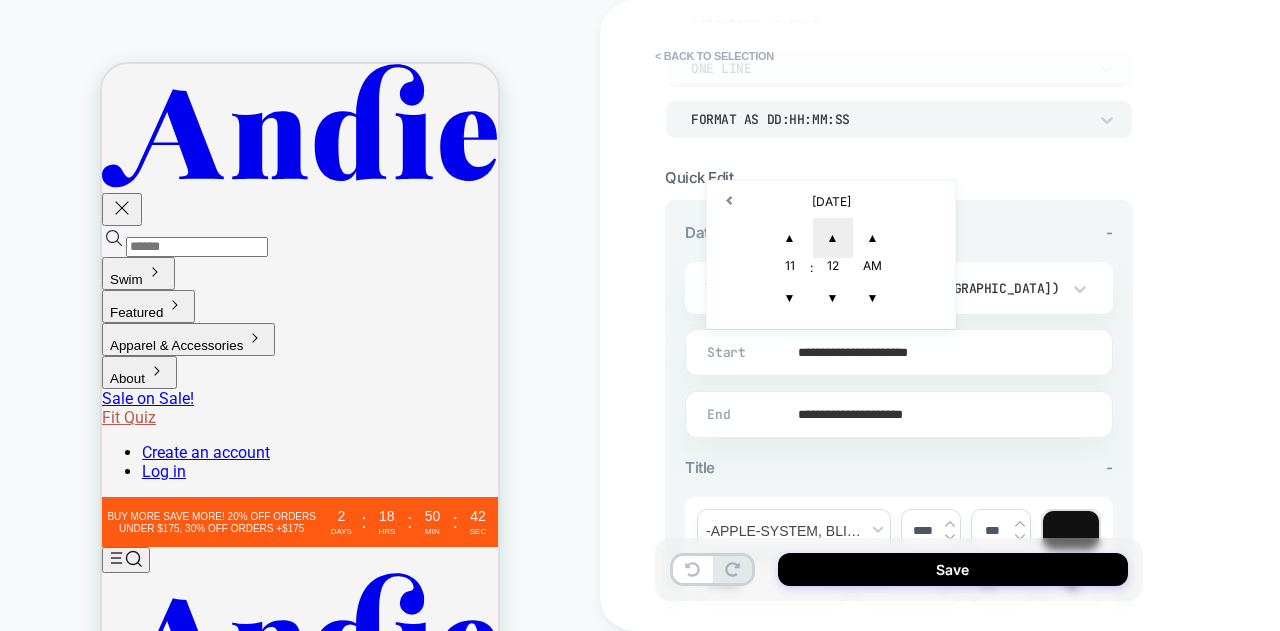 click on "▲" at bounding box center (833, 238) 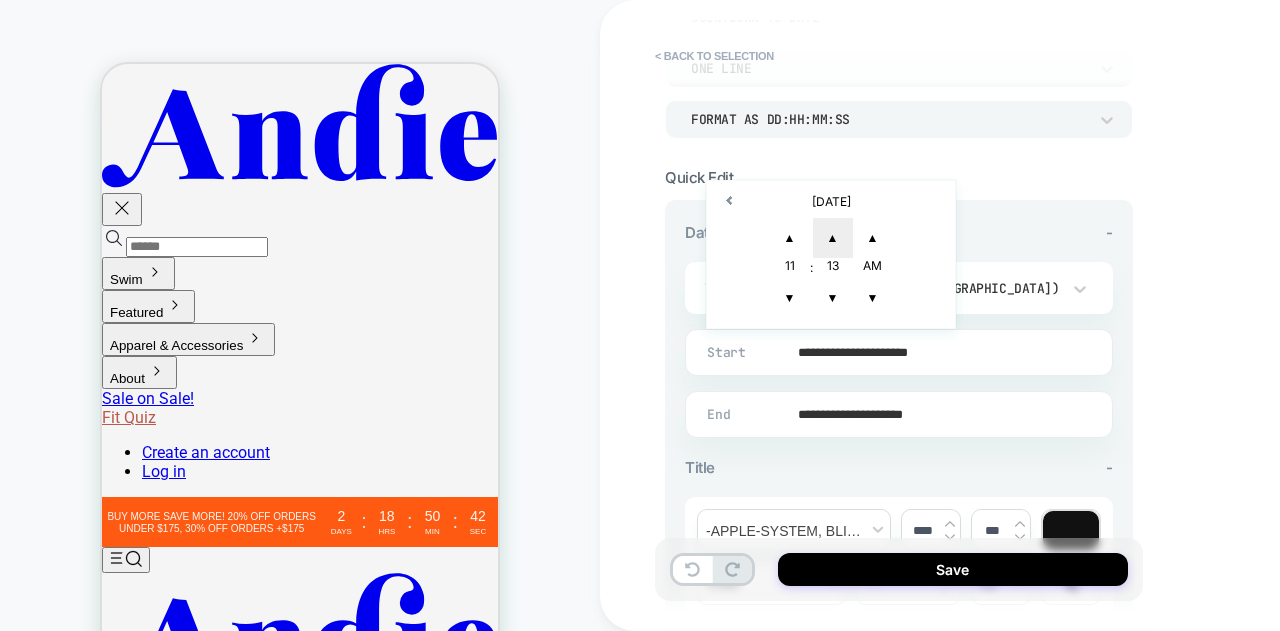 click on "▲" at bounding box center [833, 238] 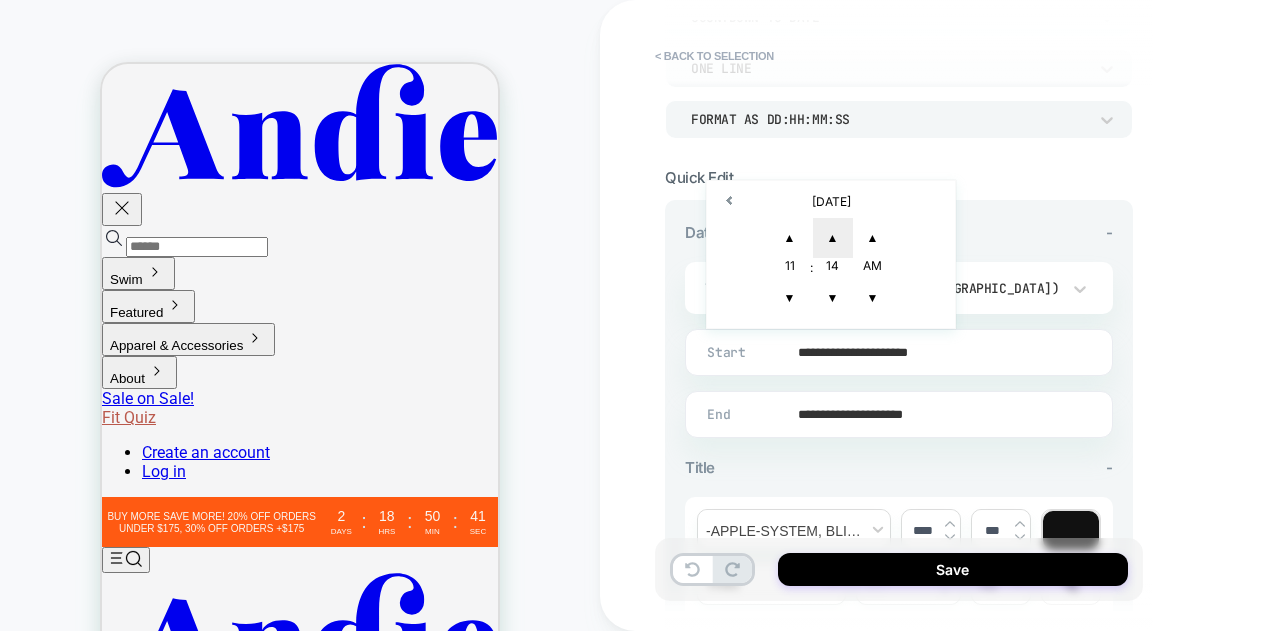 click on "▲" at bounding box center [833, 238] 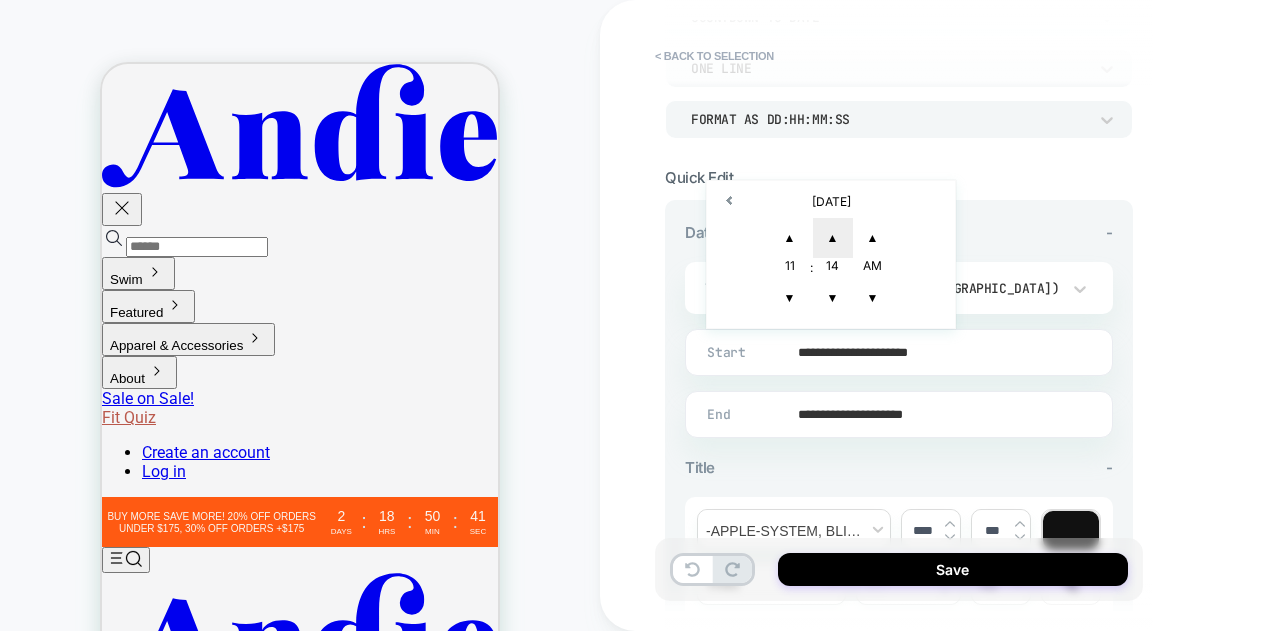 type on "**********" 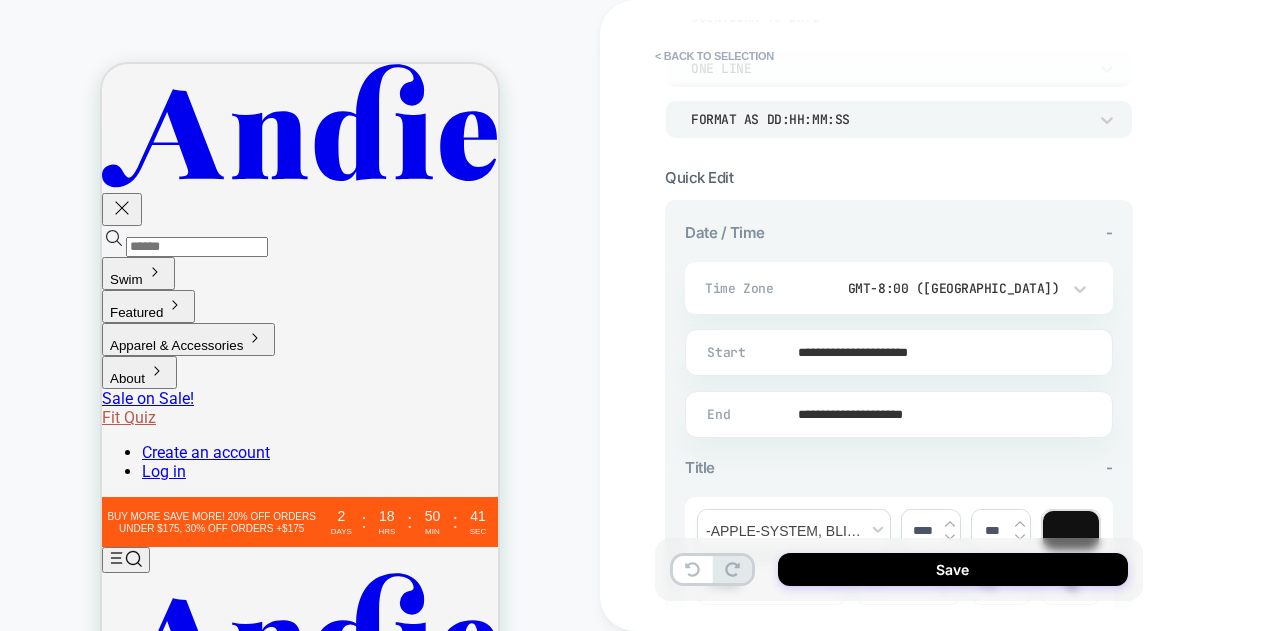 click on "**********" at bounding box center [1040, 315] 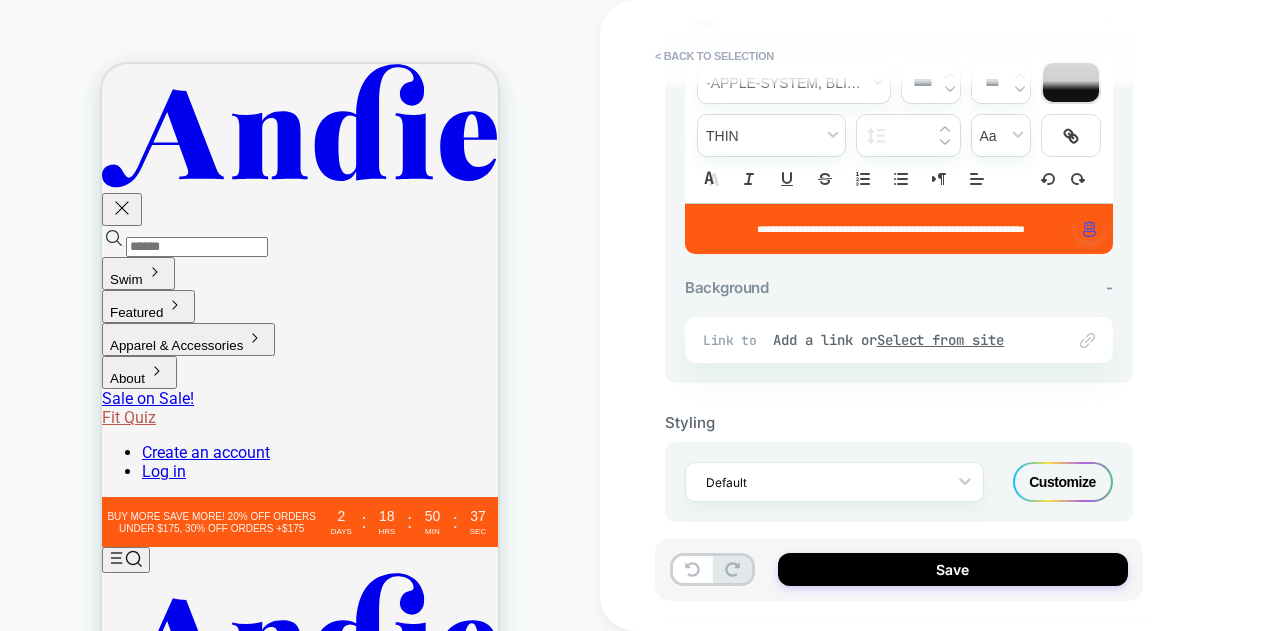 scroll, scrollTop: 772, scrollLeft: 0, axis: vertical 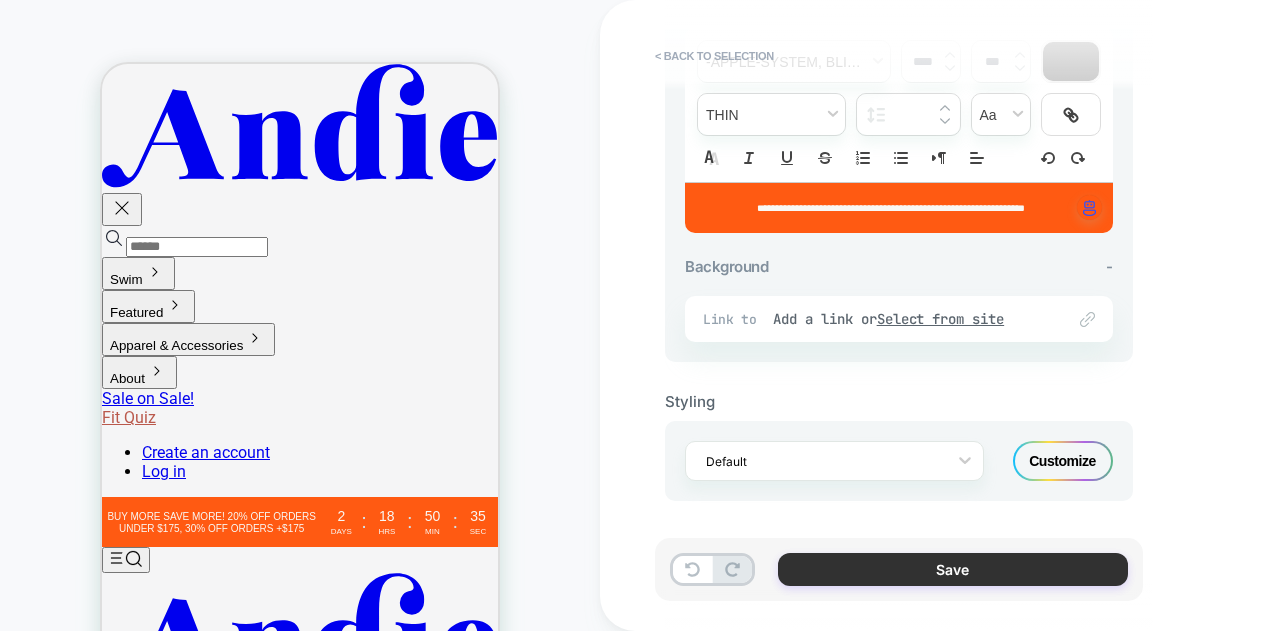 click on "Save" at bounding box center (953, 569) 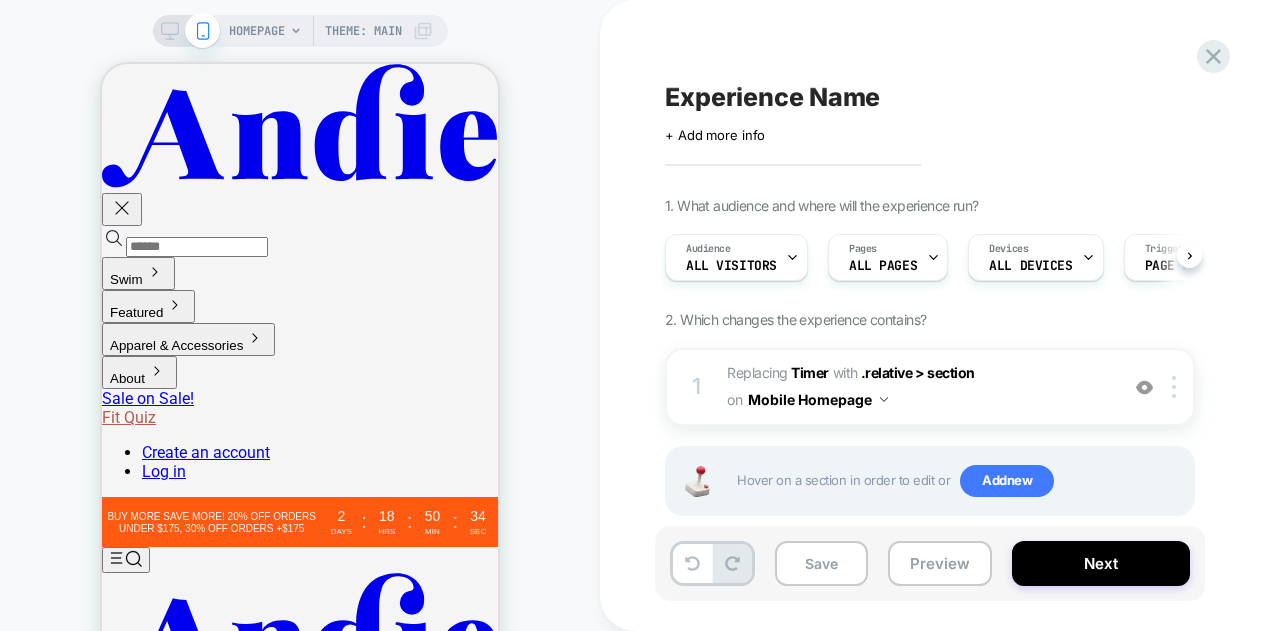 scroll, scrollTop: 0, scrollLeft: 1, axis: horizontal 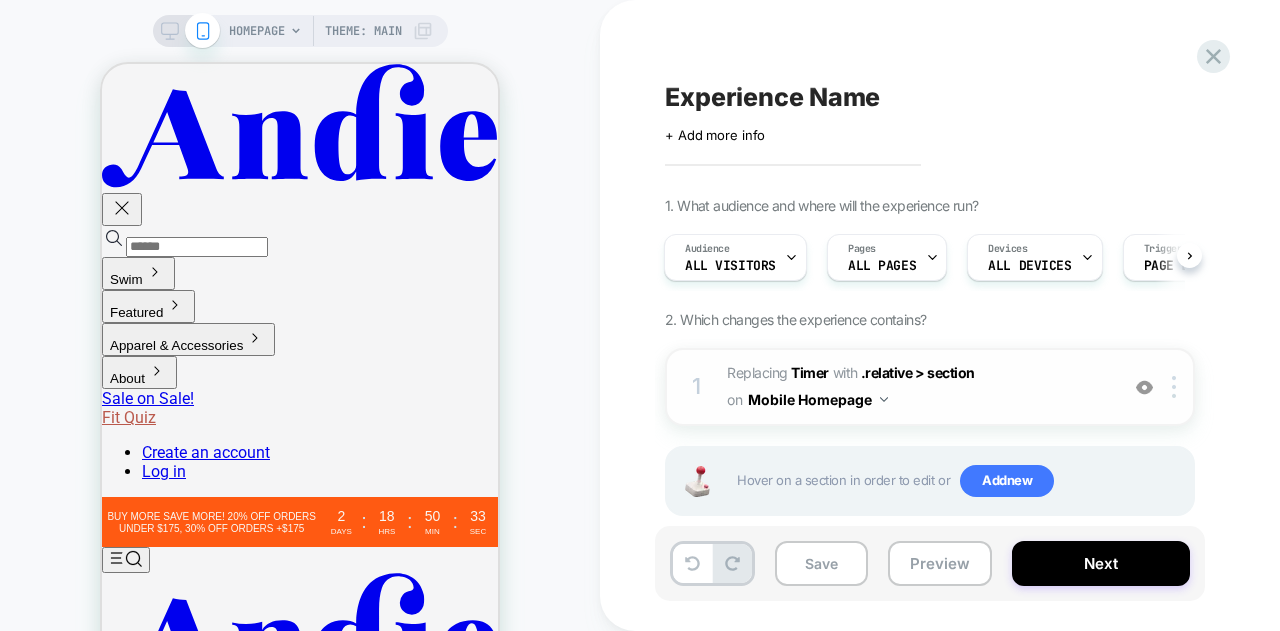 click on "1 #_loomi_addon_1753714755294 Replacing   Timer   WITH .relative > section .relative > section   on Mobile Homepage Add Before Add After Duplicate Replace Position Copy CSS Selector Copy Widget Id Rename Copy to   Desktop Target   All Devices Delete" at bounding box center [930, 387] 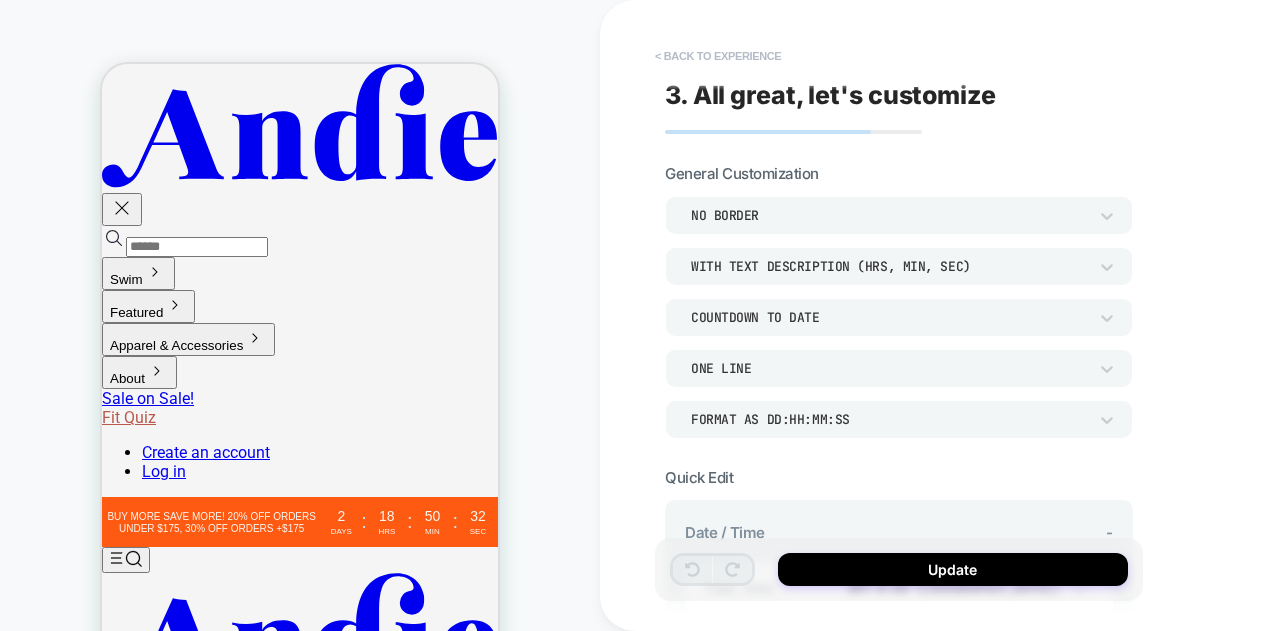 click on "< Back to experience" at bounding box center (718, 56) 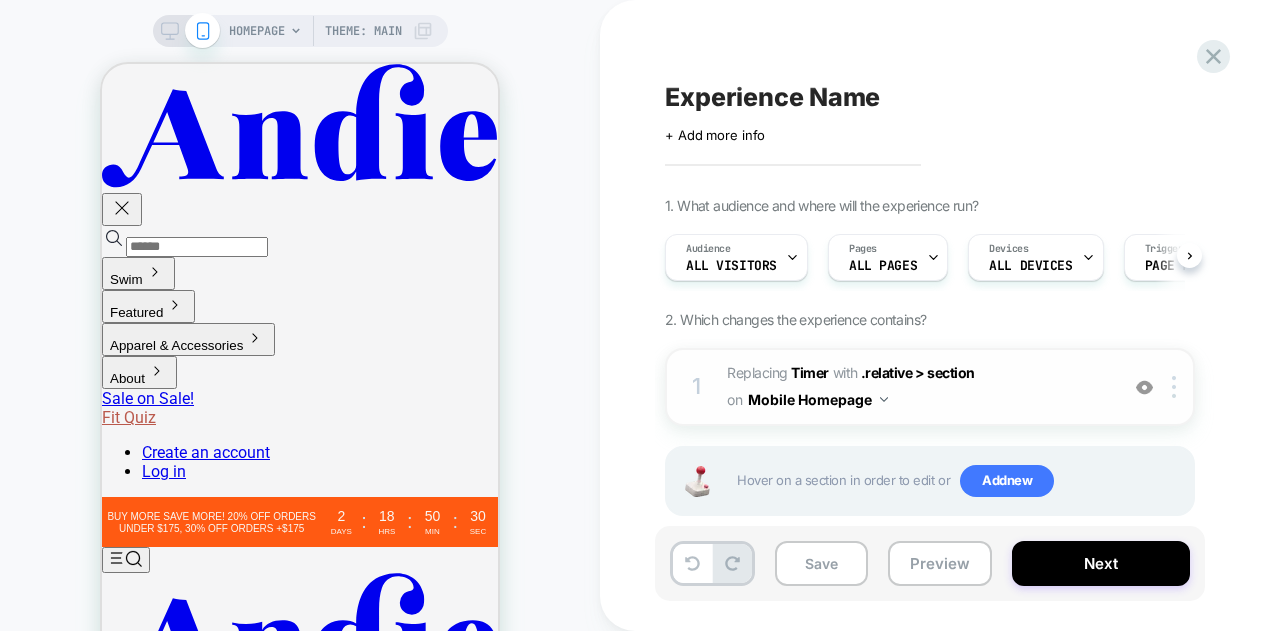 scroll, scrollTop: 0, scrollLeft: 1, axis: horizontal 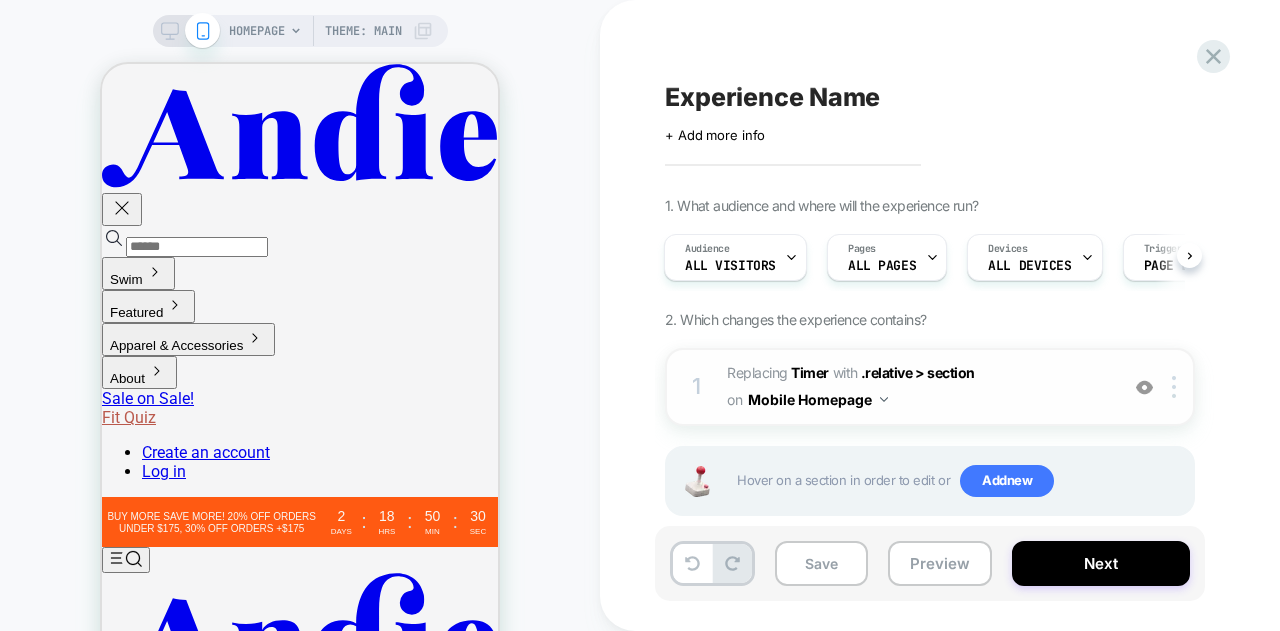 click on "Mobile Homepage" at bounding box center (818, 399) 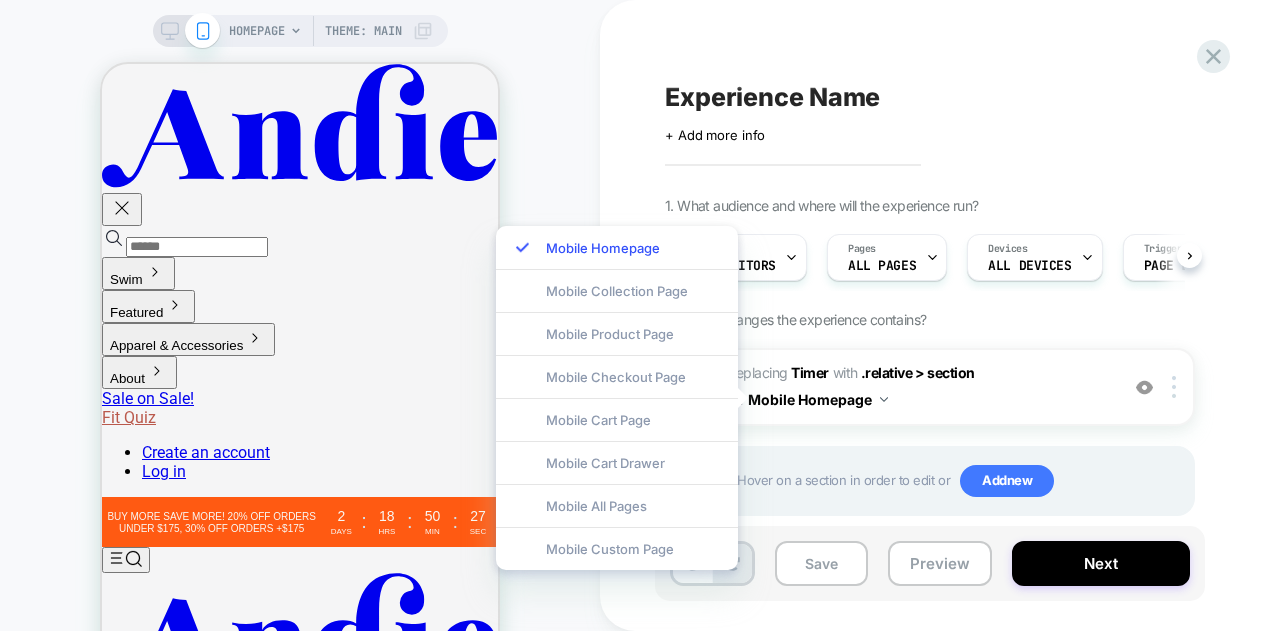 click on "1. What audience and where will the experience run? Audience All Visitors Pages ALL PAGES Devices ALL DEVICES Trigger Page Load 2. Which changes the experience contains? 1 #_loomi_addon_1753714755294 Replacing   Timer   WITH .relative > section .relative > section   on Mobile Homepage Add Before Add After Duplicate Replace Position Copy CSS Selector Copy Widget Id Rename Copy to   Desktop Target   All Devices Delete Hover on a section in order to edit or  Add  new" at bounding box center (1030, 381) 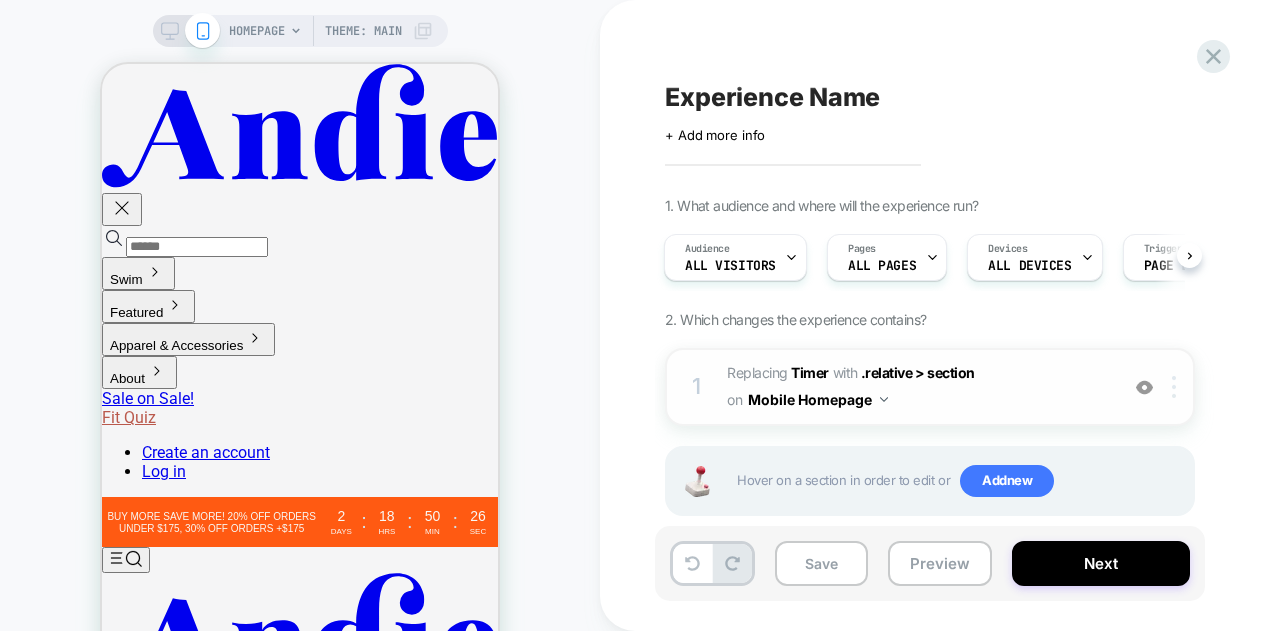 click at bounding box center [1174, 387] 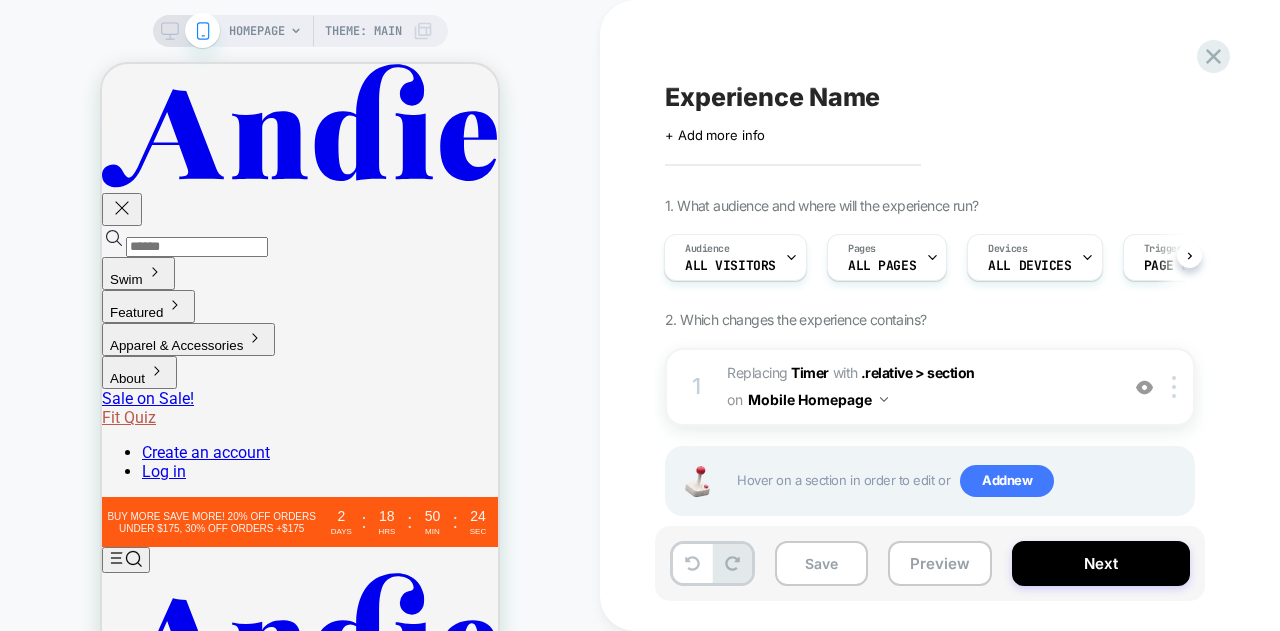 click on "Click to edit experience details + Add more info" at bounding box center [884, 127] 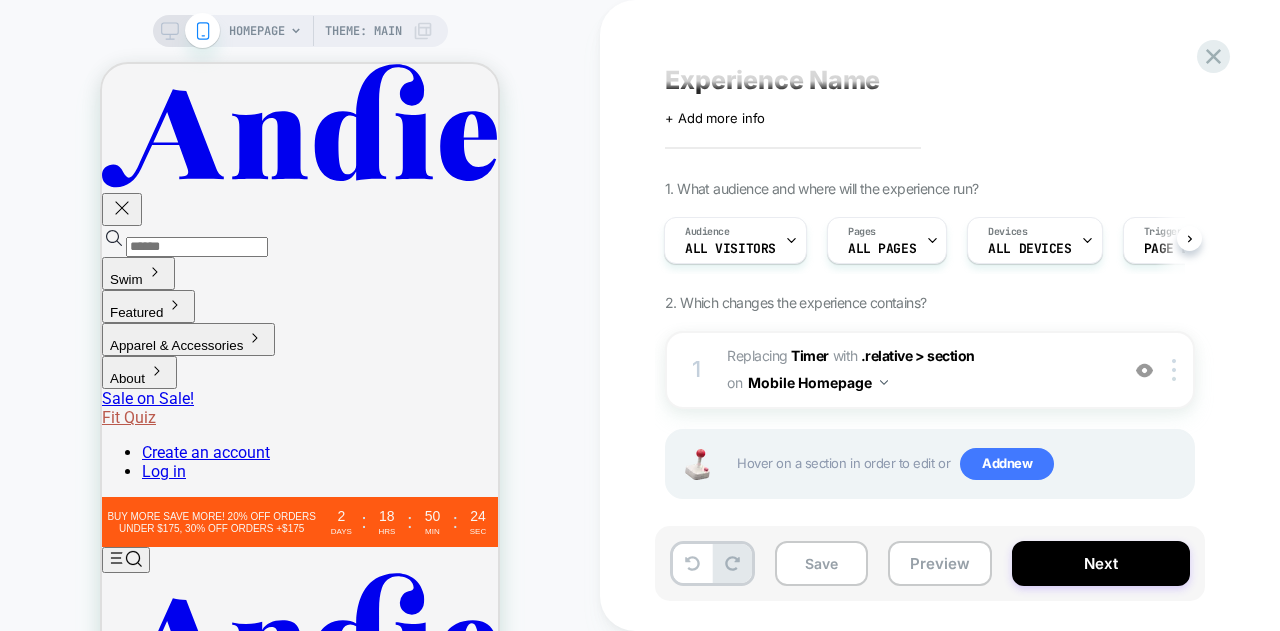 scroll, scrollTop: 33, scrollLeft: 0, axis: vertical 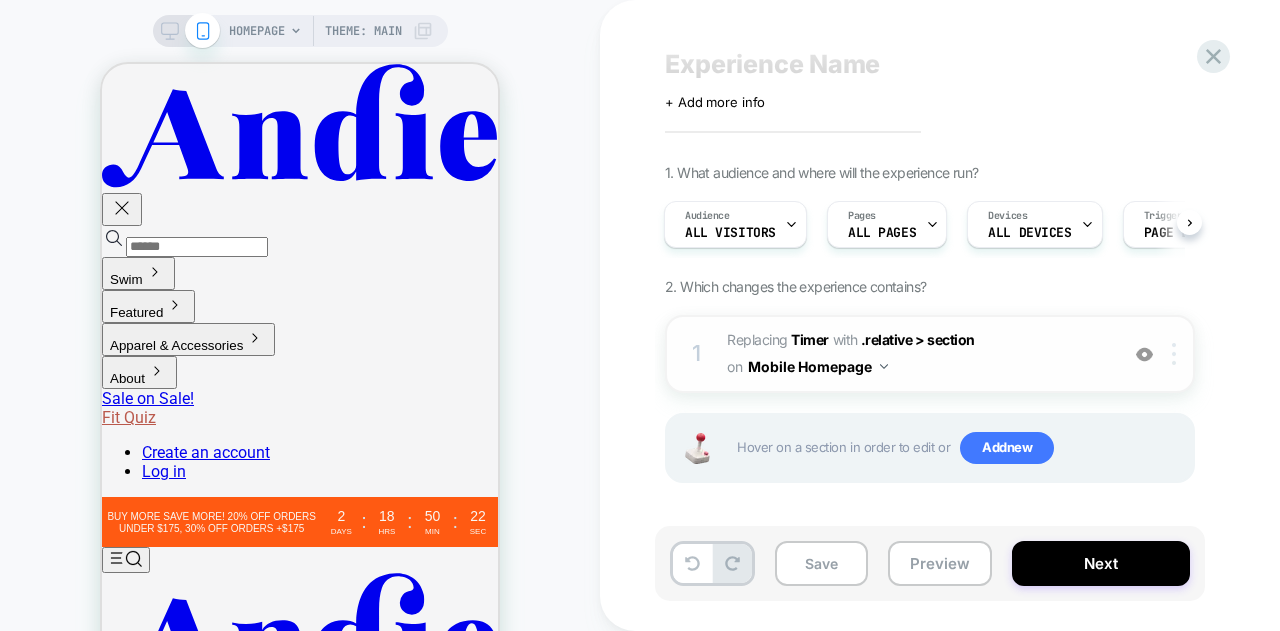 click at bounding box center [1177, 354] 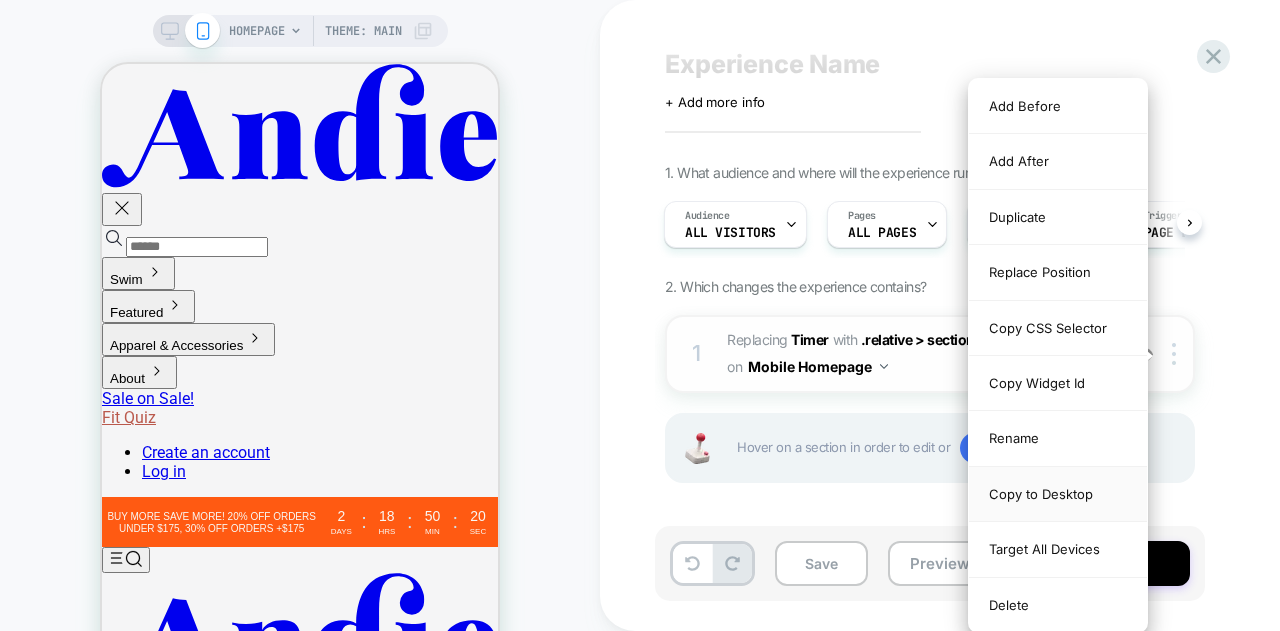 click on "Copy to   Desktop" at bounding box center [1058, 494] 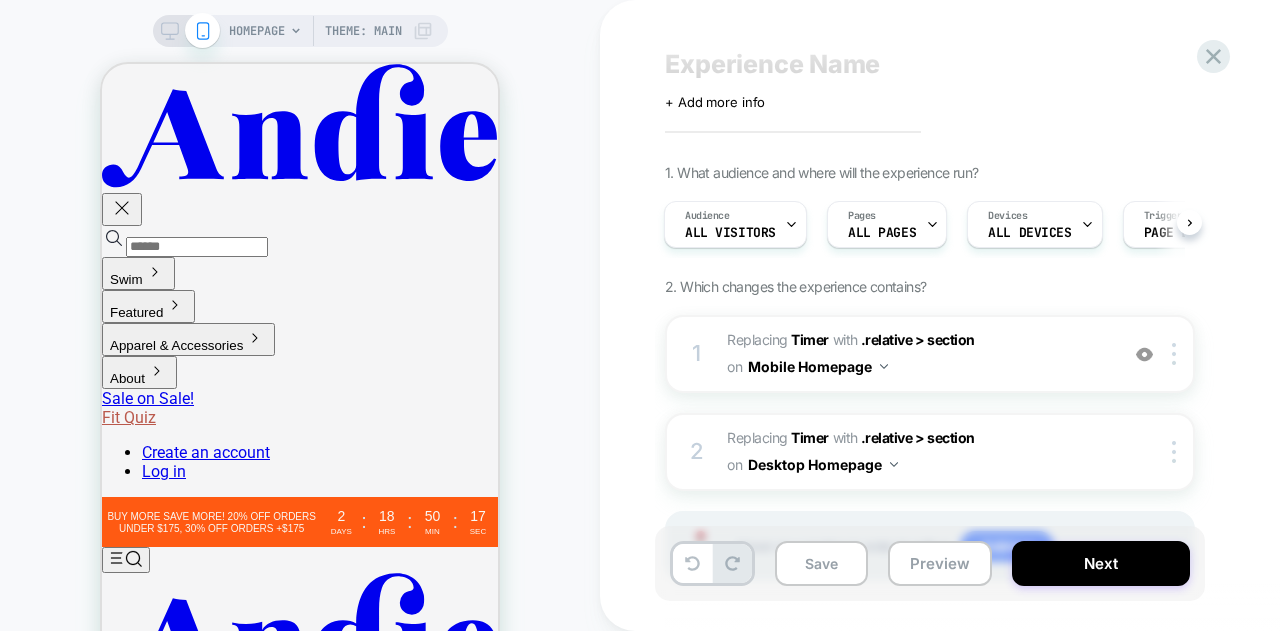 click on "HOMEPAGE Theme: MAIN" at bounding box center [300, 31] 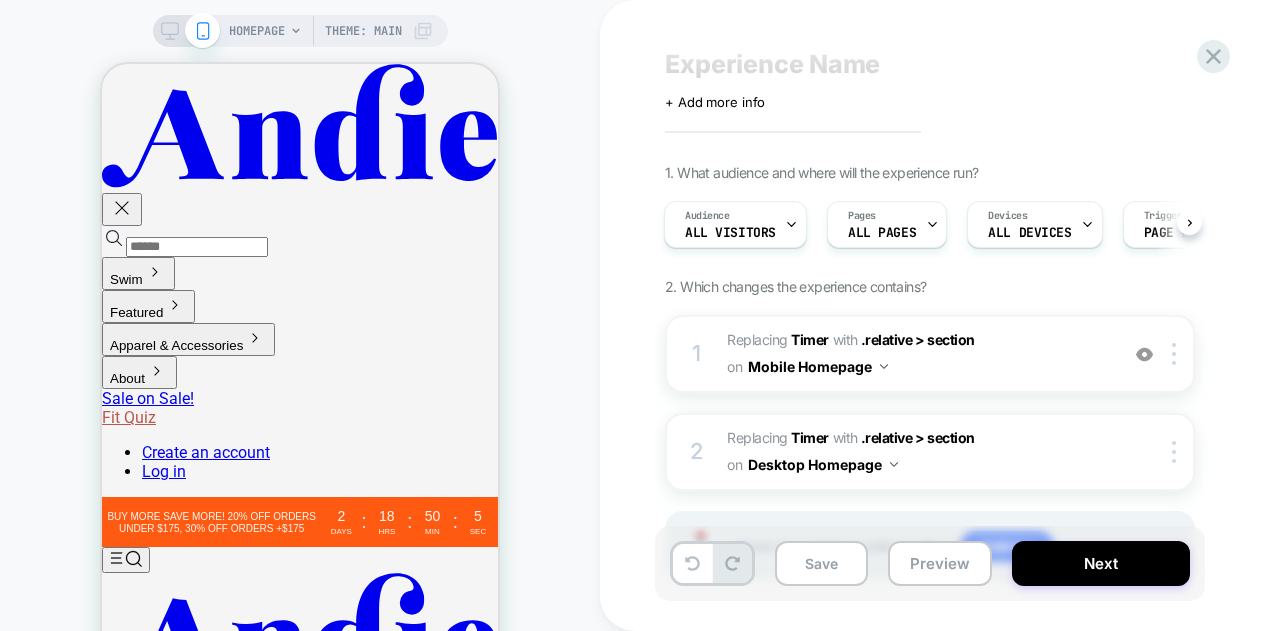 click 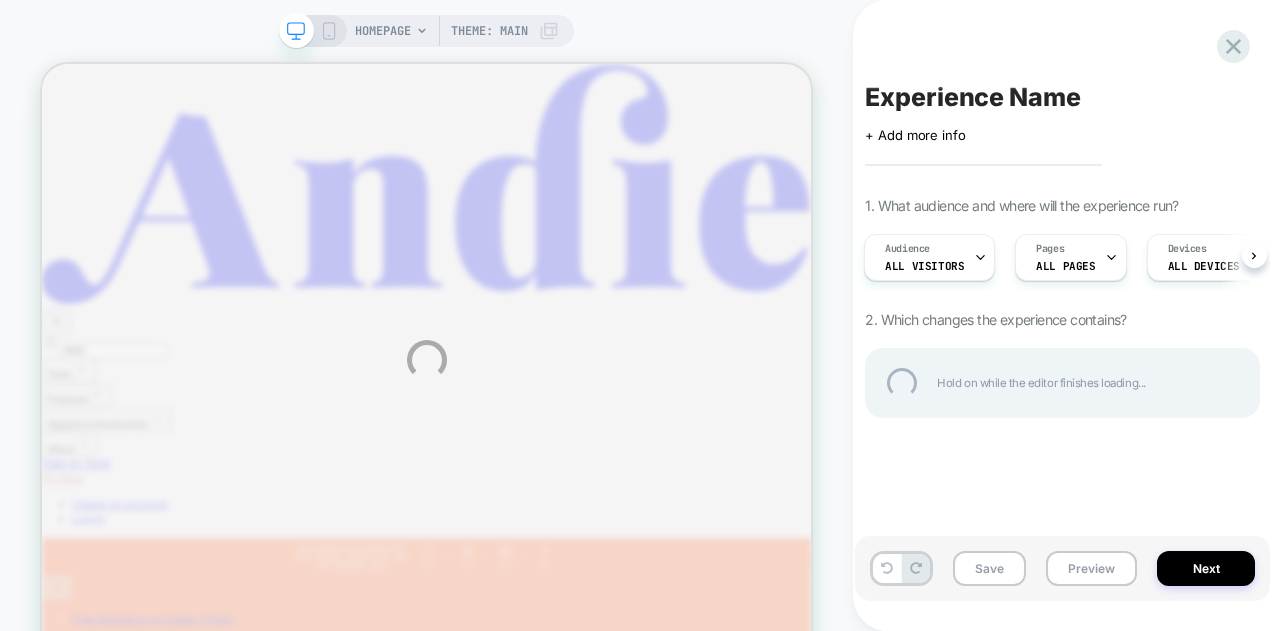 scroll, scrollTop: 0, scrollLeft: 0, axis: both 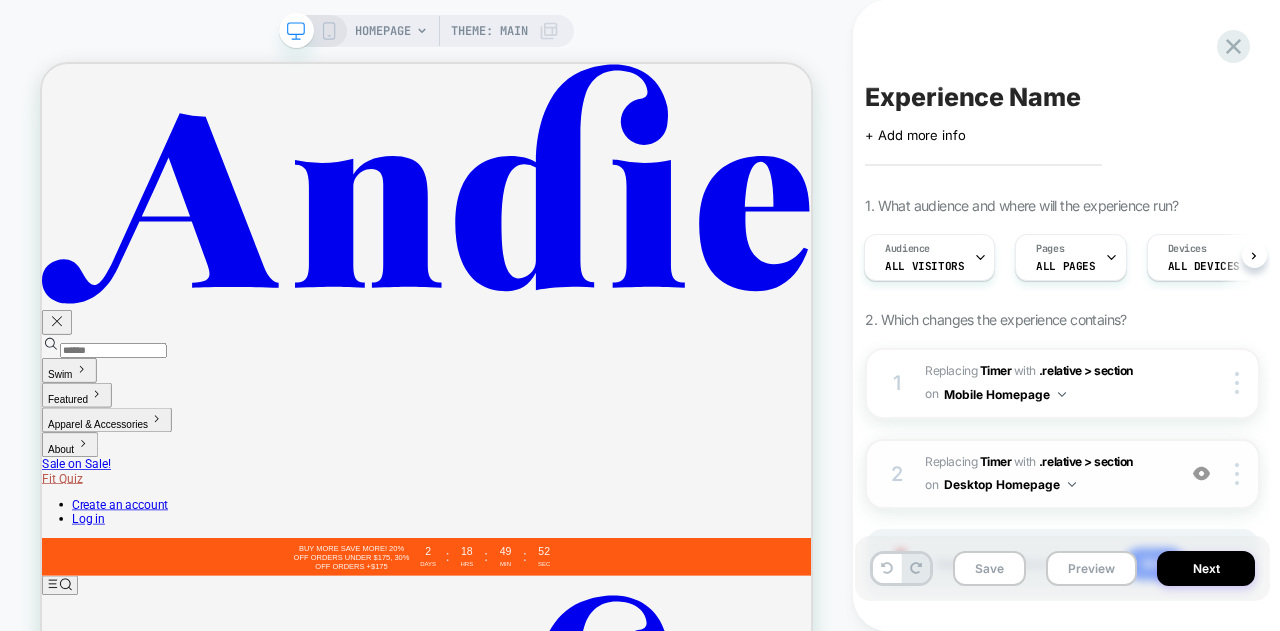 click on "#_loomi_addon_1753715423296 Replacing   Timer   WITH .relative > section .relative > section   on Desktop Homepage" at bounding box center (1045, 474) 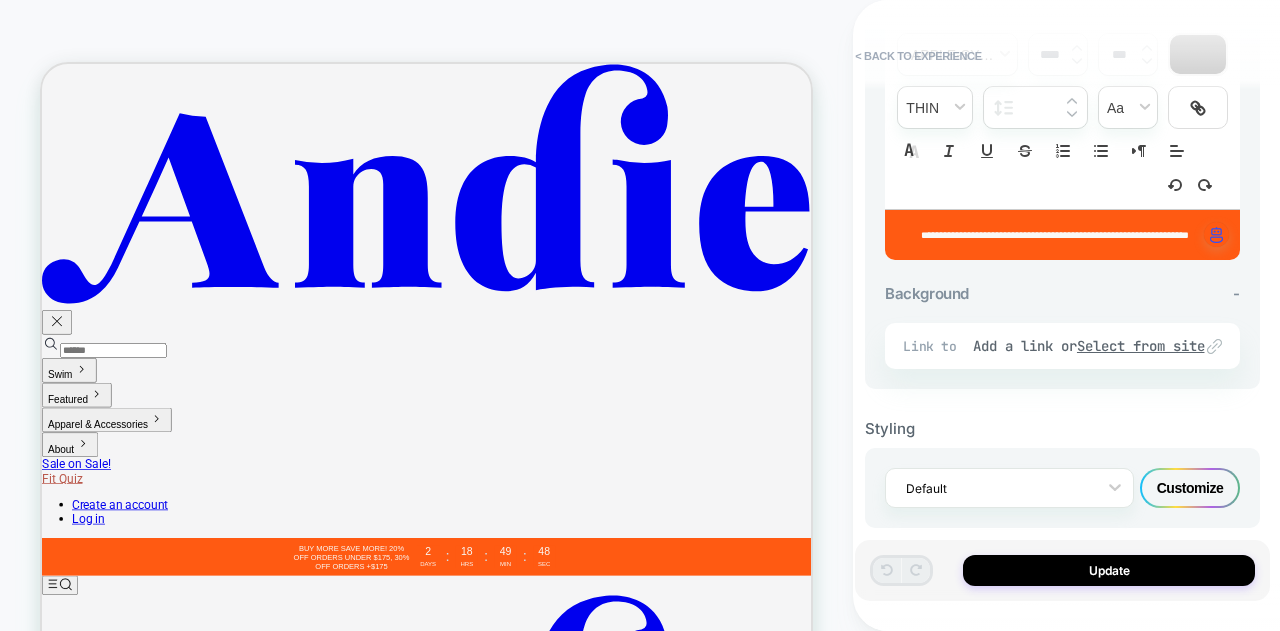 scroll, scrollTop: 800, scrollLeft: 0, axis: vertical 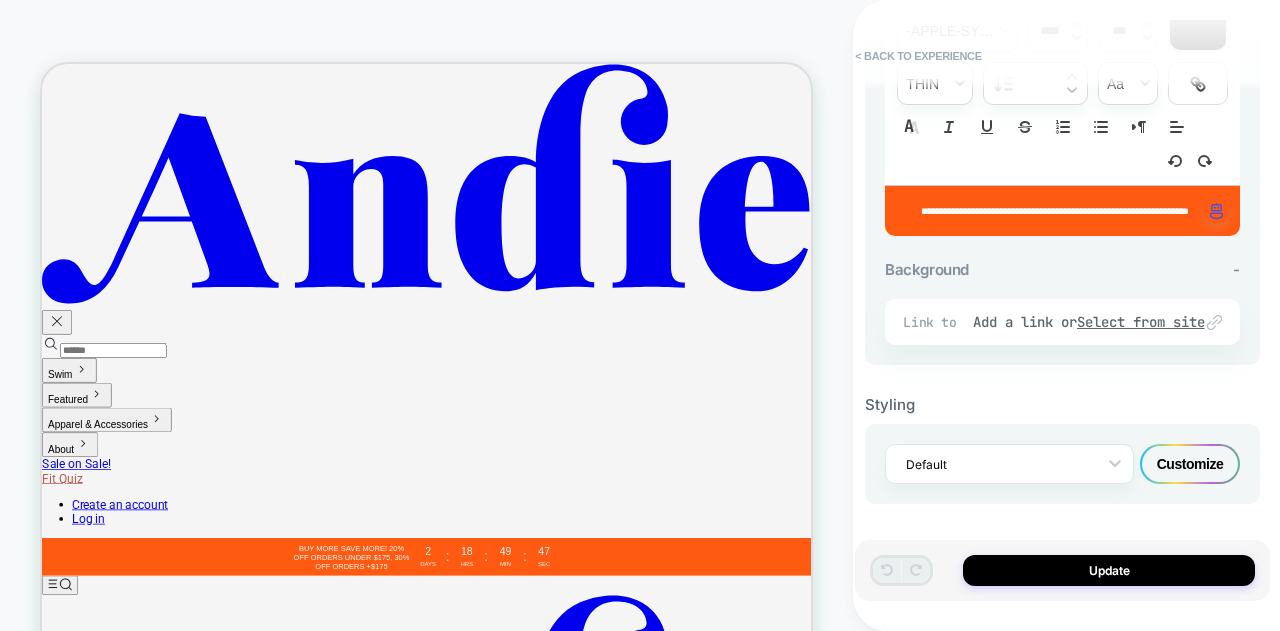 click on "Customize" at bounding box center (1190, 464) 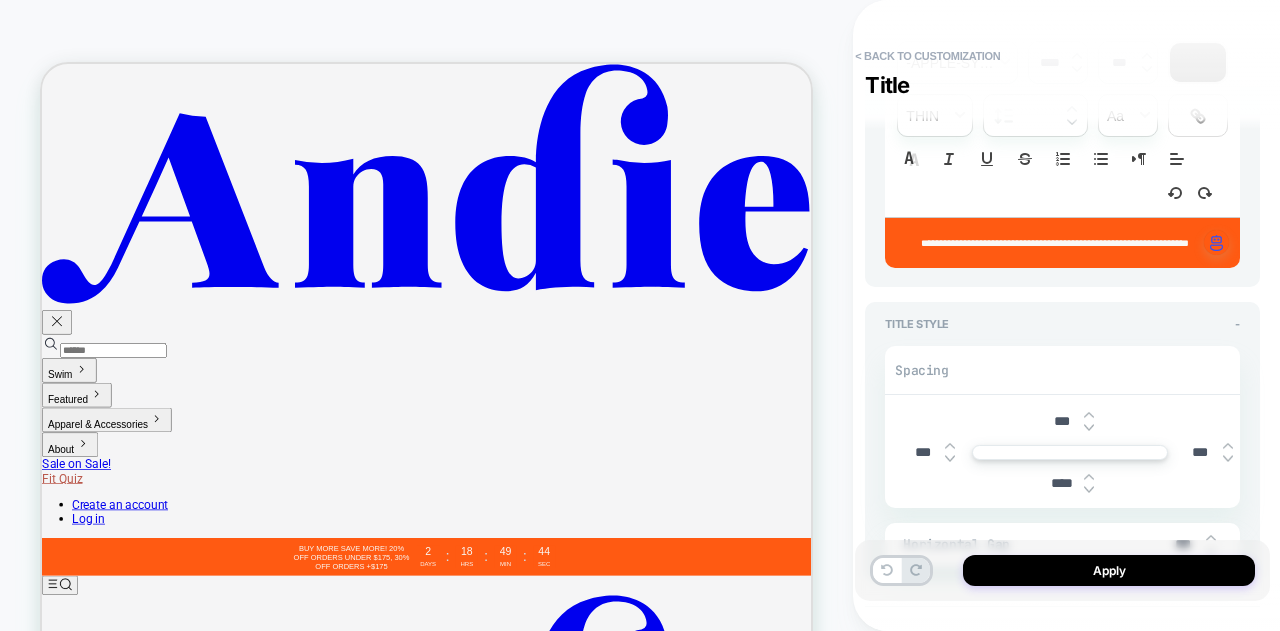 type on "*" 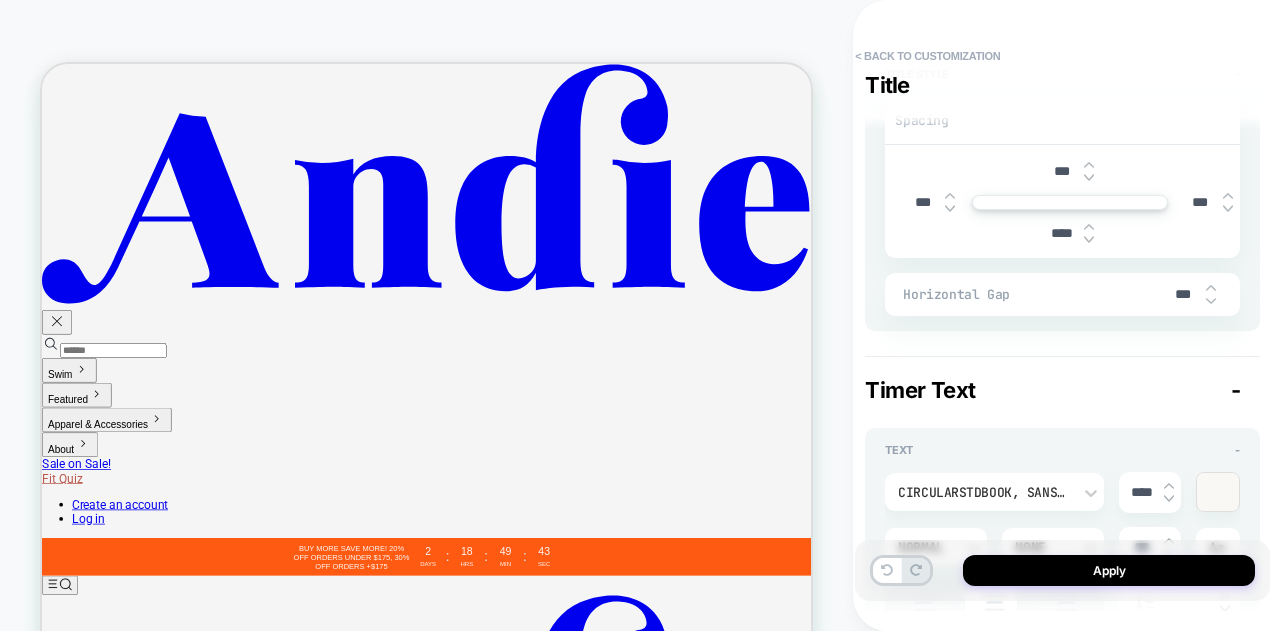 scroll, scrollTop: 600, scrollLeft: 0, axis: vertical 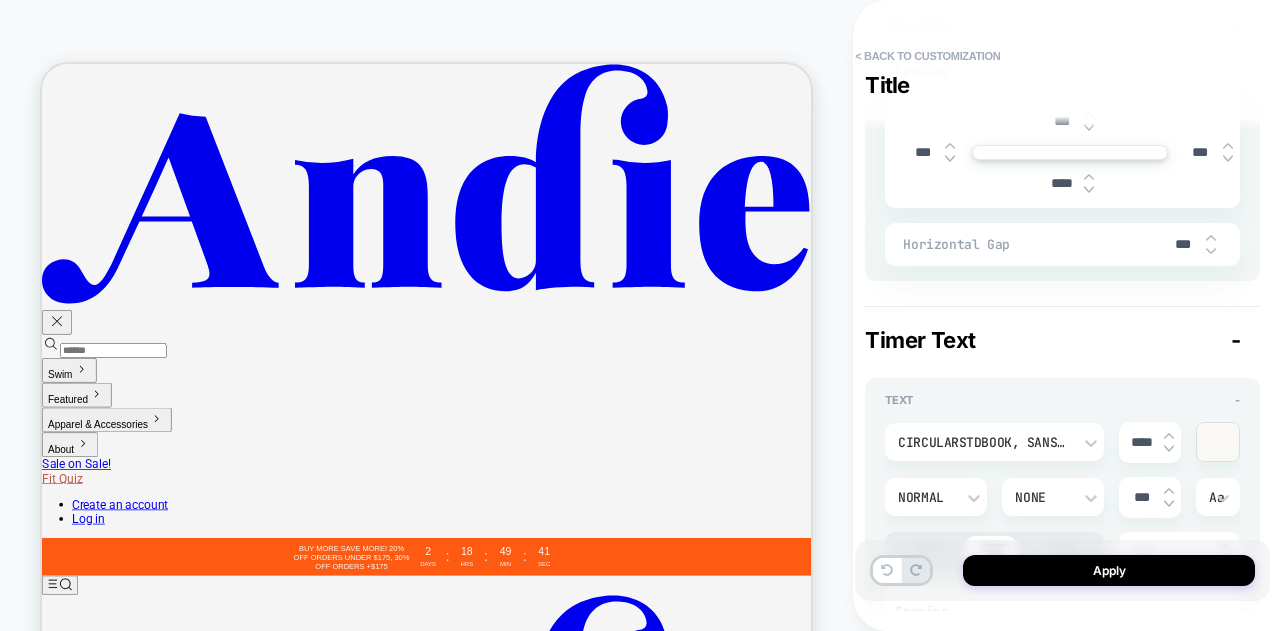 drag, startPoint x: 1174, startPoint y: 255, endPoint x: 1186, endPoint y: 255, distance: 12 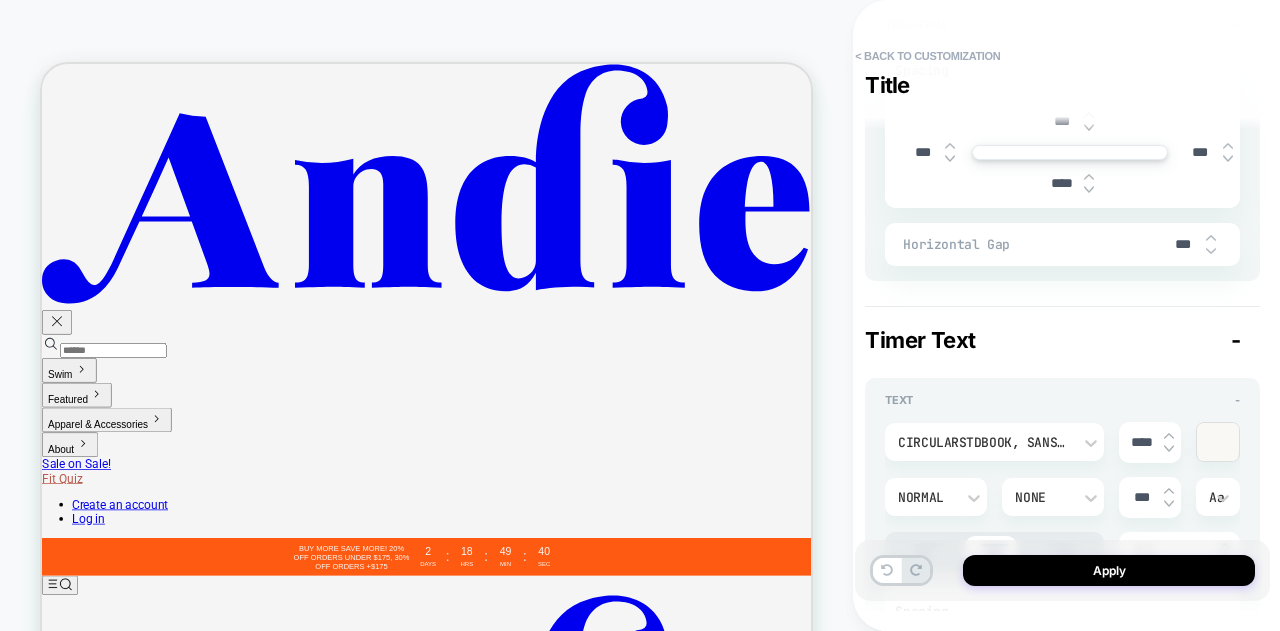 type on "**" 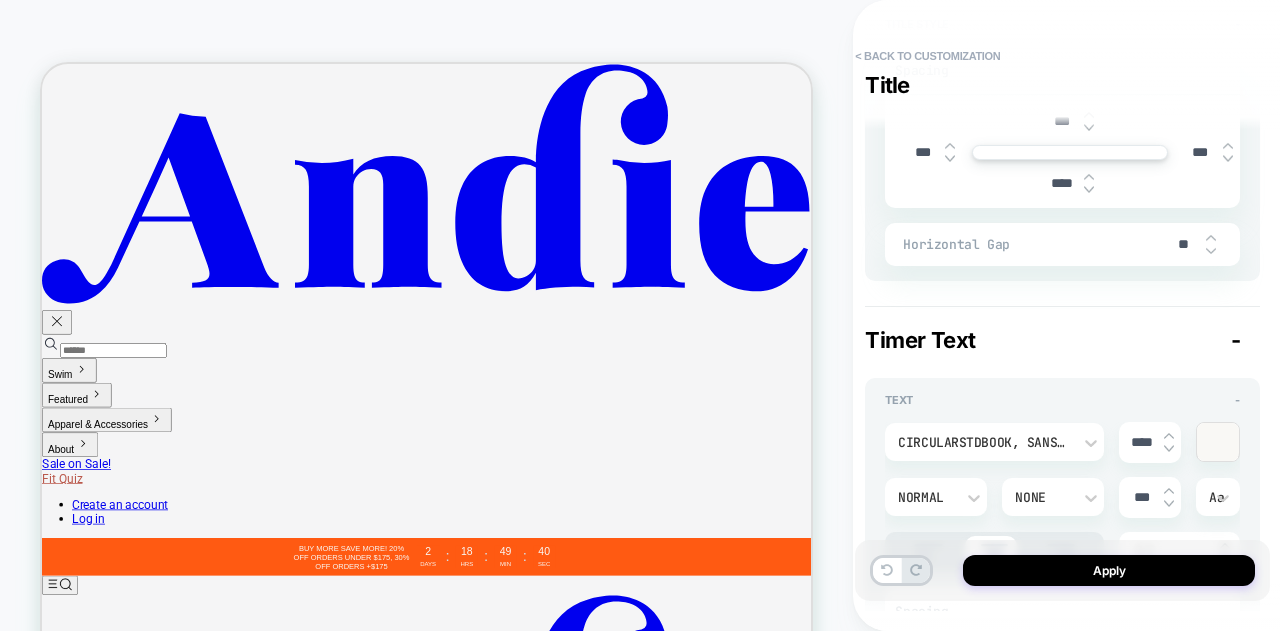 type on "*" 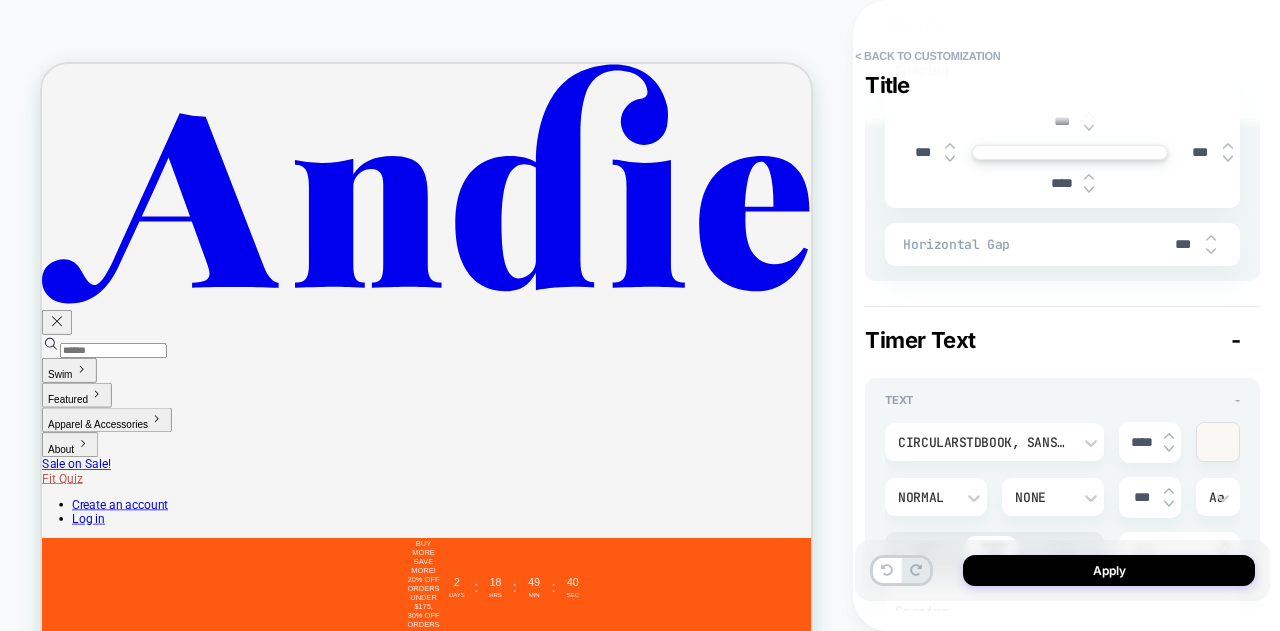 type on "*" 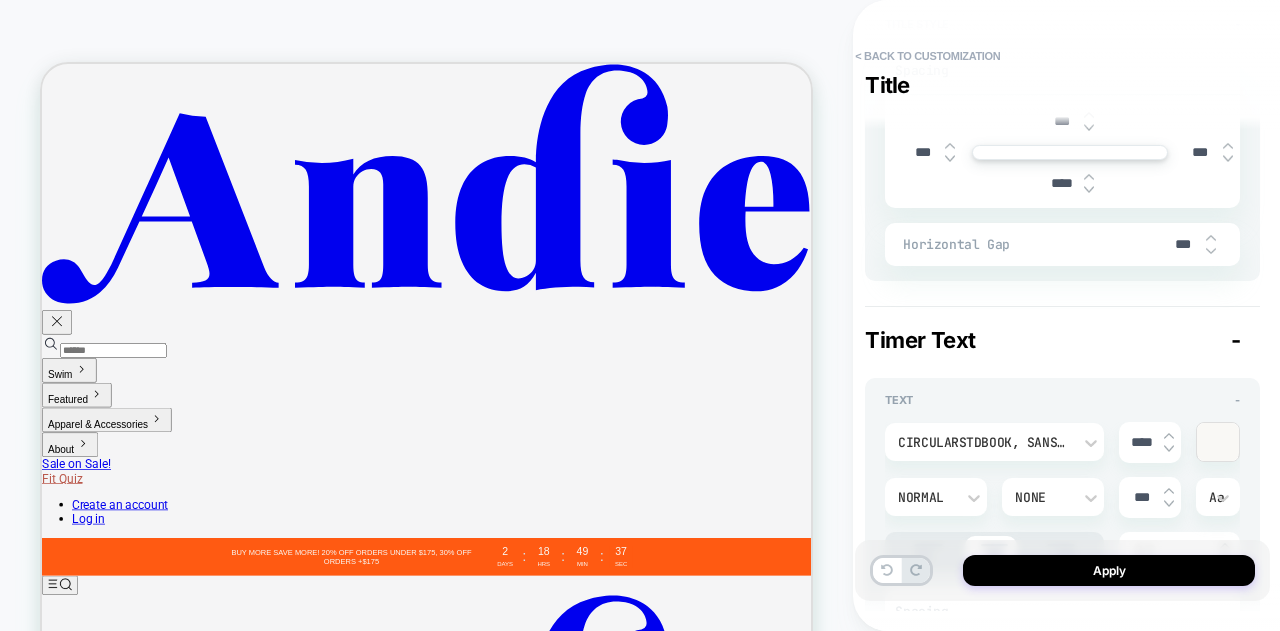 type on "**" 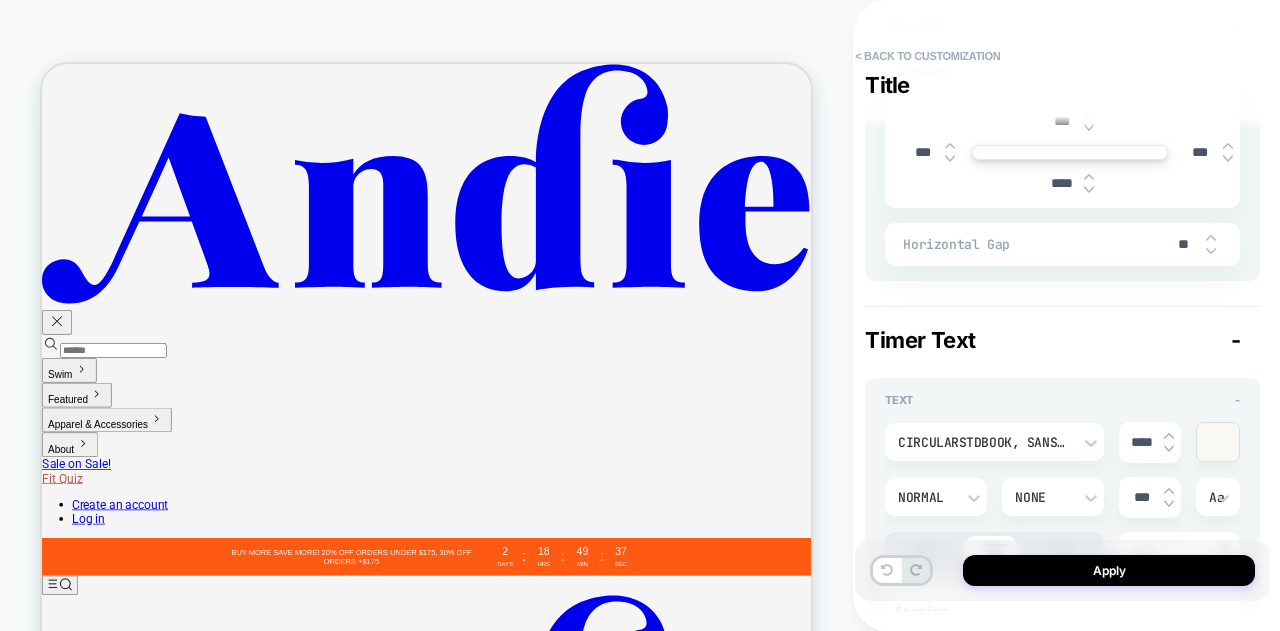 type on "*" 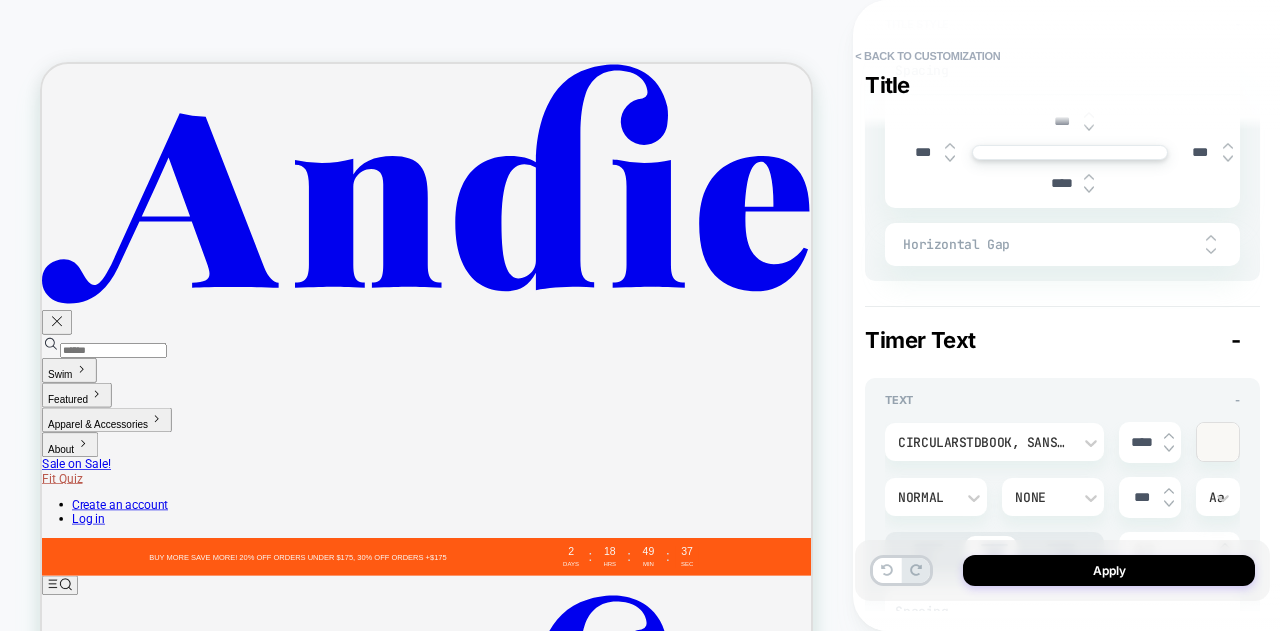 type on "*" 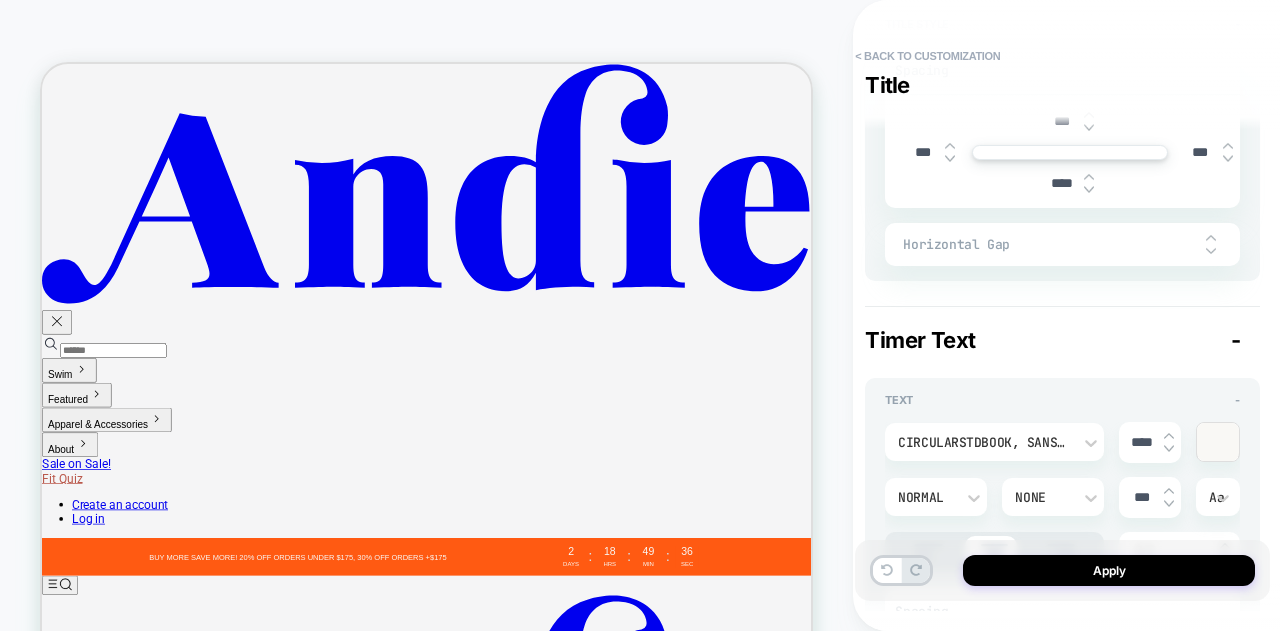 type on "**" 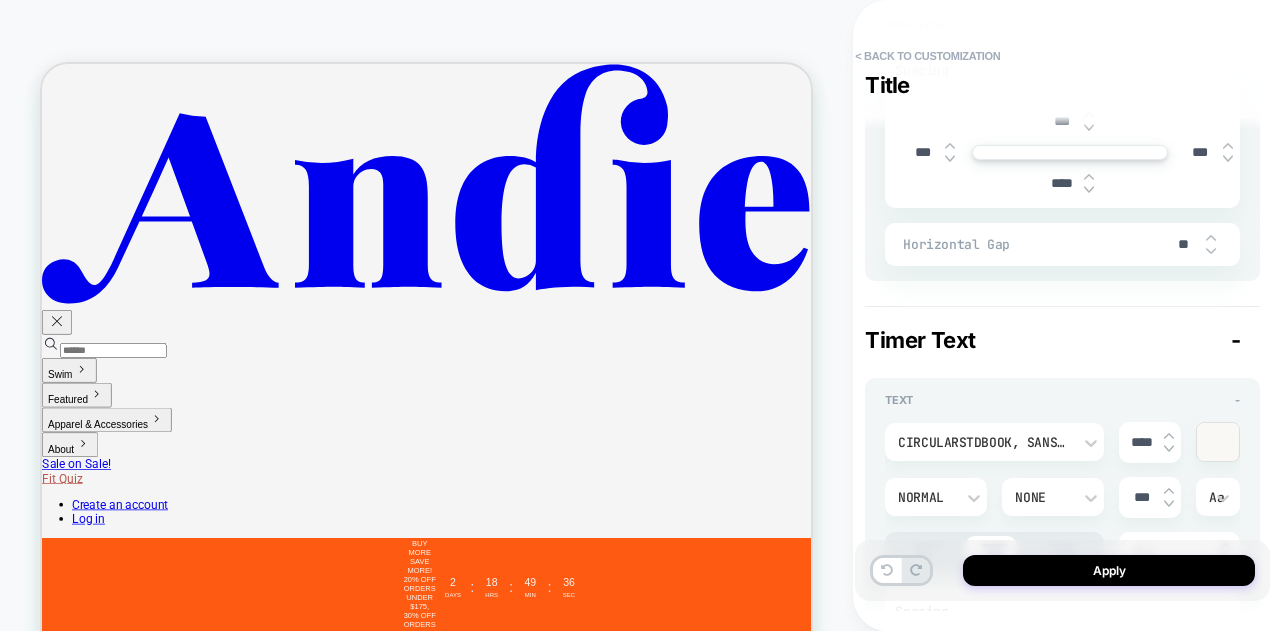 type on "*" 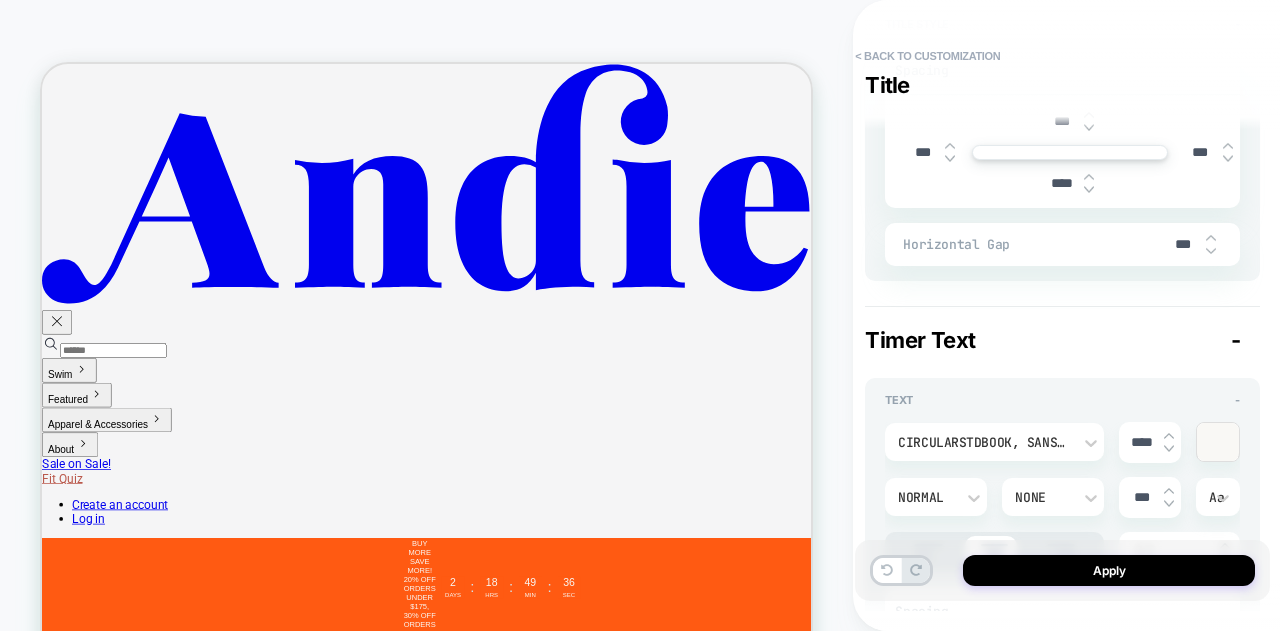 type on "*" 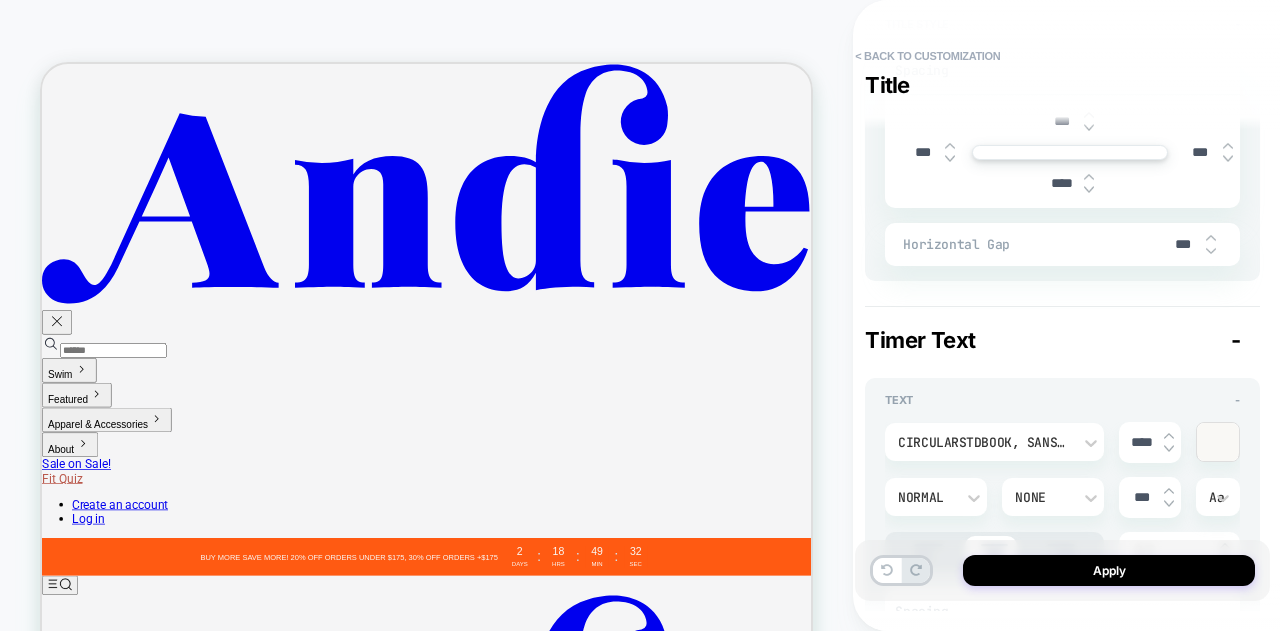type on "***" 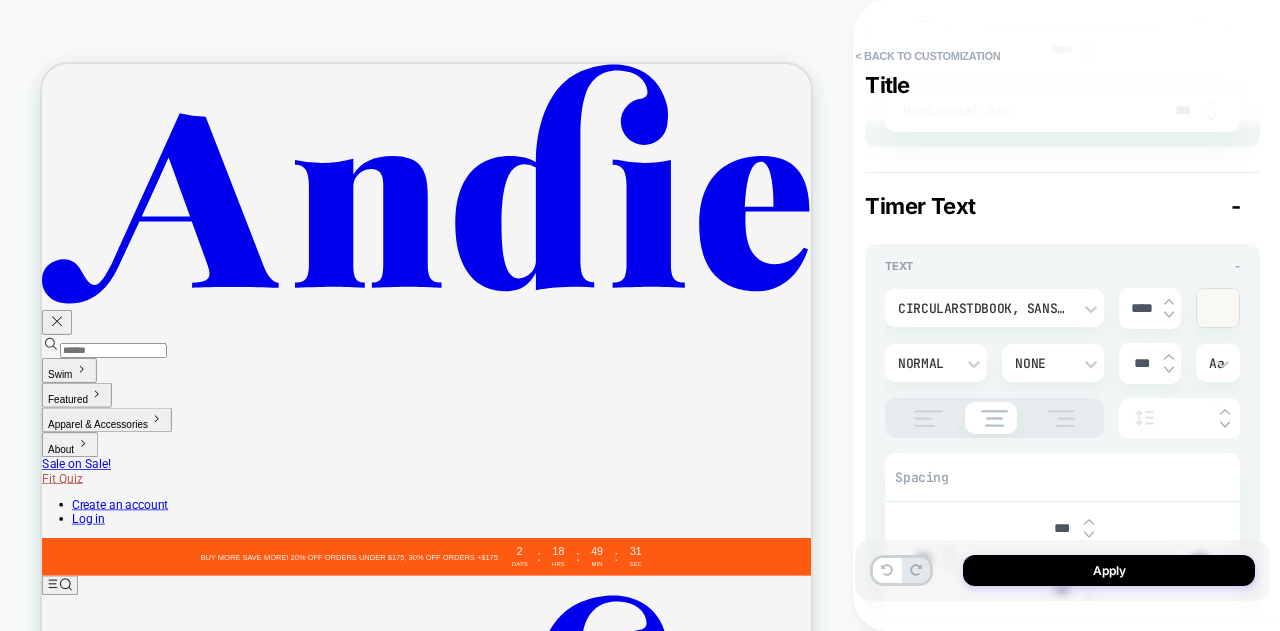 scroll, scrollTop: 800, scrollLeft: 0, axis: vertical 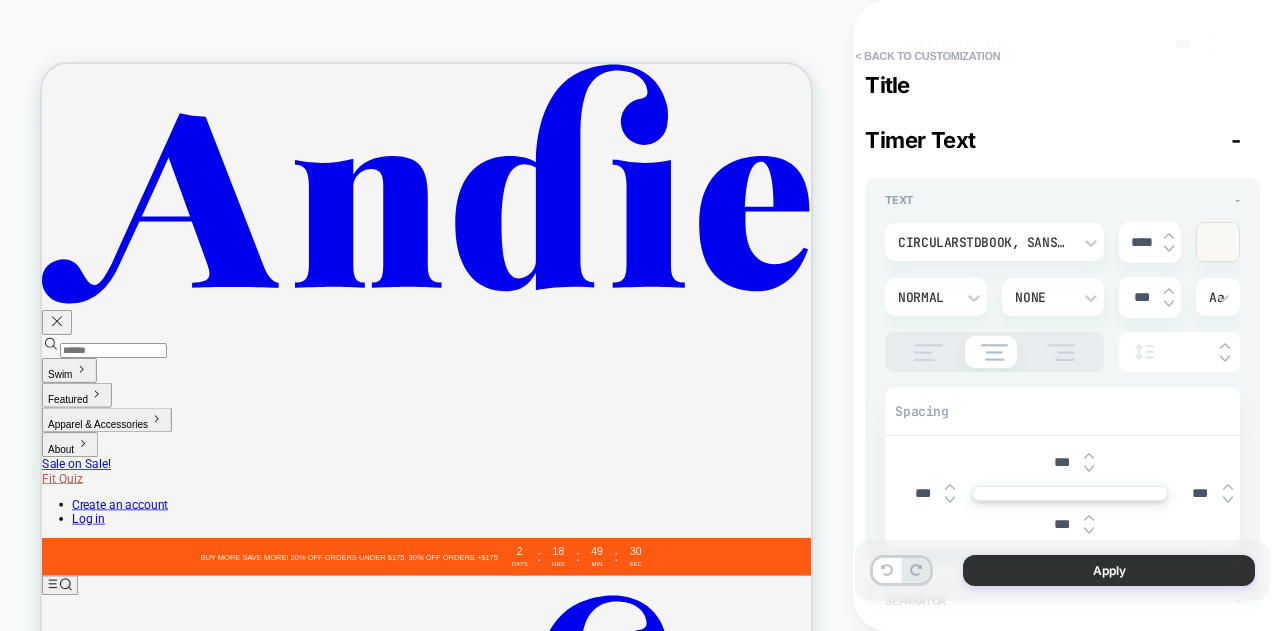 click on "Apply" at bounding box center [1109, 570] 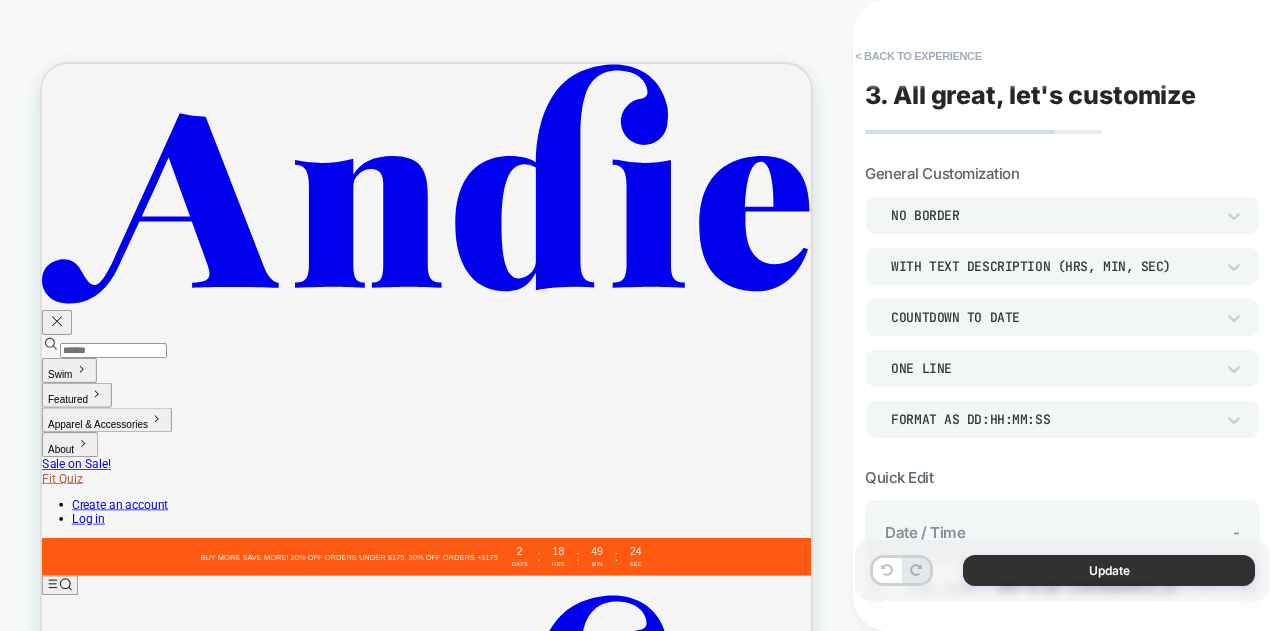 click on "Update" at bounding box center (1109, 570) 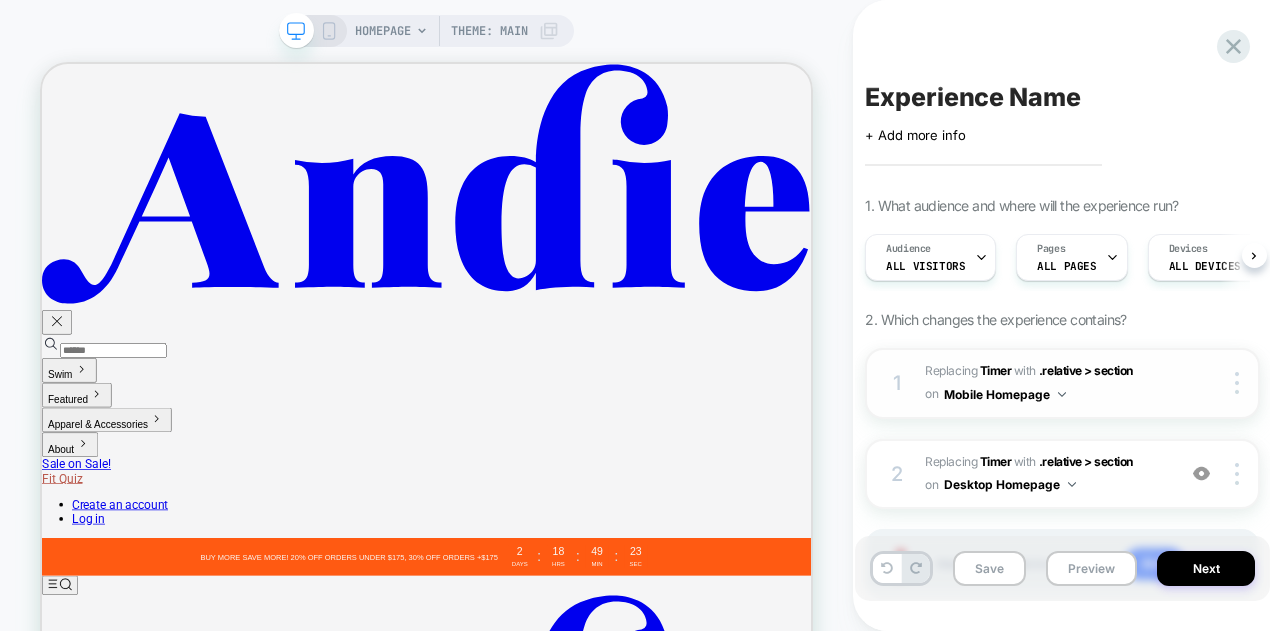 scroll, scrollTop: 0, scrollLeft: 1, axis: horizontal 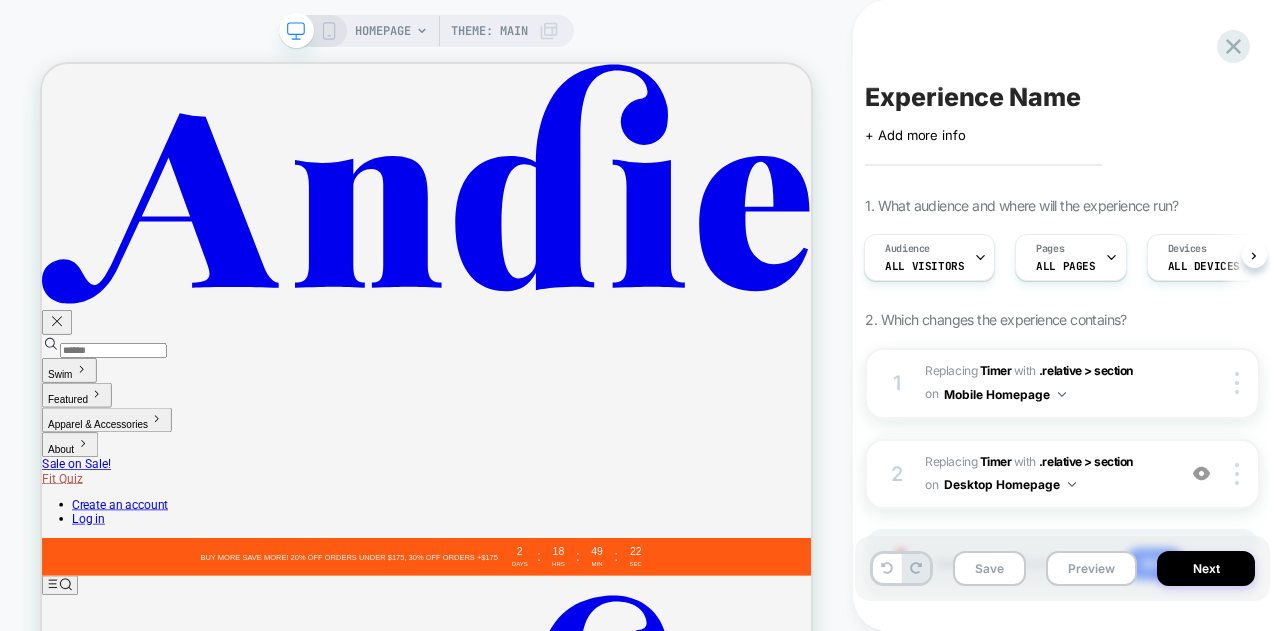 click on "Experience Name" at bounding box center [972, 97] 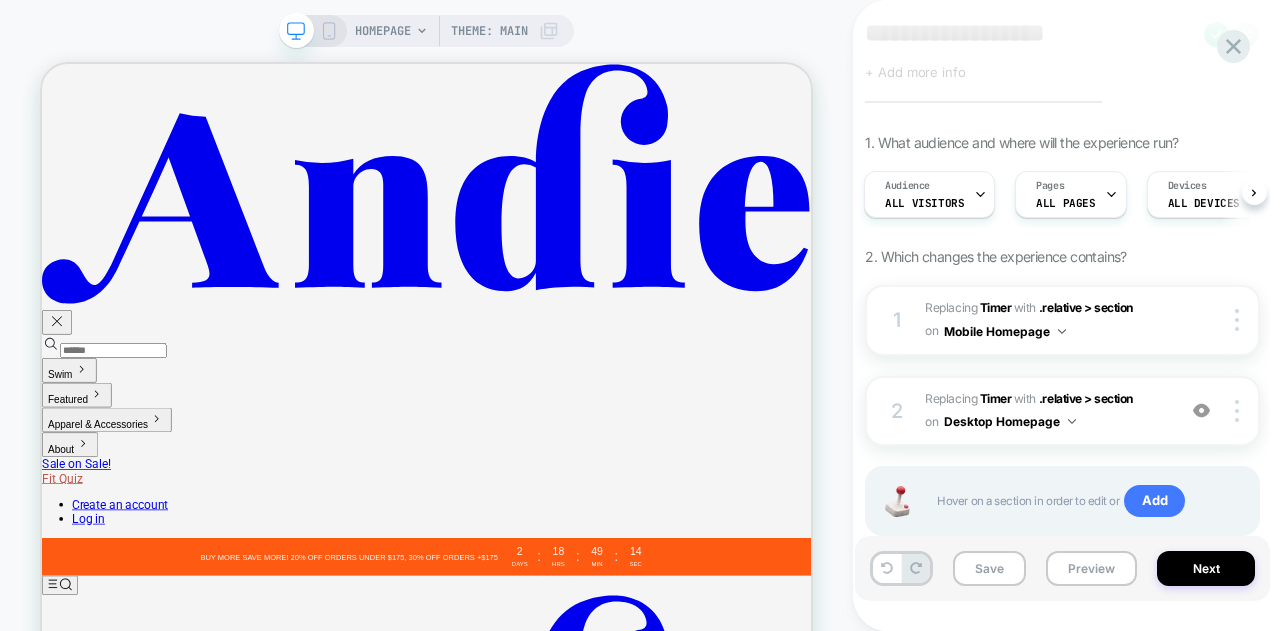 scroll, scrollTop: 115, scrollLeft: 0, axis: vertical 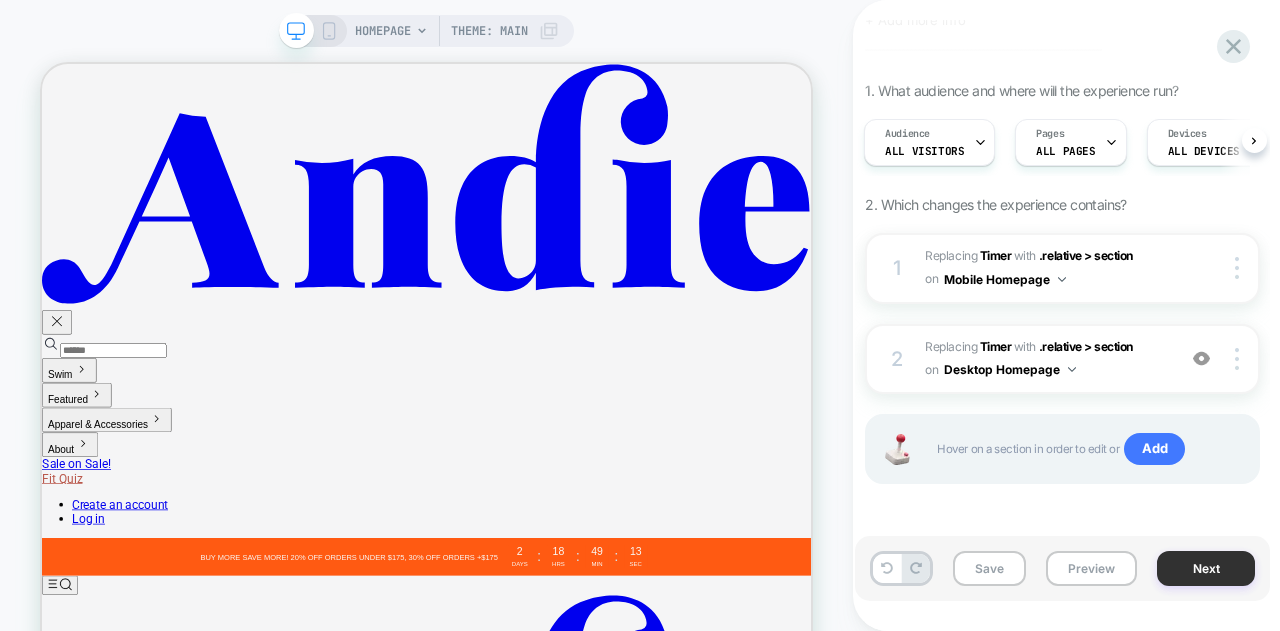 type on "**********" 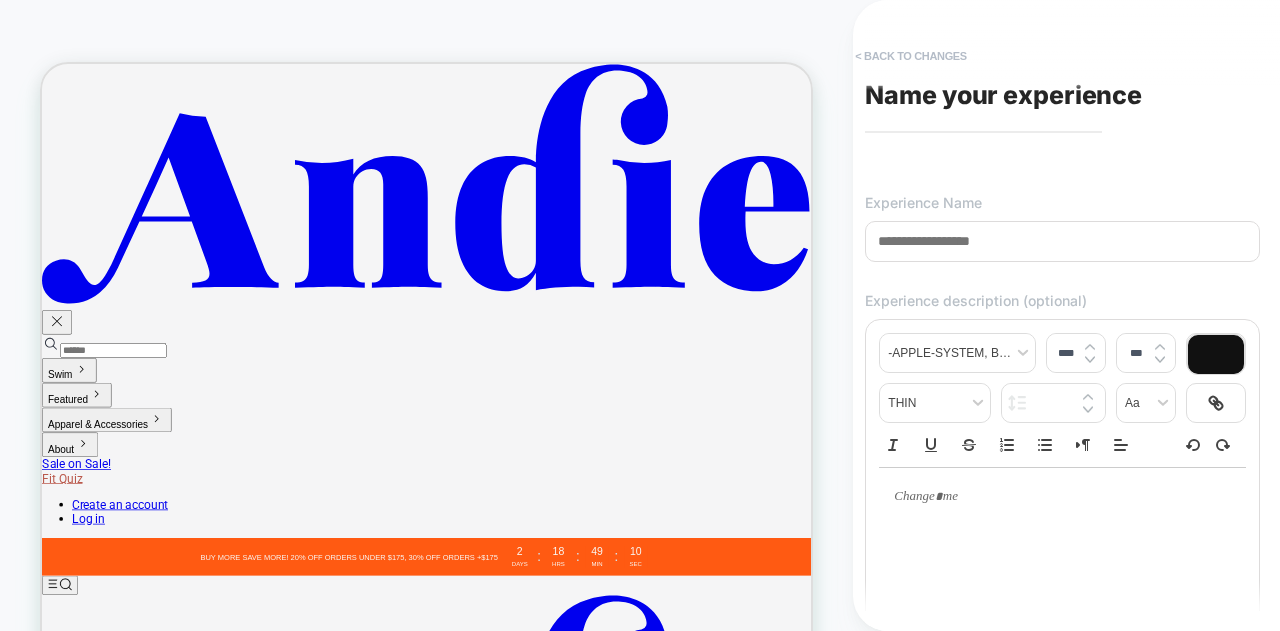 click on "< Back to changes" at bounding box center (911, 56) 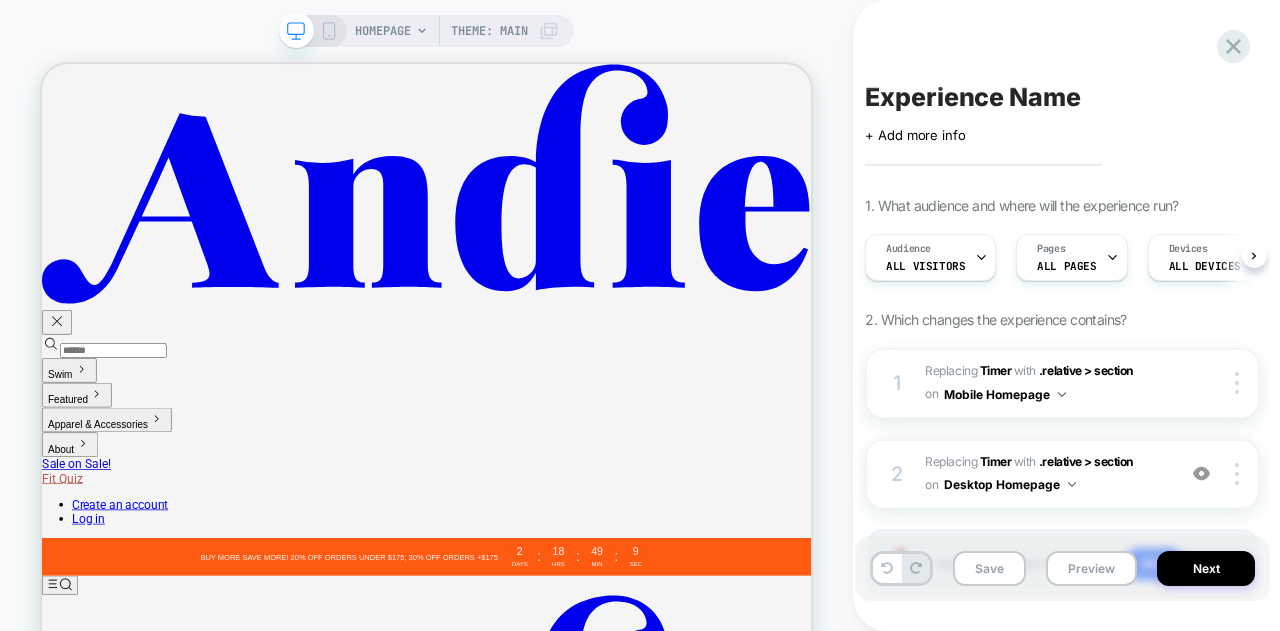 scroll, scrollTop: 0, scrollLeft: 1, axis: horizontal 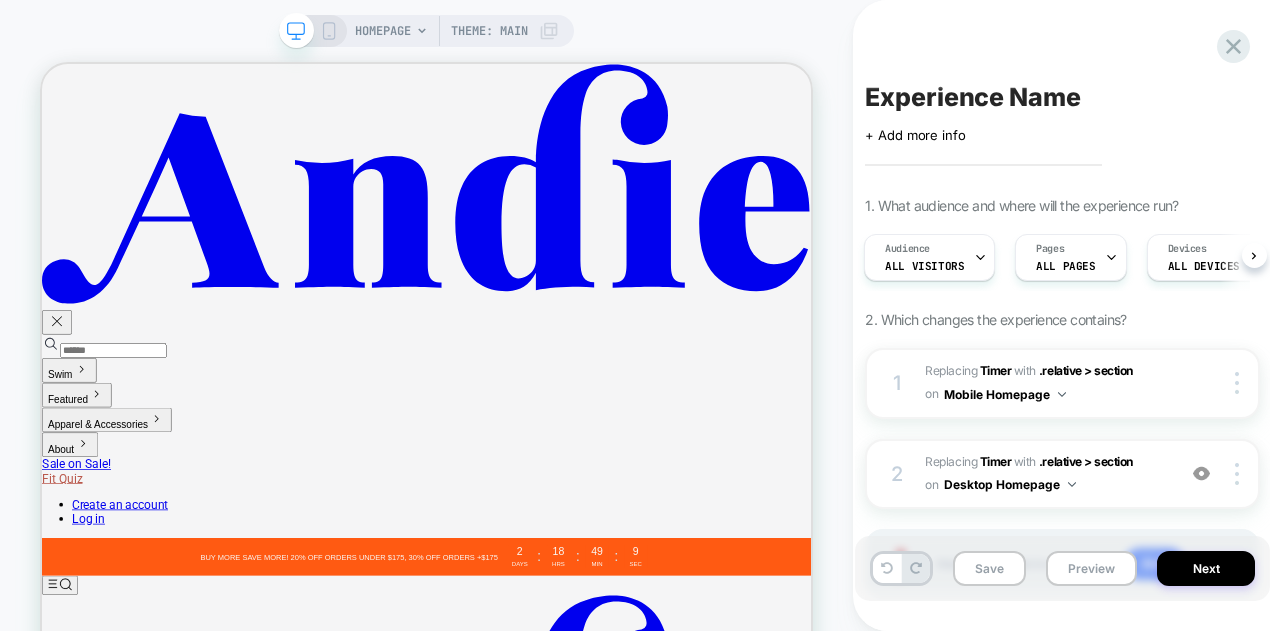 click on "Experience Name" at bounding box center (972, 97) 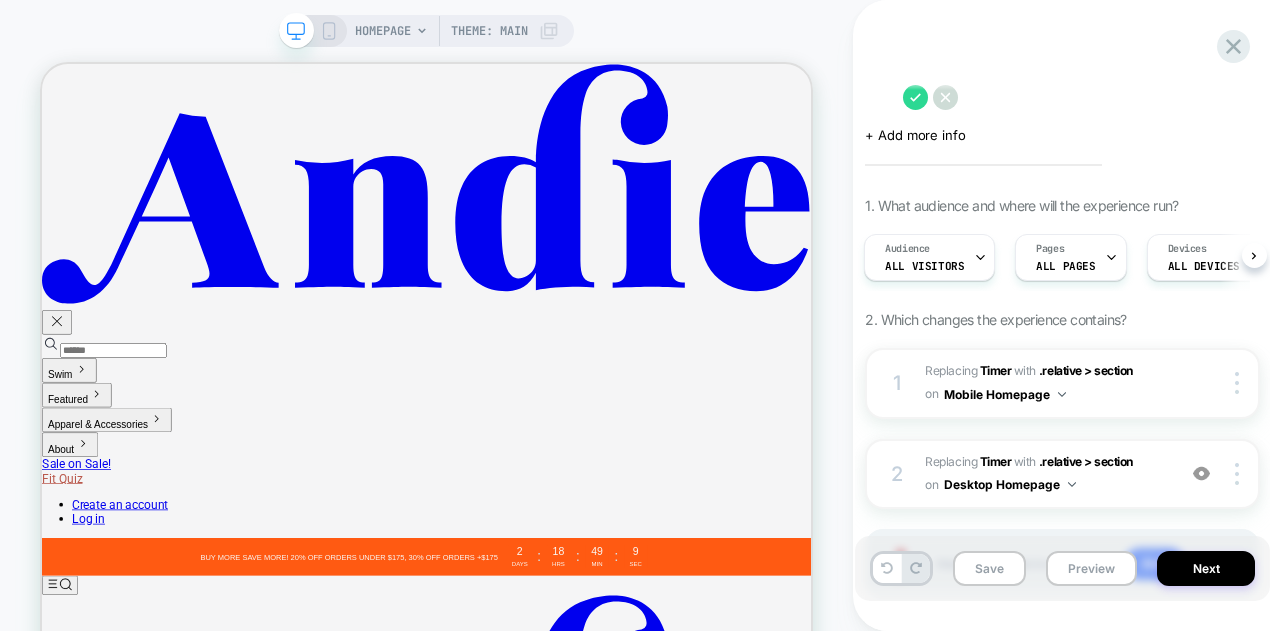 click at bounding box center (1062, 97) 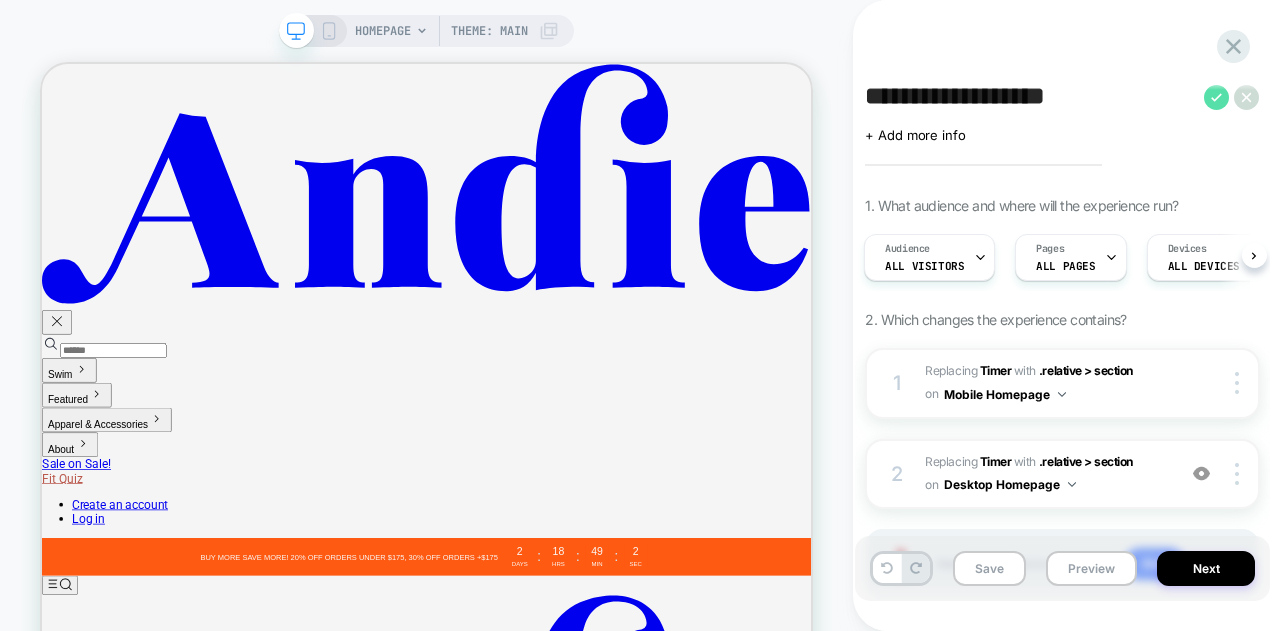 type on "**********" 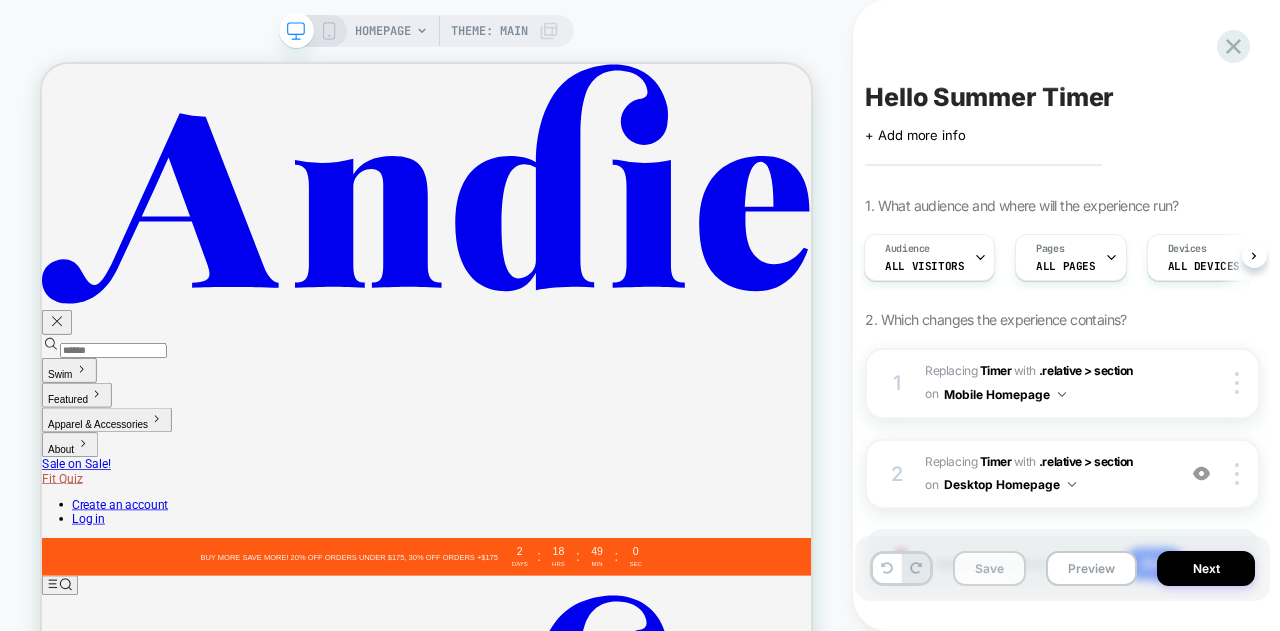 click on "Save" at bounding box center (989, 568) 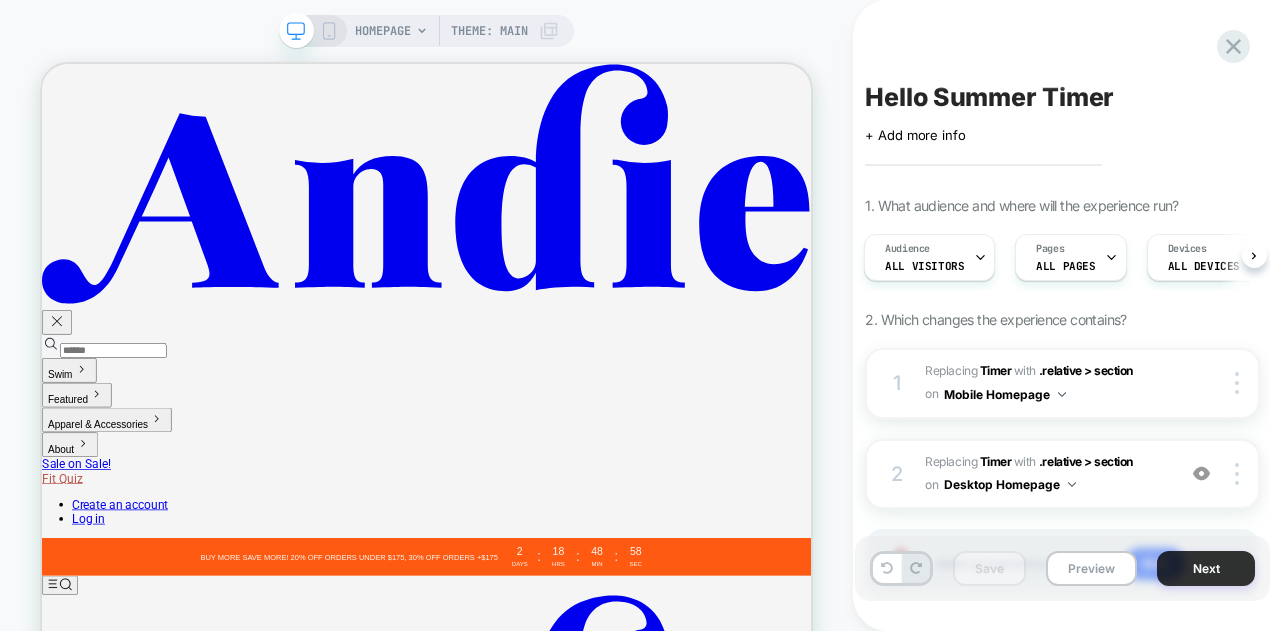 click on "Next" at bounding box center [1206, 568] 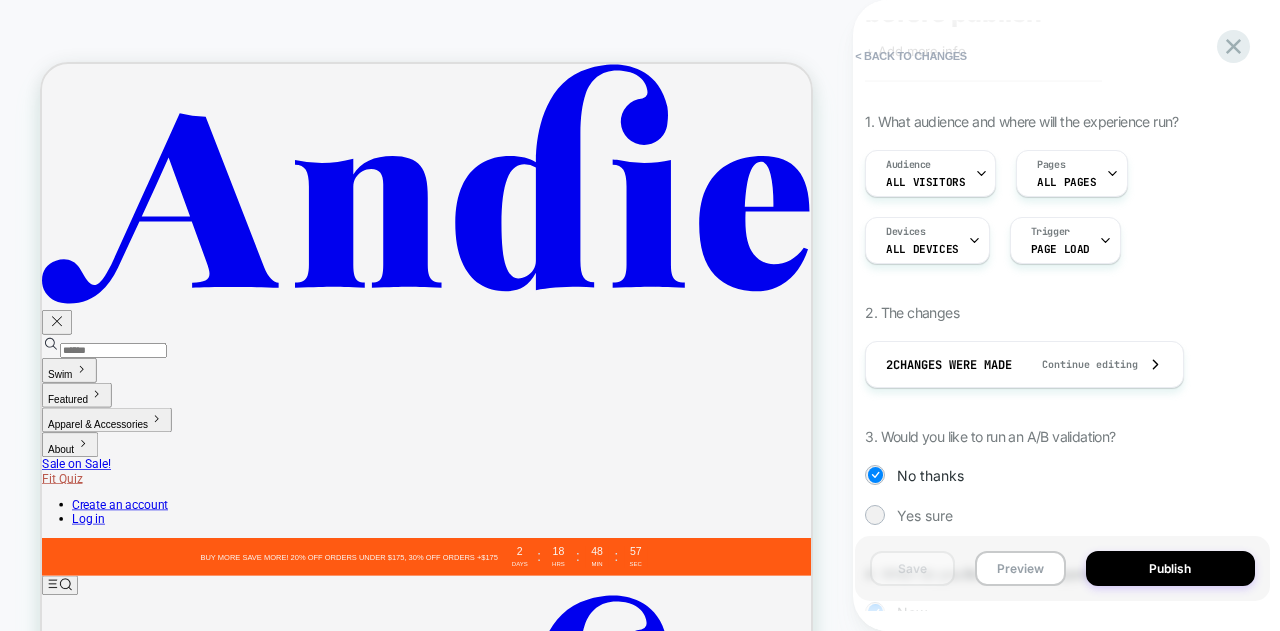 scroll, scrollTop: 272, scrollLeft: 0, axis: vertical 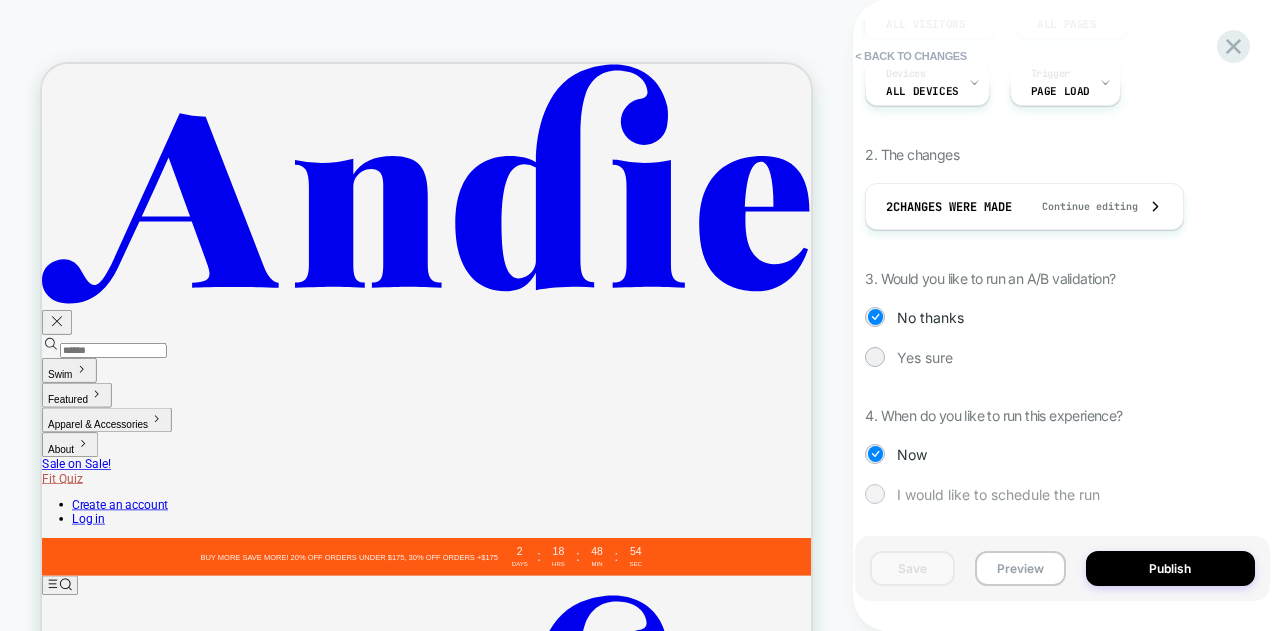 click on "I would like to schedule the run" at bounding box center [998, 494] 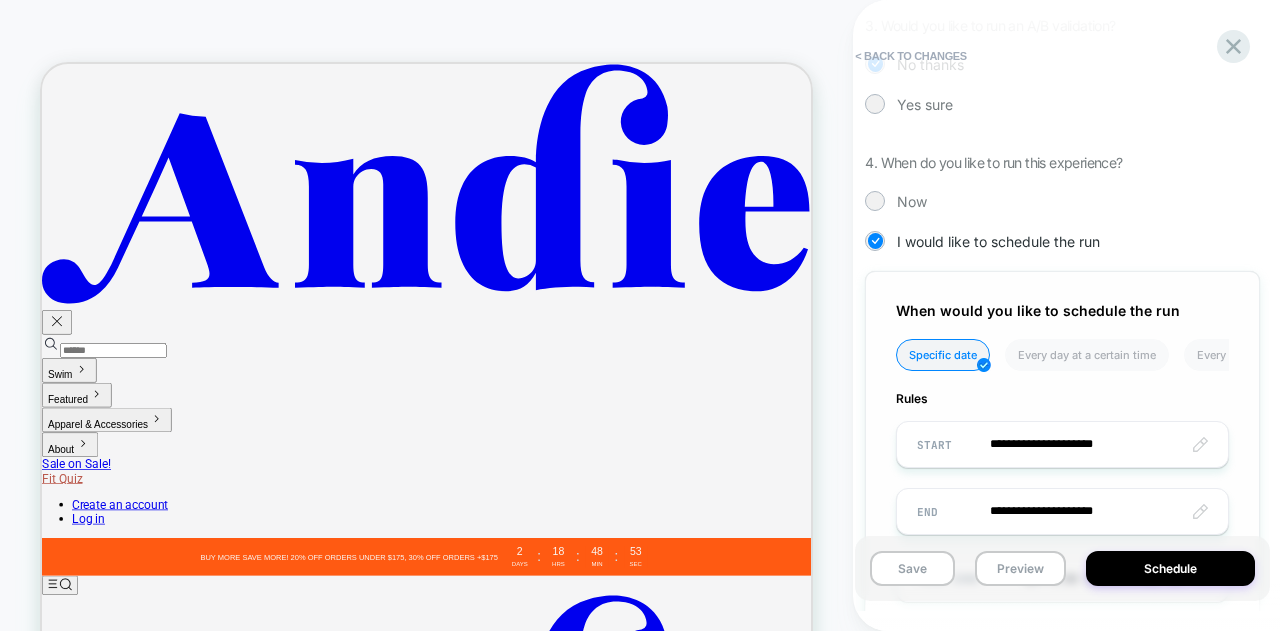 scroll, scrollTop: 662, scrollLeft: 0, axis: vertical 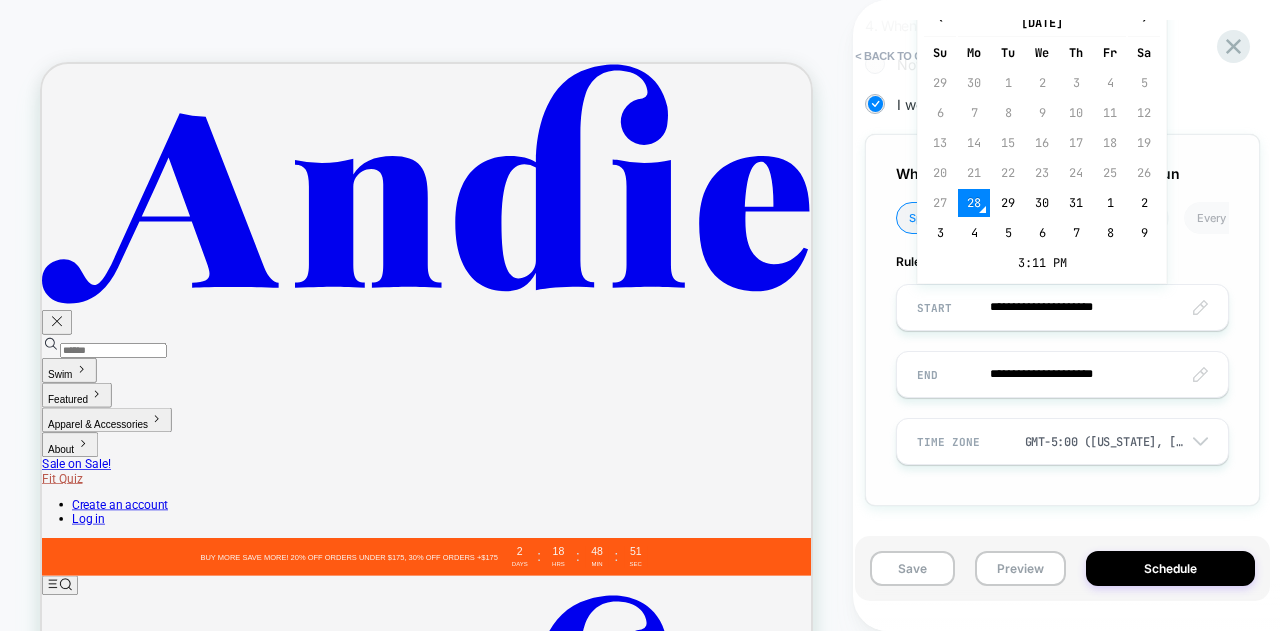 click on "**********" at bounding box center [1062, 307] 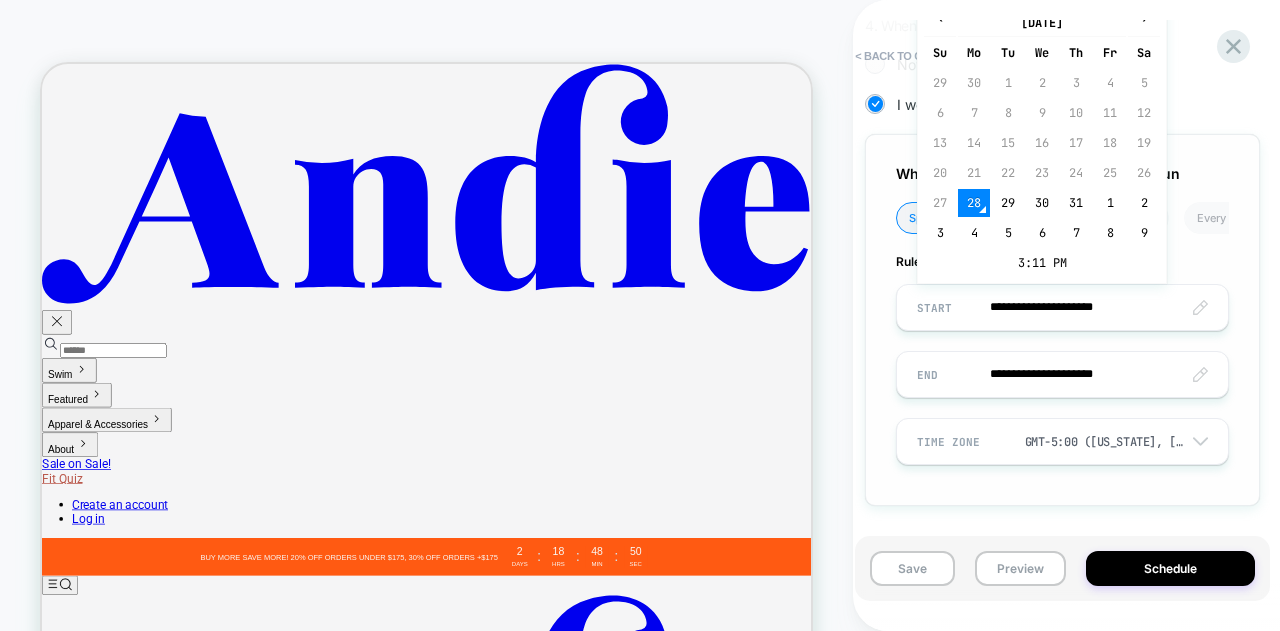 click on "**********" at bounding box center [1062, 307] 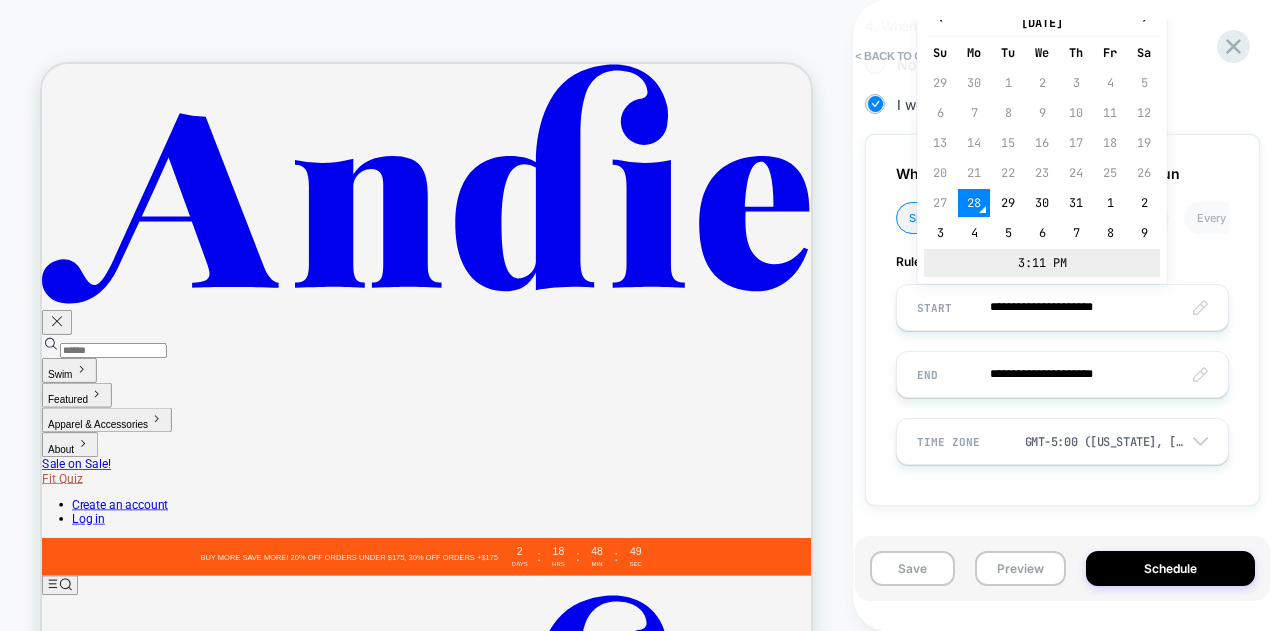 click on "3:11 PM" at bounding box center (1042, 263) 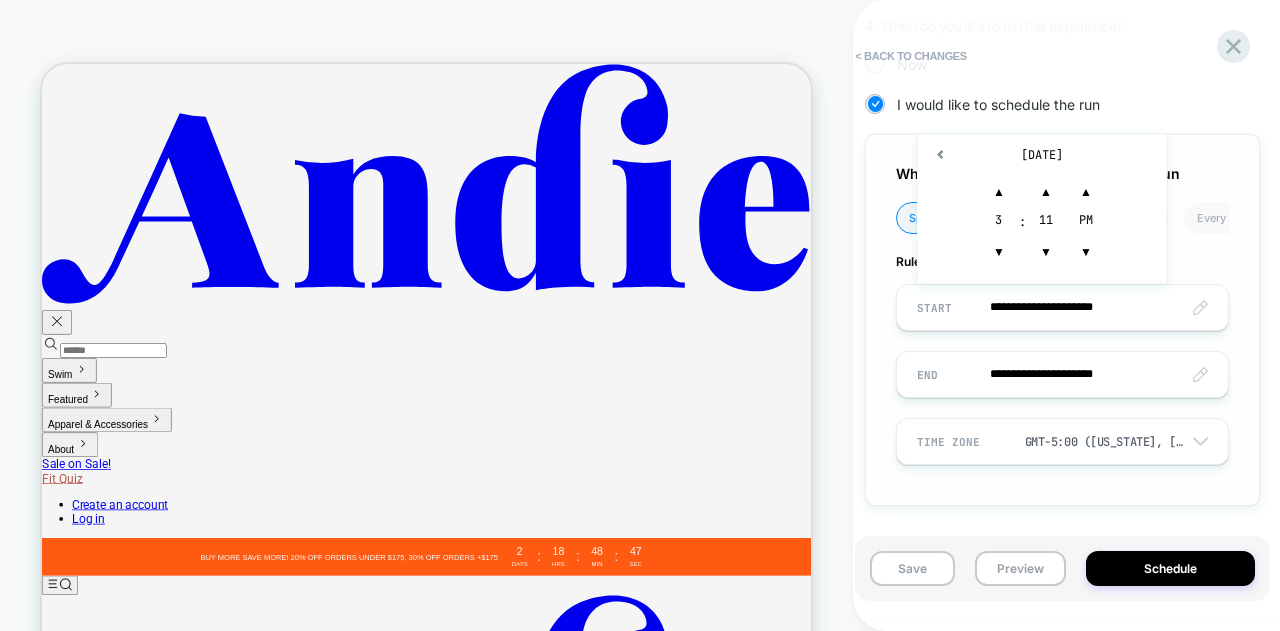 click on "3" at bounding box center [999, 222] 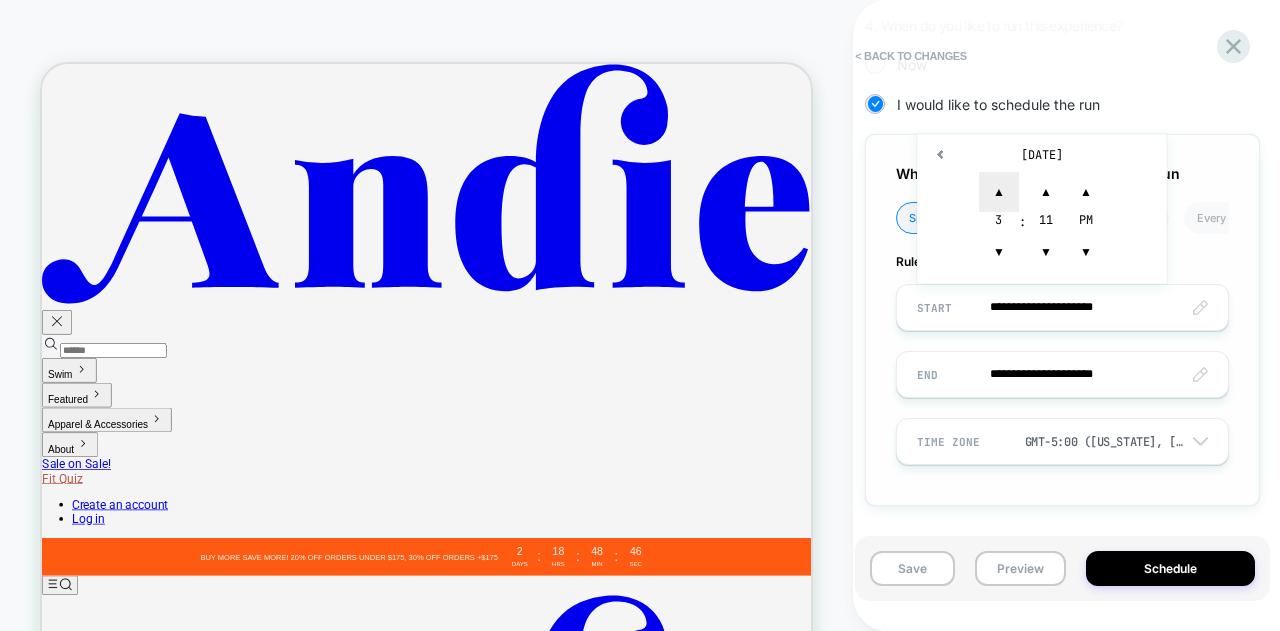 click on "▲" at bounding box center [999, 192] 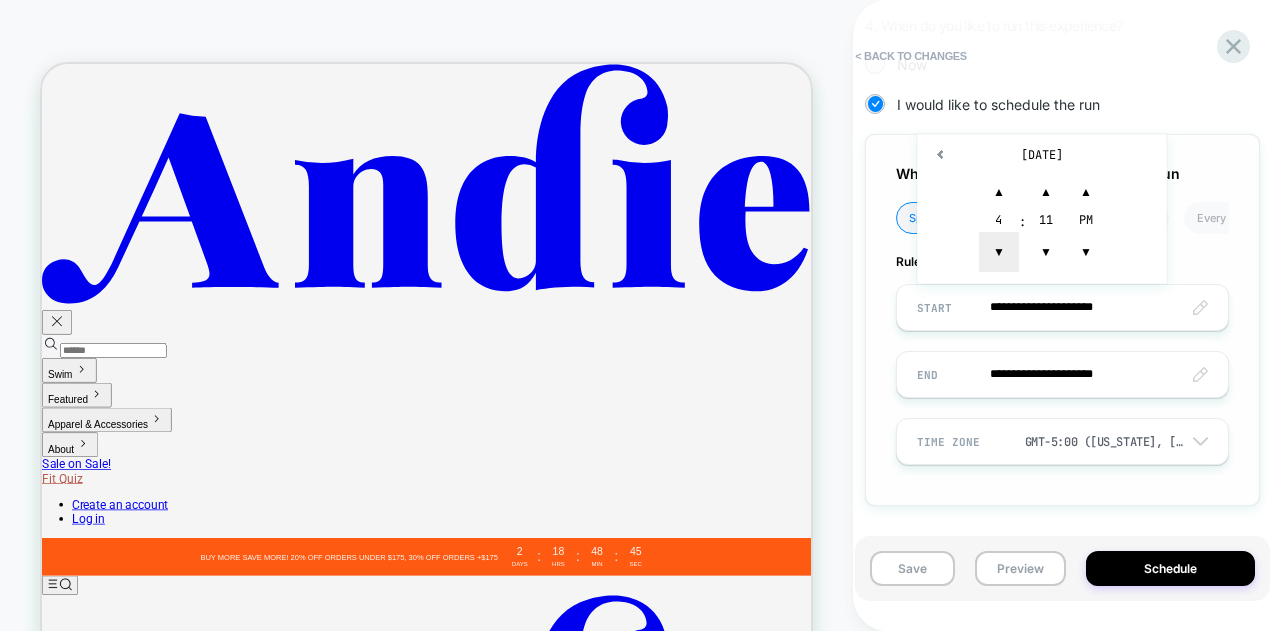 click on "▼" at bounding box center (999, 252) 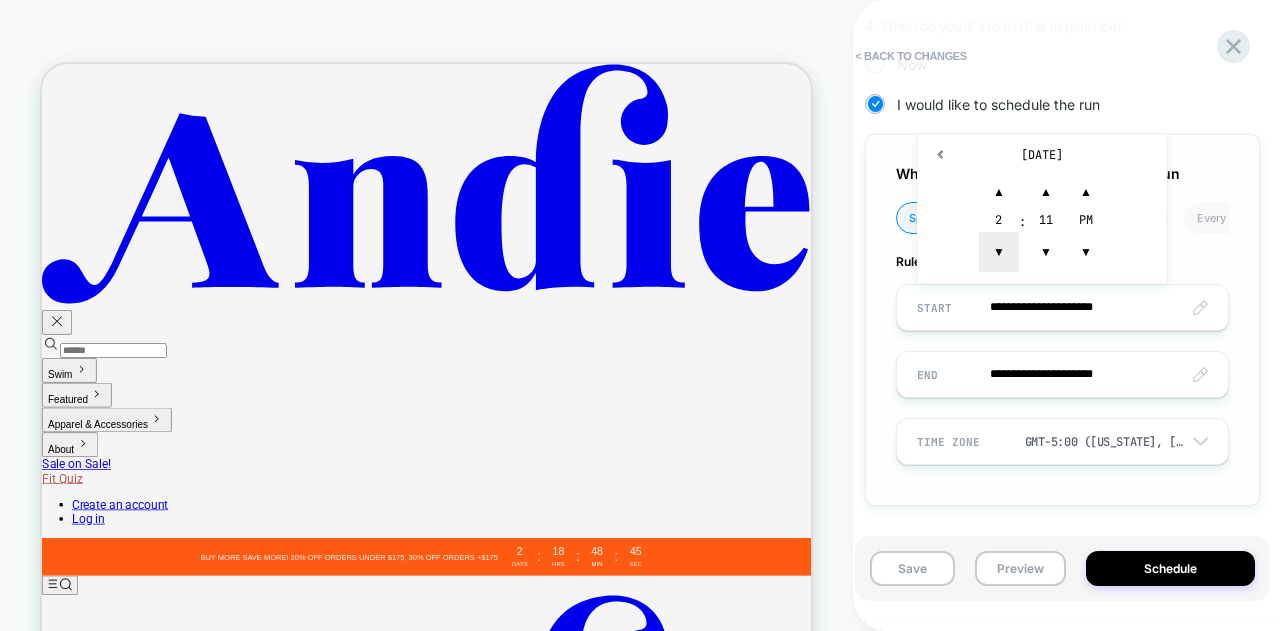 click on "▼" at bounding box center [999, 252] 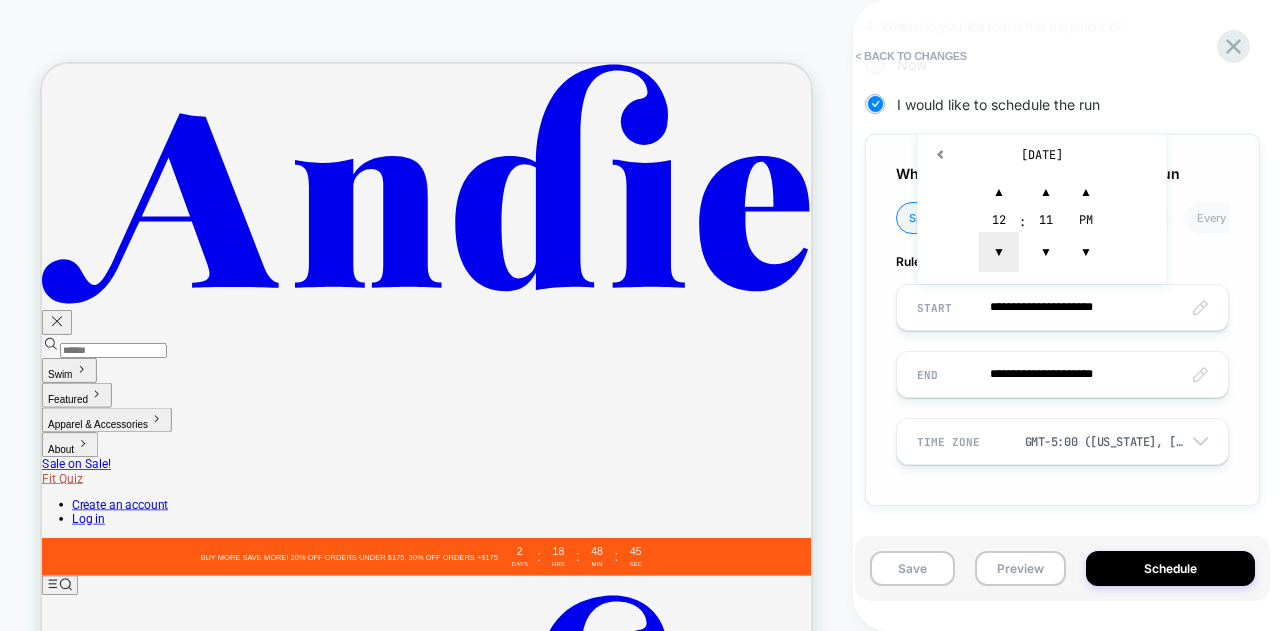 click on "▼" at bounding box center [999, 252] 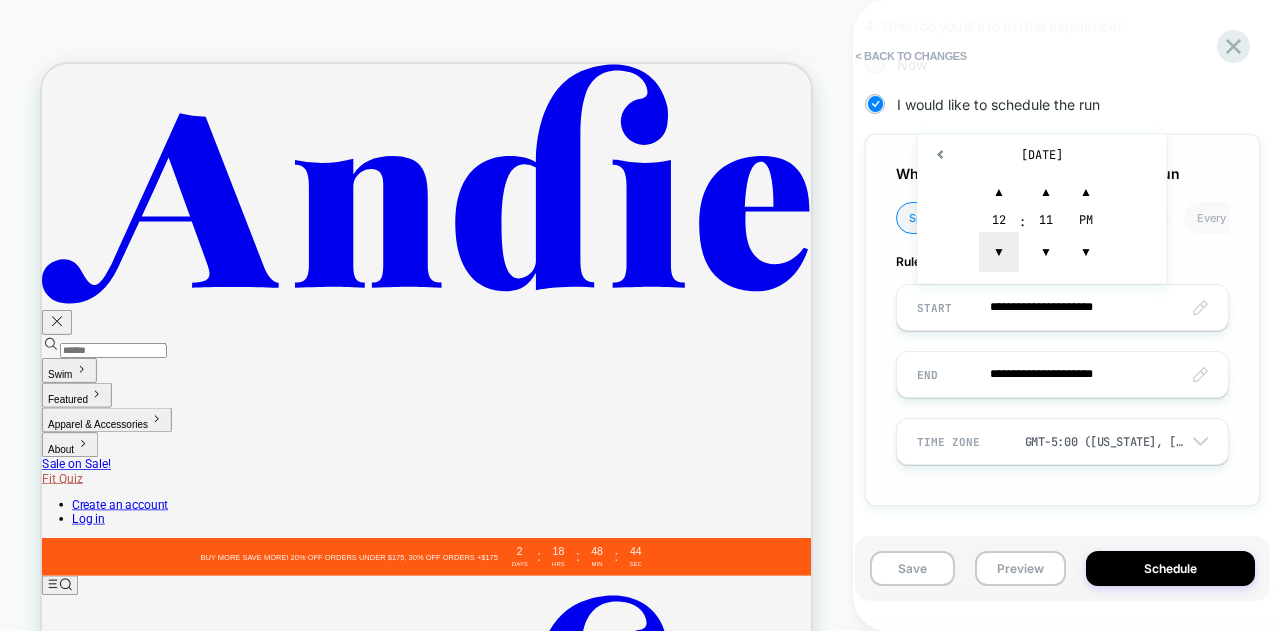 click on "▼" at bounding box center [999, 252] 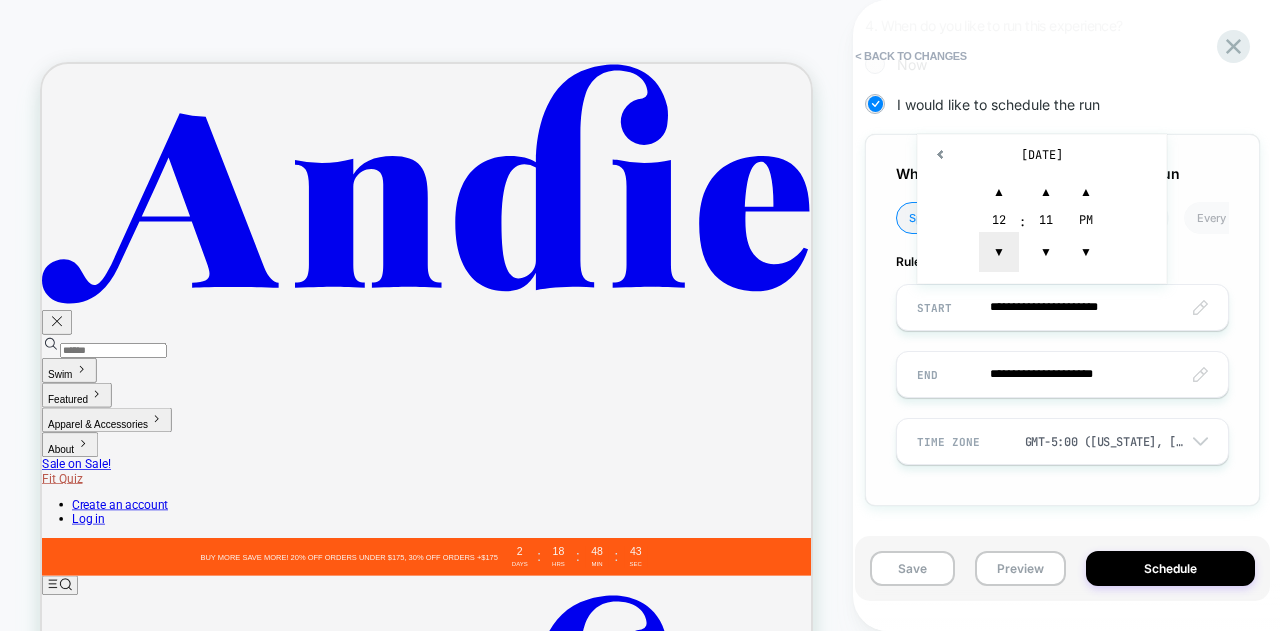 click on "▼" at bounding box center [999, 252] 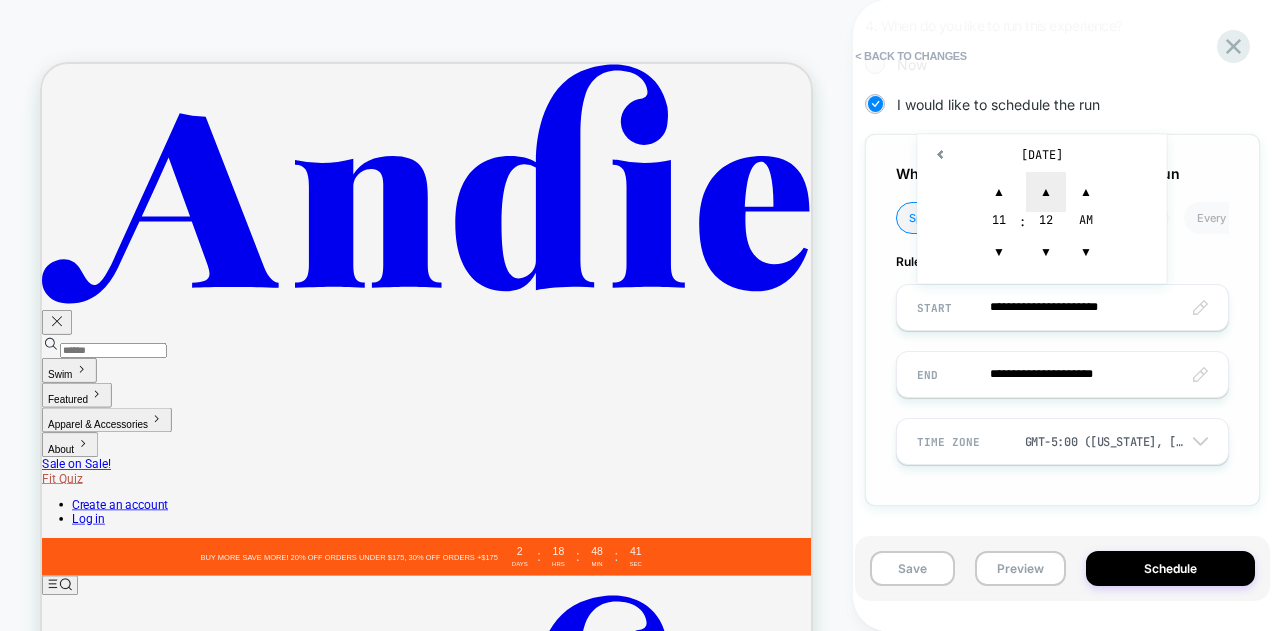 click on "▲" at bounding box center (1046, 192) 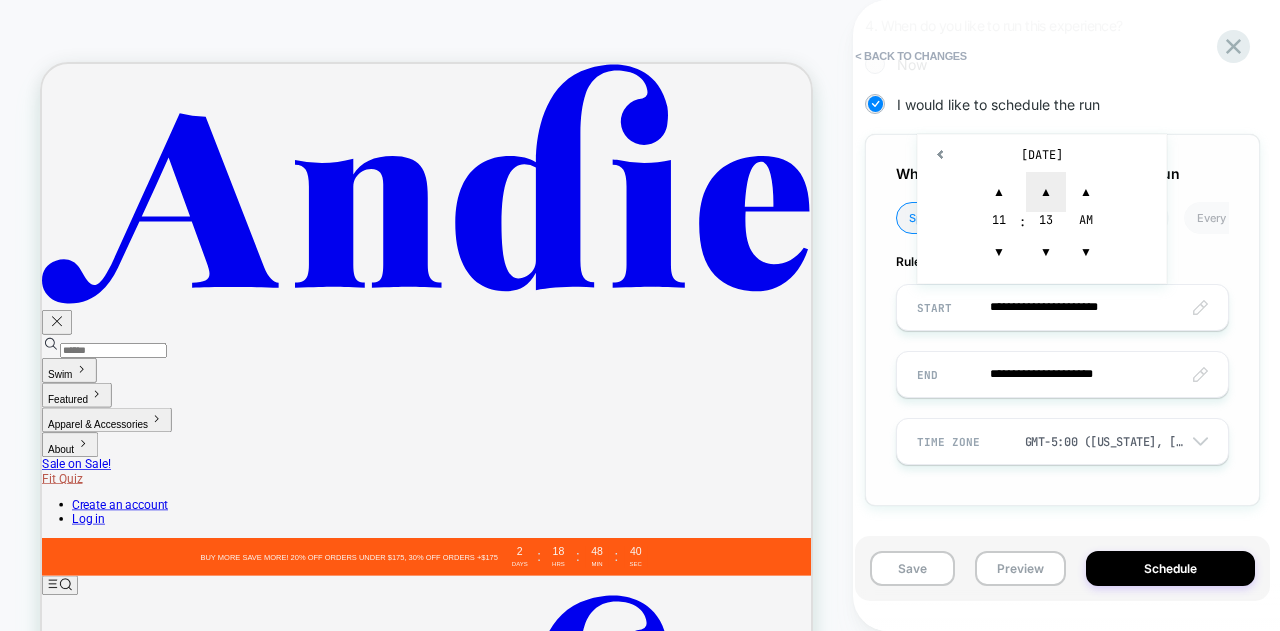 click on "▲" at bounding box center [1046, 192] 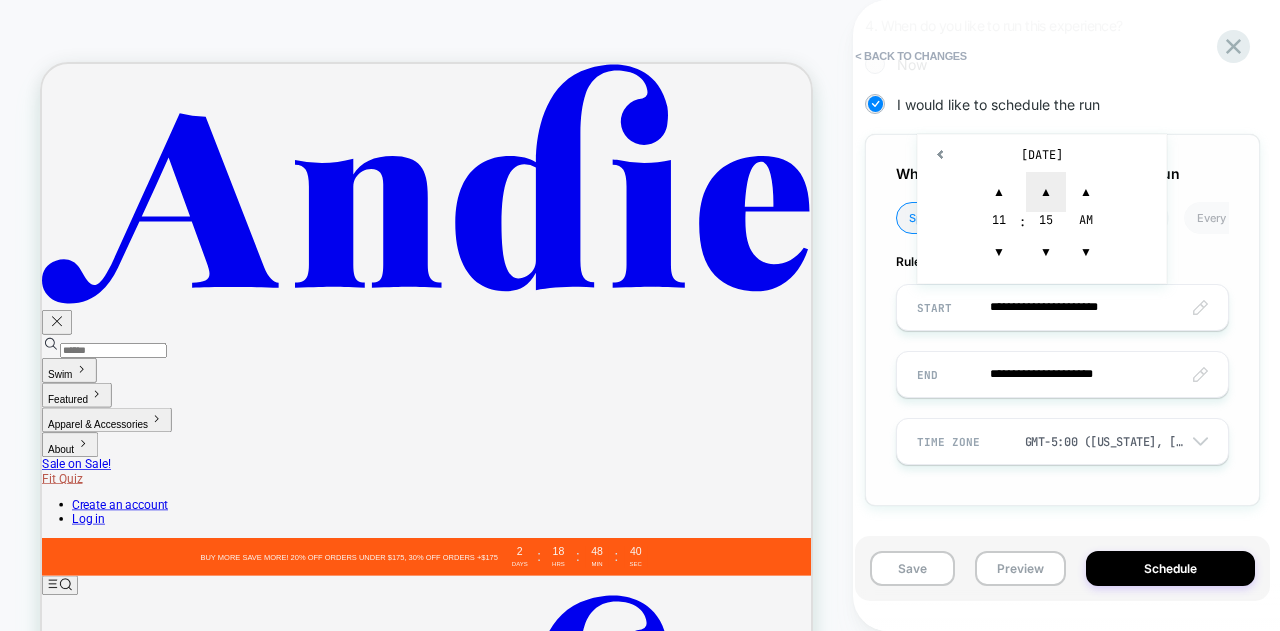 click on "▲" at bounding box center (1046, 192) 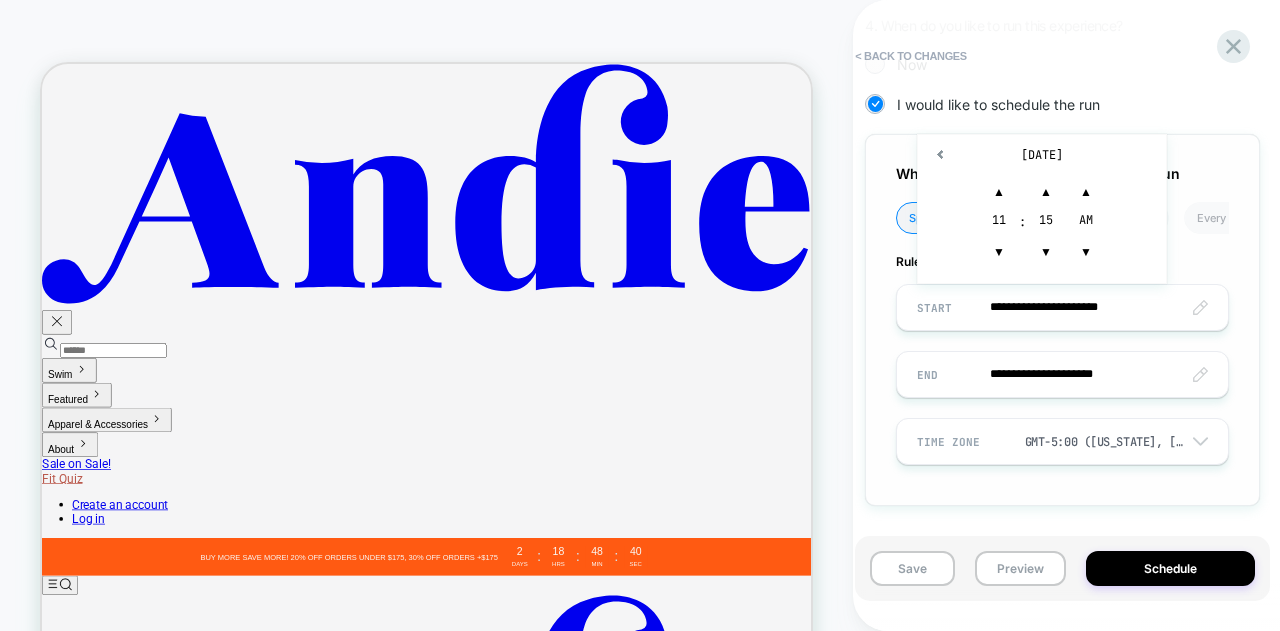 type on "**********" 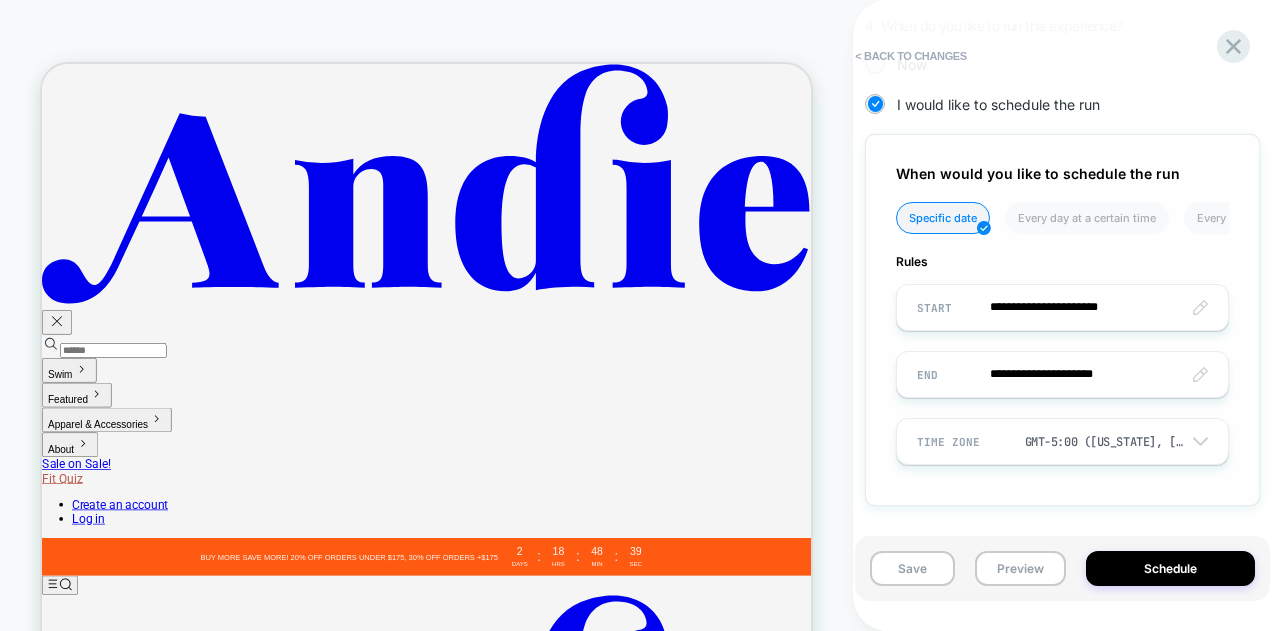 click on "**********" at bounding box center [1062, 320] 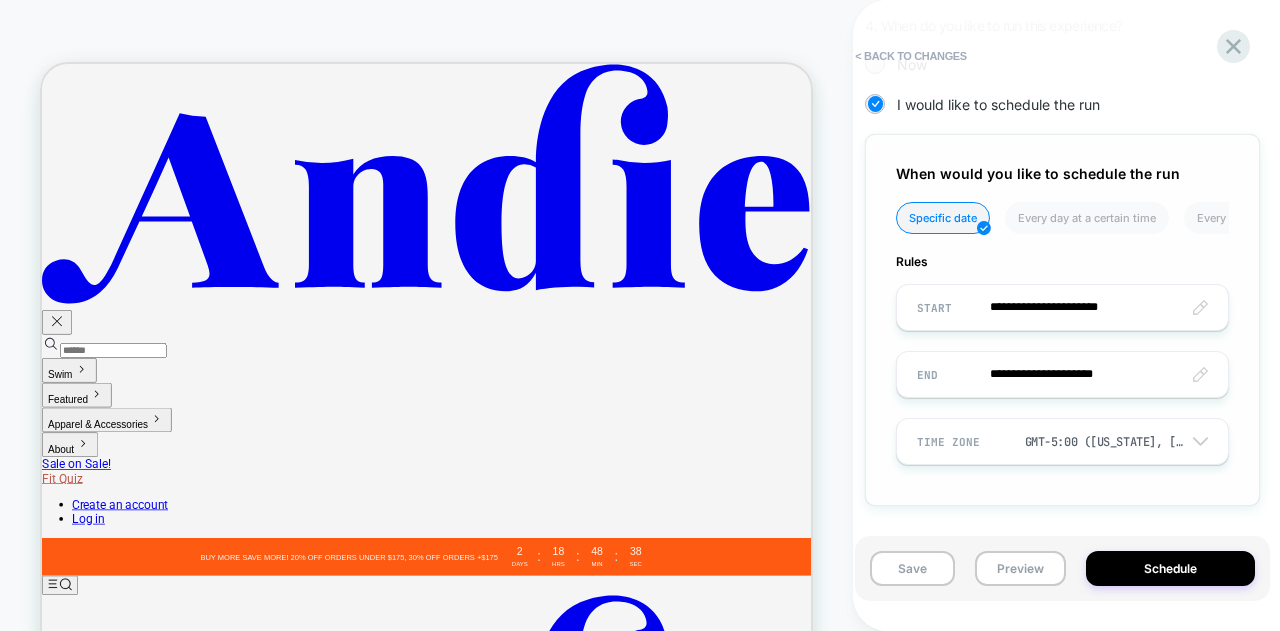 click on "**********" at bounding box center (1062, 374) 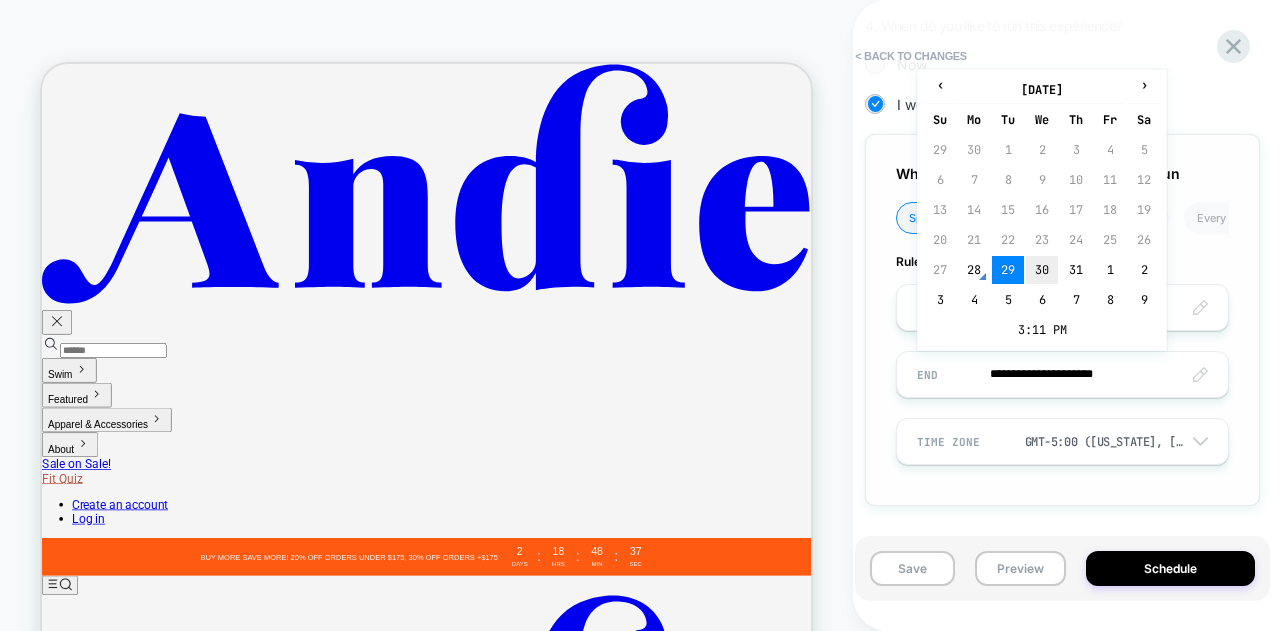 click on "30" at bounding box center [1042, 270] 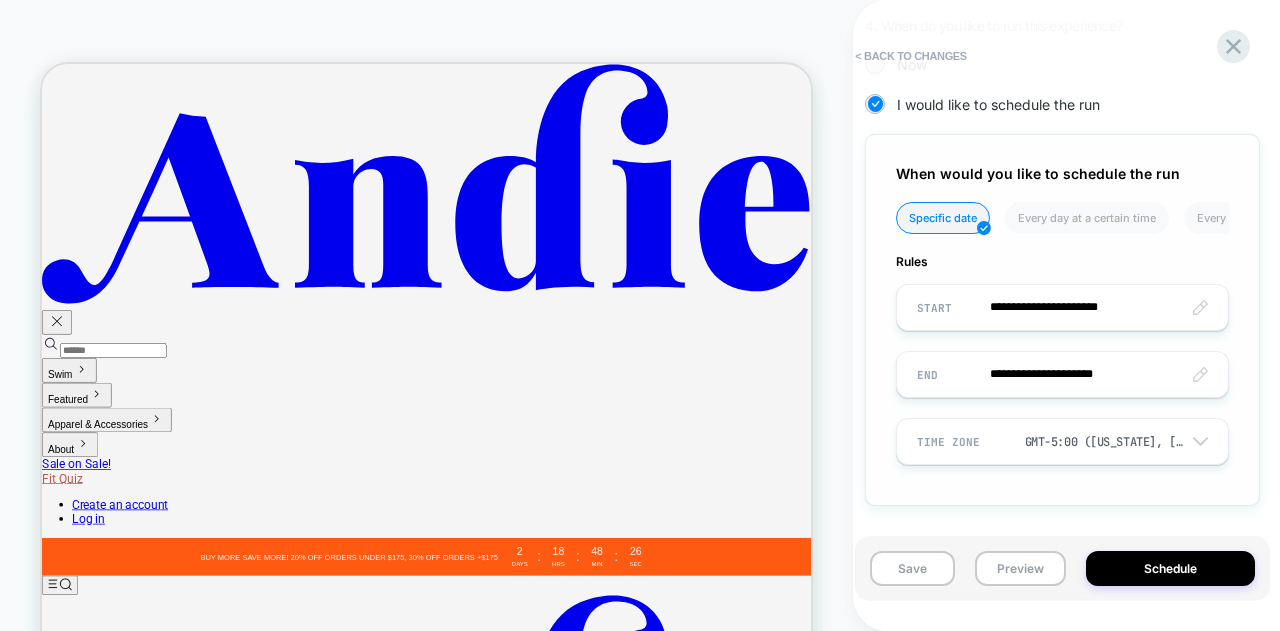 click on "**********" at bounding box center [1062, 374] 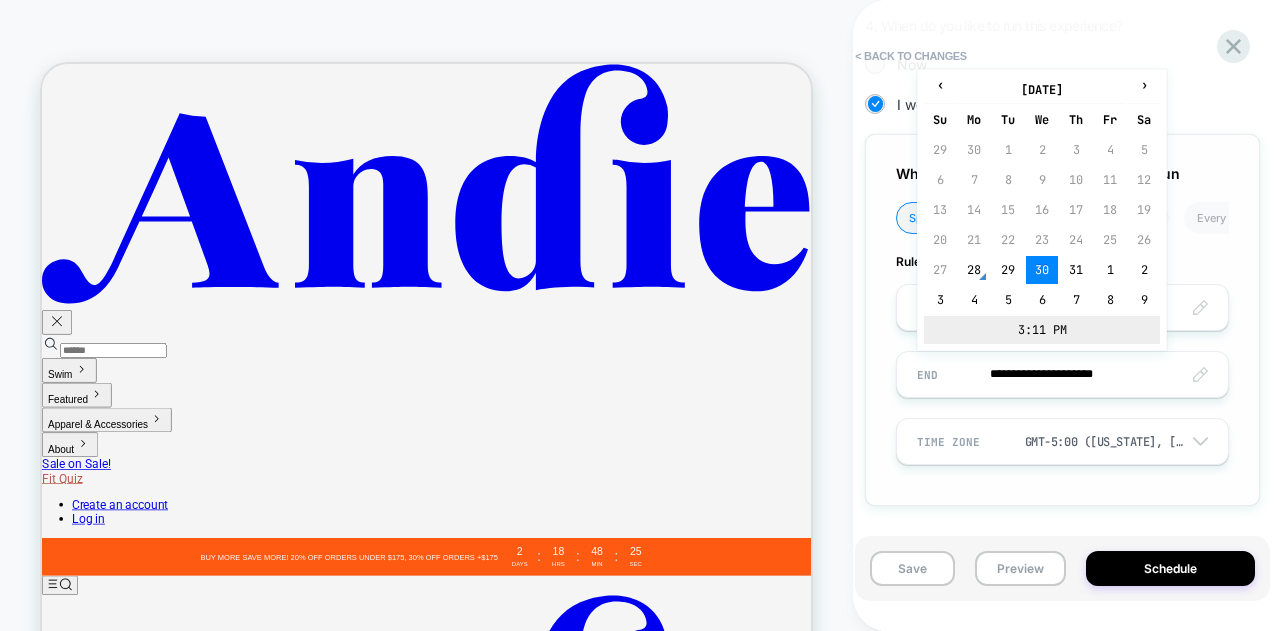 click on "3:11 PM" at bounding box center (1042, 330) 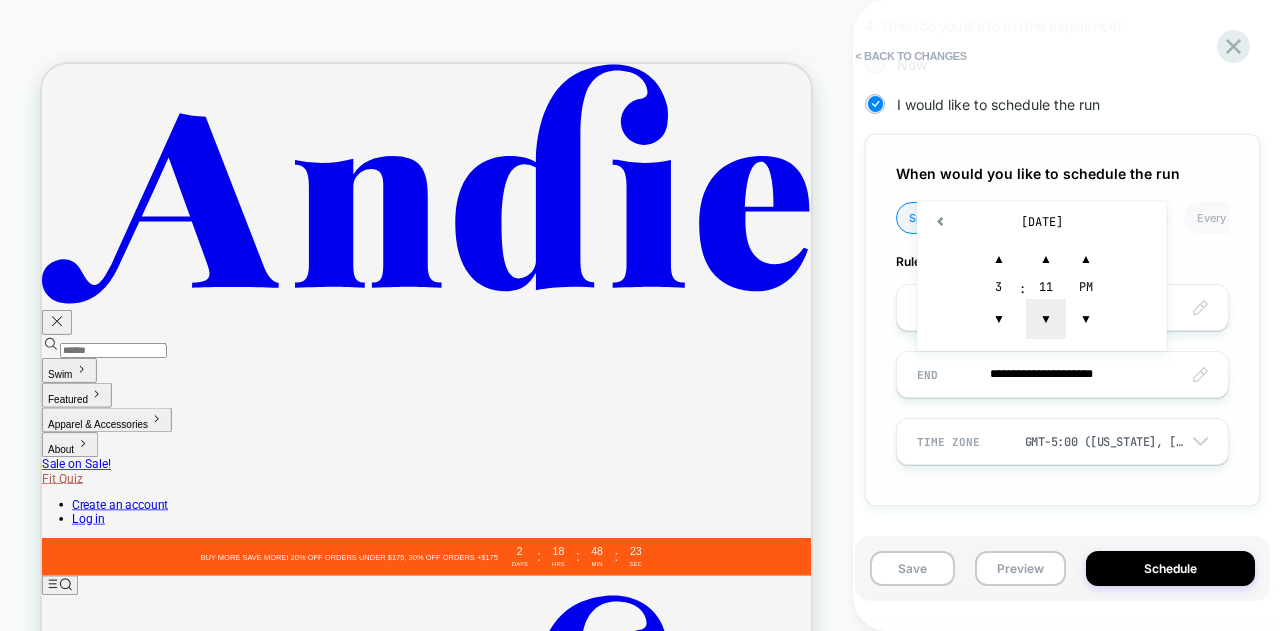 click on "▼" at bounding box center [1046, 319] 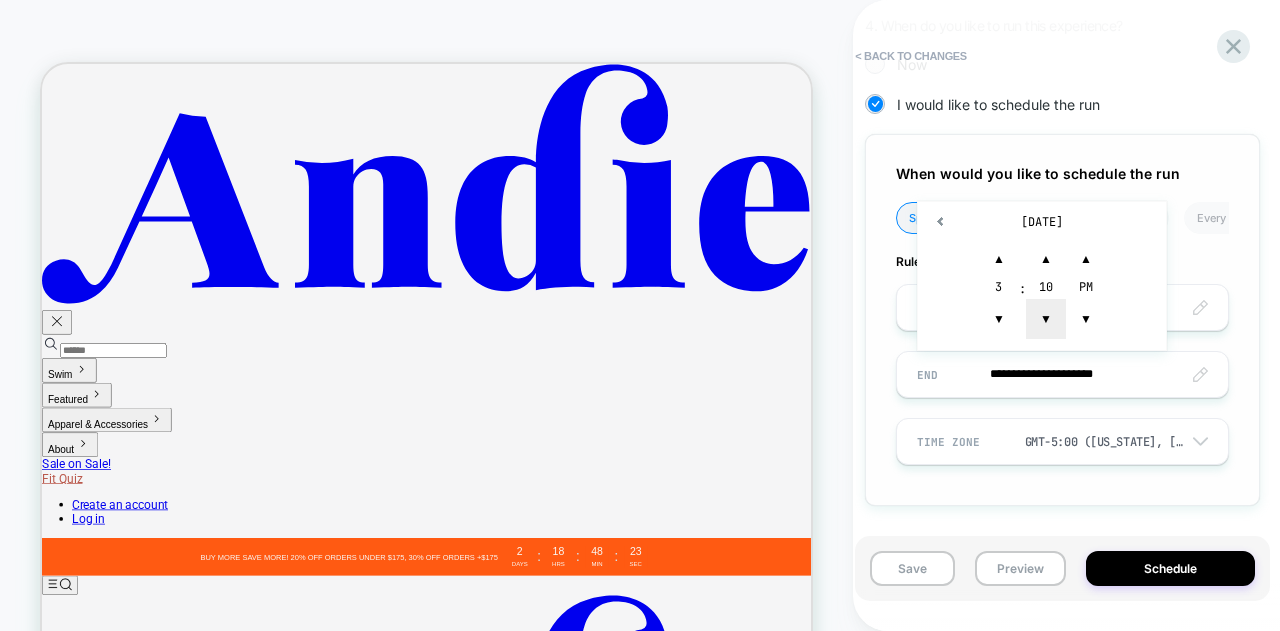 click on "▼" at bounding box center (1046, 319) 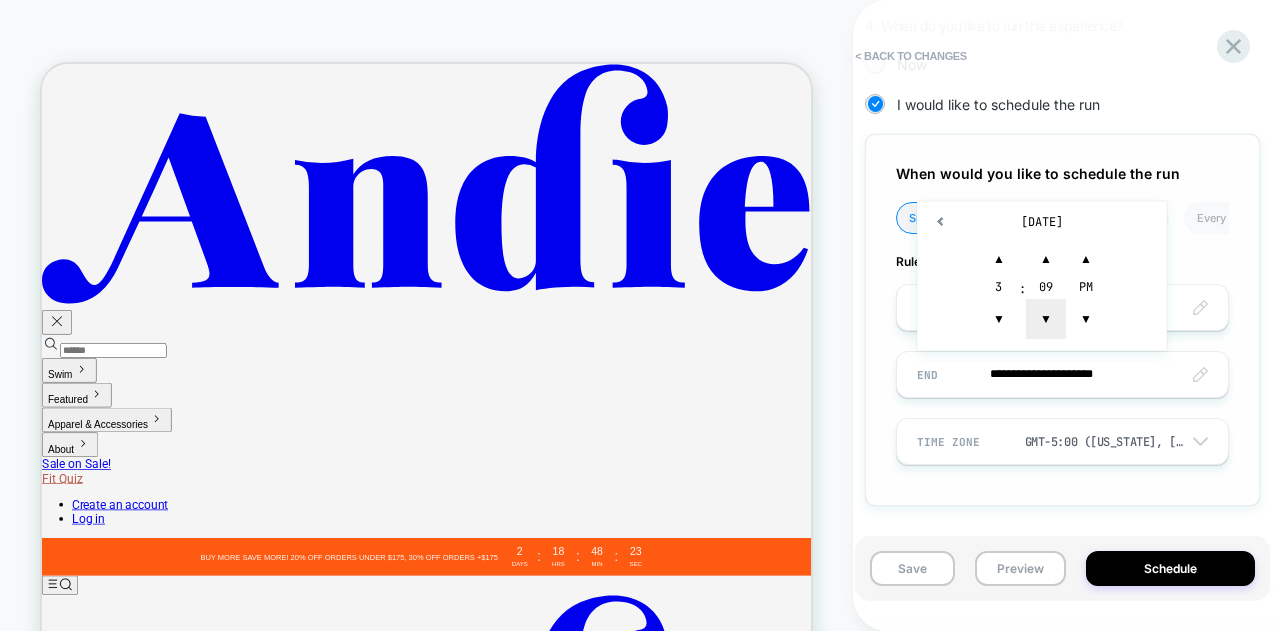 click on "▼" at bounding box center (1046, 319) 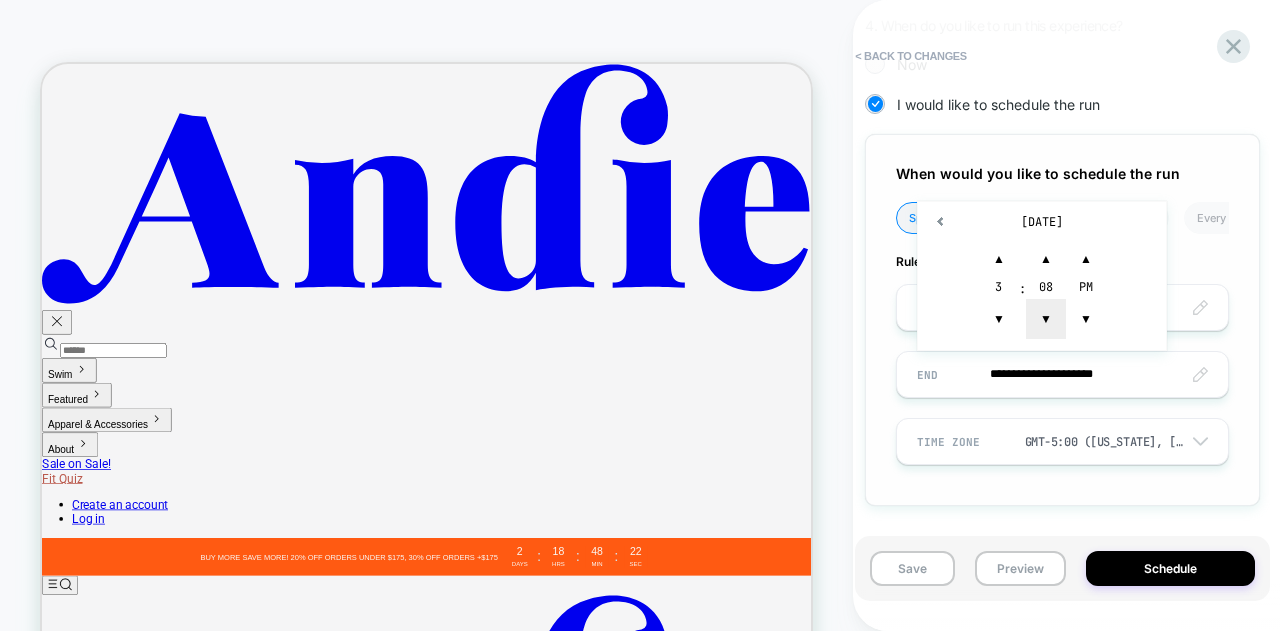 click on "▼" at bounding box center [1046, 319] 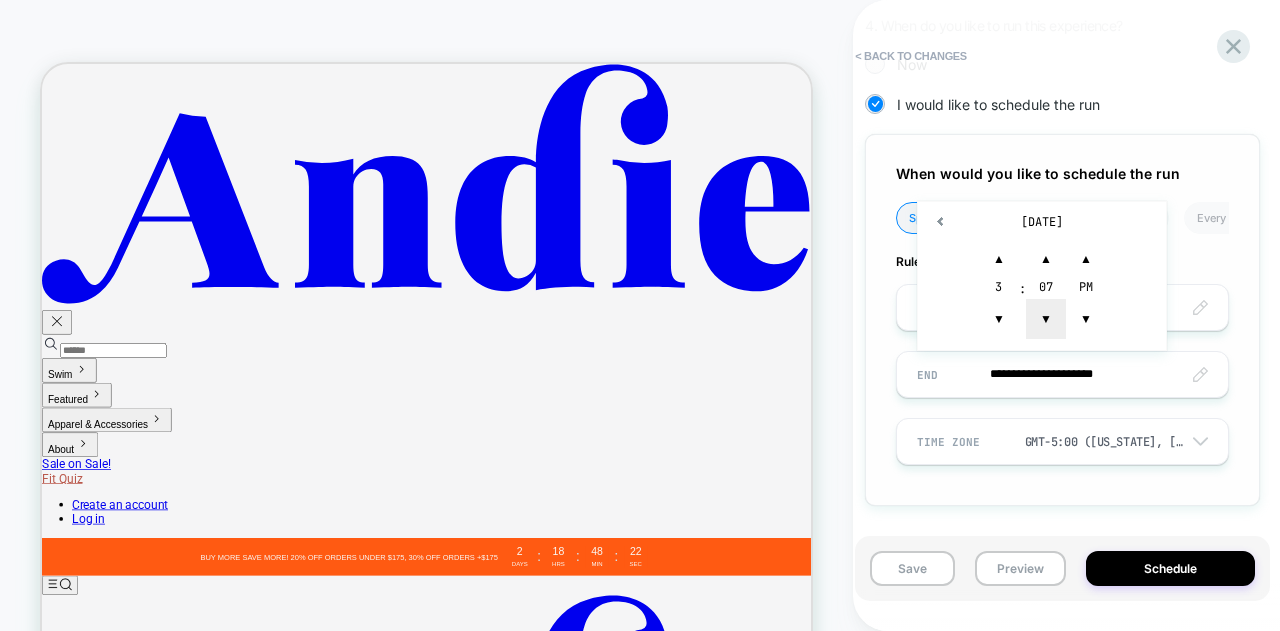 click on "▼" at bounding box center [1046, 319] 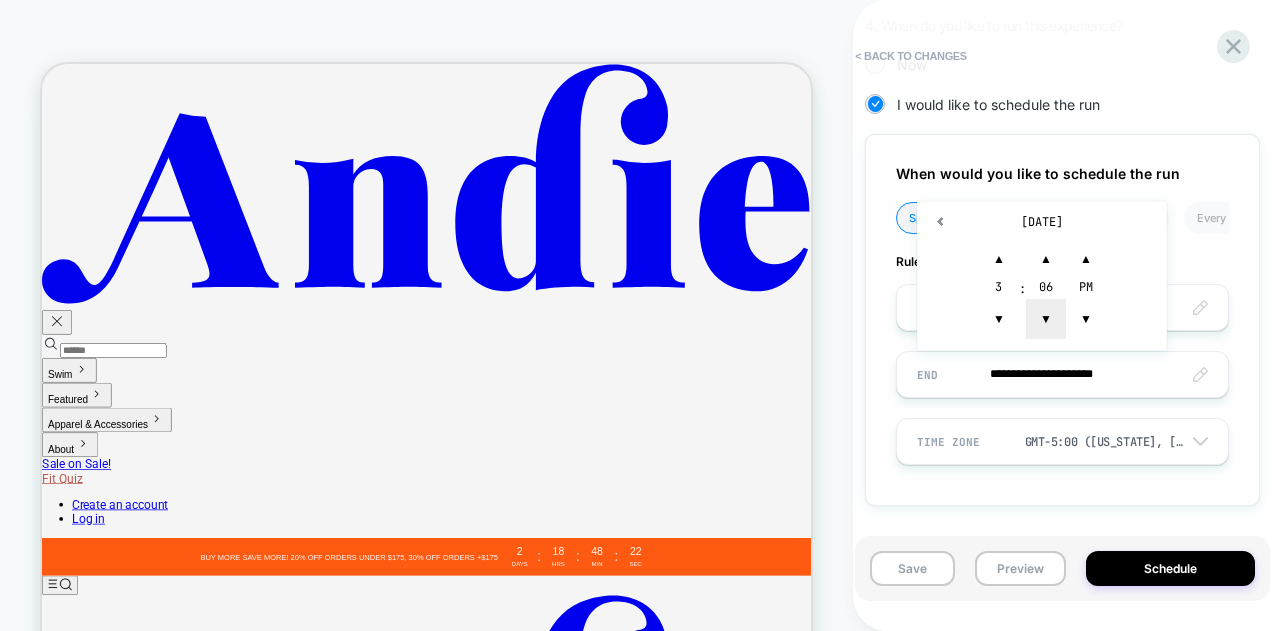 click on "▼" at bounding box center [1046, 319] 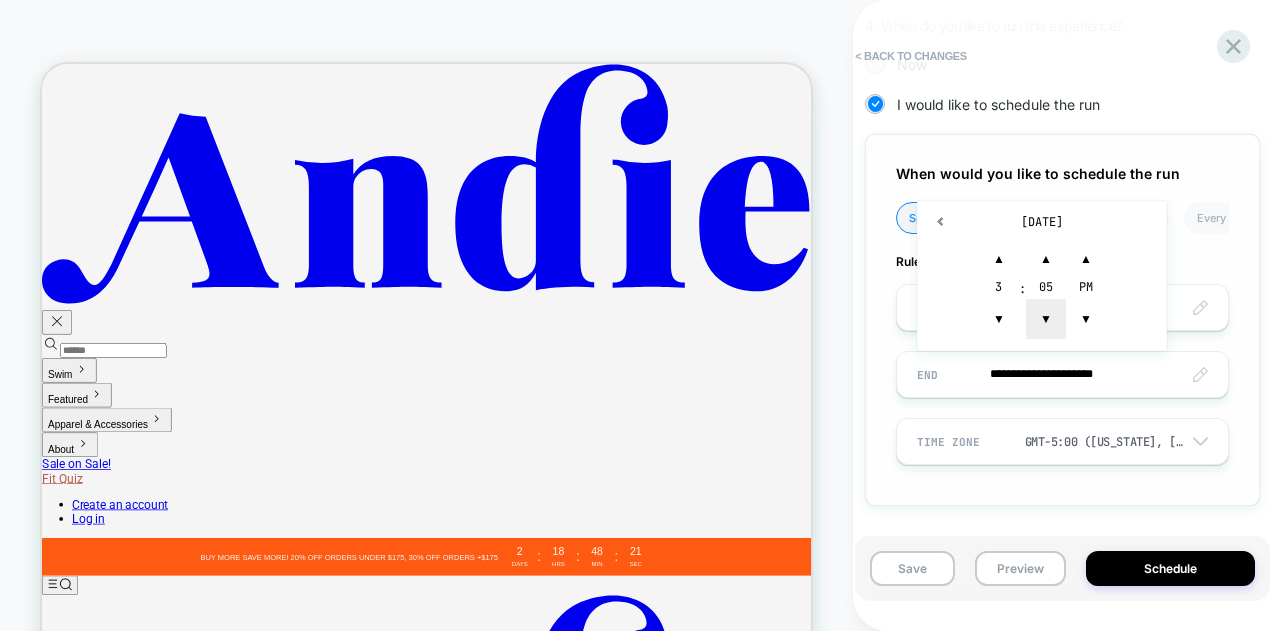 click on "▼" at bounding box center (1046, 319) 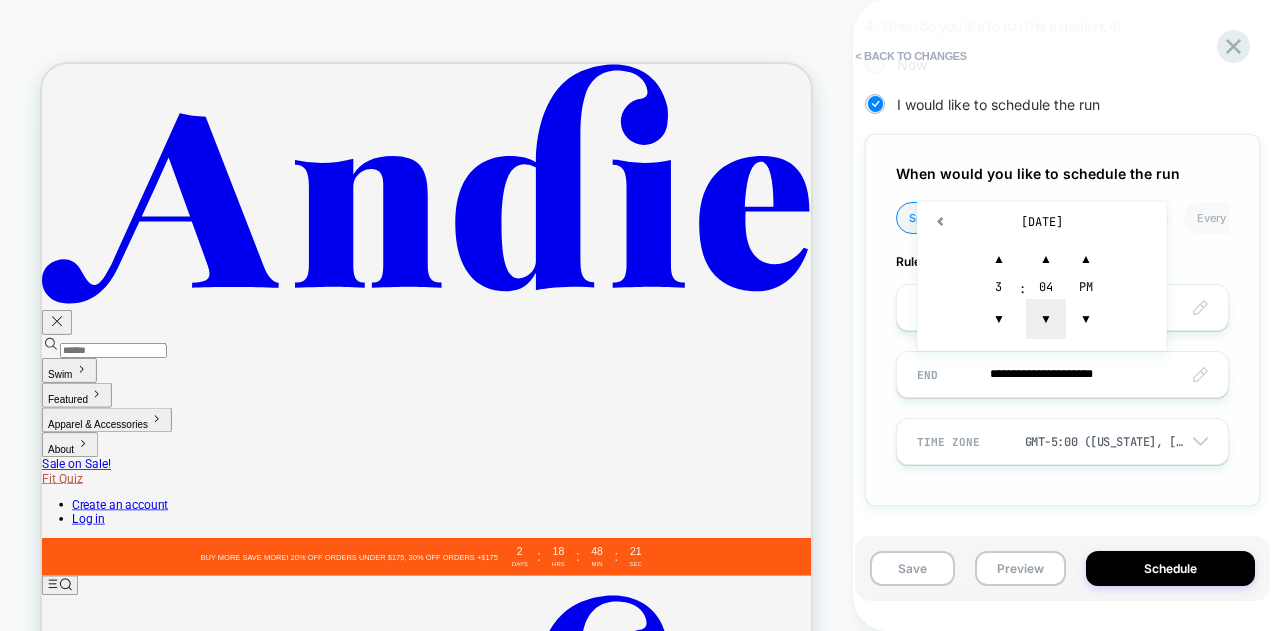 click on "▼" at bounding box center [1046, 319] 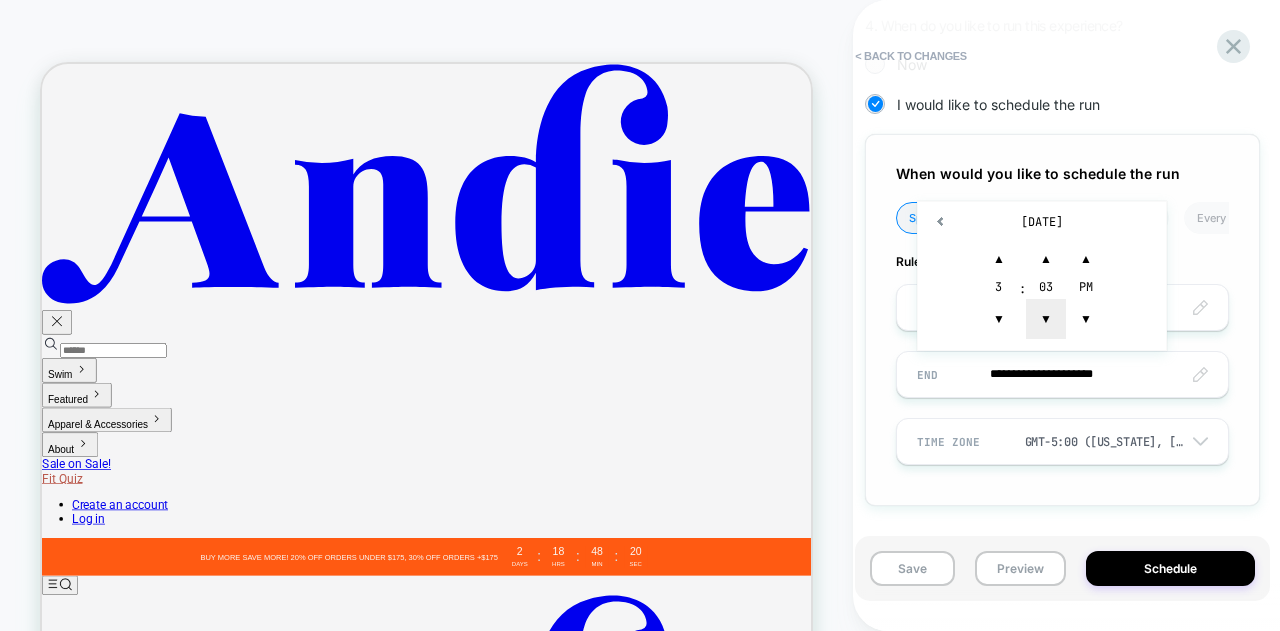 click on "▼" at bounding box center (1046, 319) 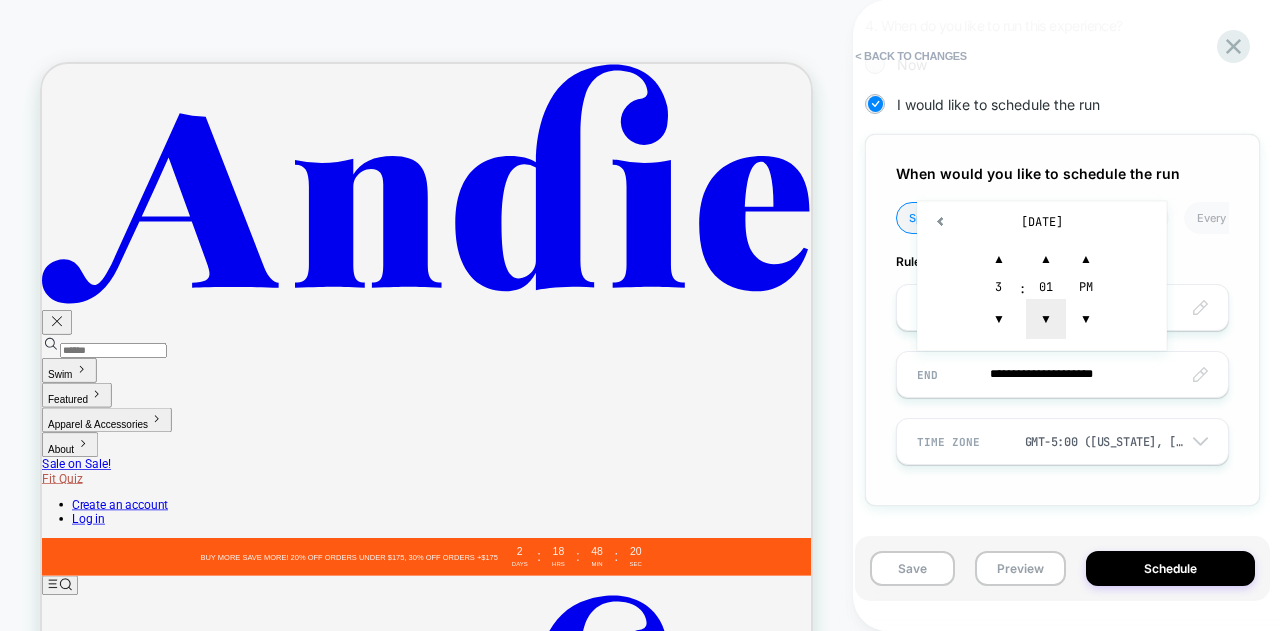 click on "▼" at bounding box center [1046, 319] 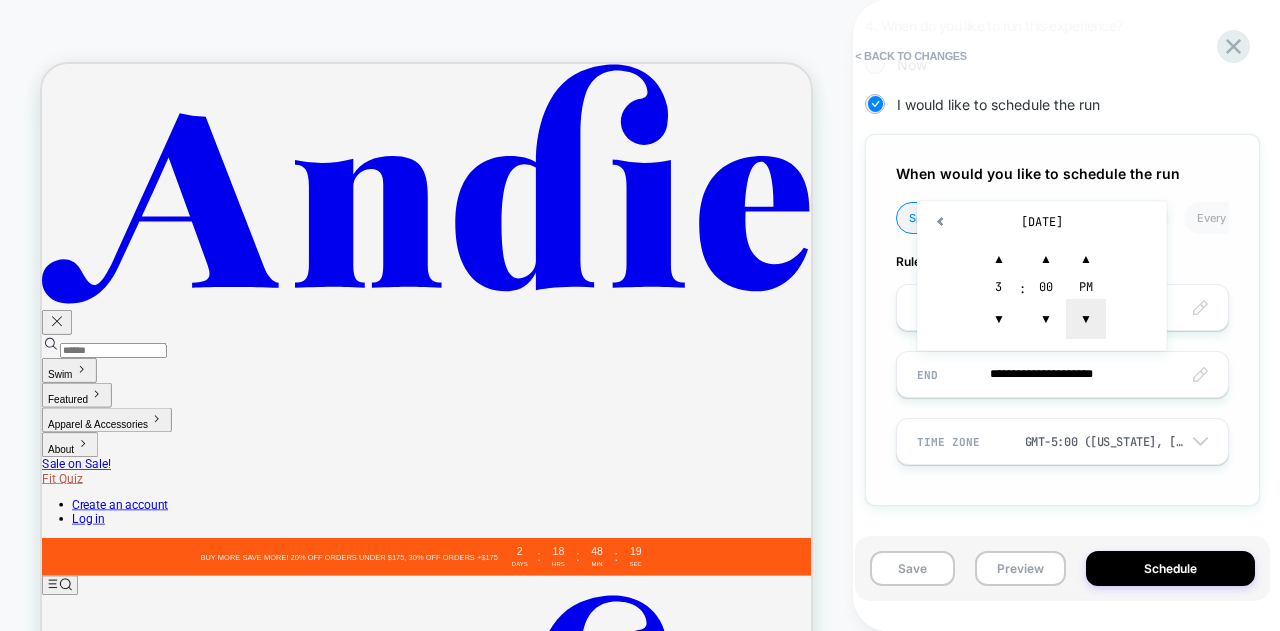 type on "**********" 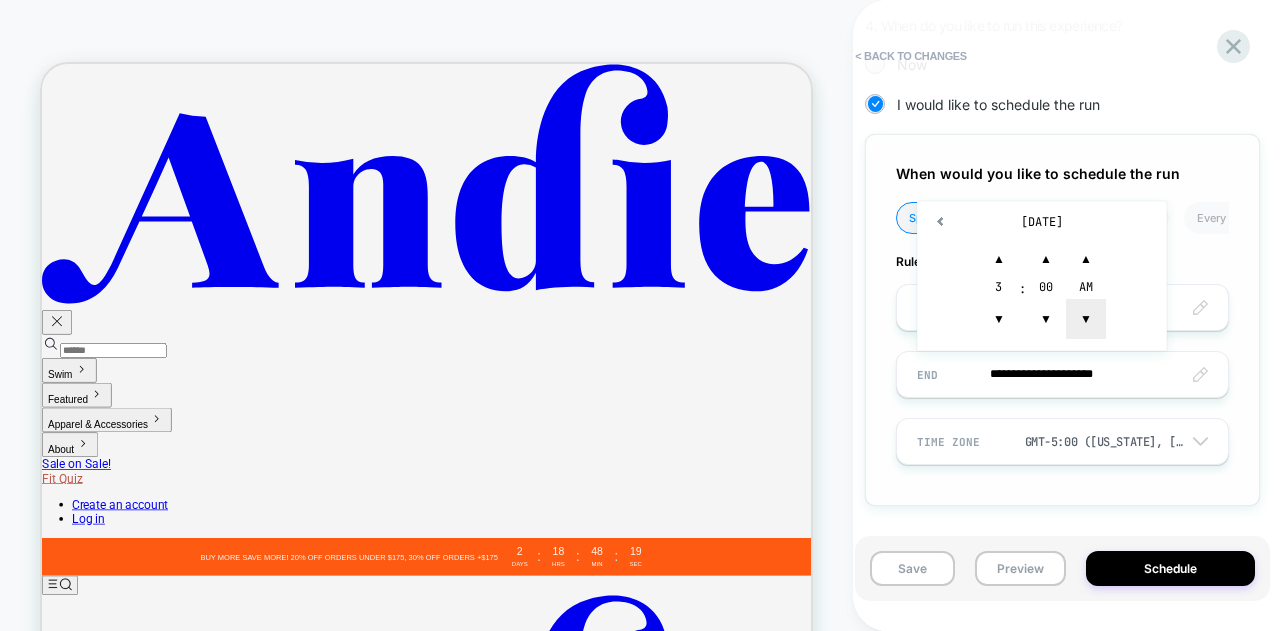 click on "▼" at bounding box center [1086, 319] 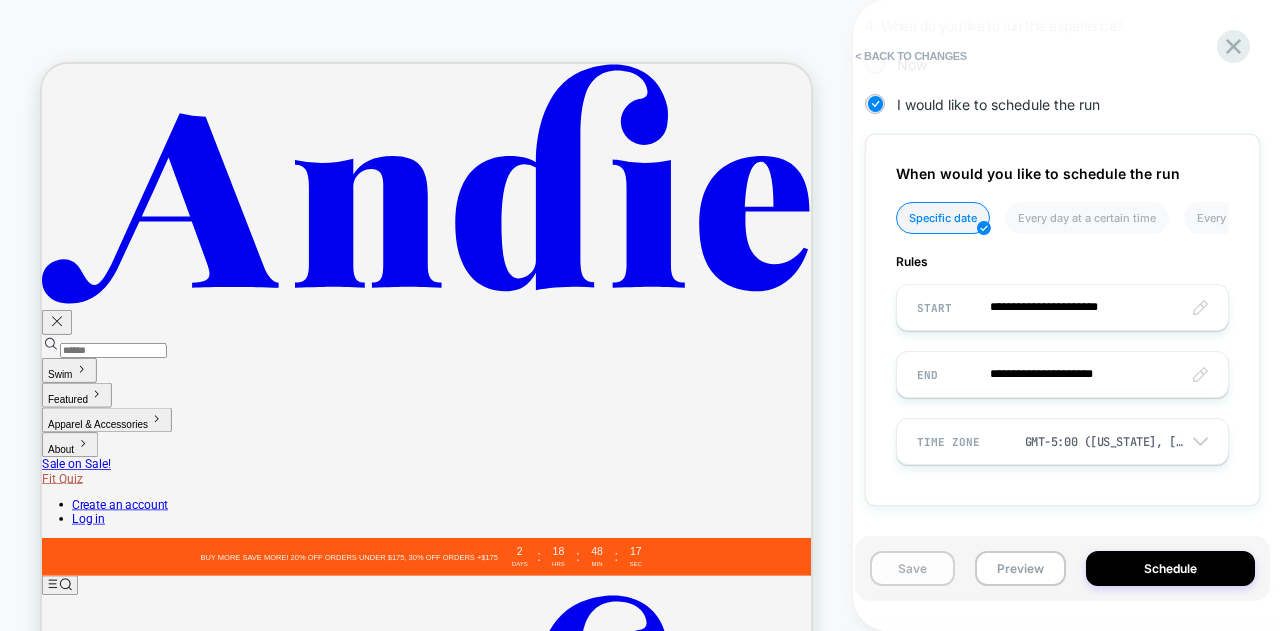 click on "Save" at bounding box center (912, 568) 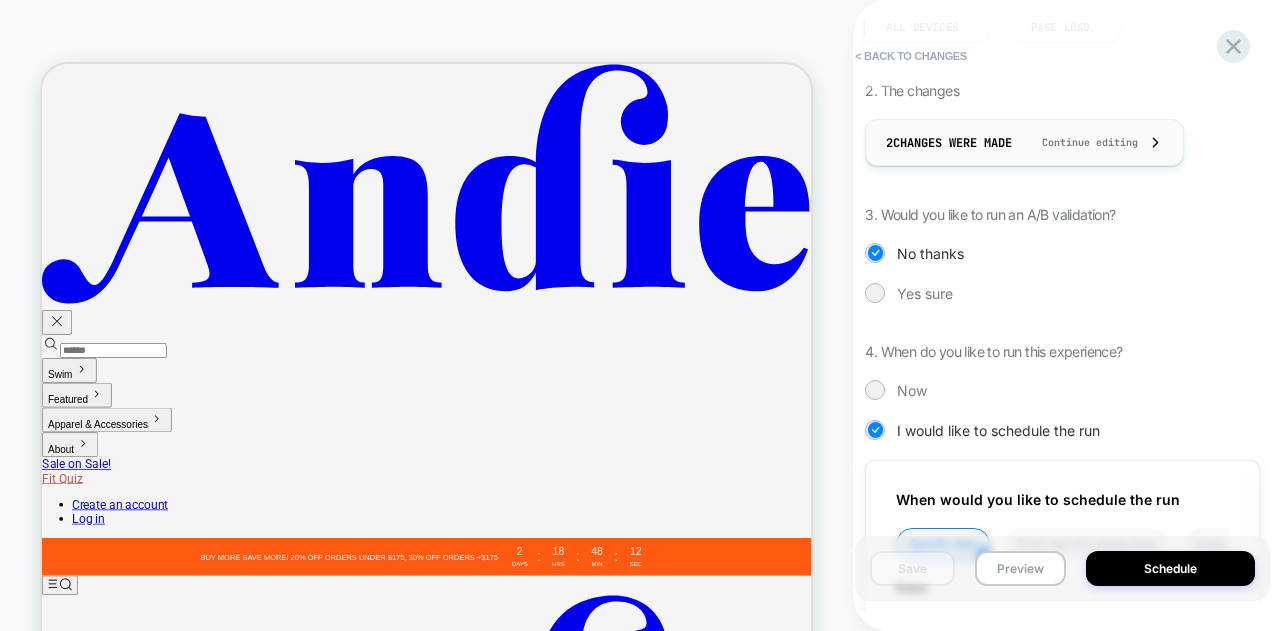scroll, scrollTop: 0, scrollLeft: 0, axis: both 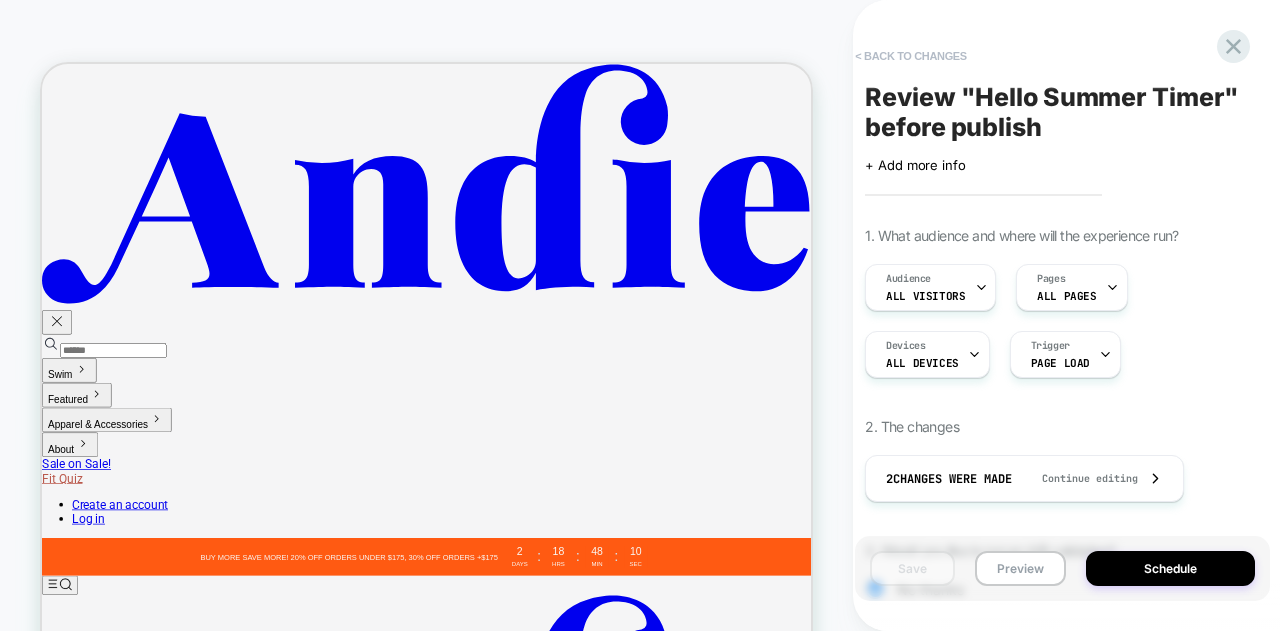 click on "< Back to changes" at bounding box center [911, 56] 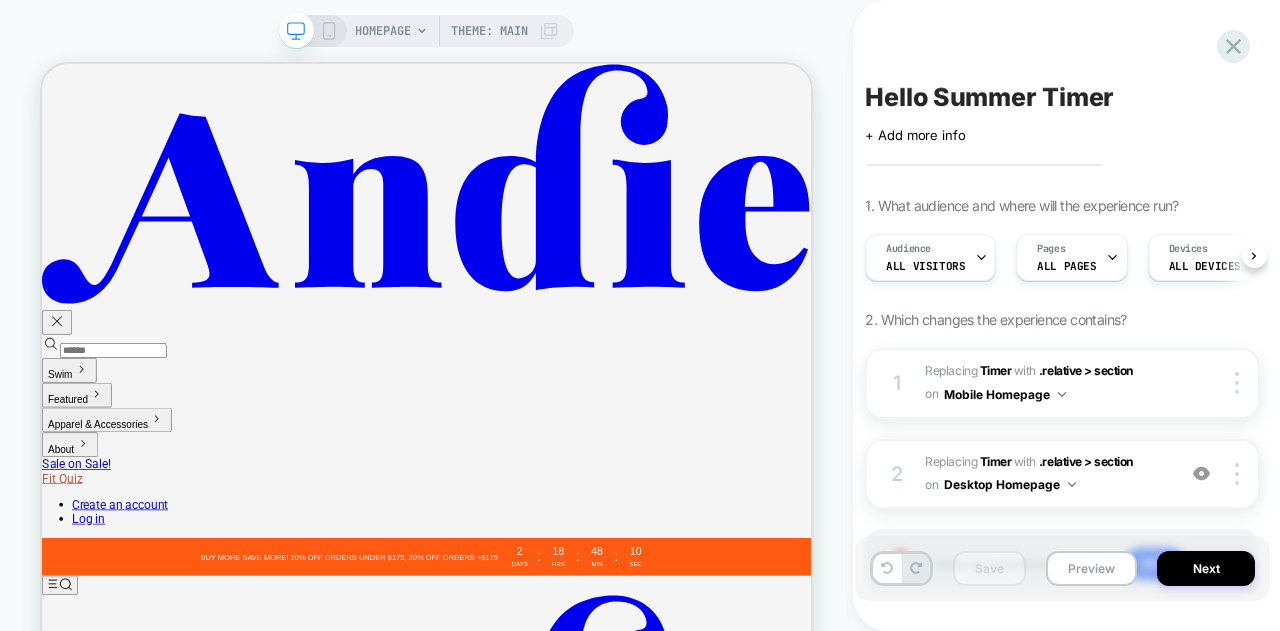 scroll, scrollTop: 0, scrollLeft: 1, axis: horizontal 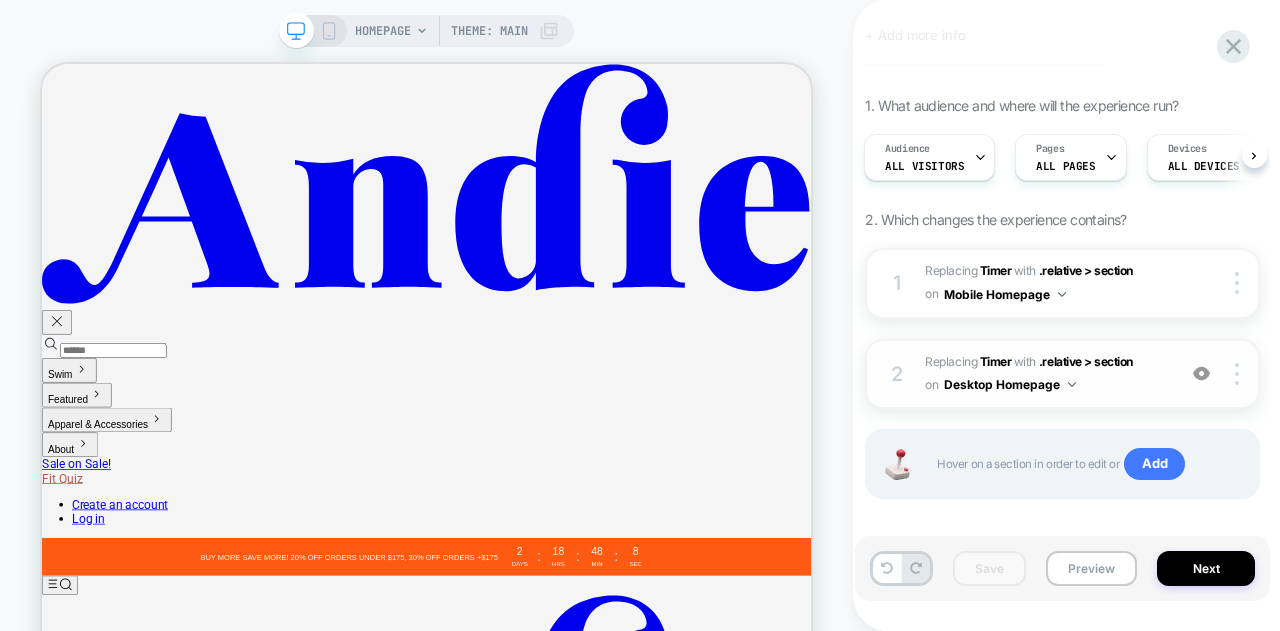 click on "#_loomi_addon_1753715423296 Replacing   Timer   WITH .relative > section .relative > section   on Desktop Homepage" at bounding box center [1045, 374] 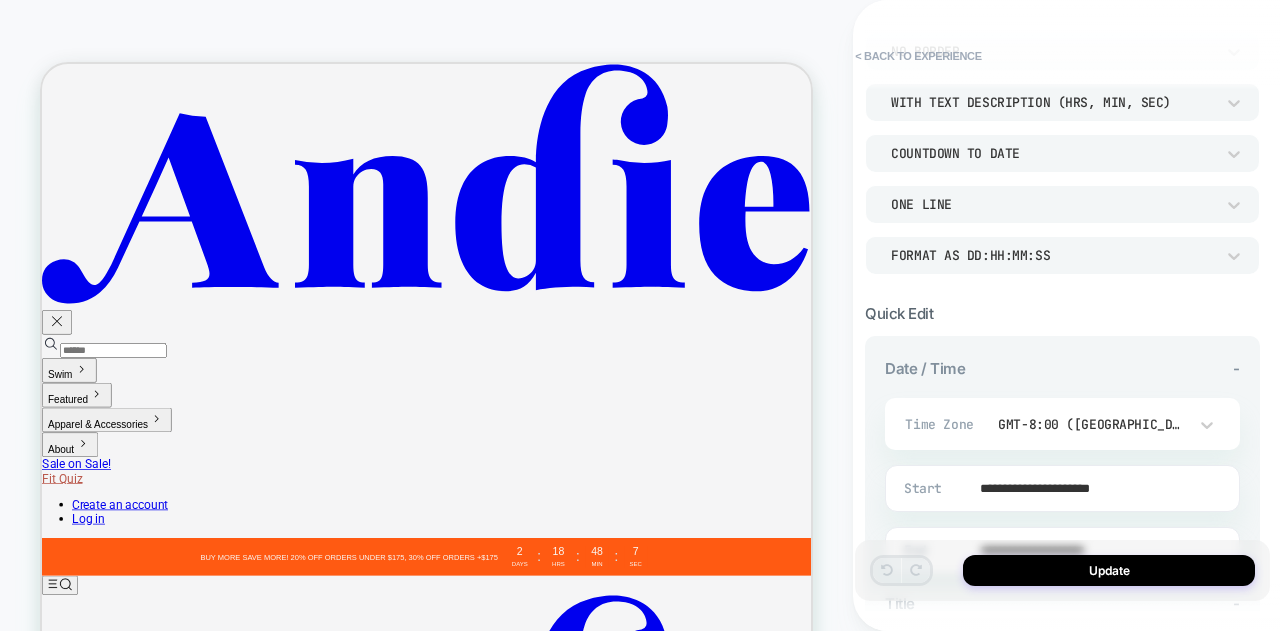 scroll, scrollTop: 400, scrollLeft: 0, axis: vertical 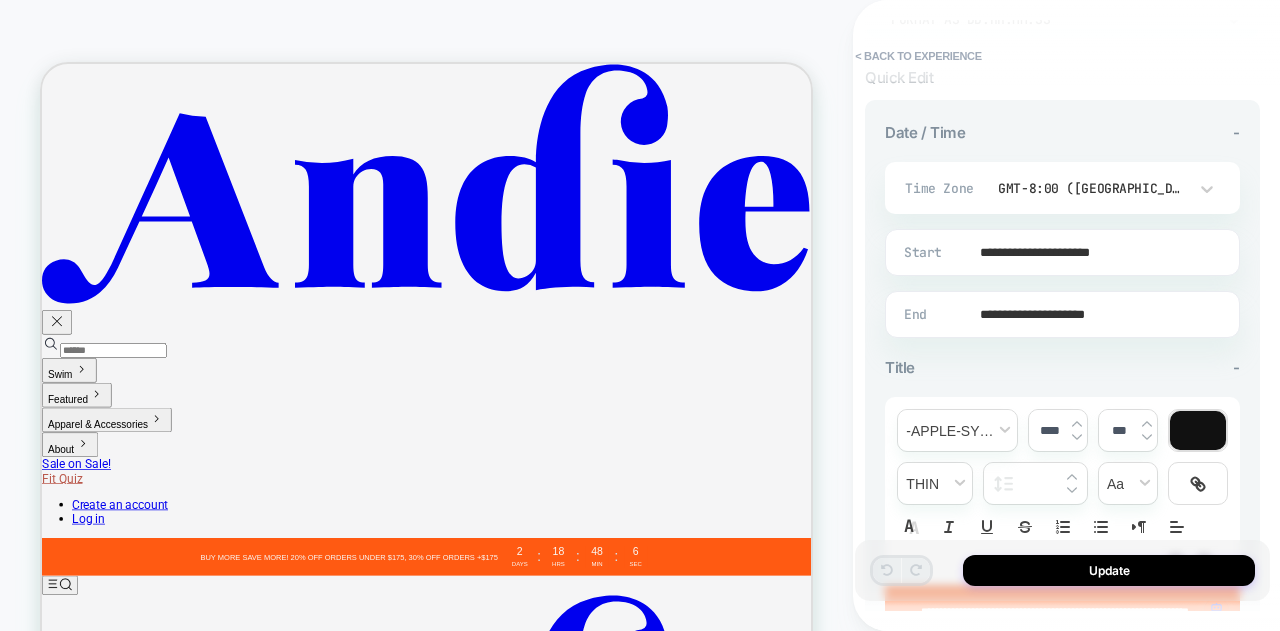 click on "**********" at bounding box center (1058, 314) 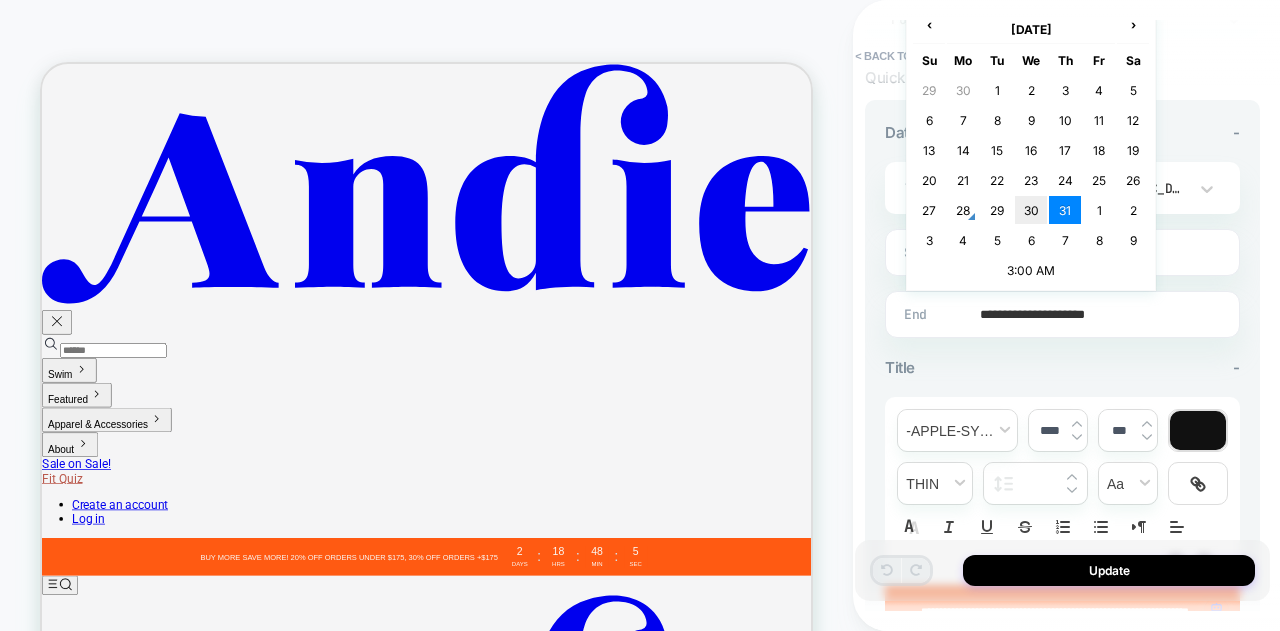 click on "30" at bounding box center [1031, 210] 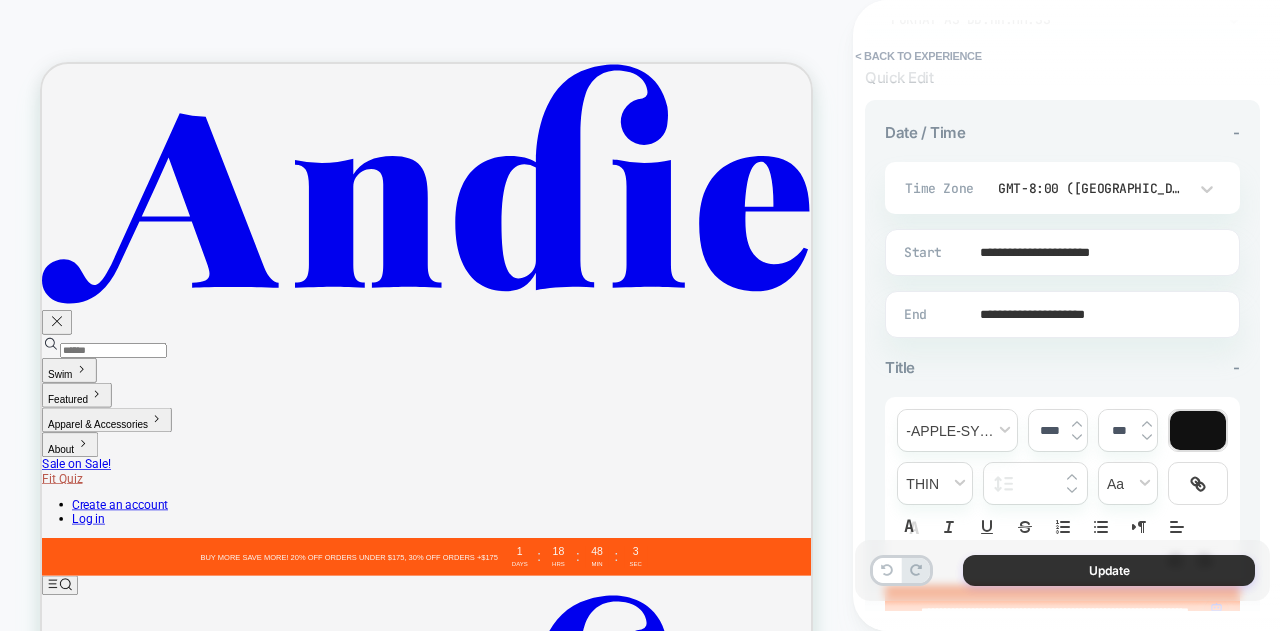 click on "Update" at bounding box center [1109, 570] 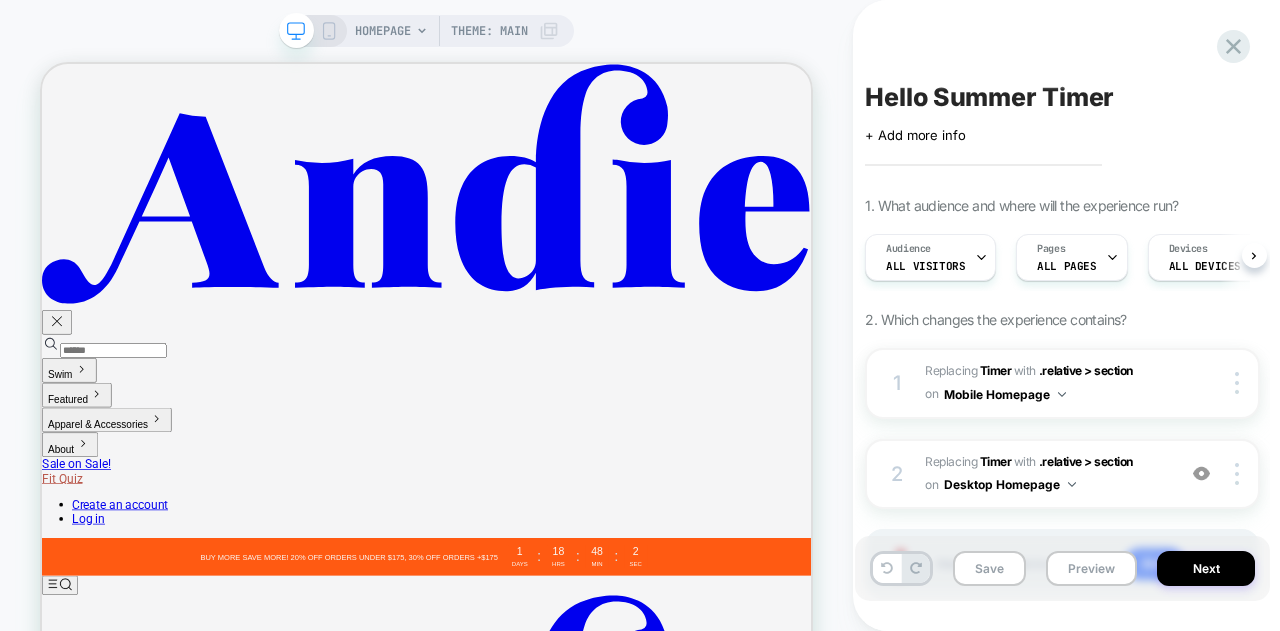 scroll, scrollTop: 0, scrollLeft: 1, axis: horizontal 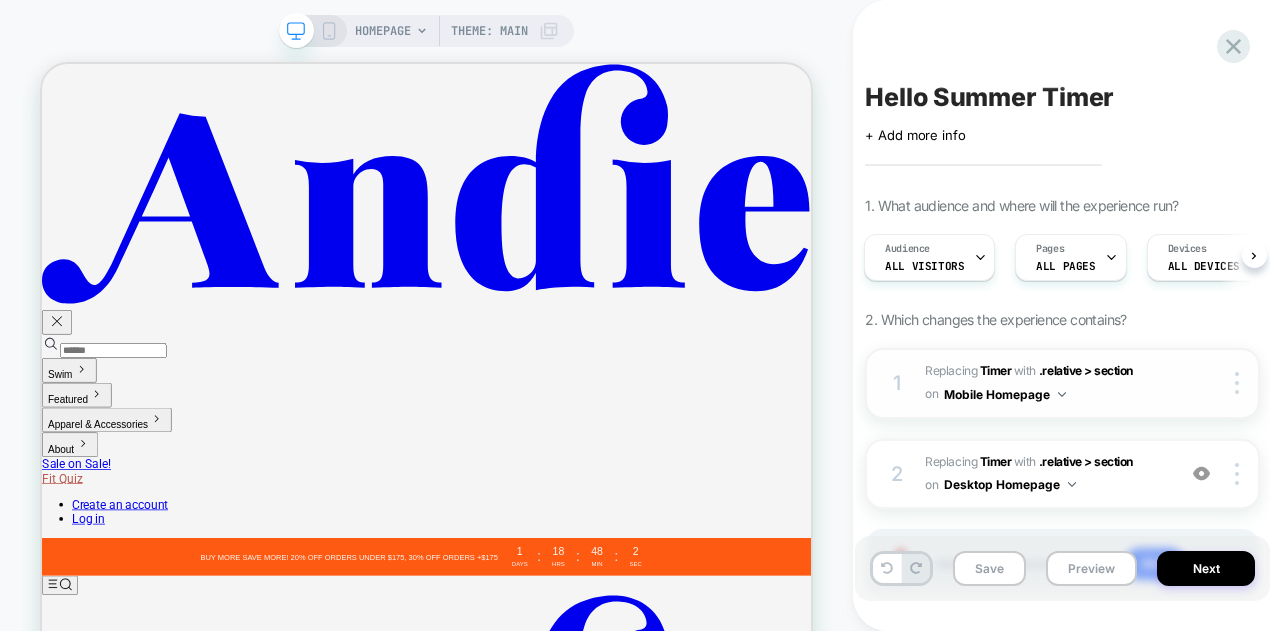 click on "#_loomi_addon_1753714755294 Replacing   Timer   WITH .relative > section .relative > section   on Mobile Homepage" at bounding box center (1045, 383) 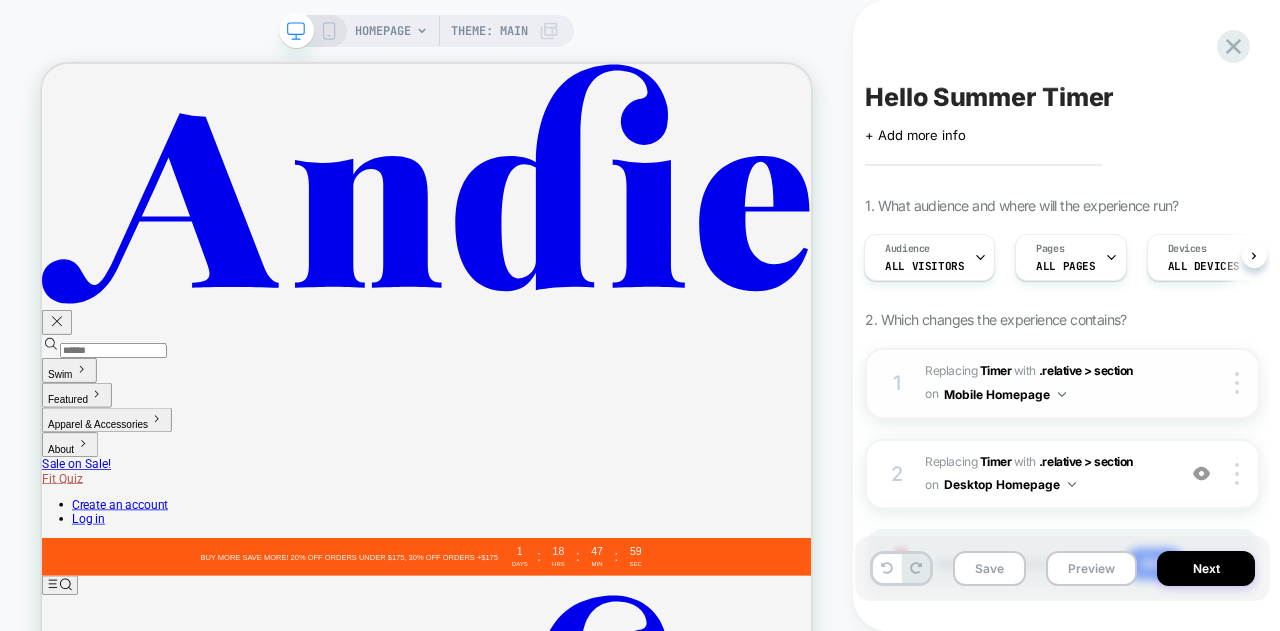 click on "1 #_loomi_addon_1753714755294 Replacing   Timer   WITH .relative > section .relative > section   on Mobile Homepage Copy CSS Selector Copy Widget Id Rename Copy to   Desktop Target   All Devices Delete" at bounding box center (1062, 383) 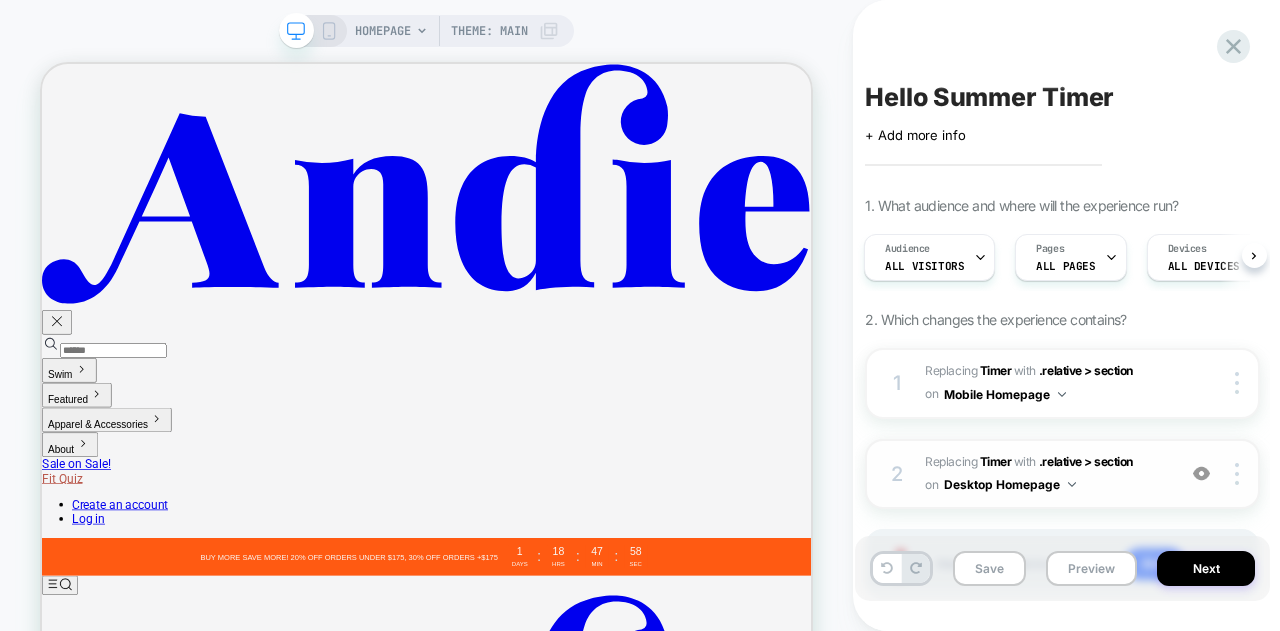 scroll, scrollTop: 115, scrollLeft: 0, axis: vertical 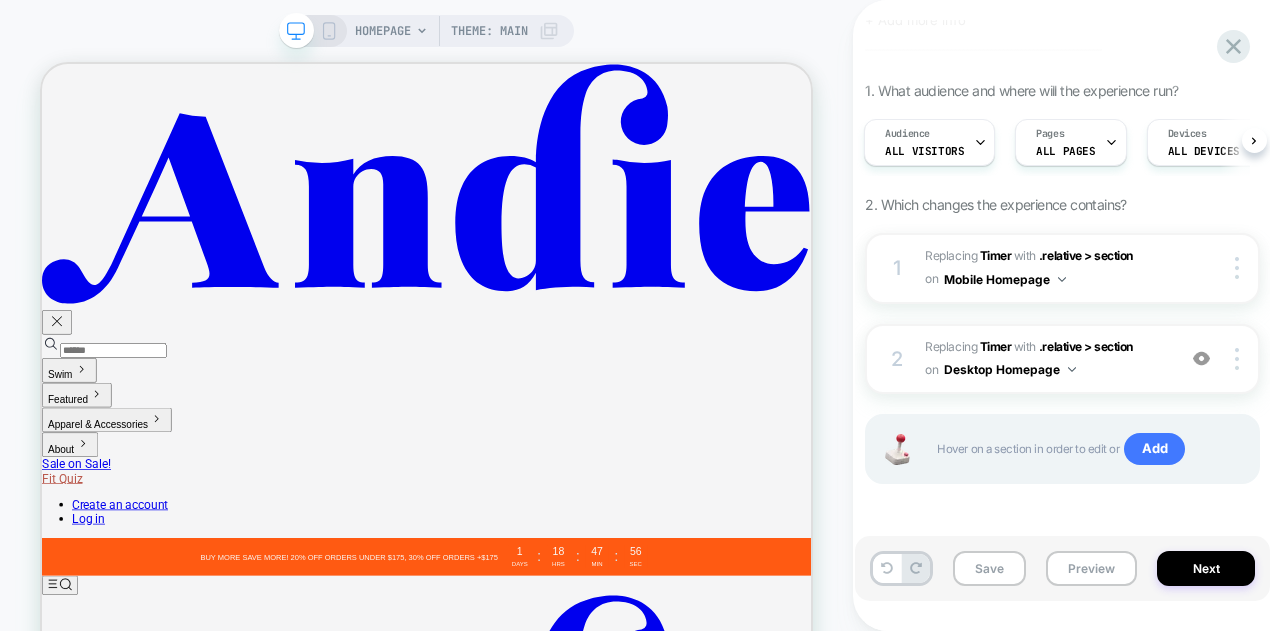 click 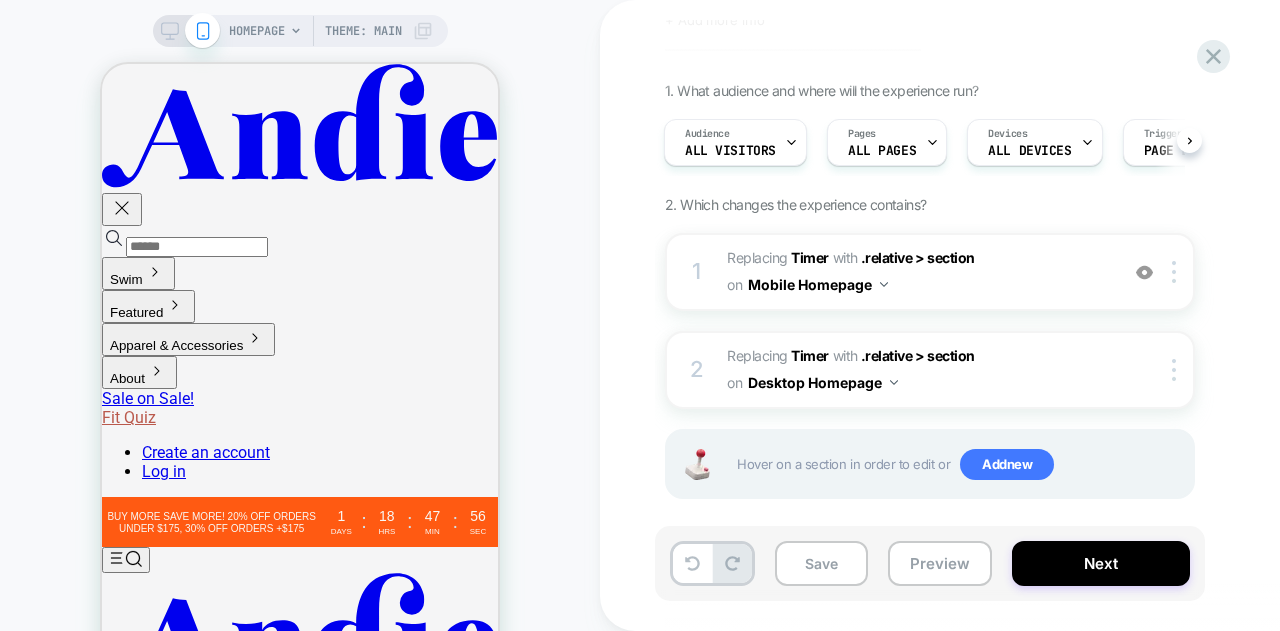 scroll, scrollTop: 0, scrollLeft: 0, axis: both 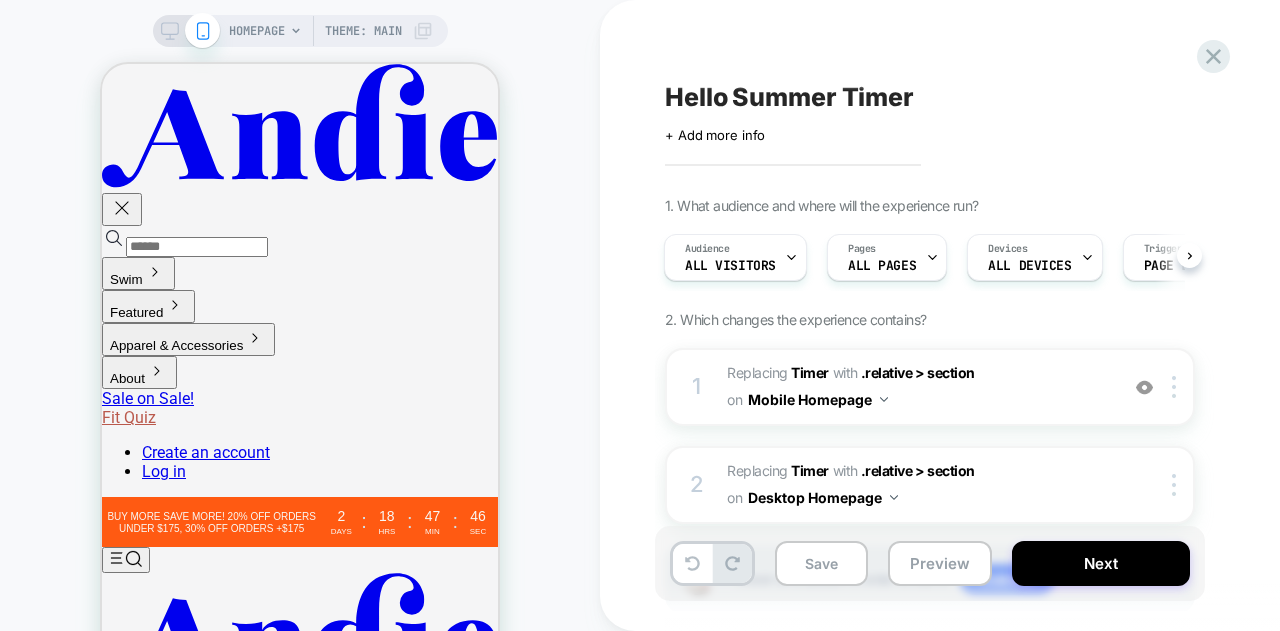 click on "#_loomi_addon_1753714755294 Replacing   Timer   WITH .relative > section .relative > section   on Mobile Homepage" at bounding box center [917, 387] 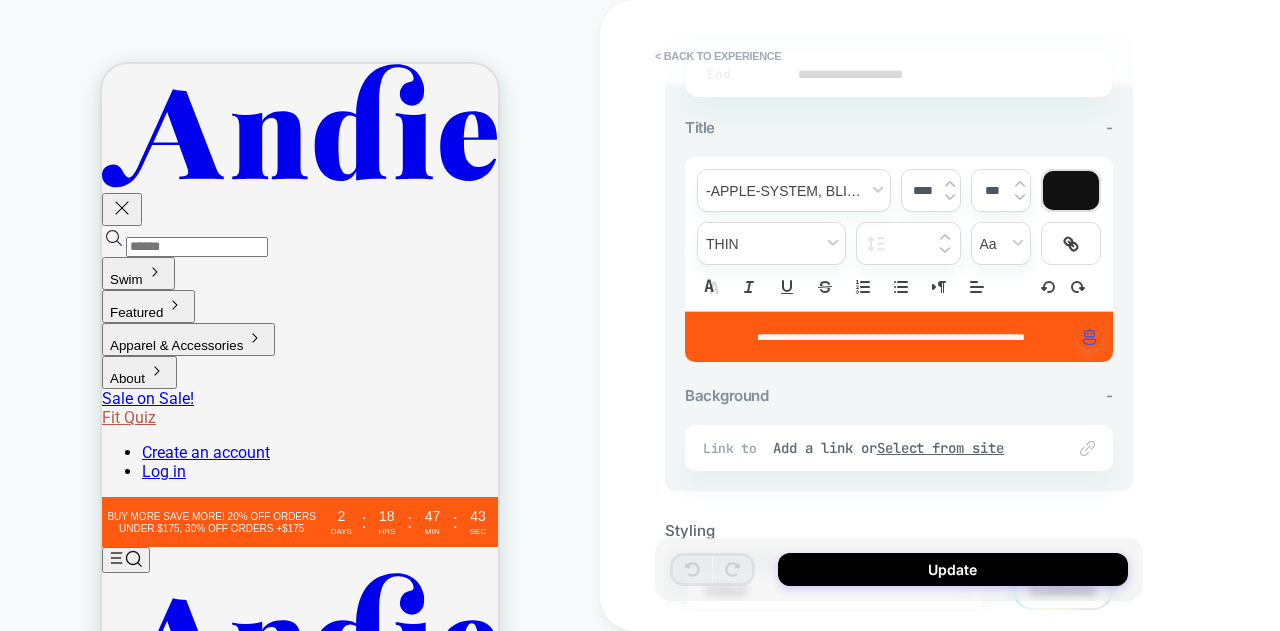 scroll, scrollTop: 372, scrollLeft: 0, axis: vertical 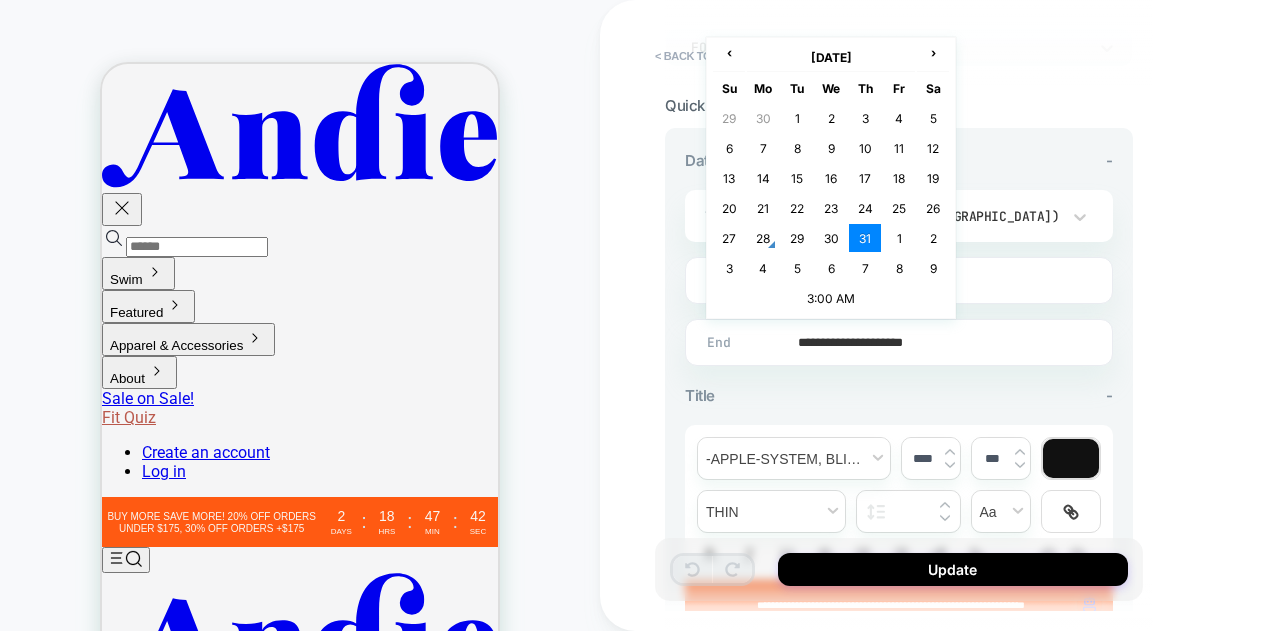 click on "**********" at bounding box center (895, 342) 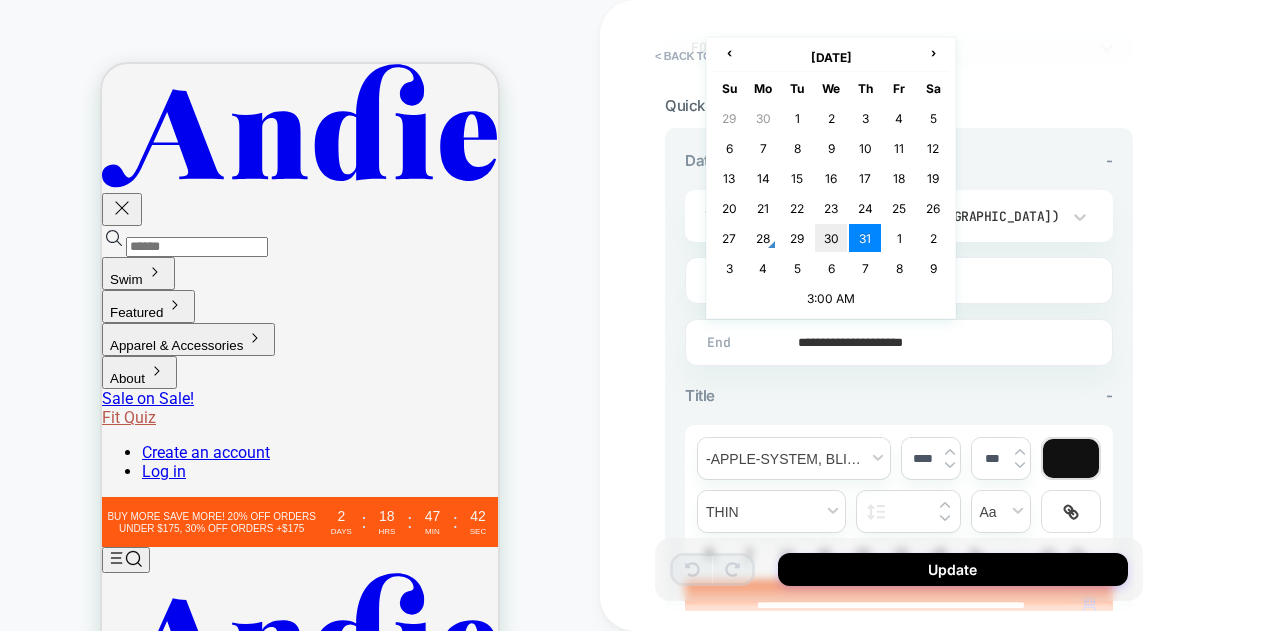 click on "30" at bounding box center (831, 238) 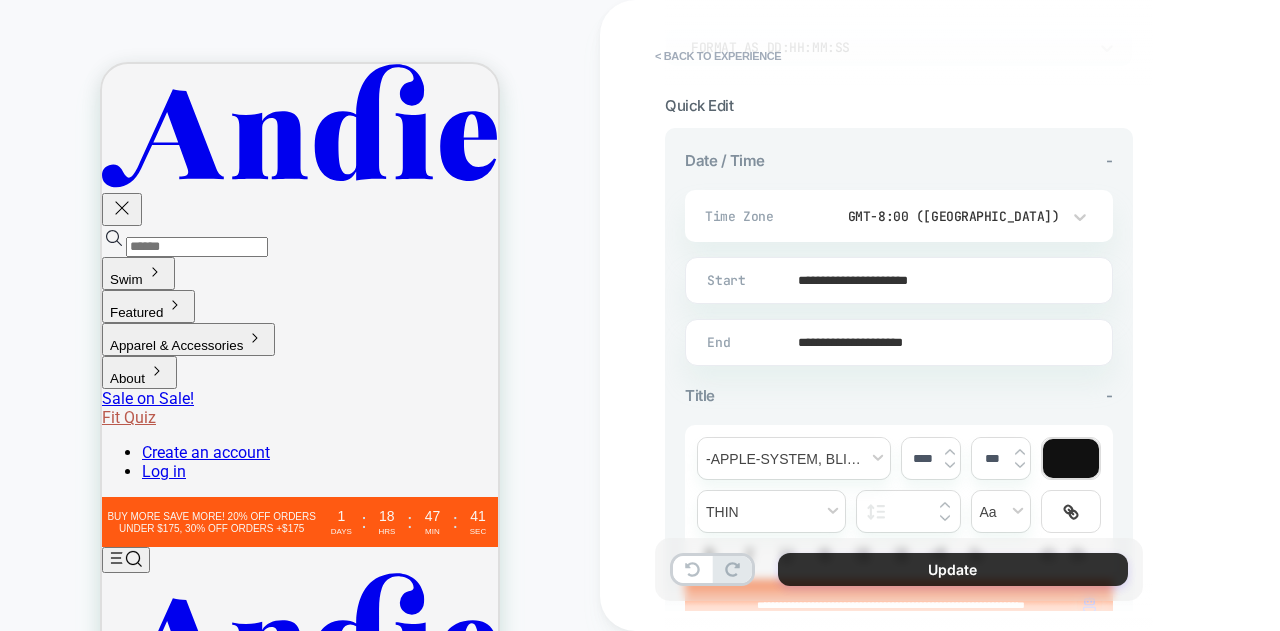 click on "Update" at bounding box center (953, 569) 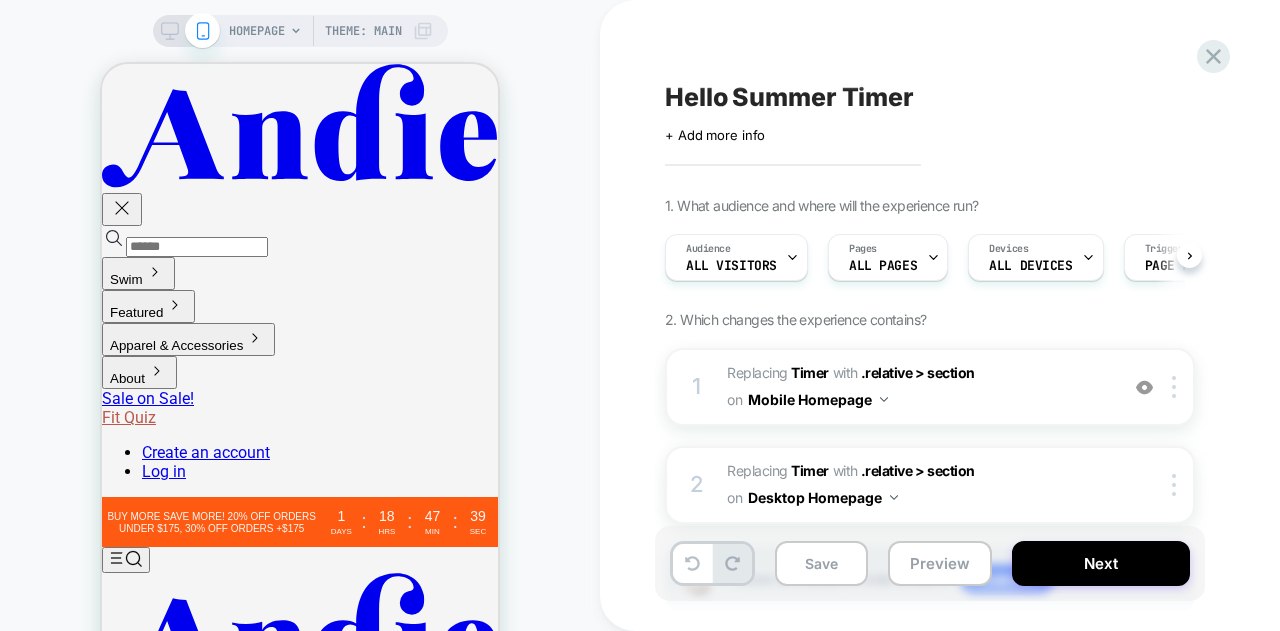 scroll, scrollTop: 0, scrollLeft: 1, axis: horizontal 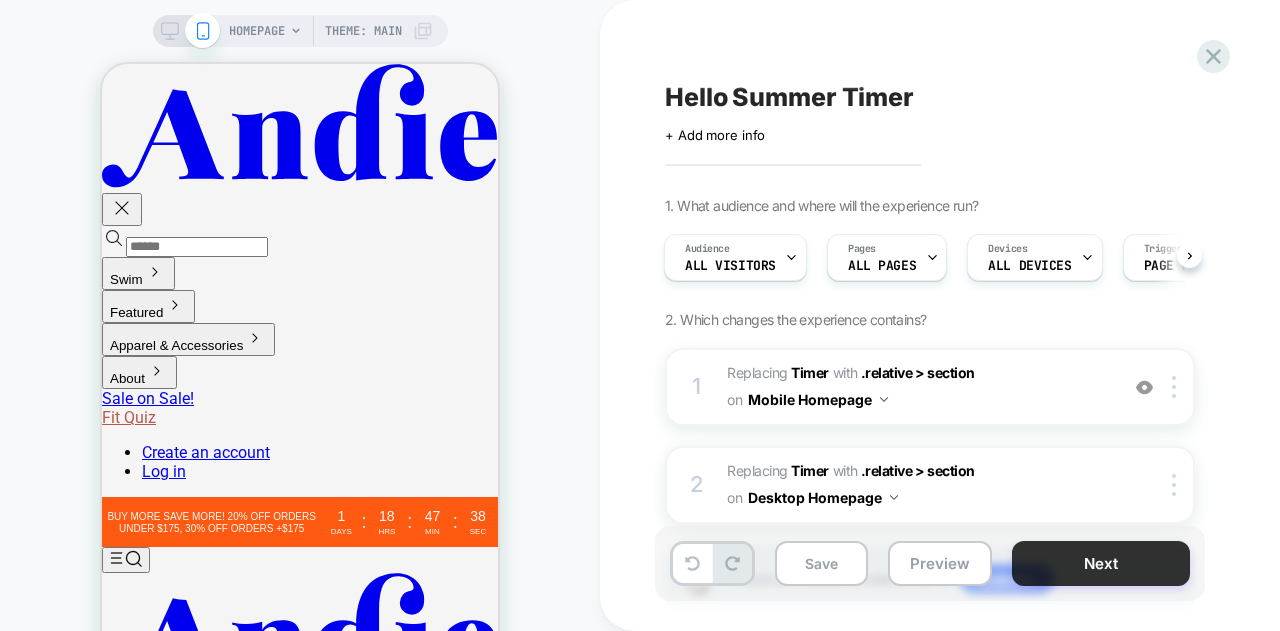 click on "Next" at bounding box center [1101, 563] 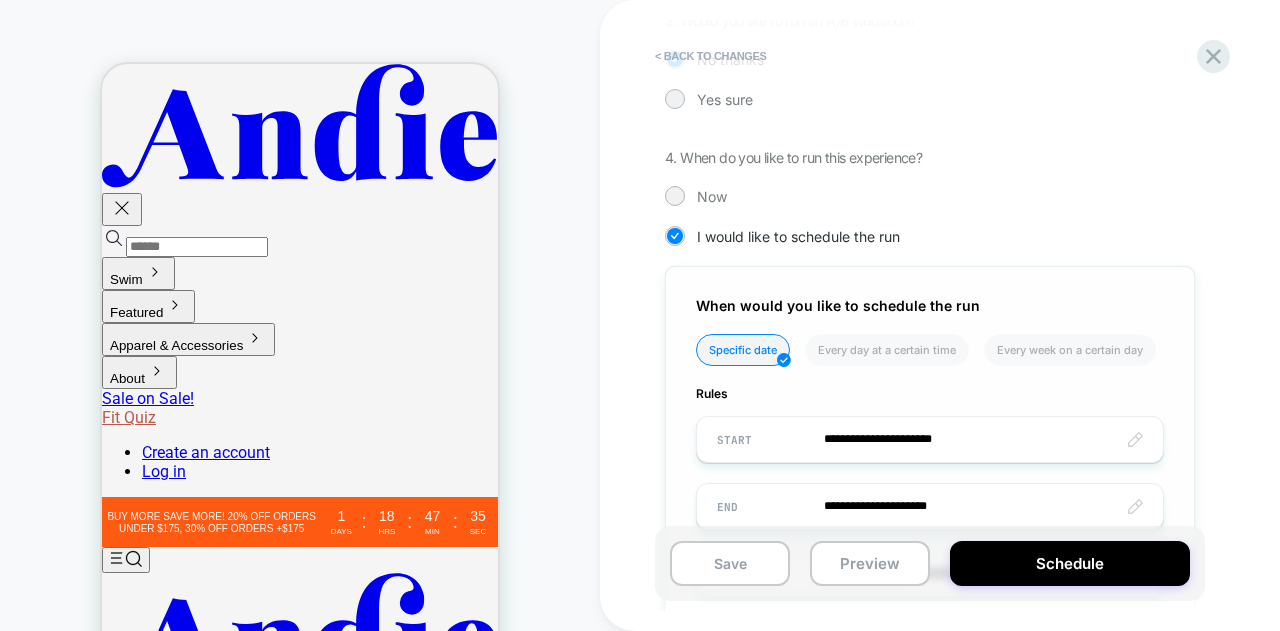 scroll, scrollTop: 632, scrollLeft: 0, axis: vertical 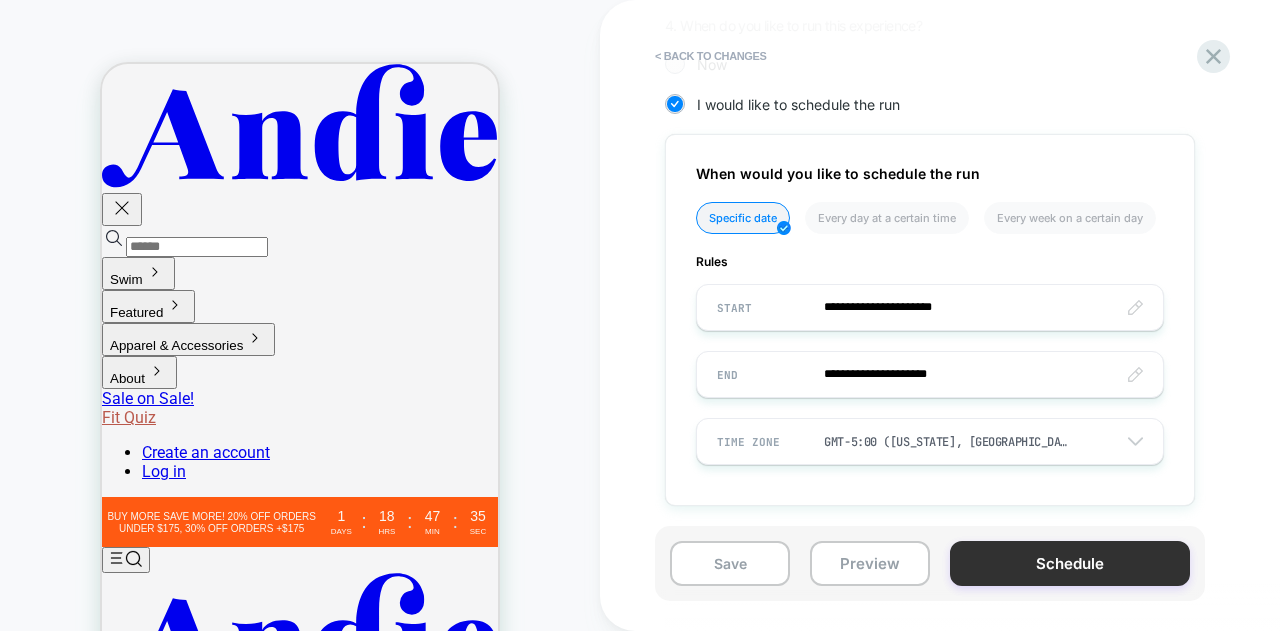 click on "Schedule" at bounding box center (1070, 563) 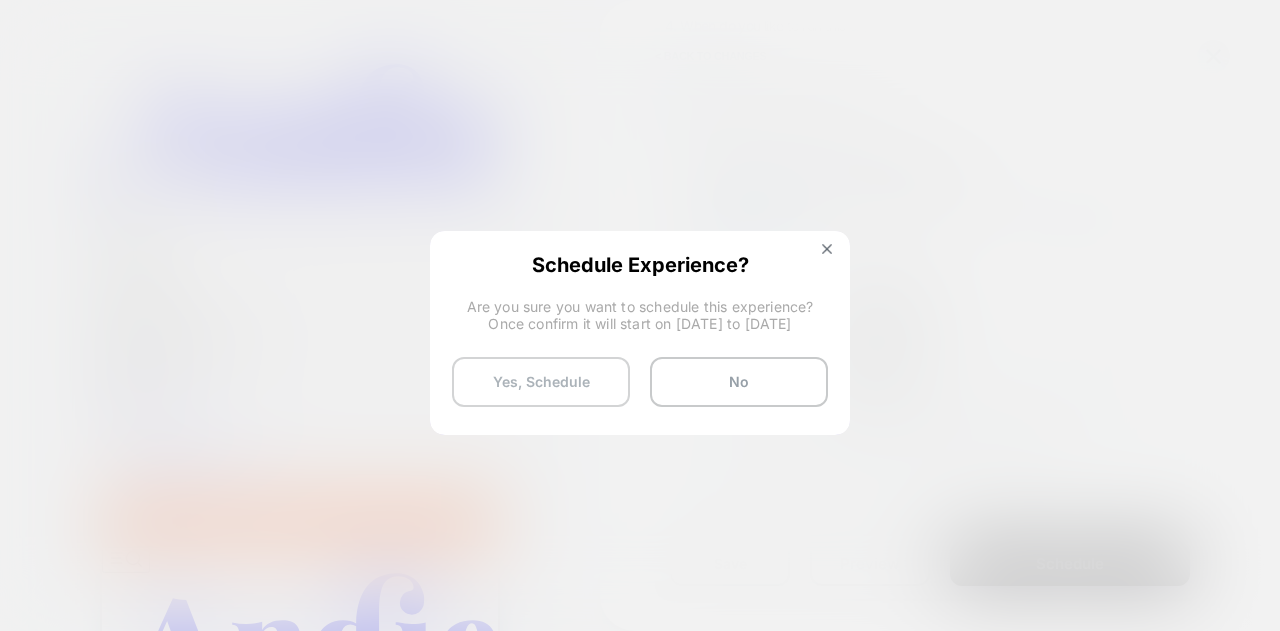 click on "Yes, Schedule" at bounding box center (541, 382) 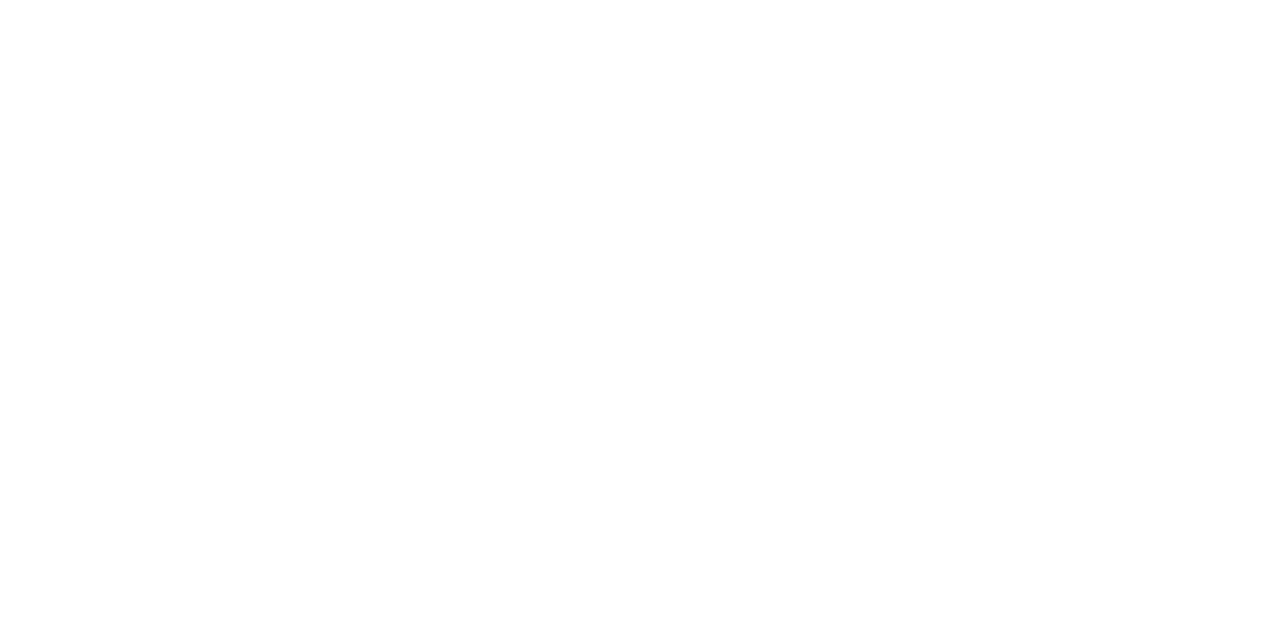 scroll, scrollTop: 0, scrollLeft: 0, axis: both 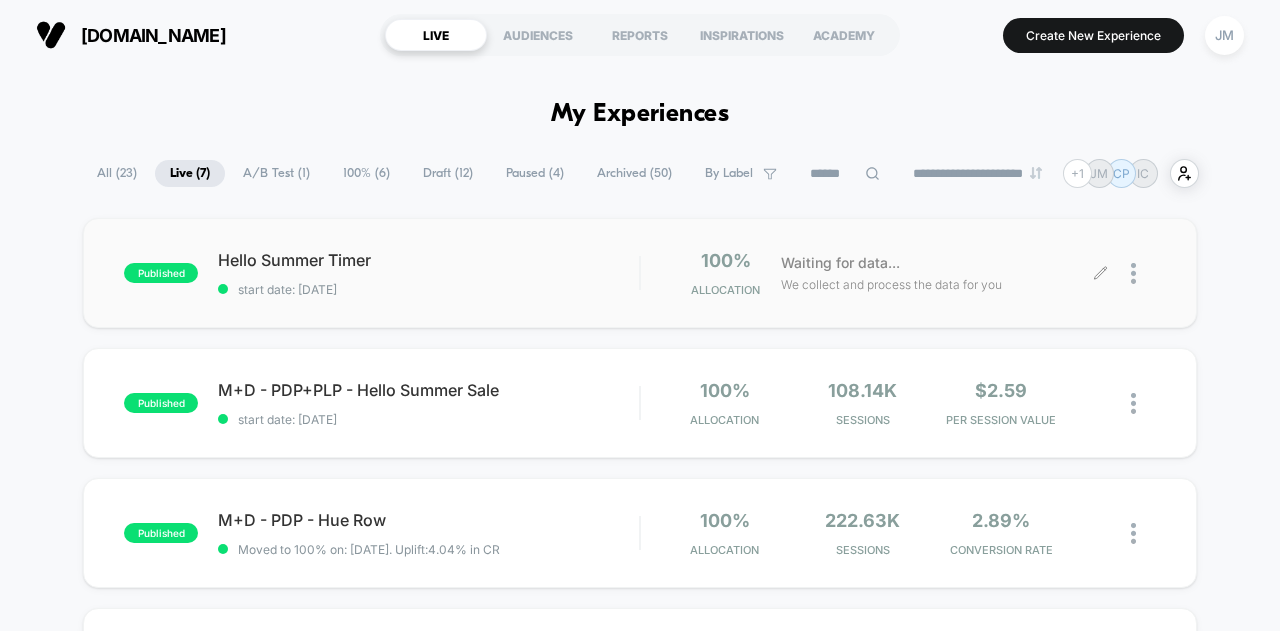 click at bounding box center [1143, 273] 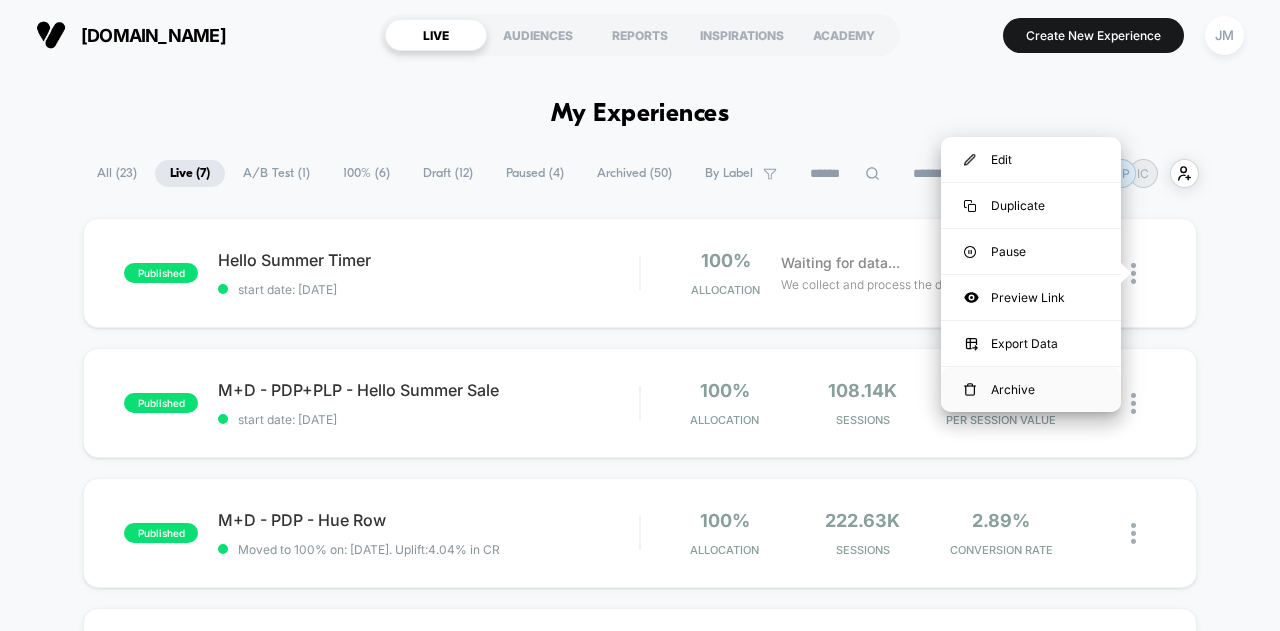 click on "Archive" at bounding box center [1031, 389] 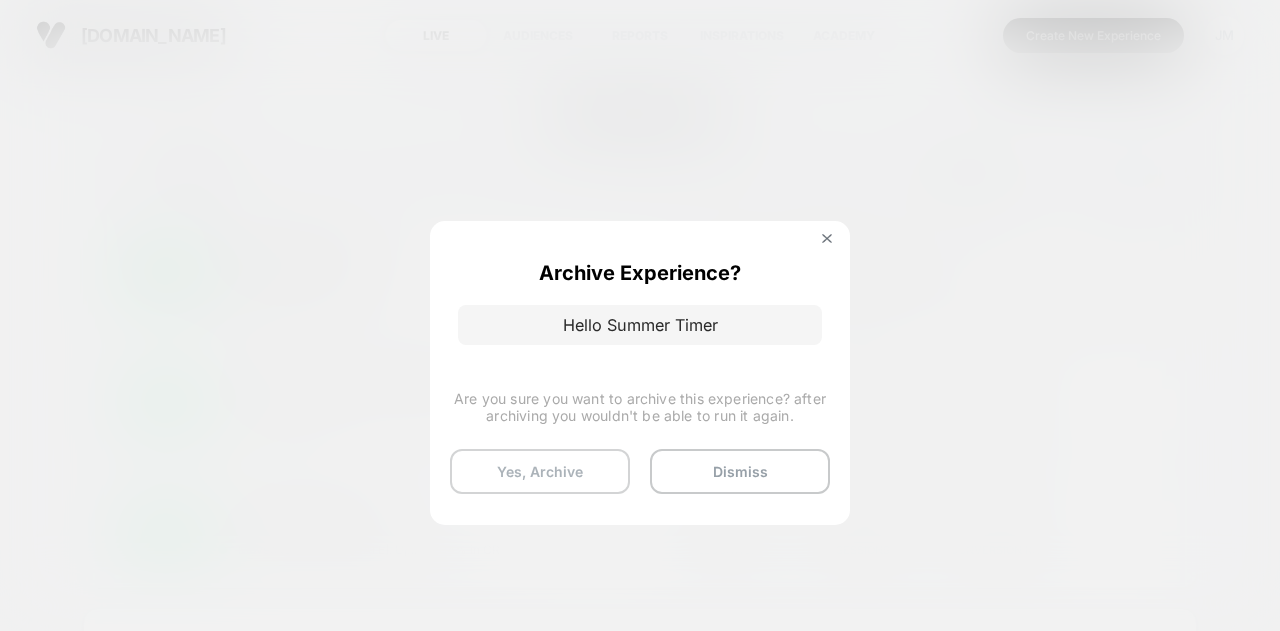 click on "Yes, Archive" at bounding box center [540, 471] 